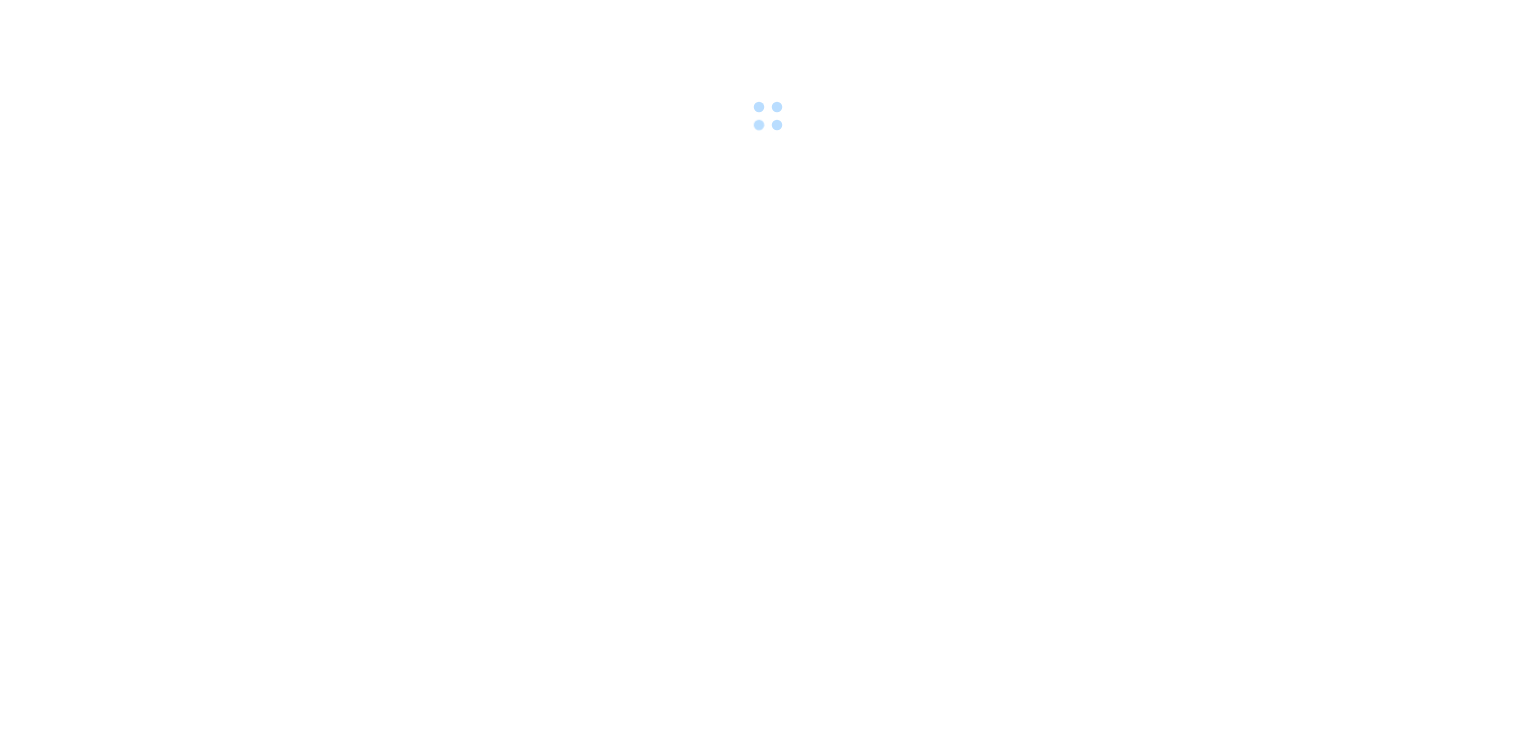 scroll, scrollTop: 0, scrollLeft: 0, axis: both 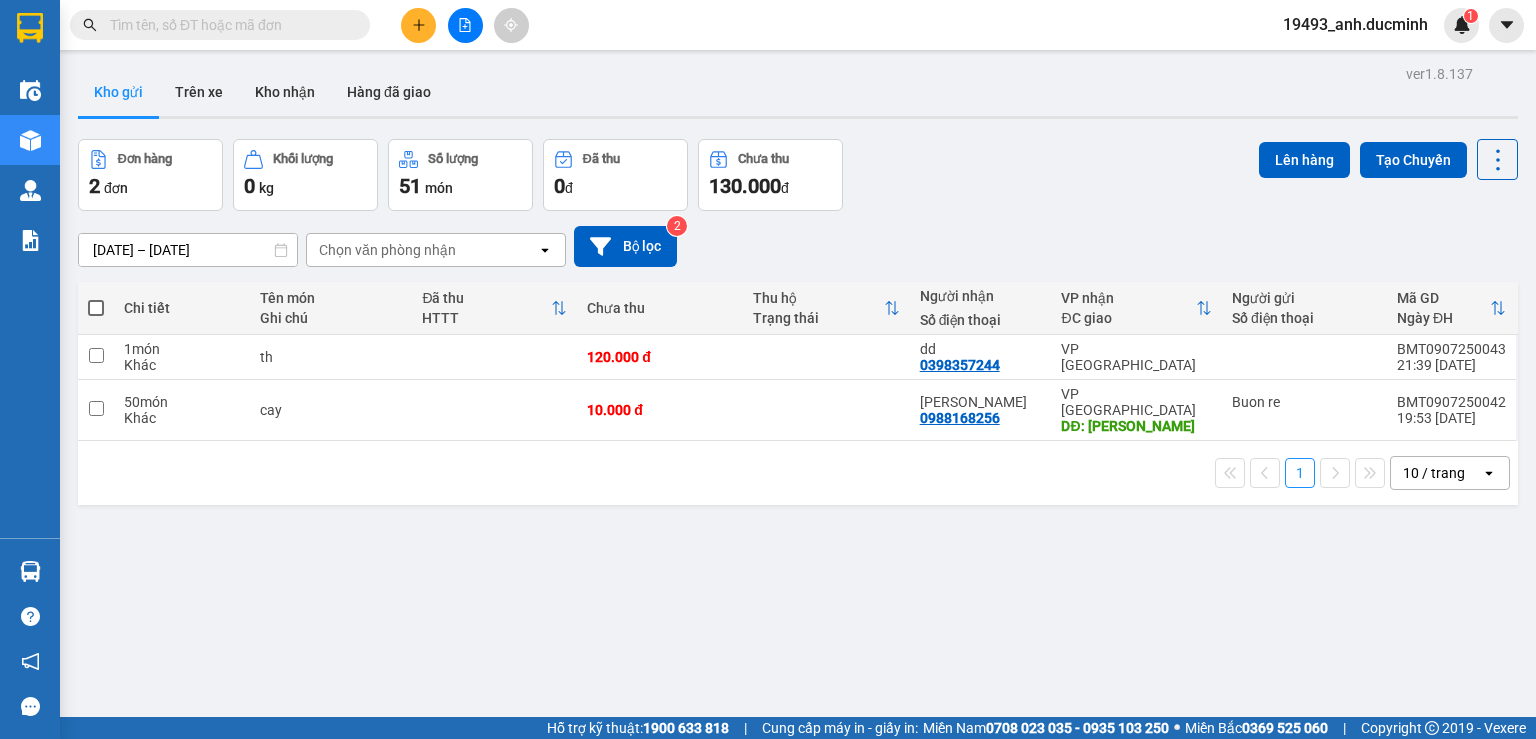 click at bounding box center (96, 308) 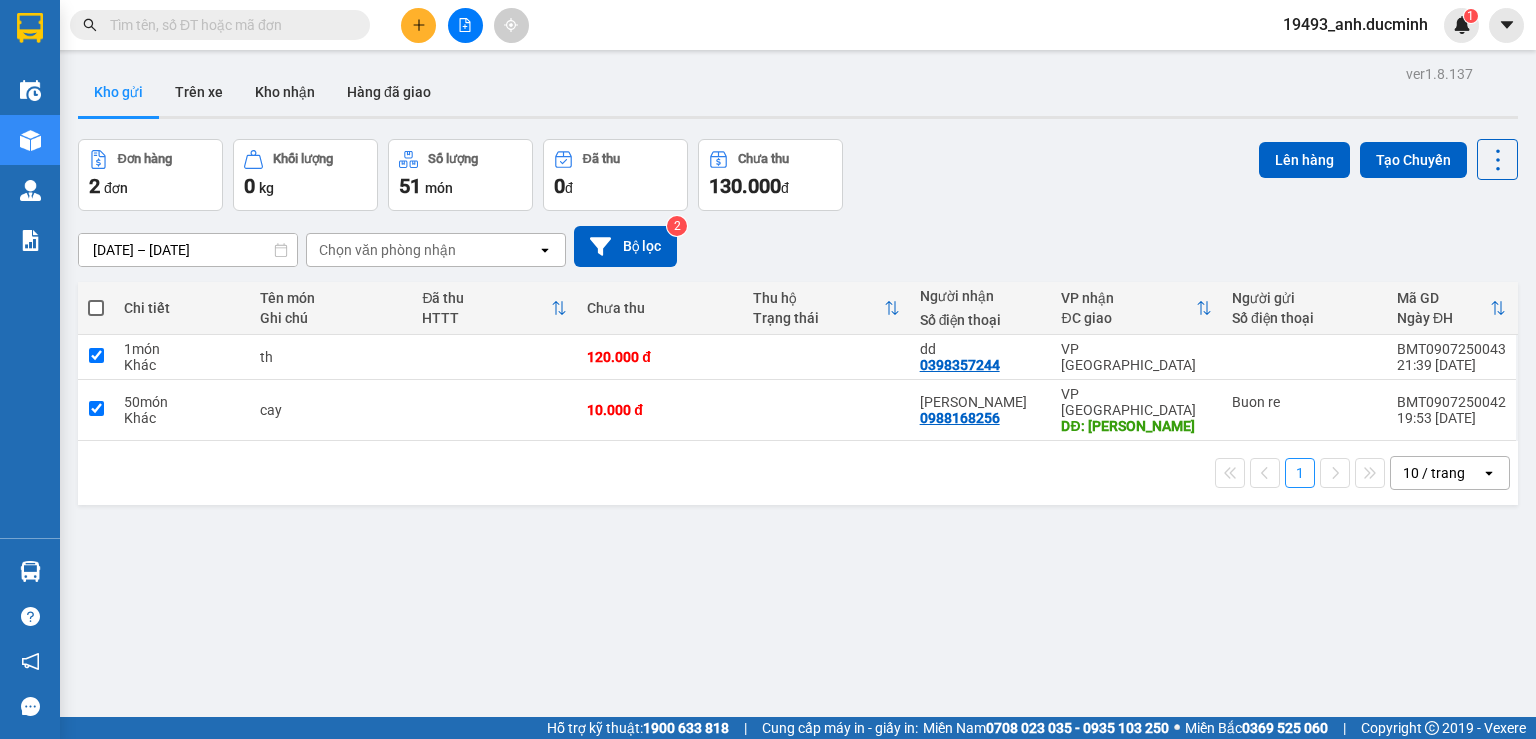checkbox on "true" 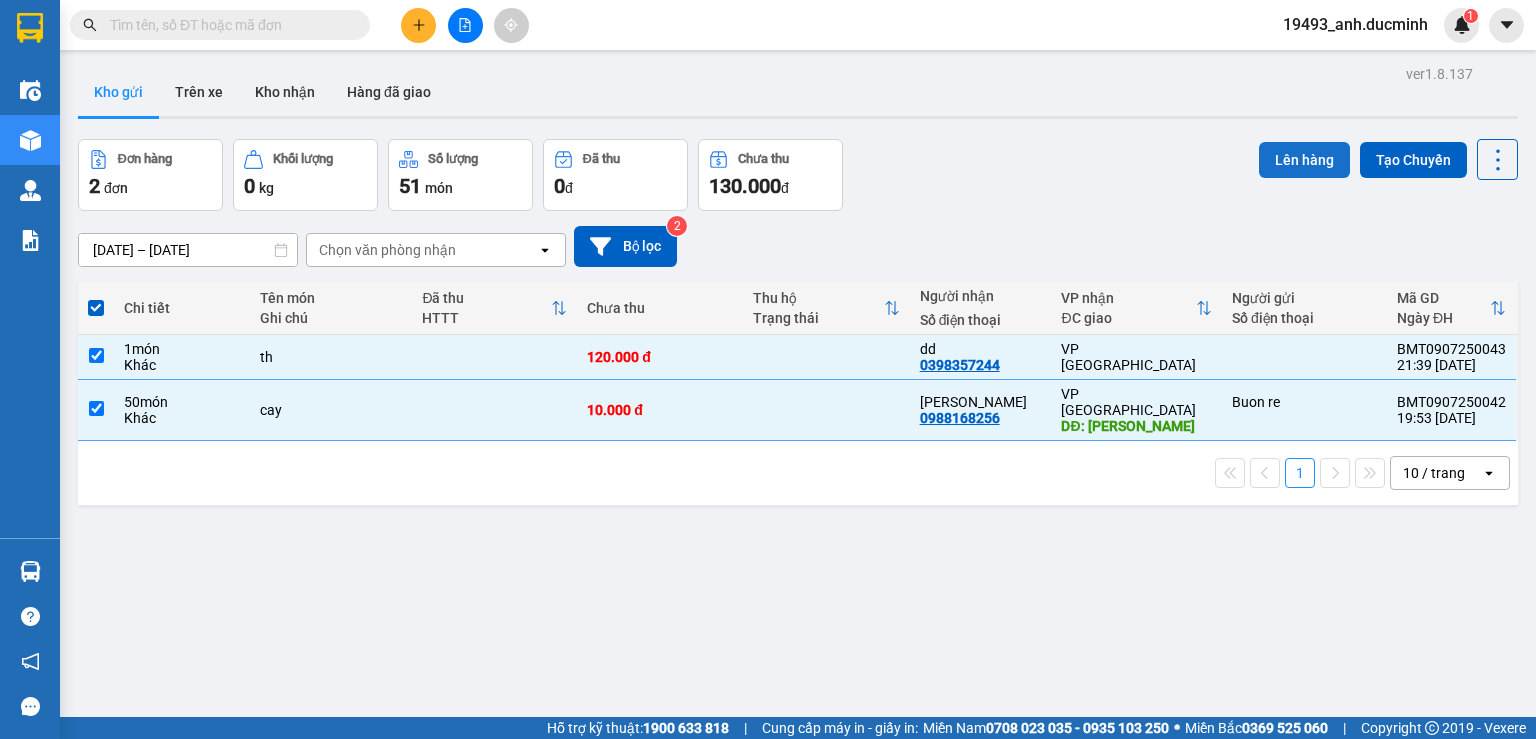 click on "Lên hàng" at bounding box center [1304, 160] 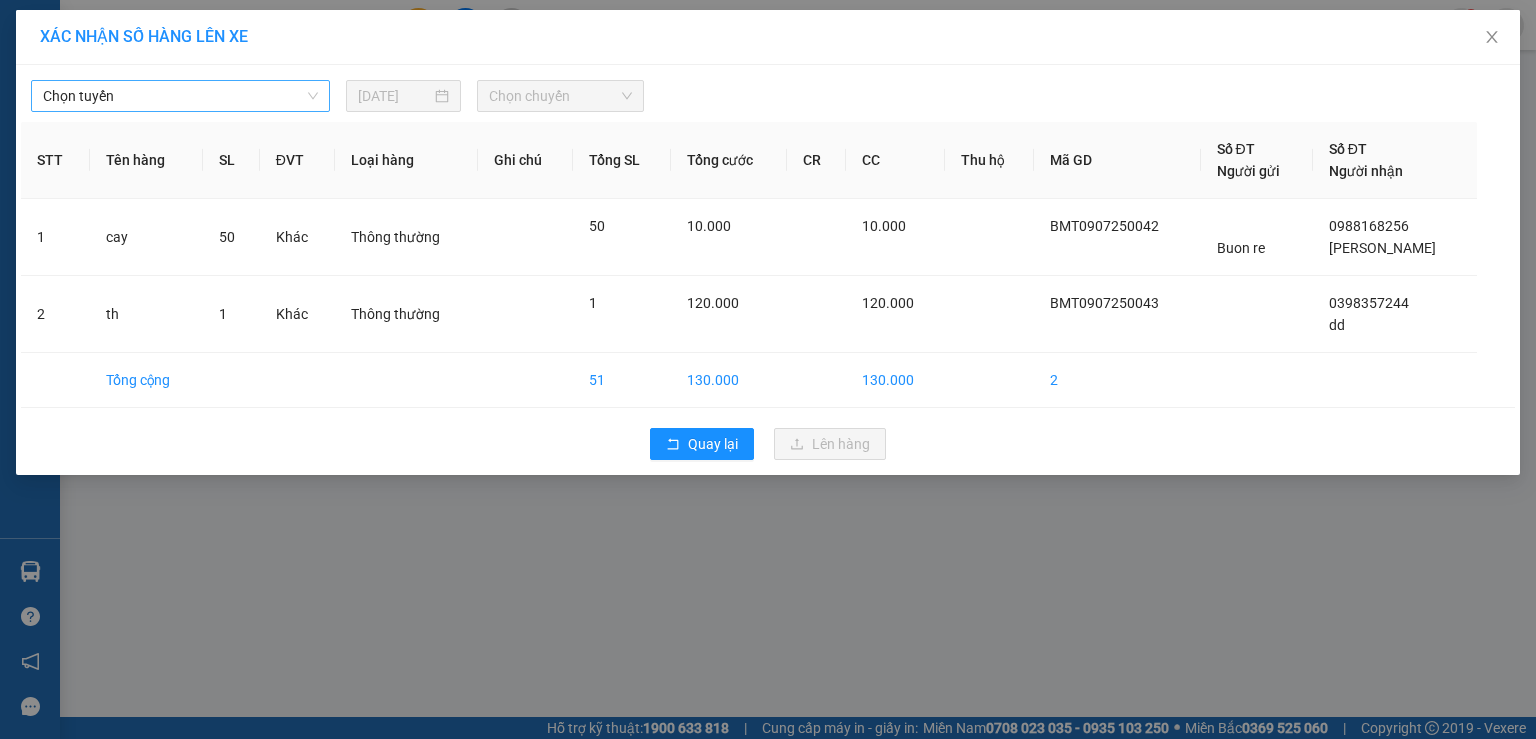 click on "Chọn tuyến" at bounding box center (180, 96) 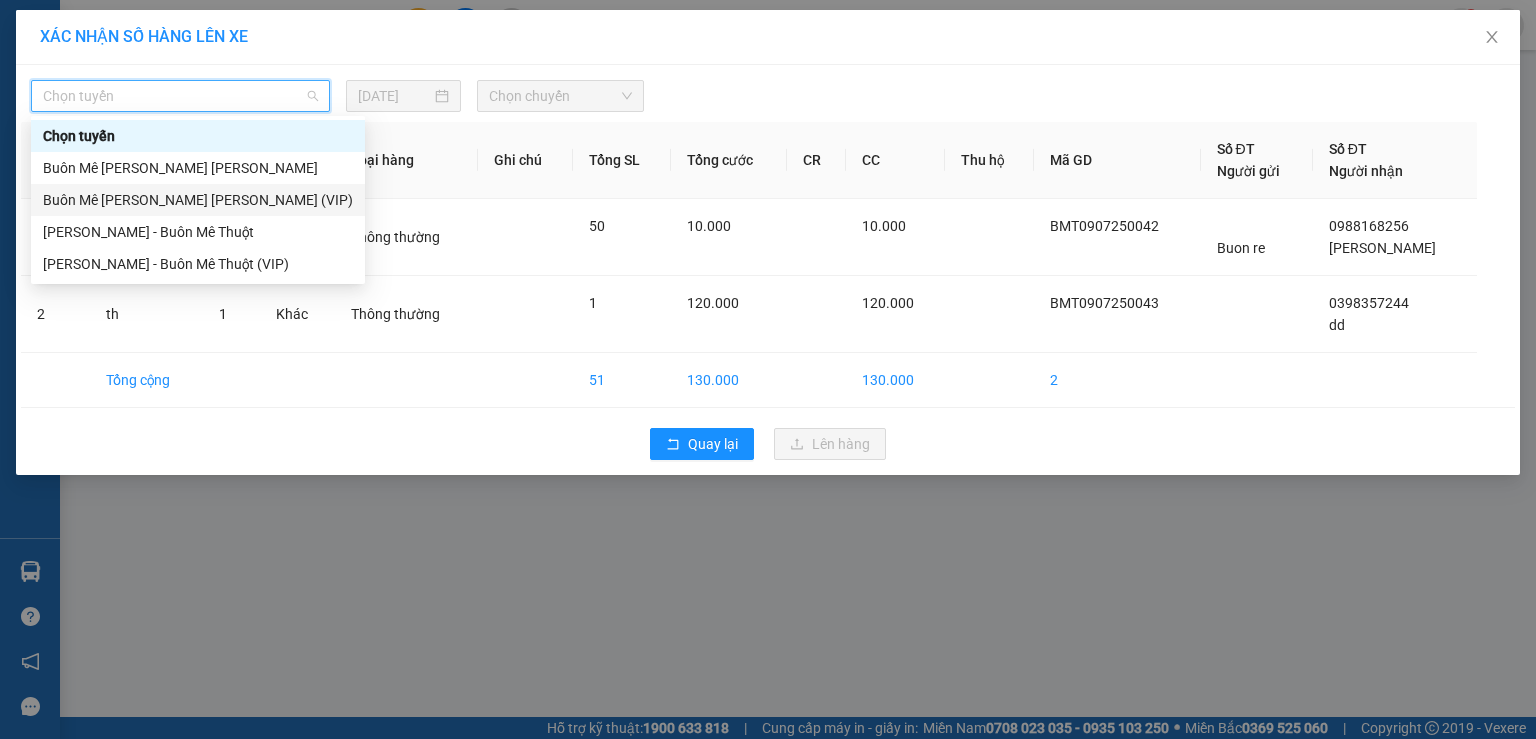 drag, startPoint x: 200, startPoint y: 204, endPoint x: 288, endPoint y: 168, distance: 95.07891 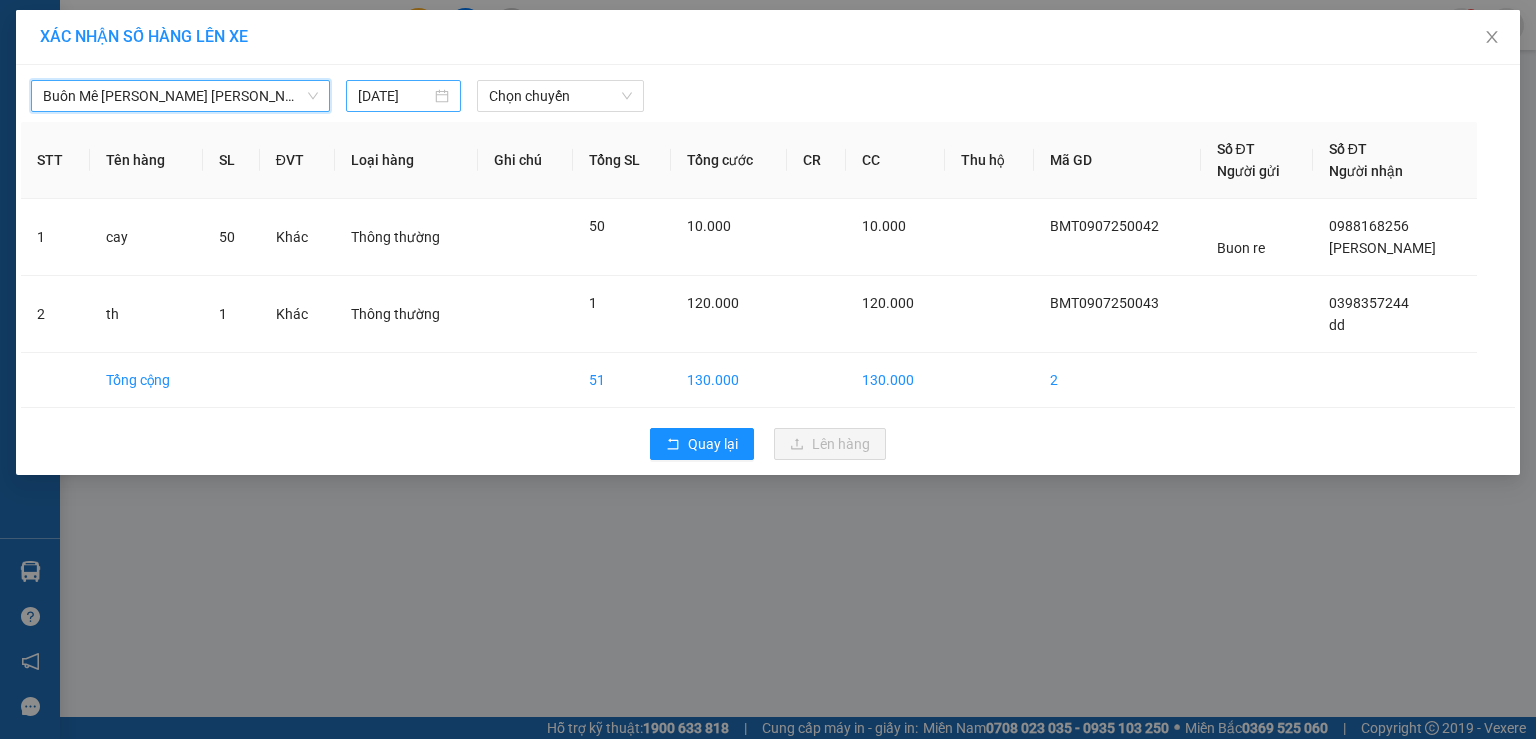 click on "[DATE]" at bounding box center (394, 96) 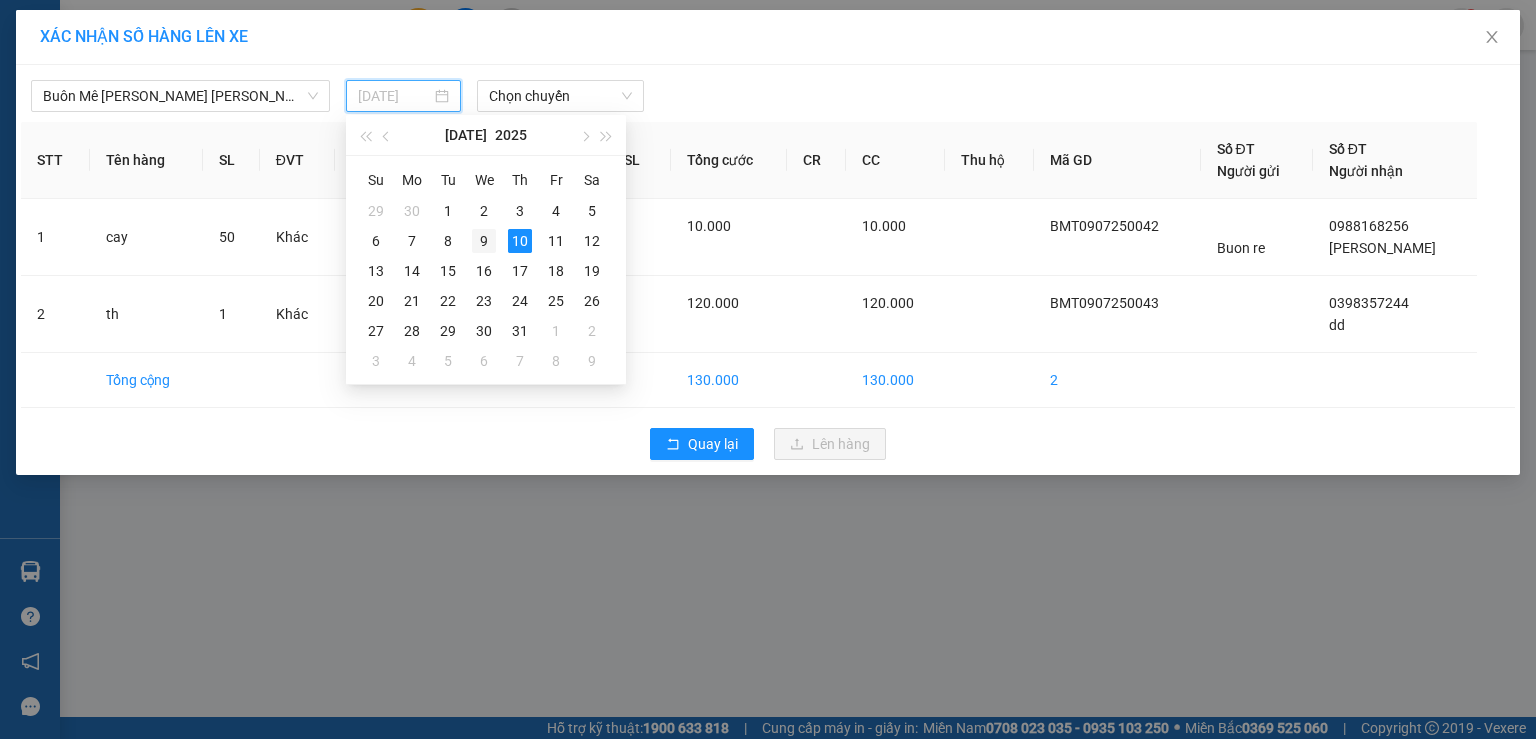 click on "9" at bounding box center [484, 241] 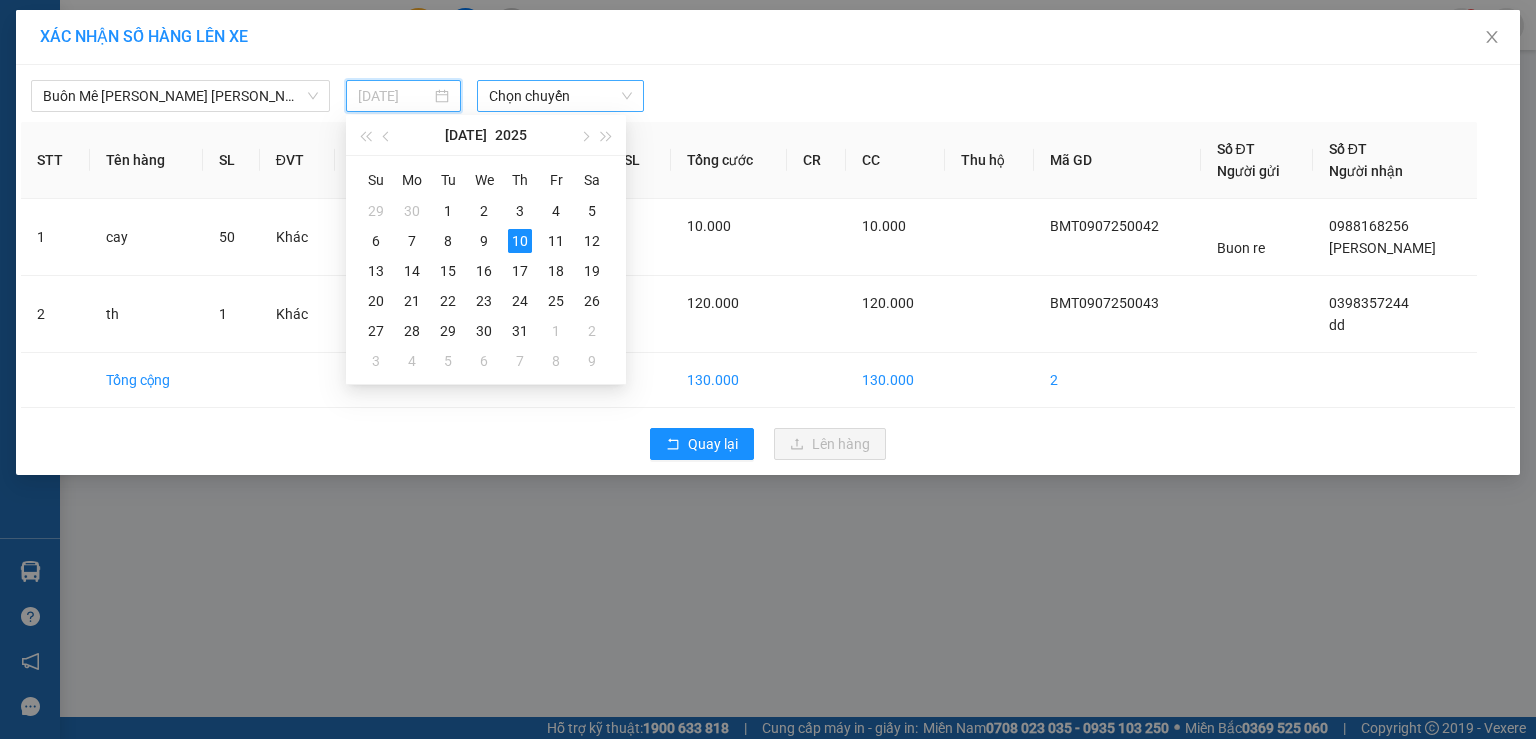 type on "[DATE]" 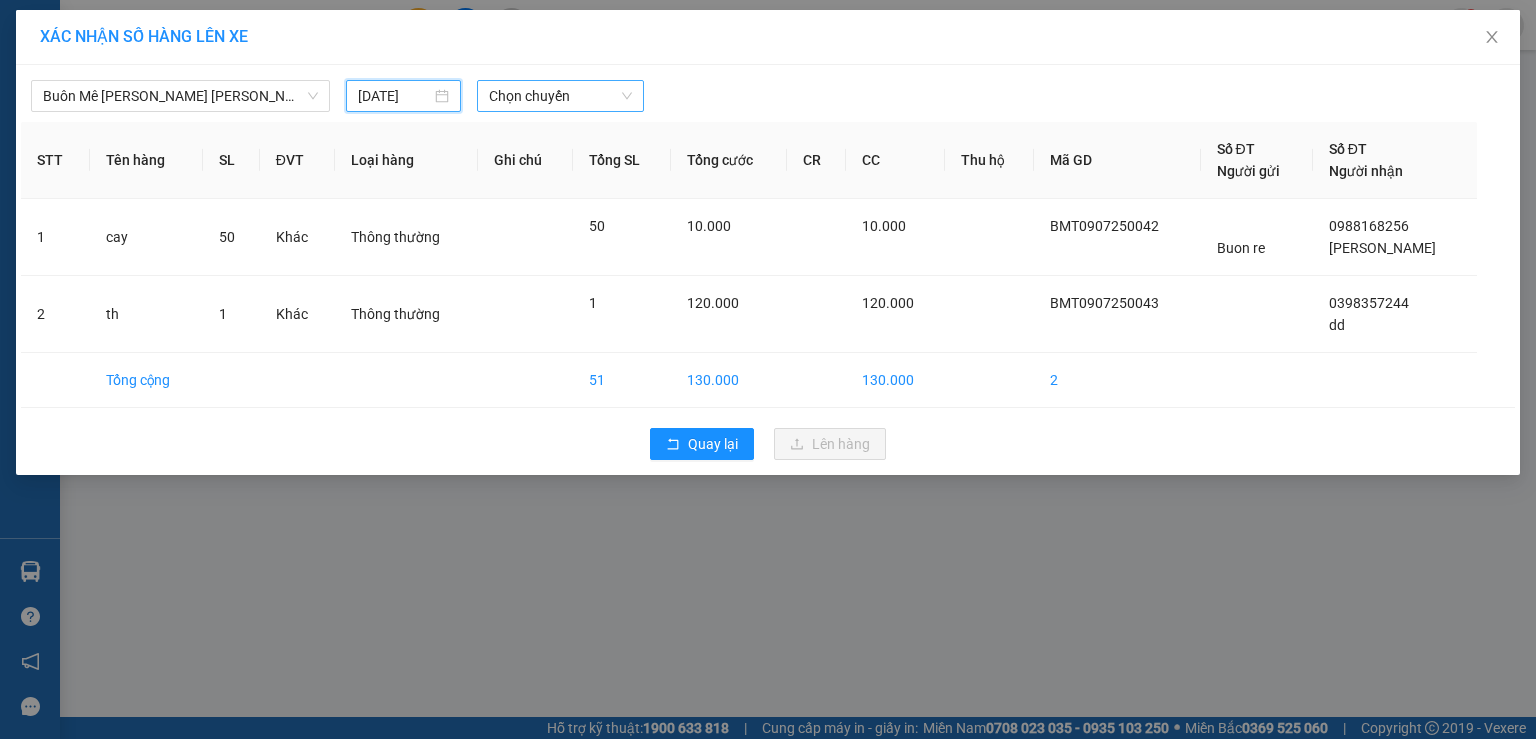 click on "Chọn chuyến" at bounding box center [561, 96] 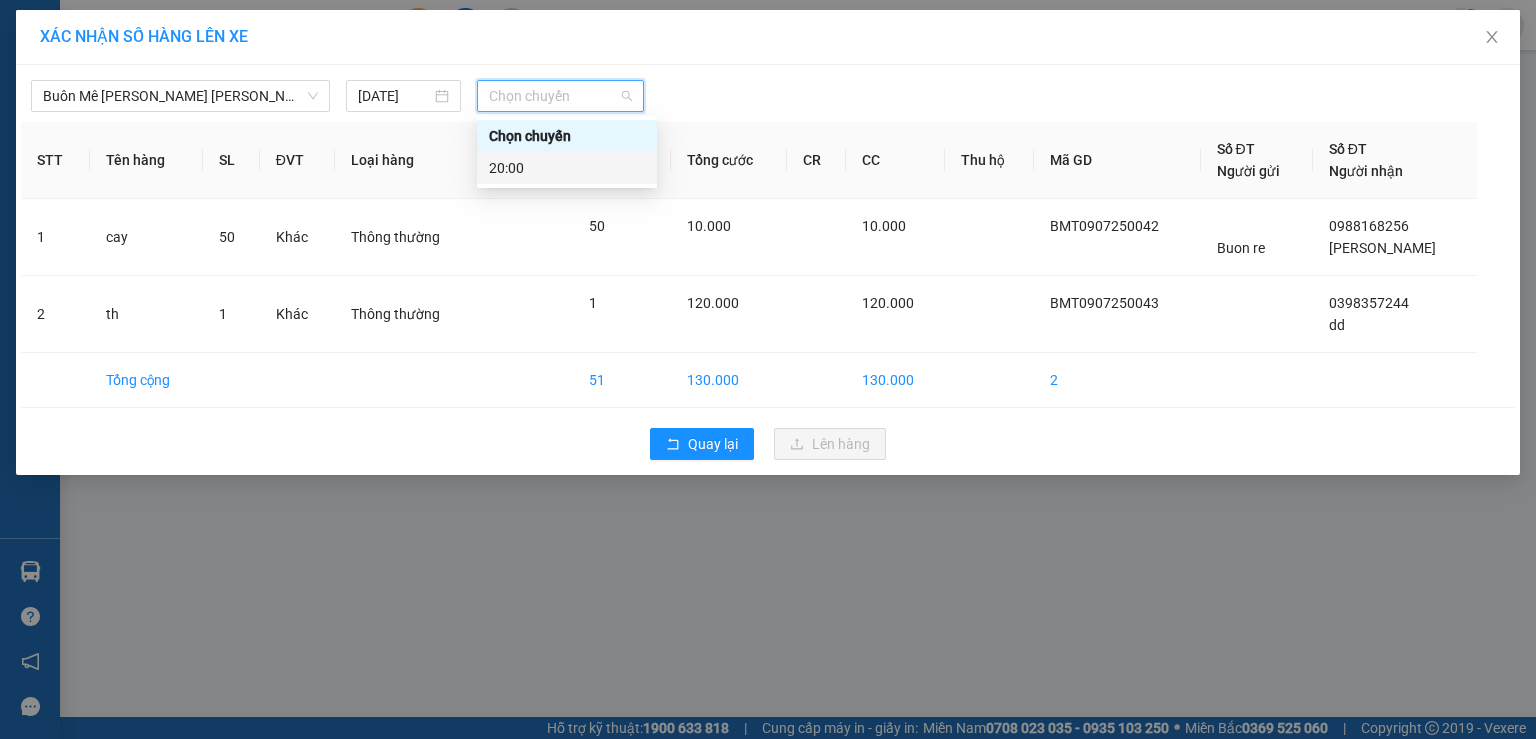 click on "20:00" at bounding box center [567, 168] 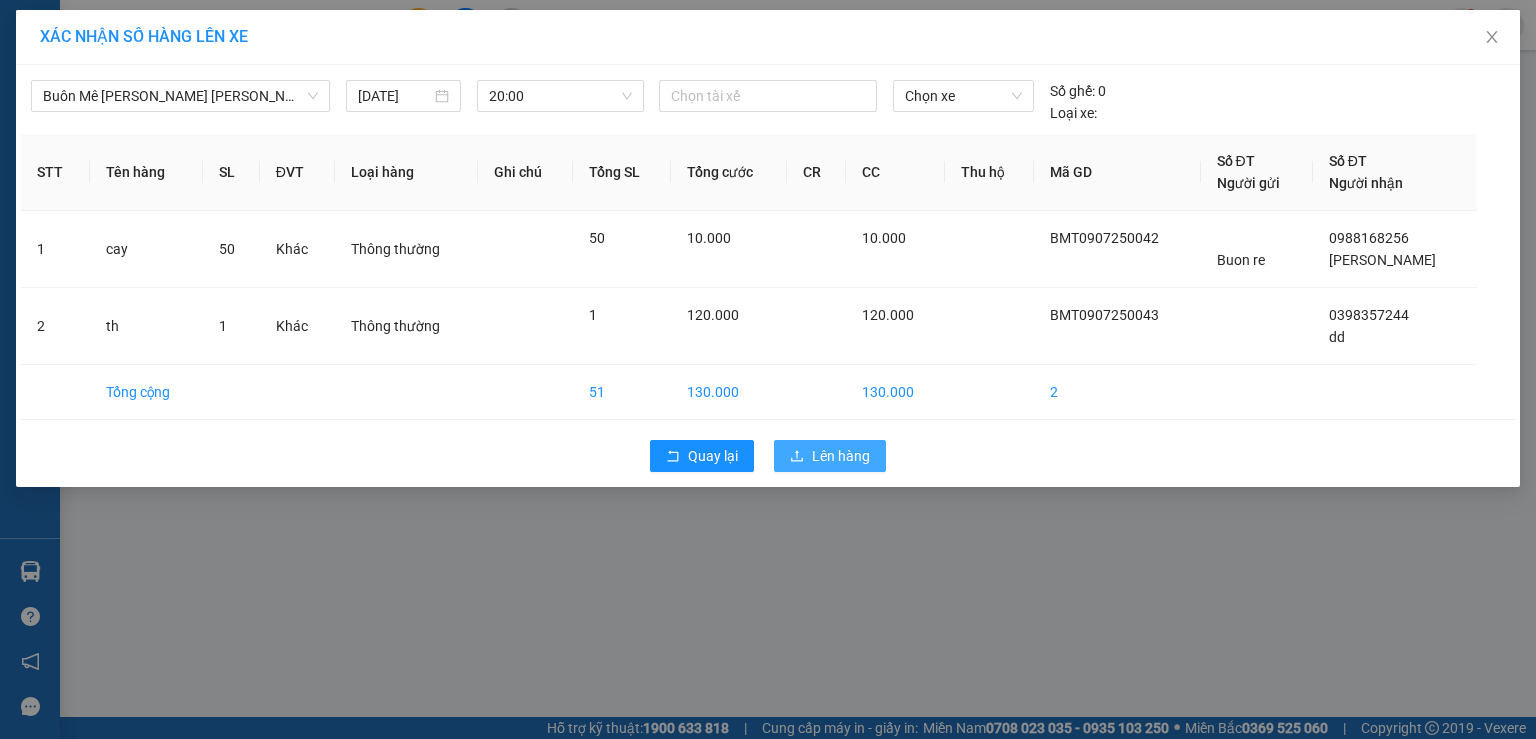 click 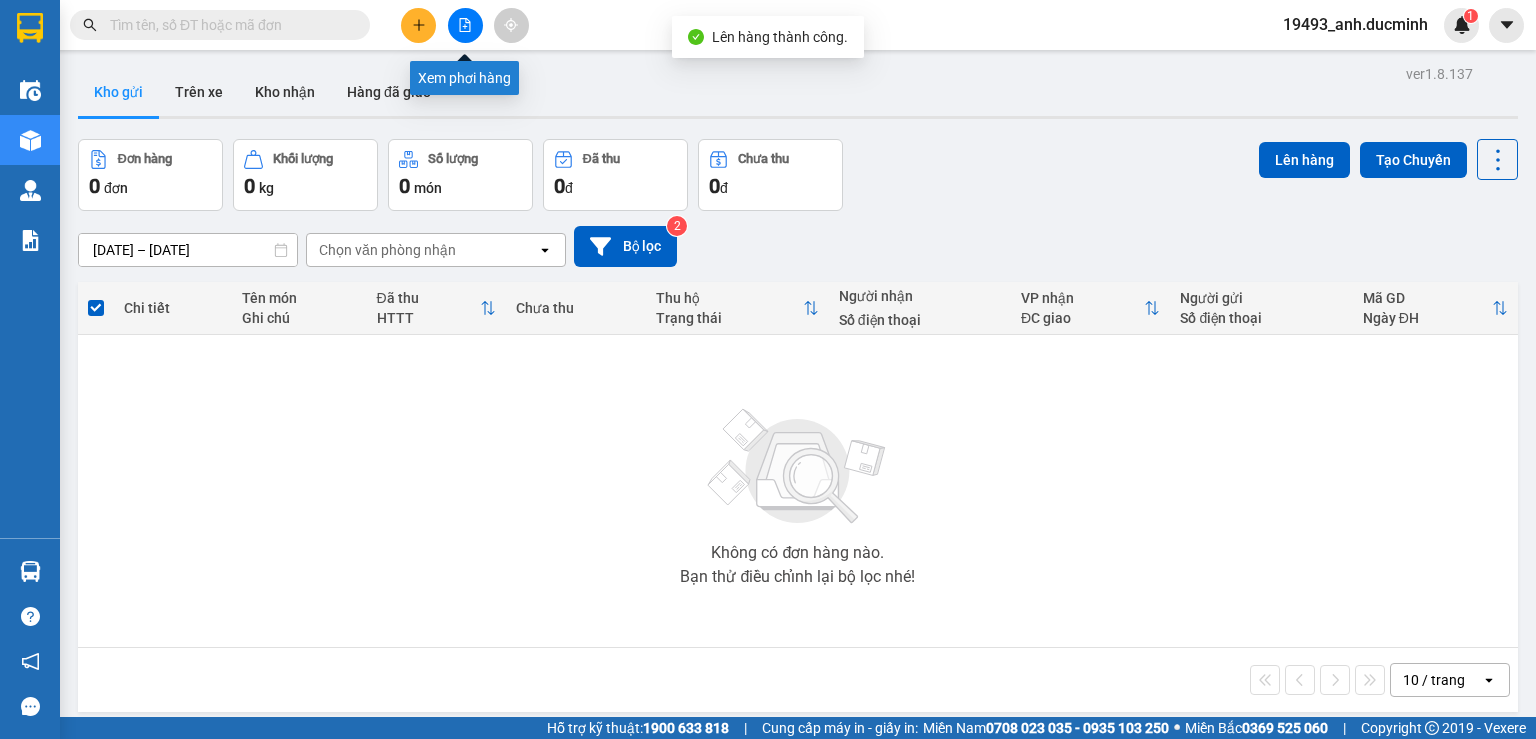 click 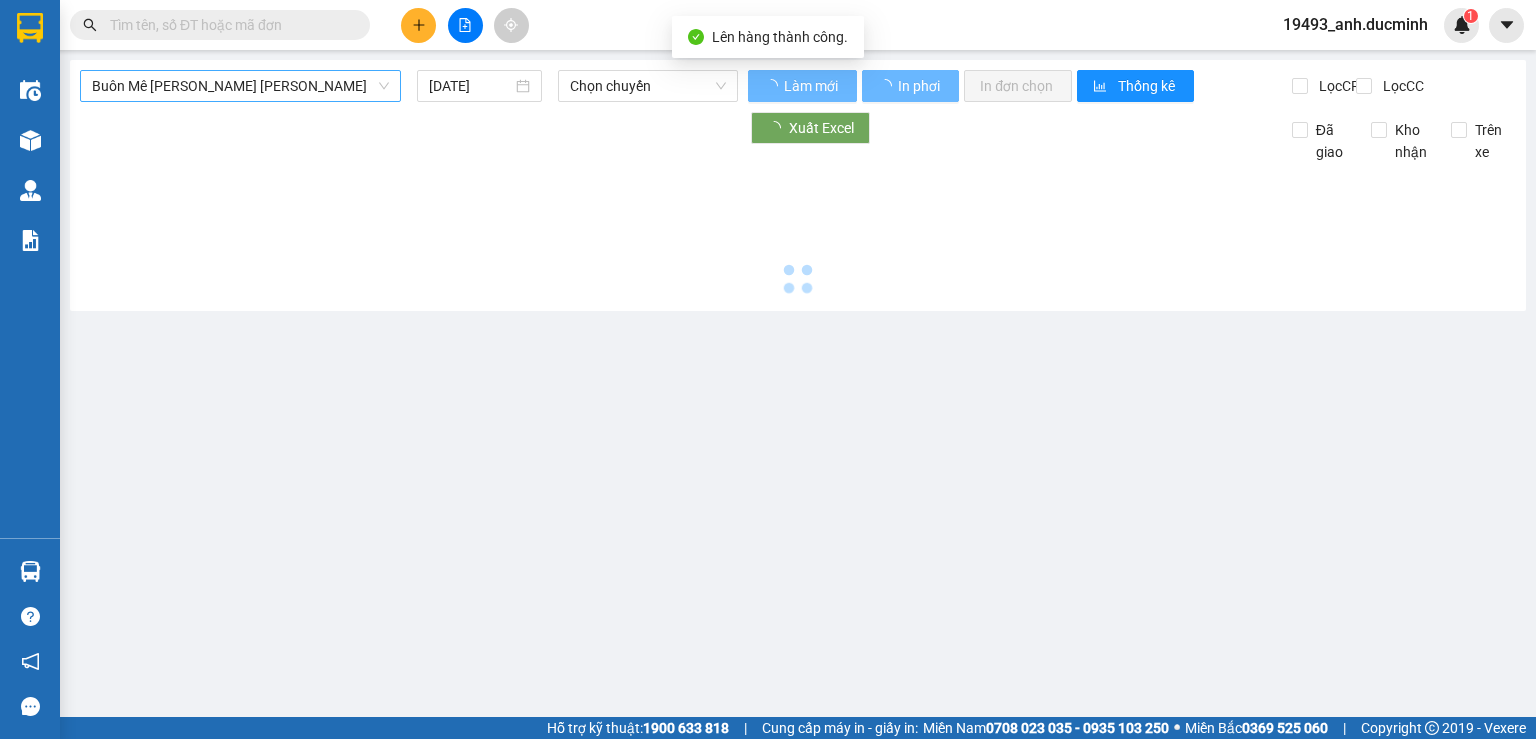 type on "[DATE]" 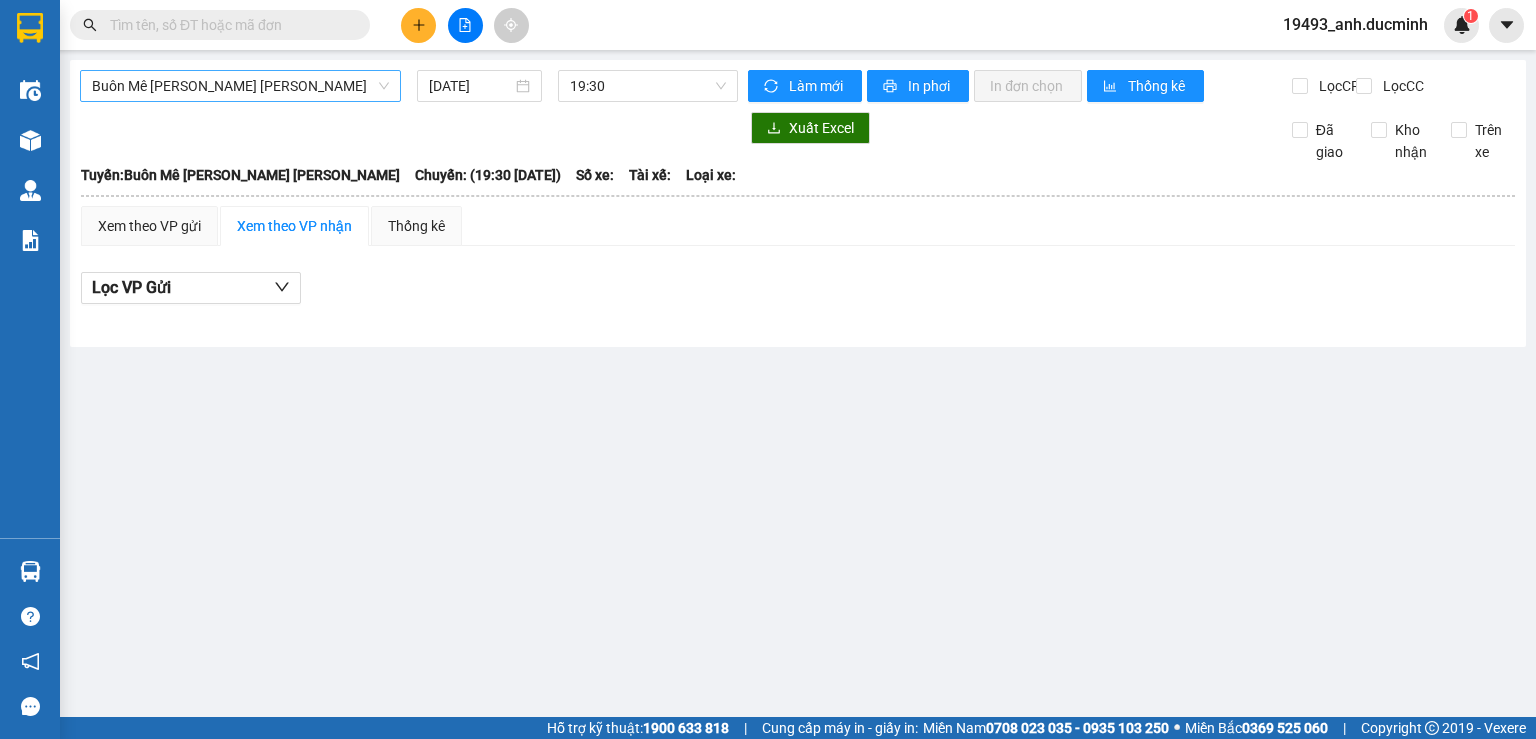 click on "Buôn Mê [PERSON_NAME] [PERSON_NAME]" at bounding box center [240, 86] 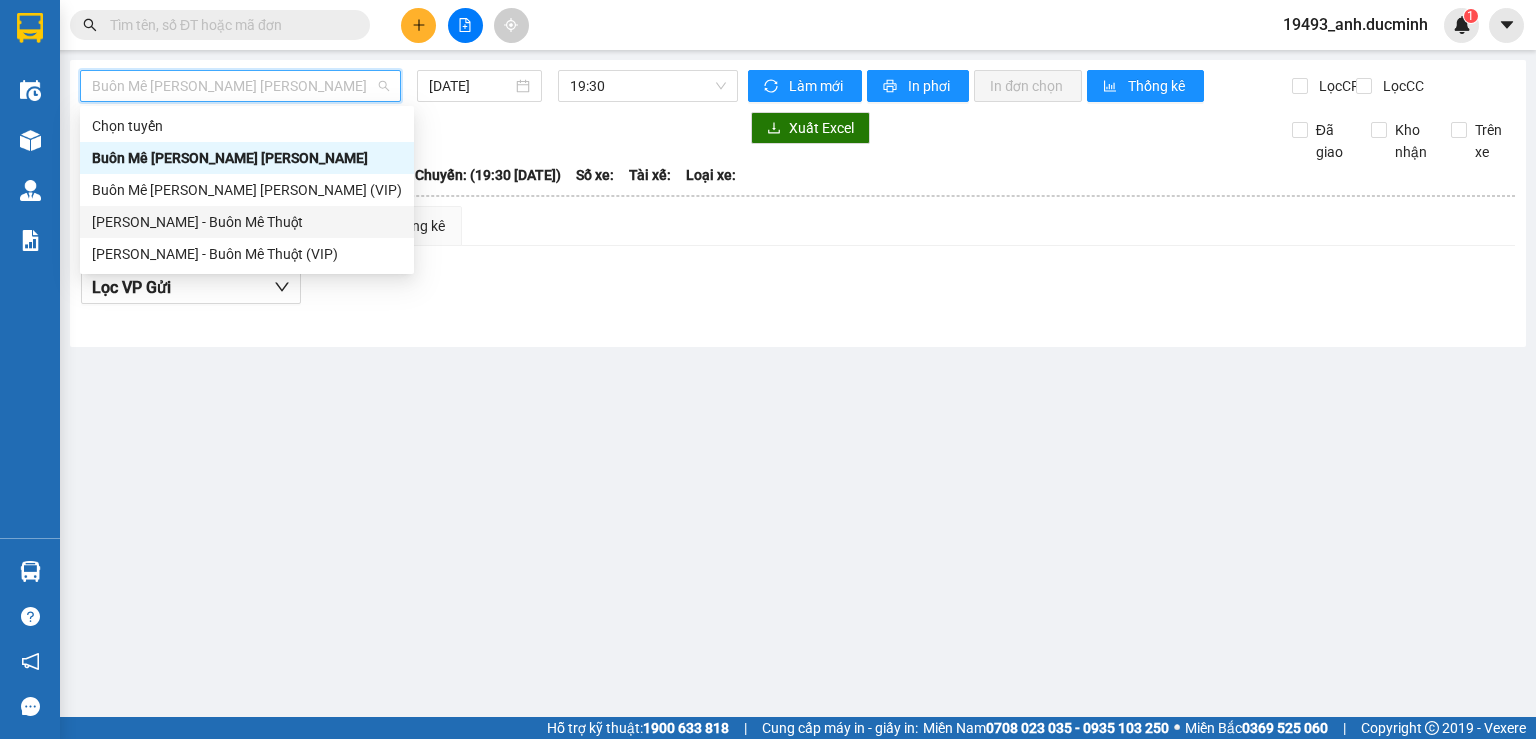 drag, startPoint x: 268, startPoint y: 220, endPoint x: 398, endPoint y: 135, distance: 155.32225 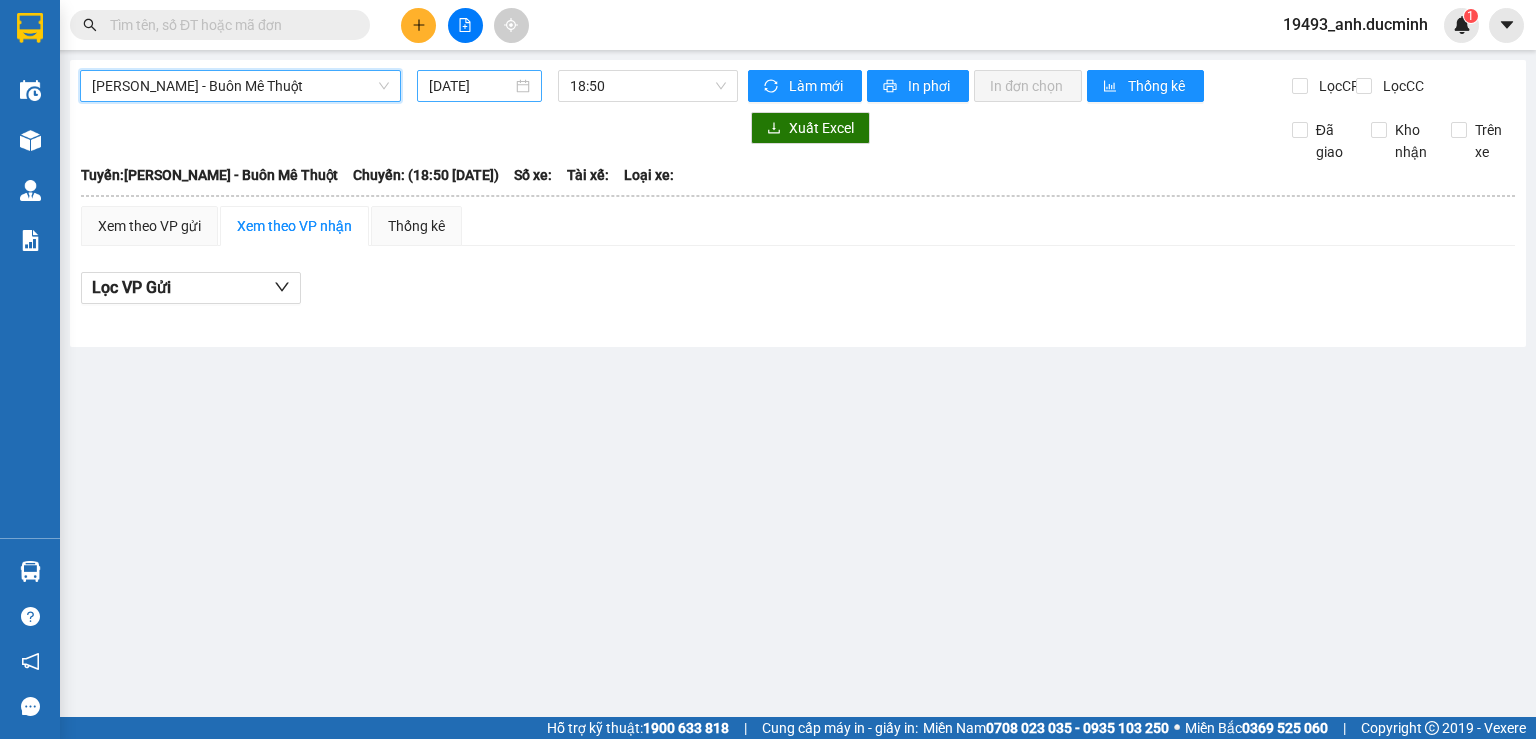 click on "[DATE]" at bounding box center (470, 86) 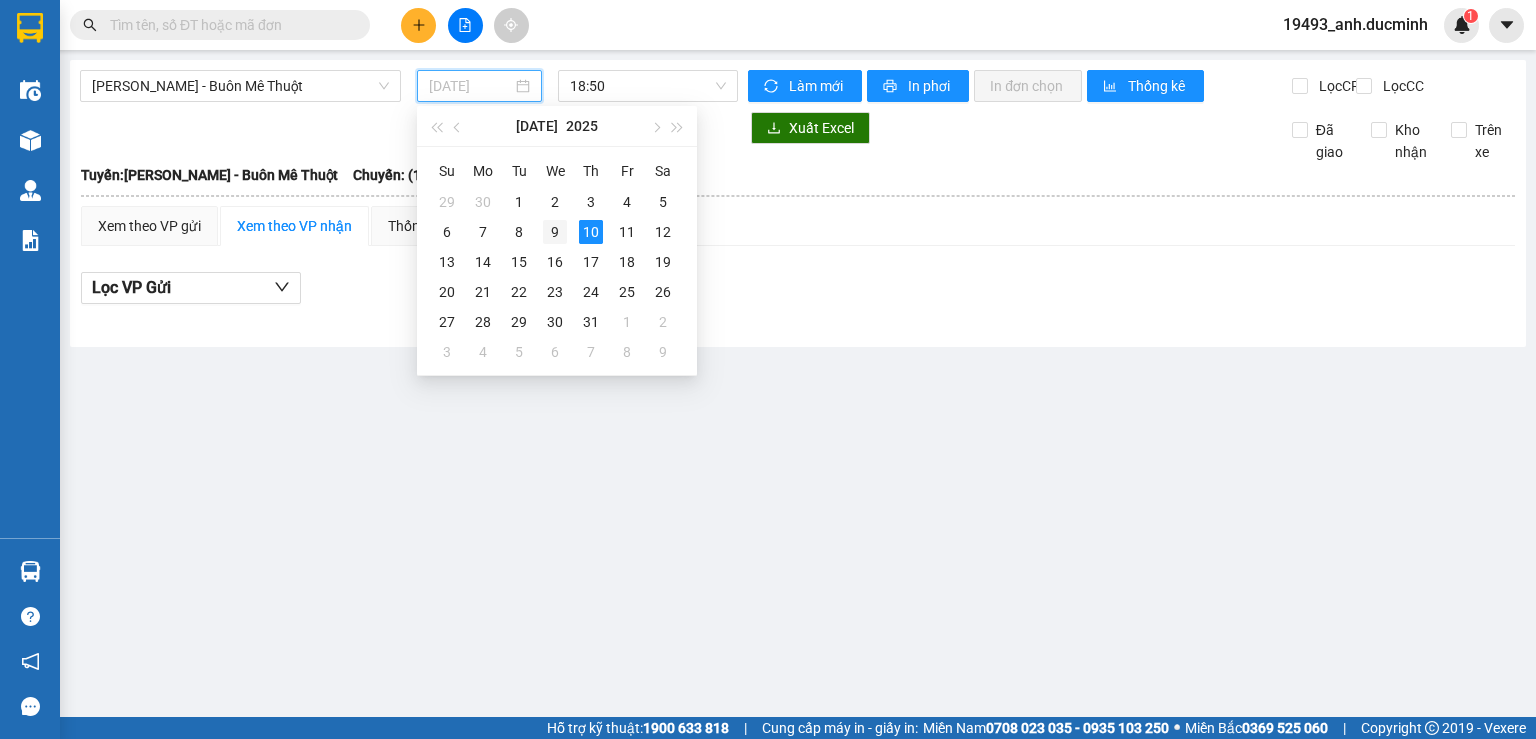 click on "9" at bounding box center (555, 232) 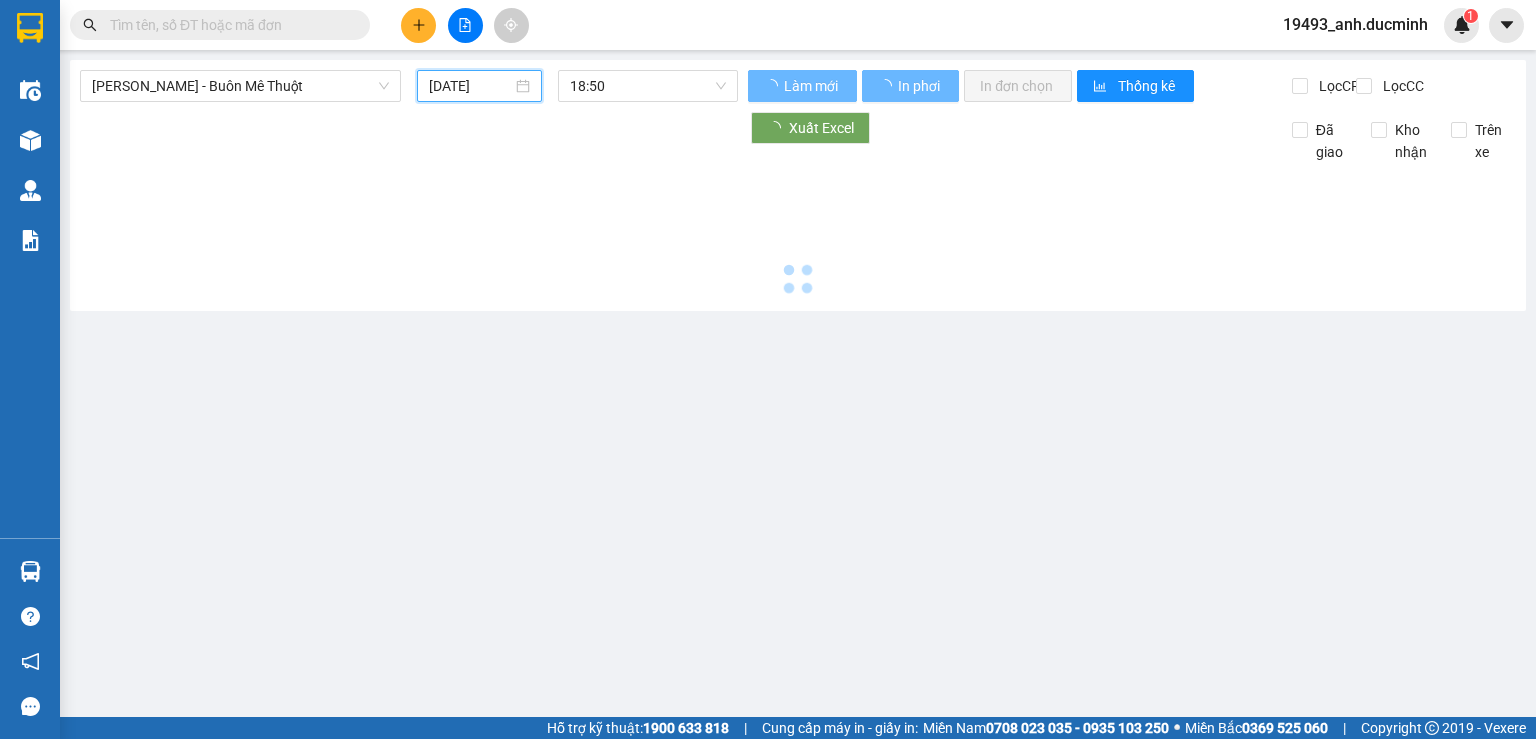 type on "[DATE]" 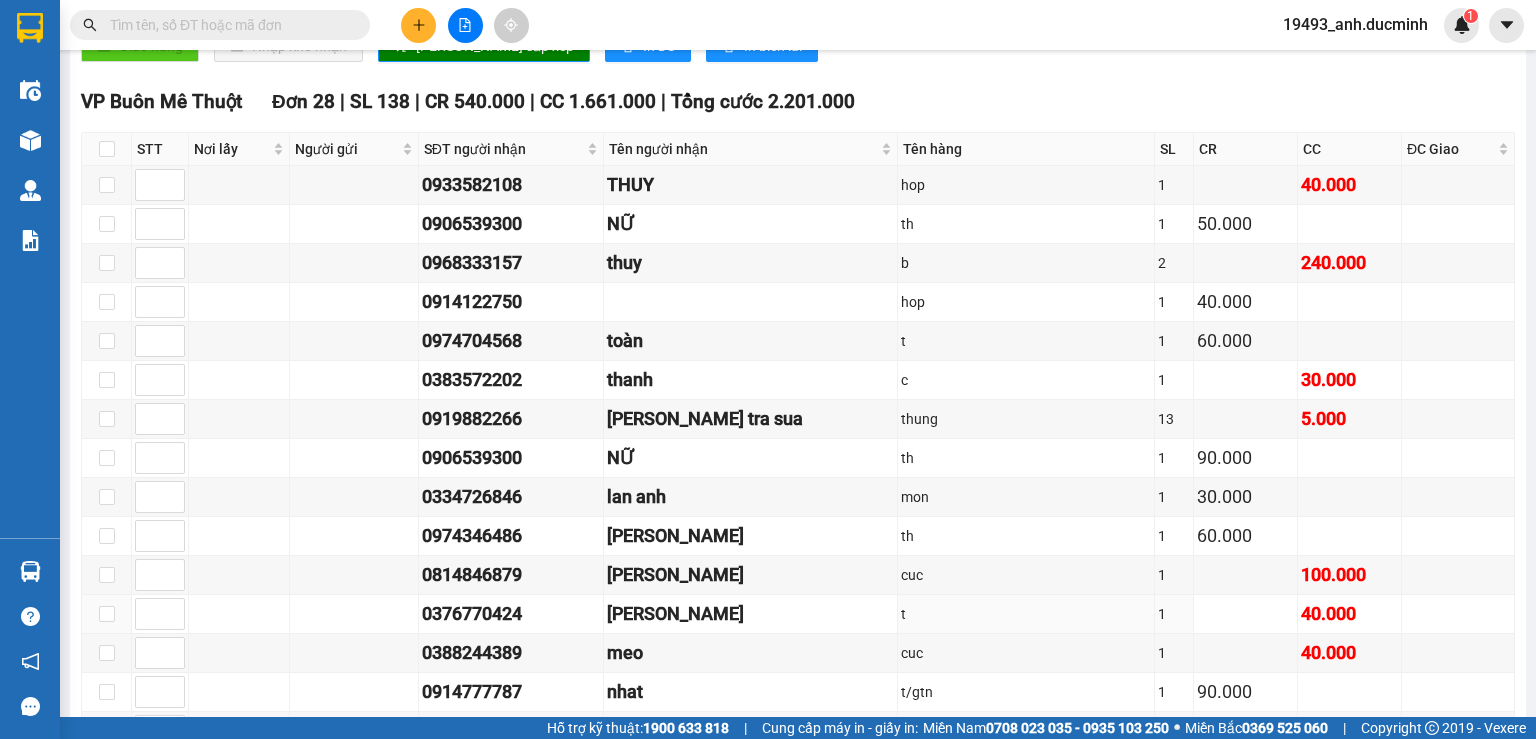 scroll, scrollTop: 720, scrollLeft: 0, axis: vertical 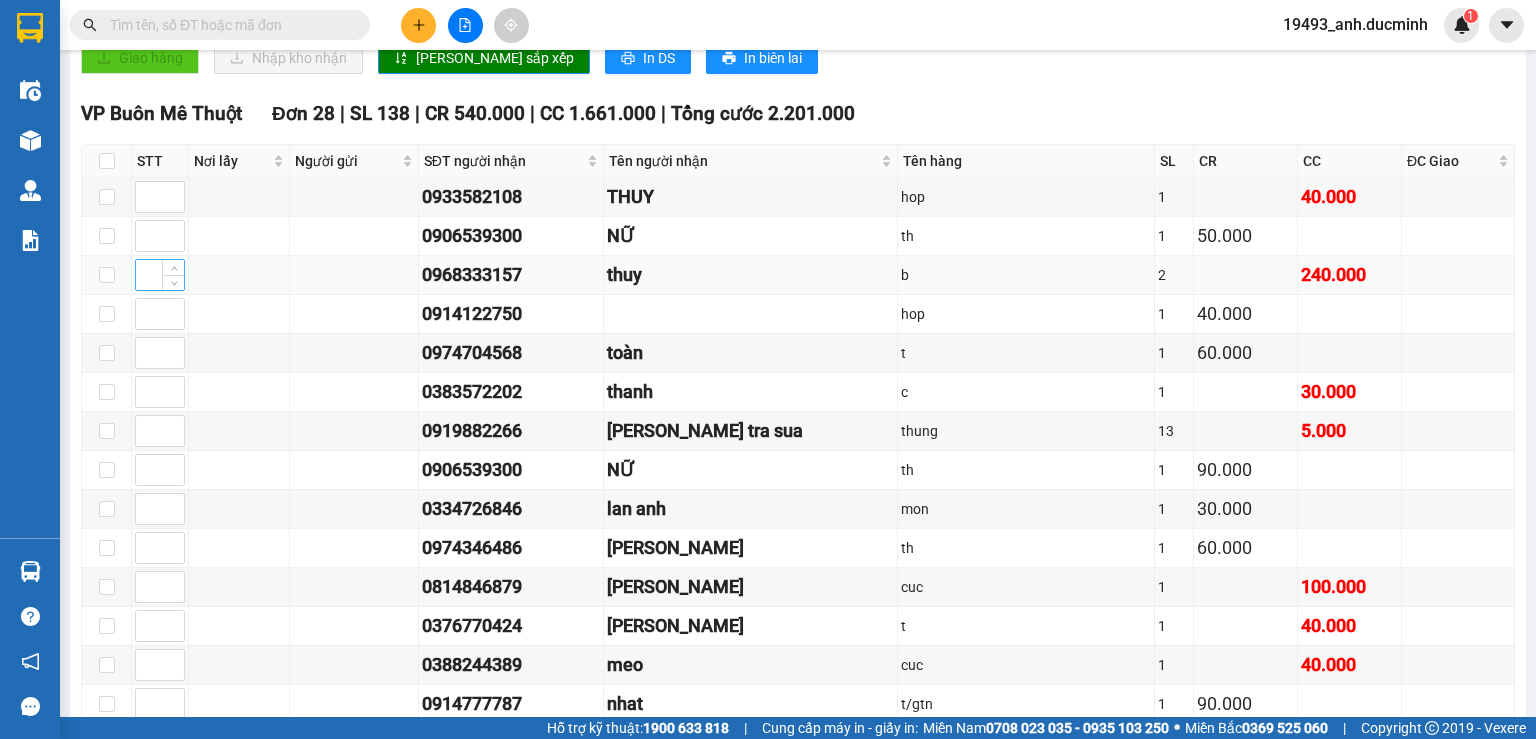 click at bounding box center (160, 275) 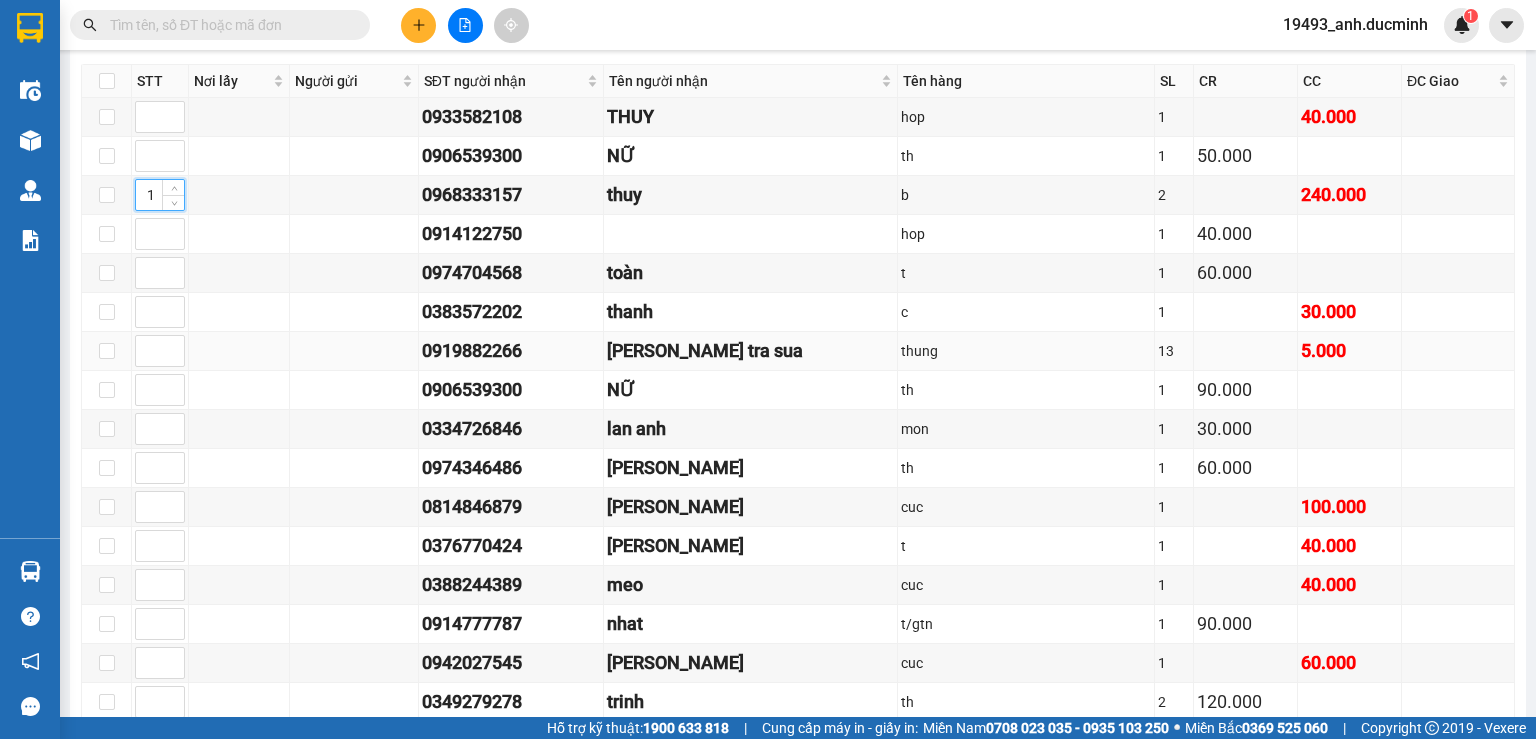 scroll, scrollTop: 880, scrollLeft: 0, axis: vertical 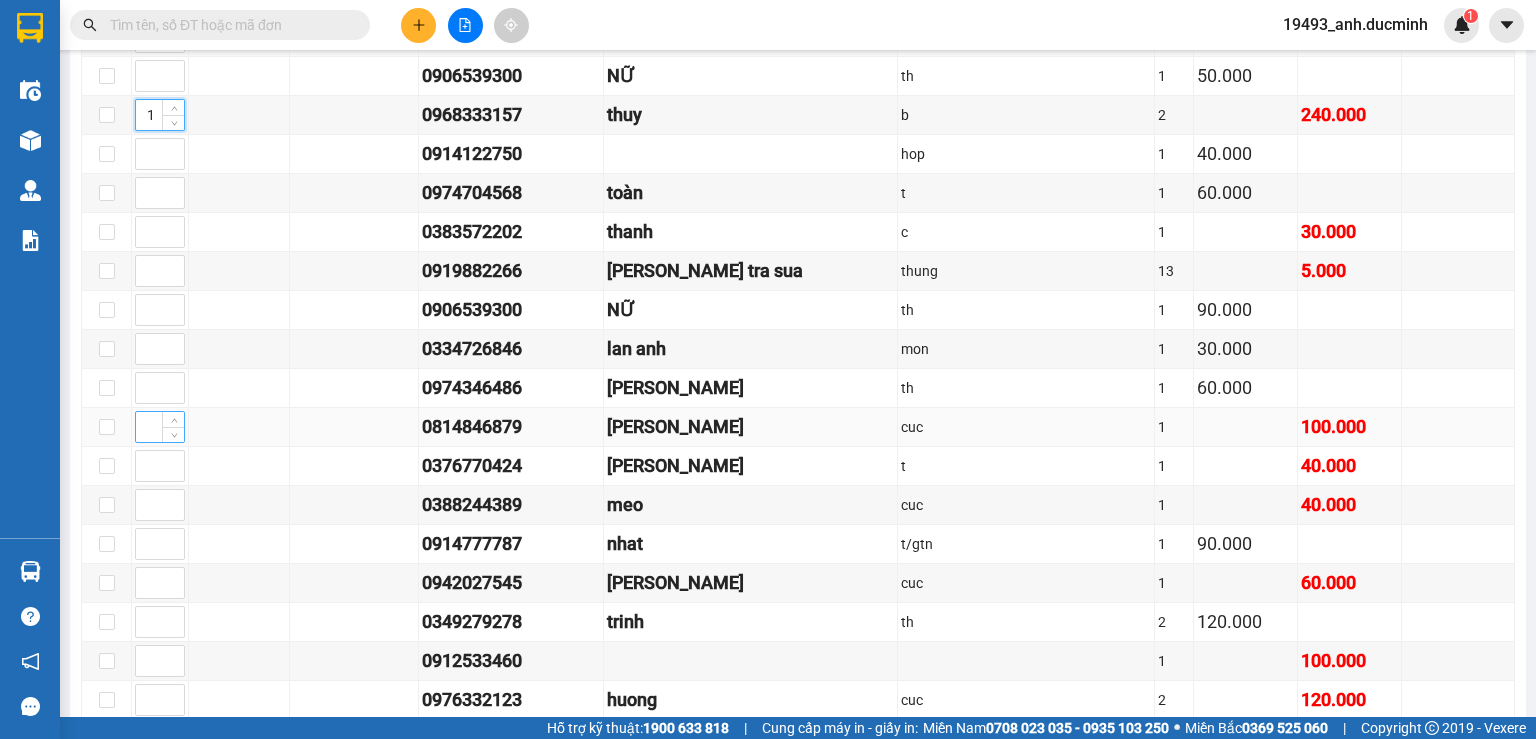 type on "1" 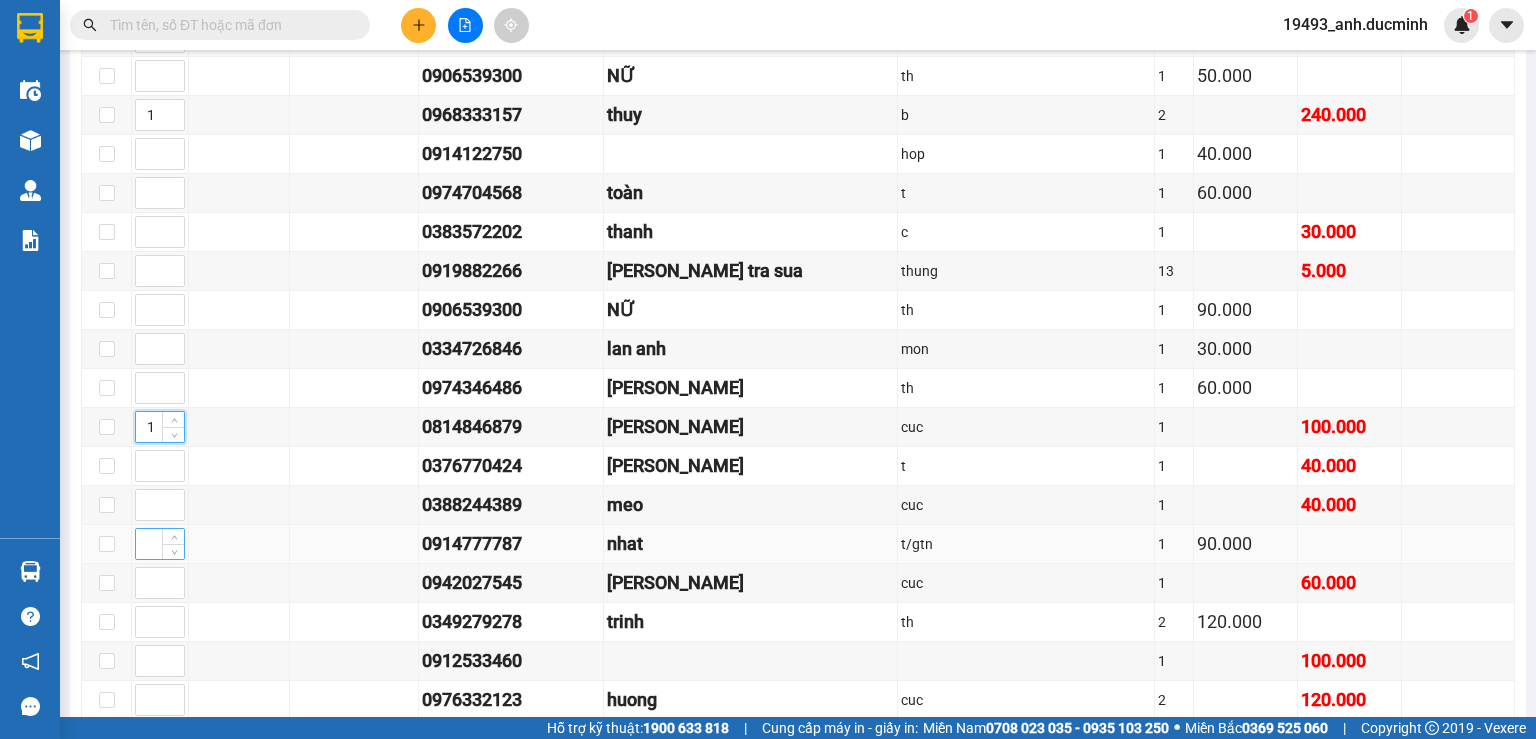 type on "1" 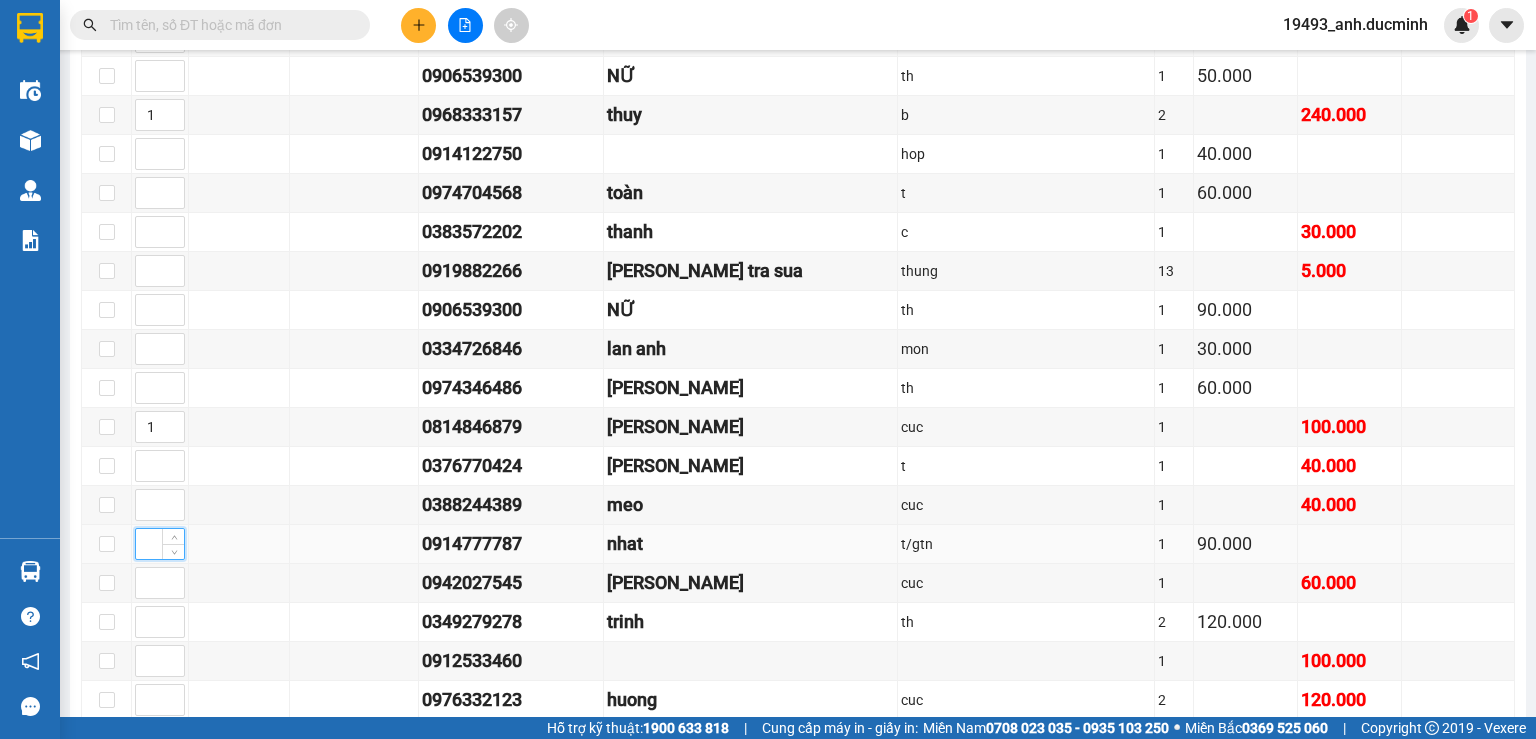 click at bounding box center (160, 544) 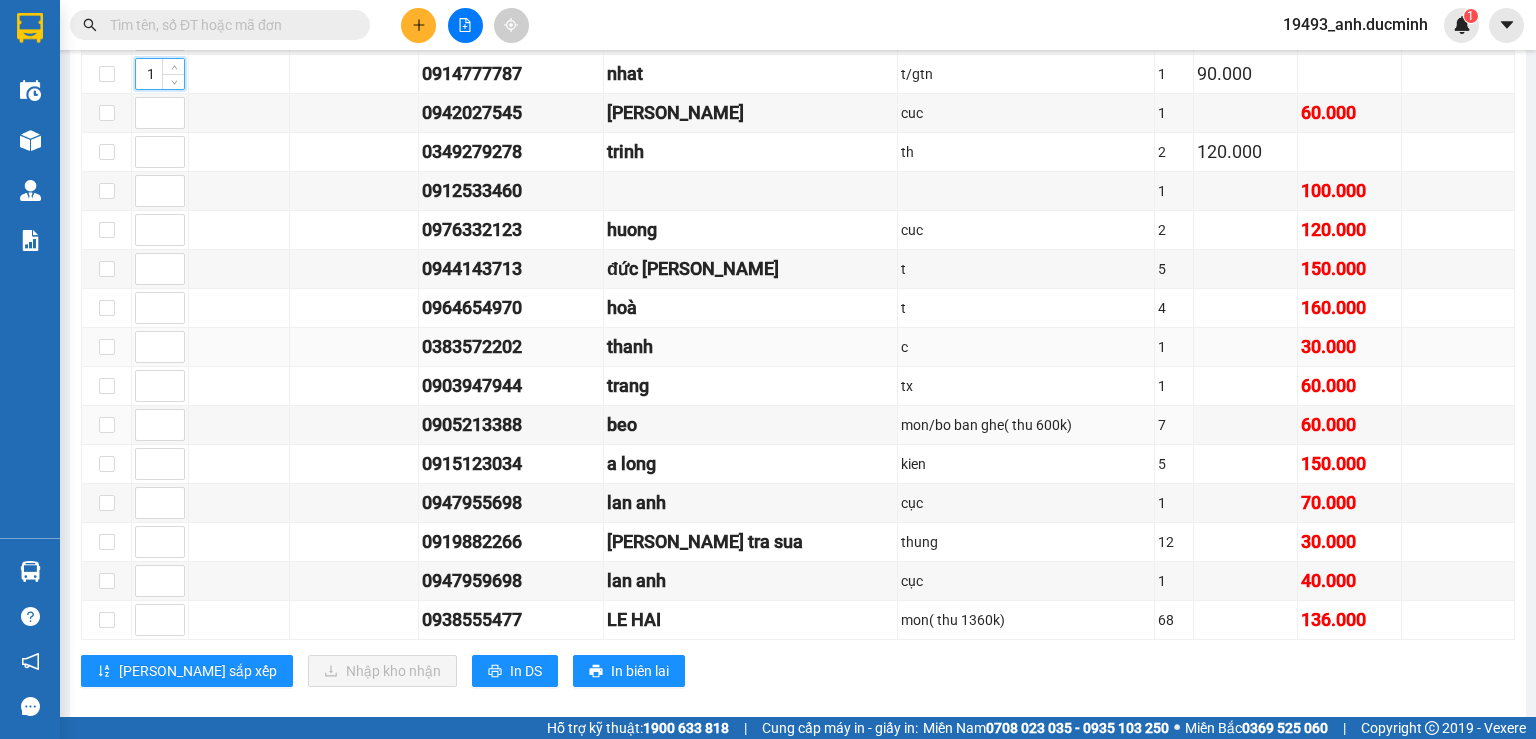 scroll, scrollTop: 1360, scrollLeft: 0, axis: vertical 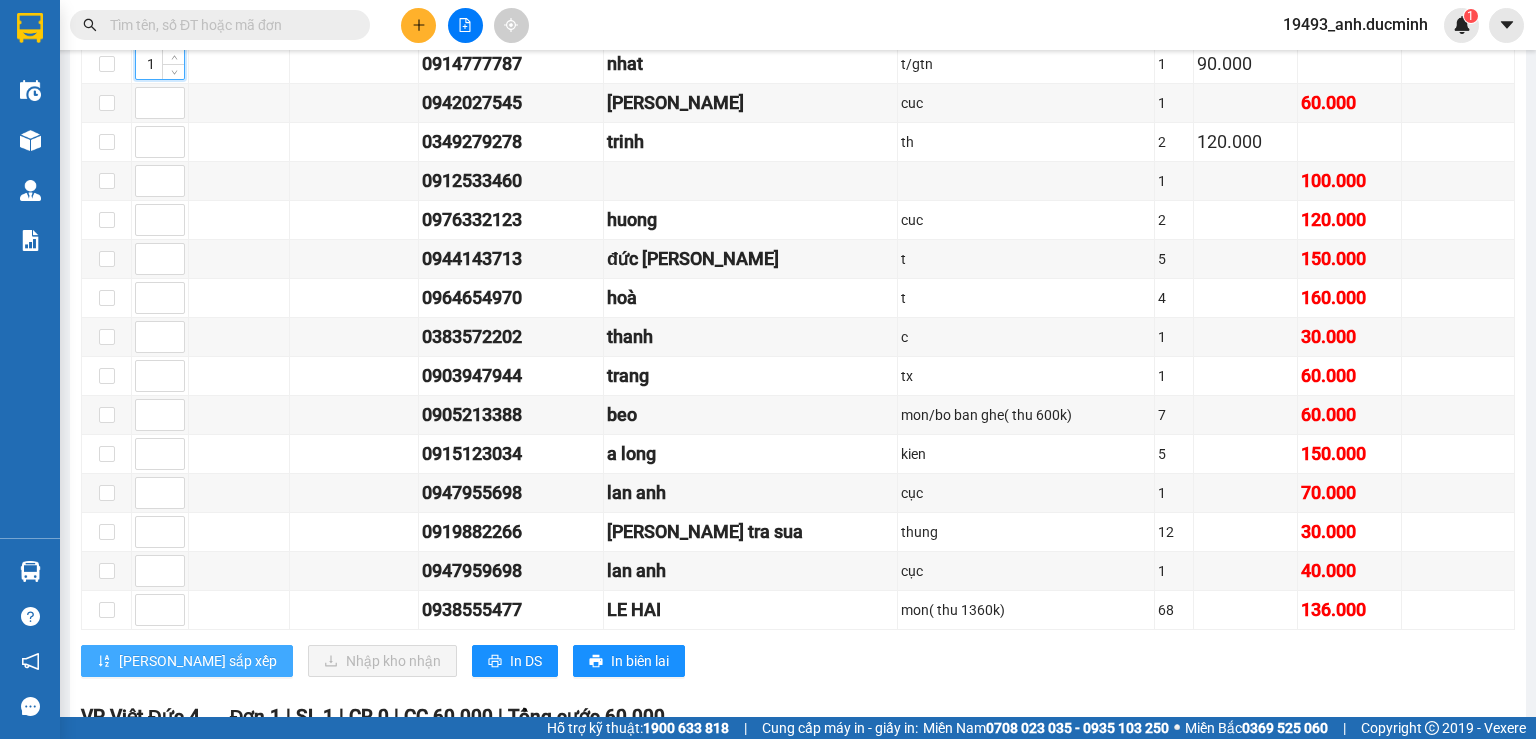 type on "1" 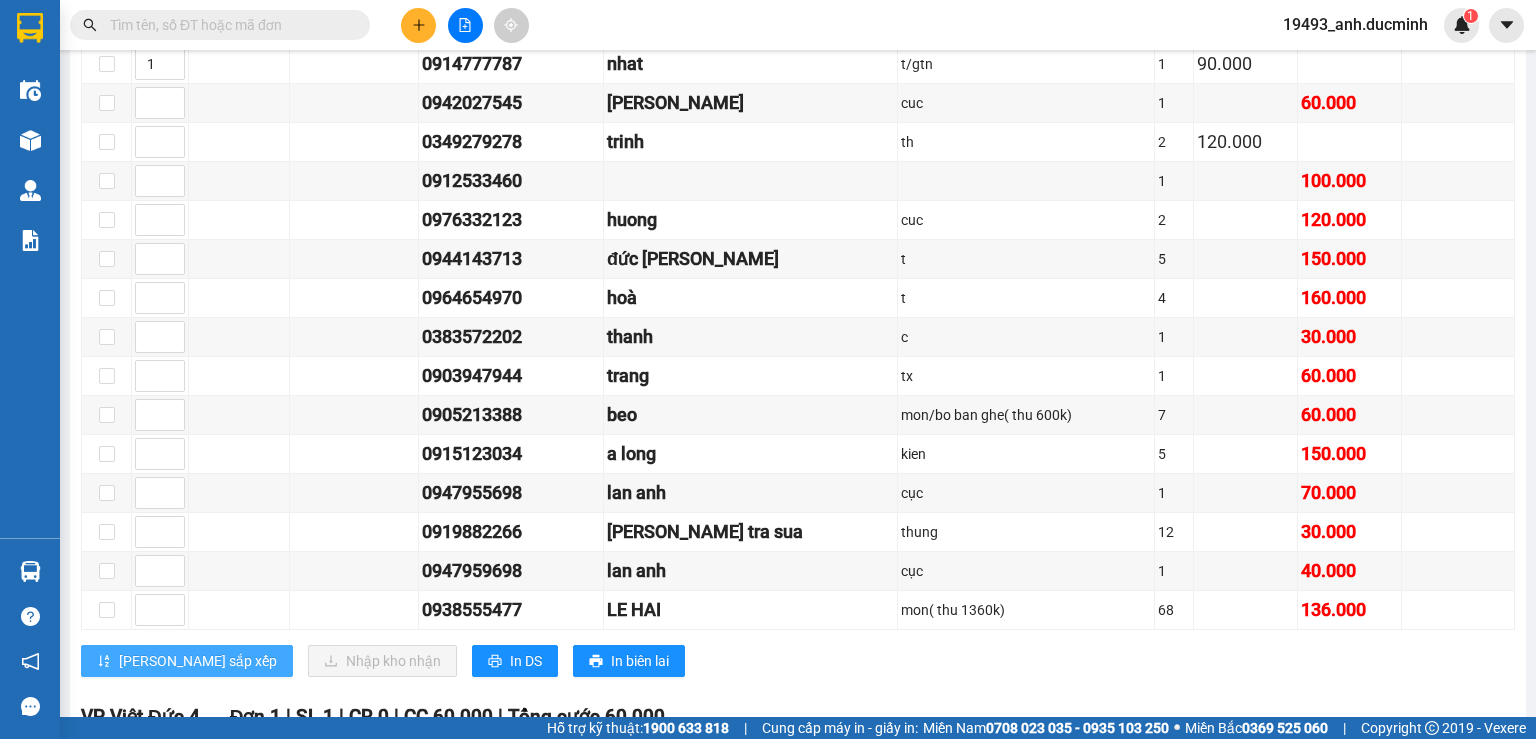 click on "[PERSON_NAME] sắp xếp" at bounding box center (198, 661) 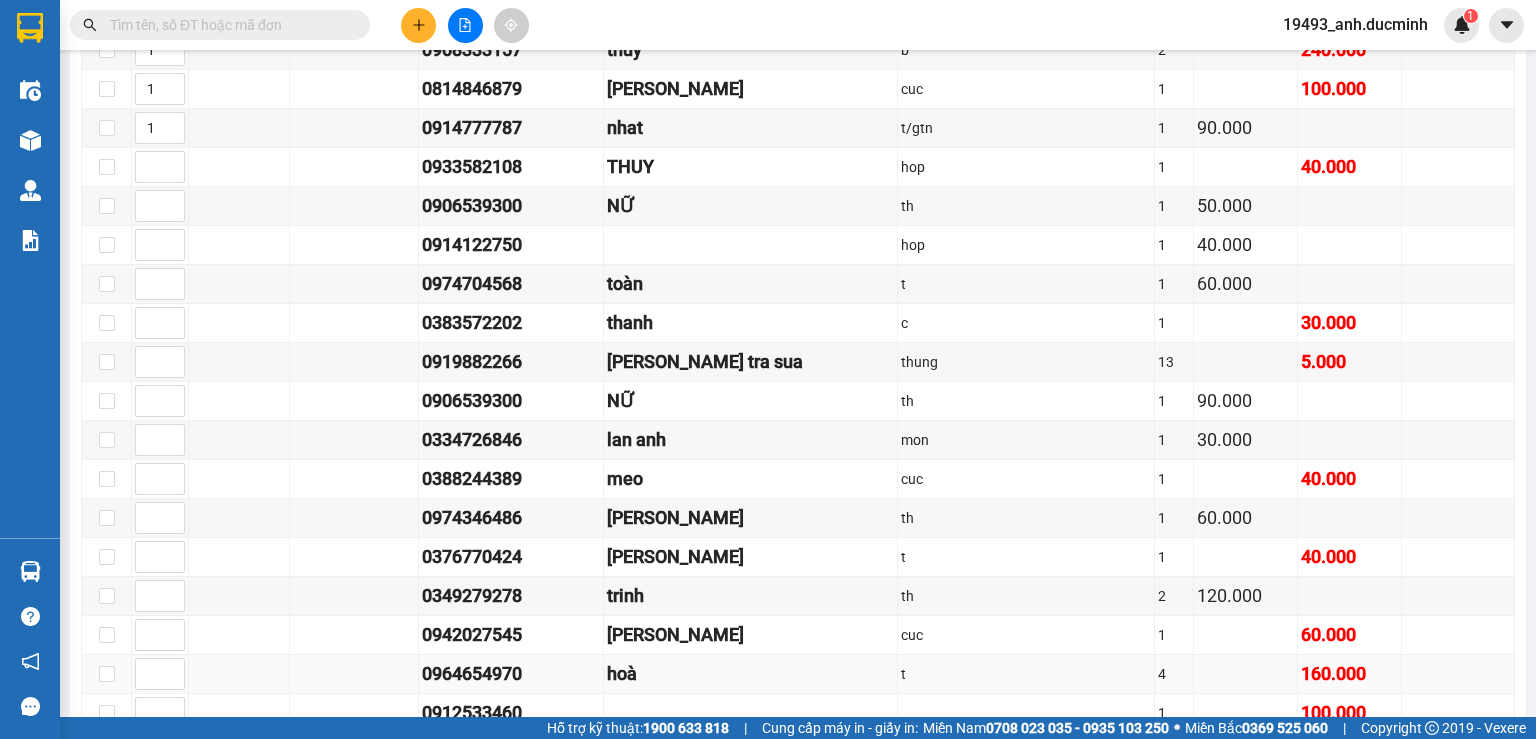 scroll, scrollTop: 598, scrollLeft: 0, axis: vertical 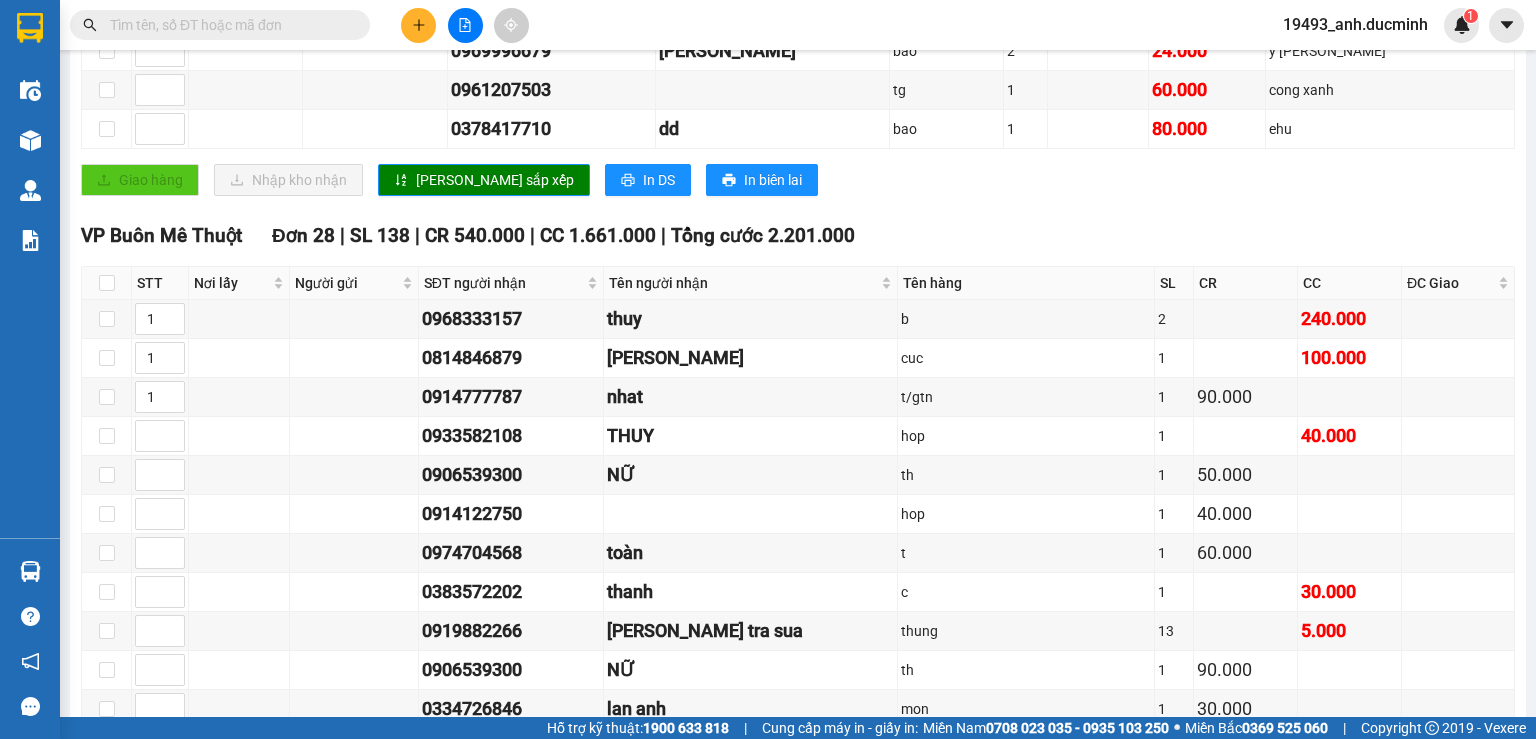 click at bounding box center [228, 25] 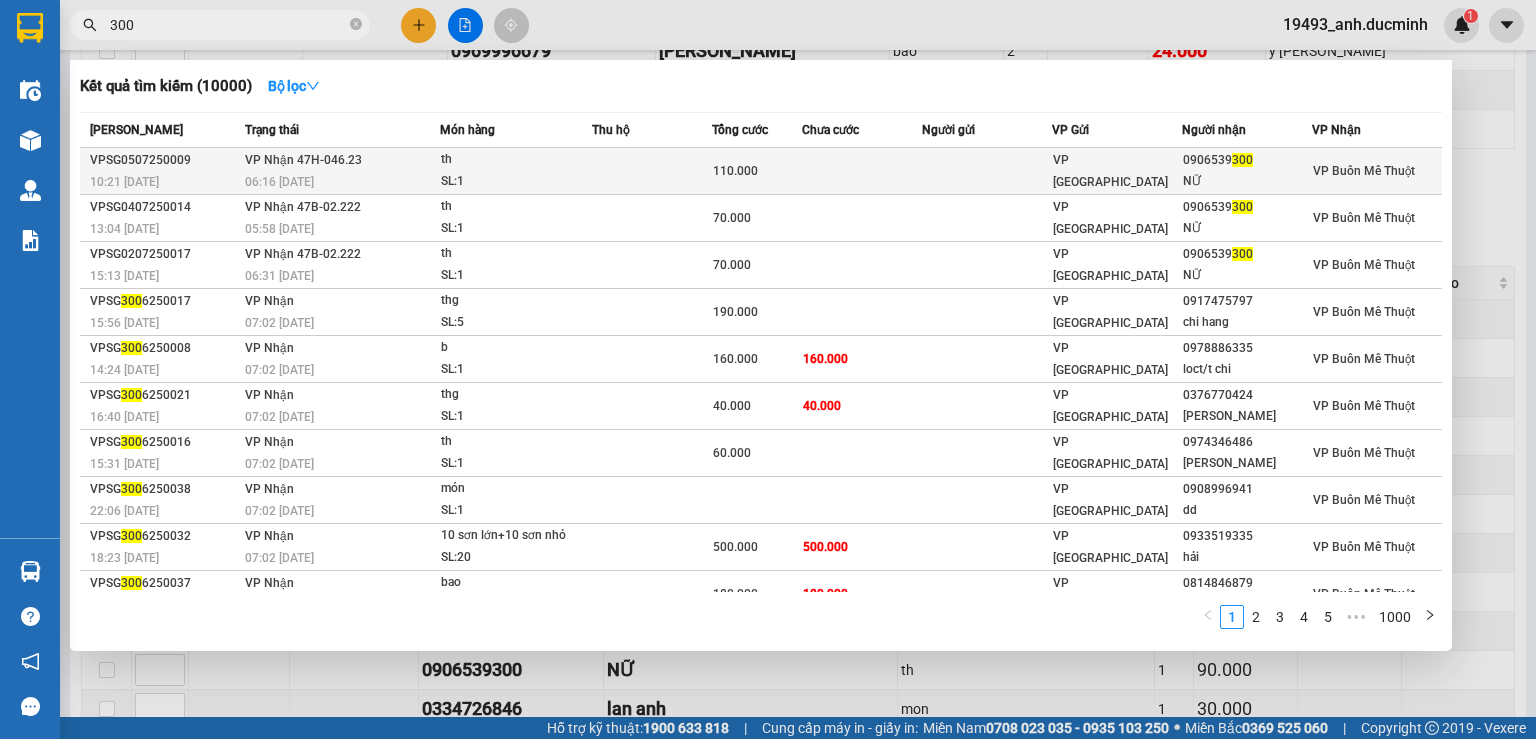 type on "300" 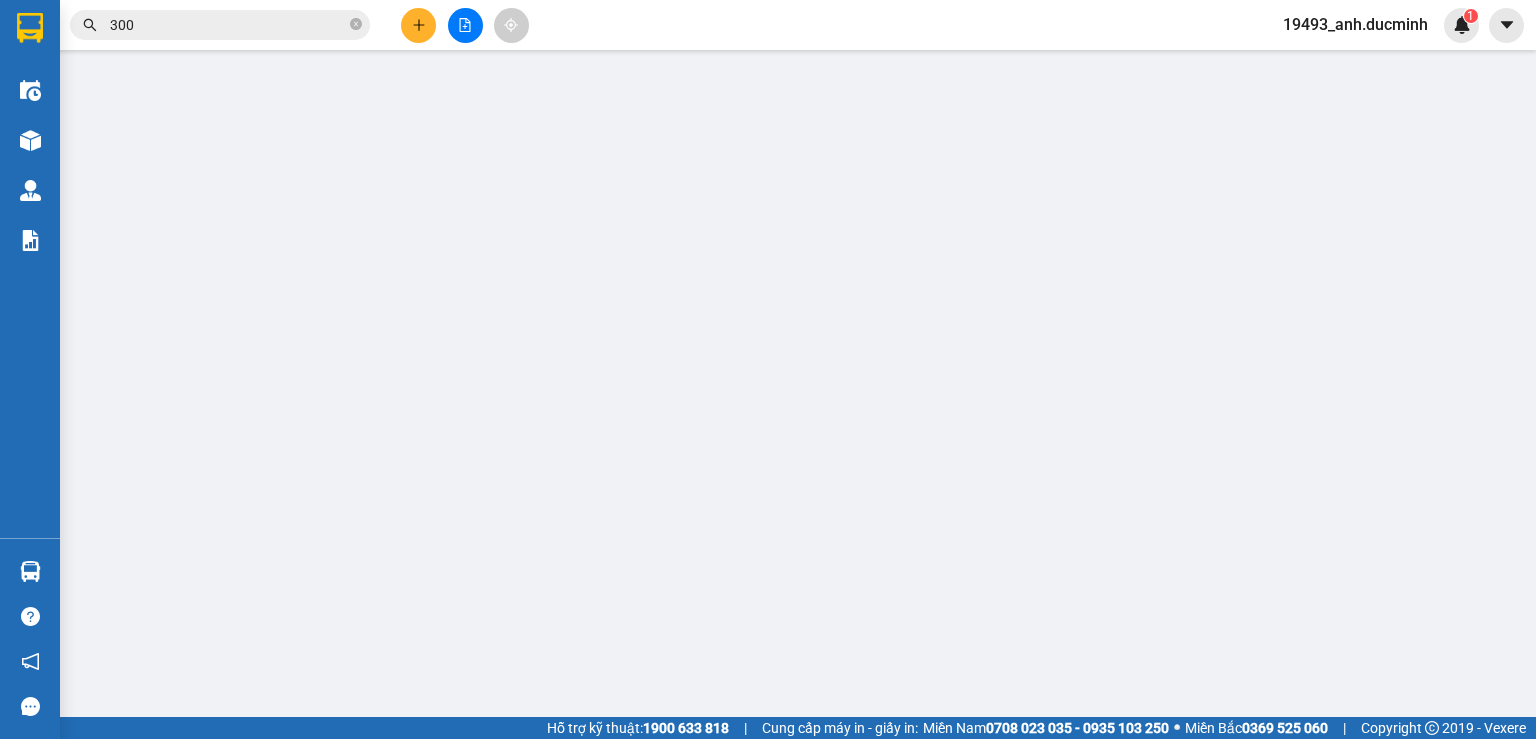 scroll, scrollTop: 0, scrollLeft: 0, axis: both 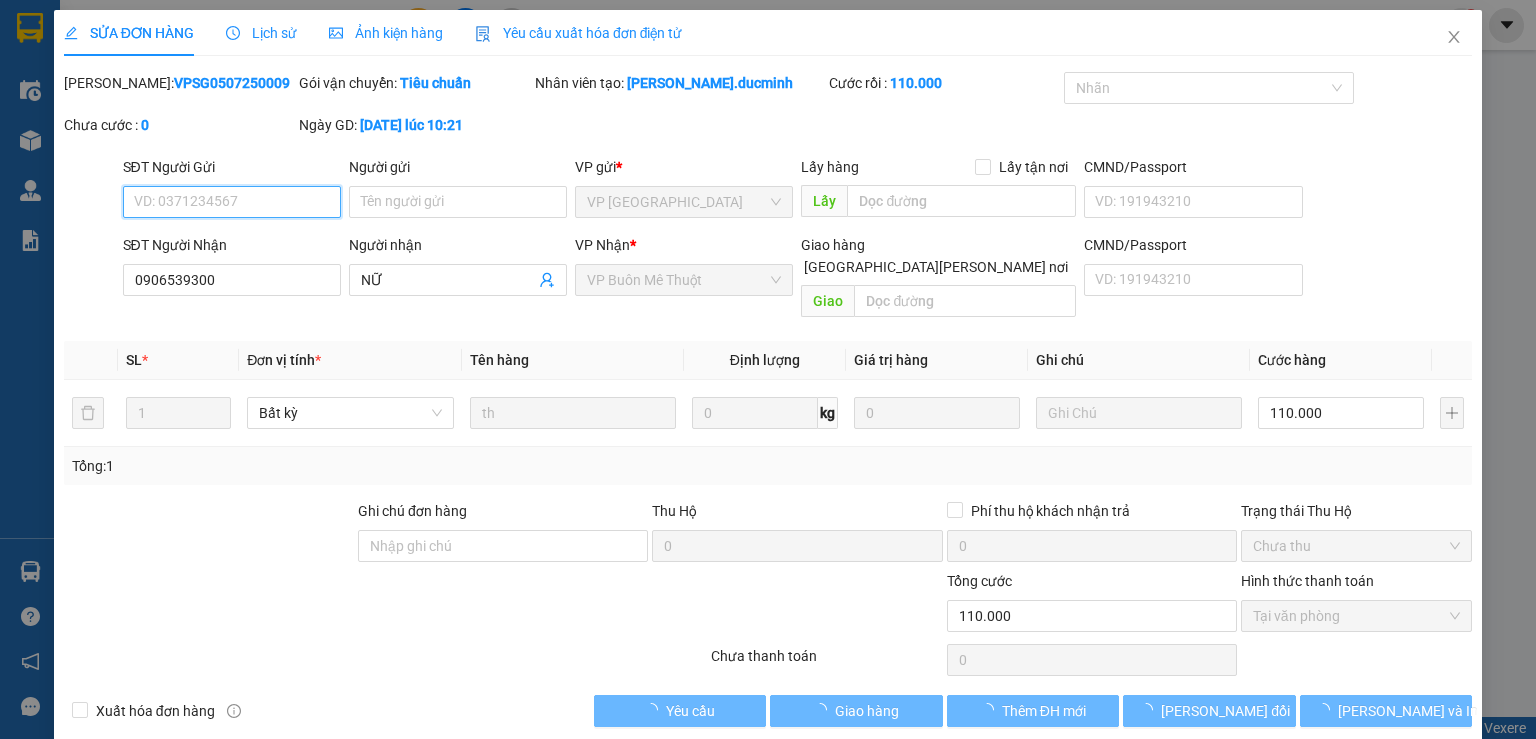 type on "0906539300" 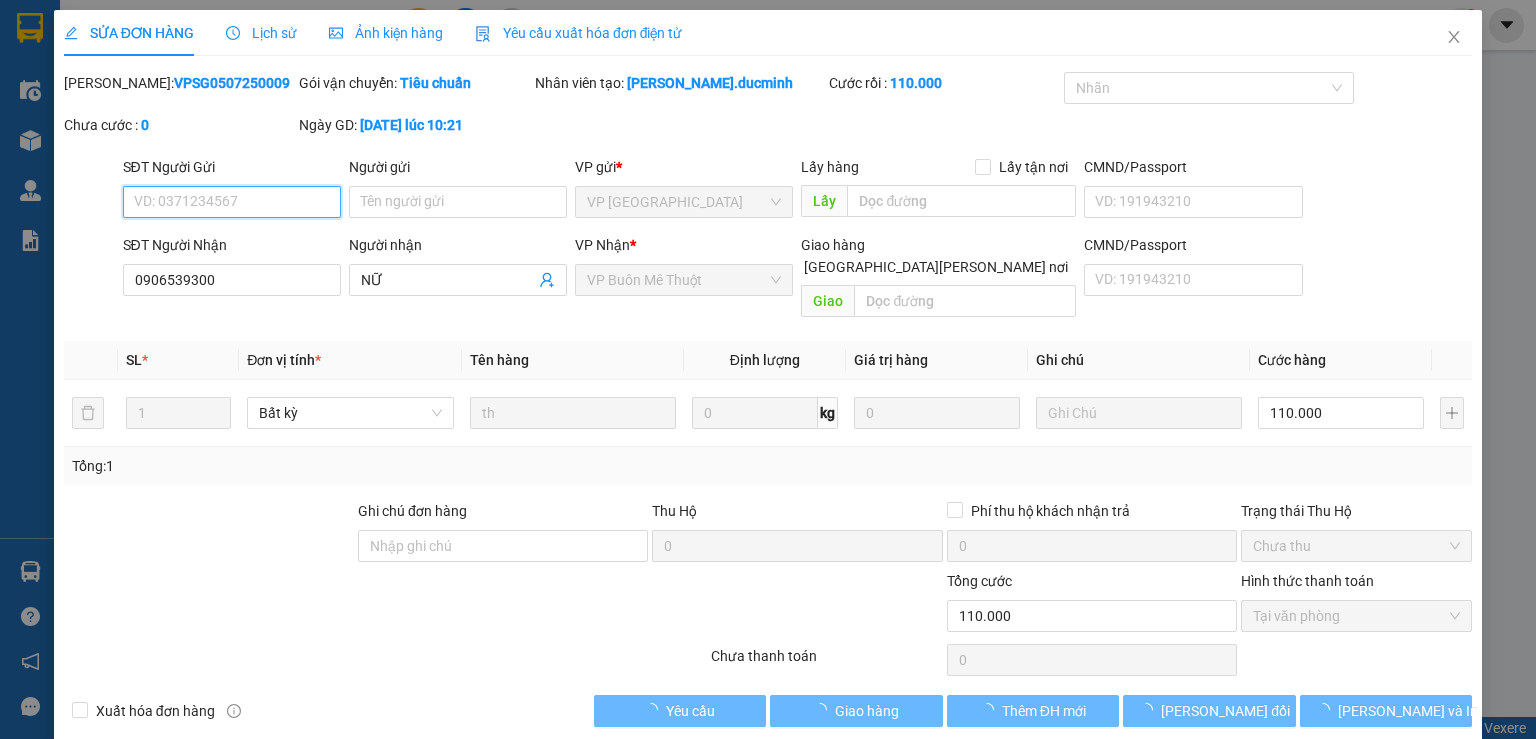 type on "NỮ" 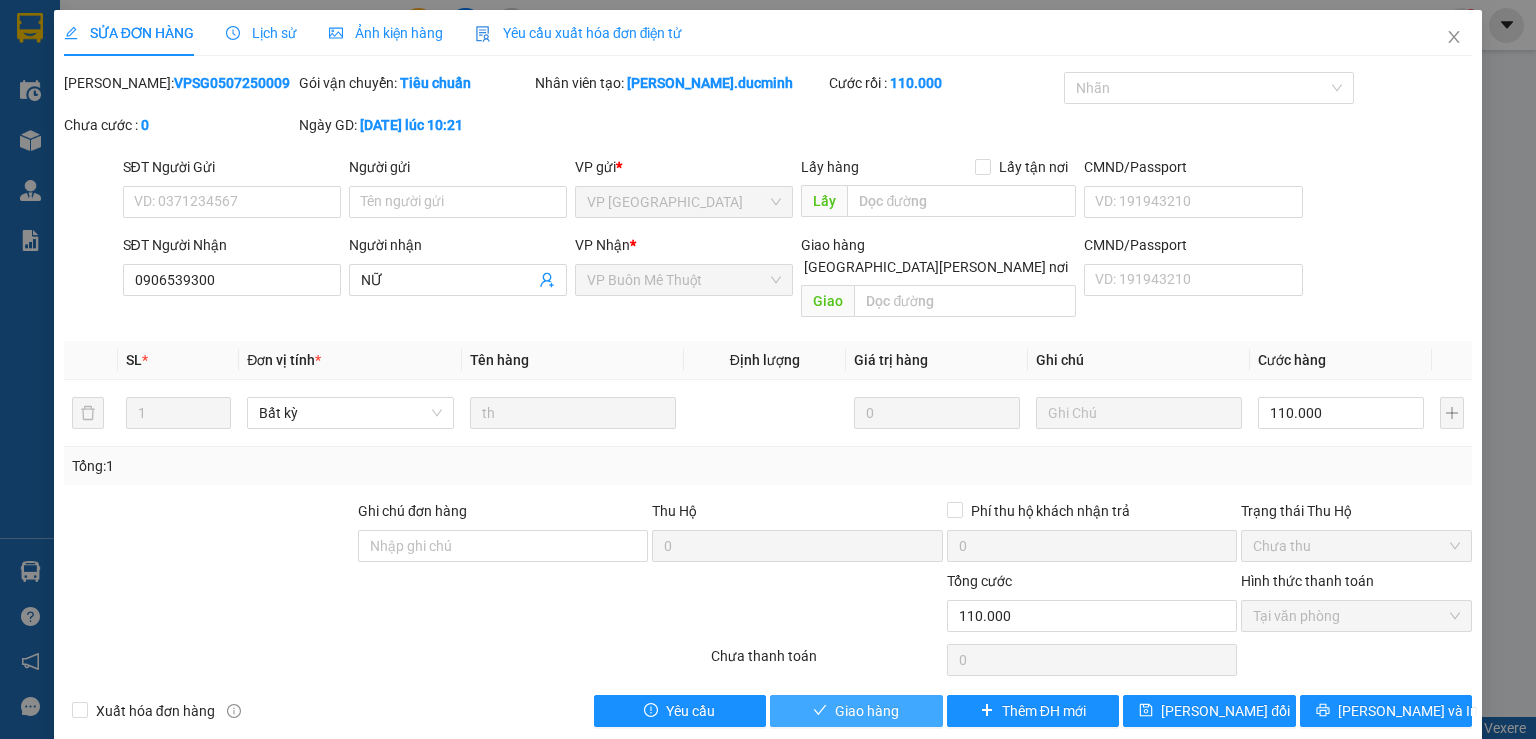click on "Giao hàng" at bounding box center [867, 711] 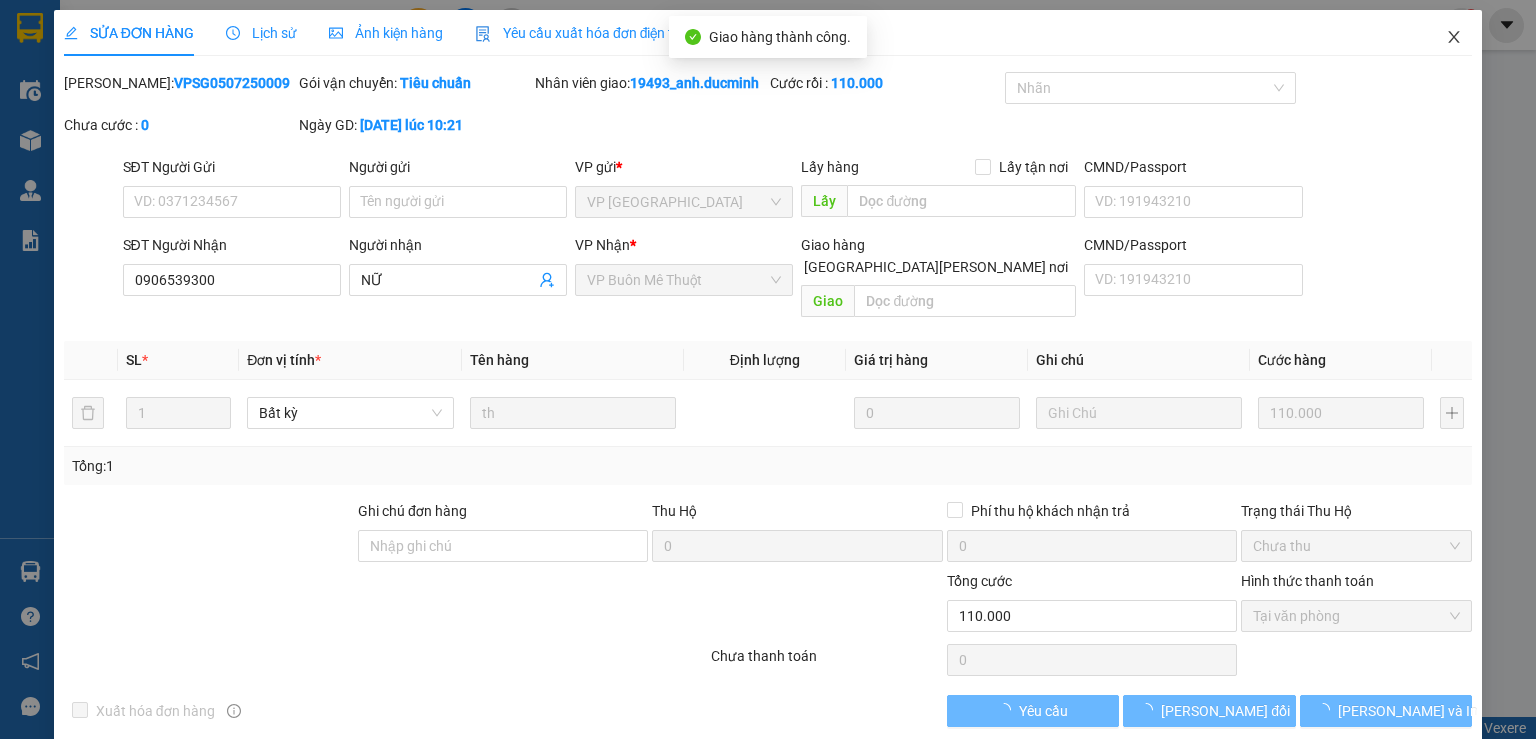 click 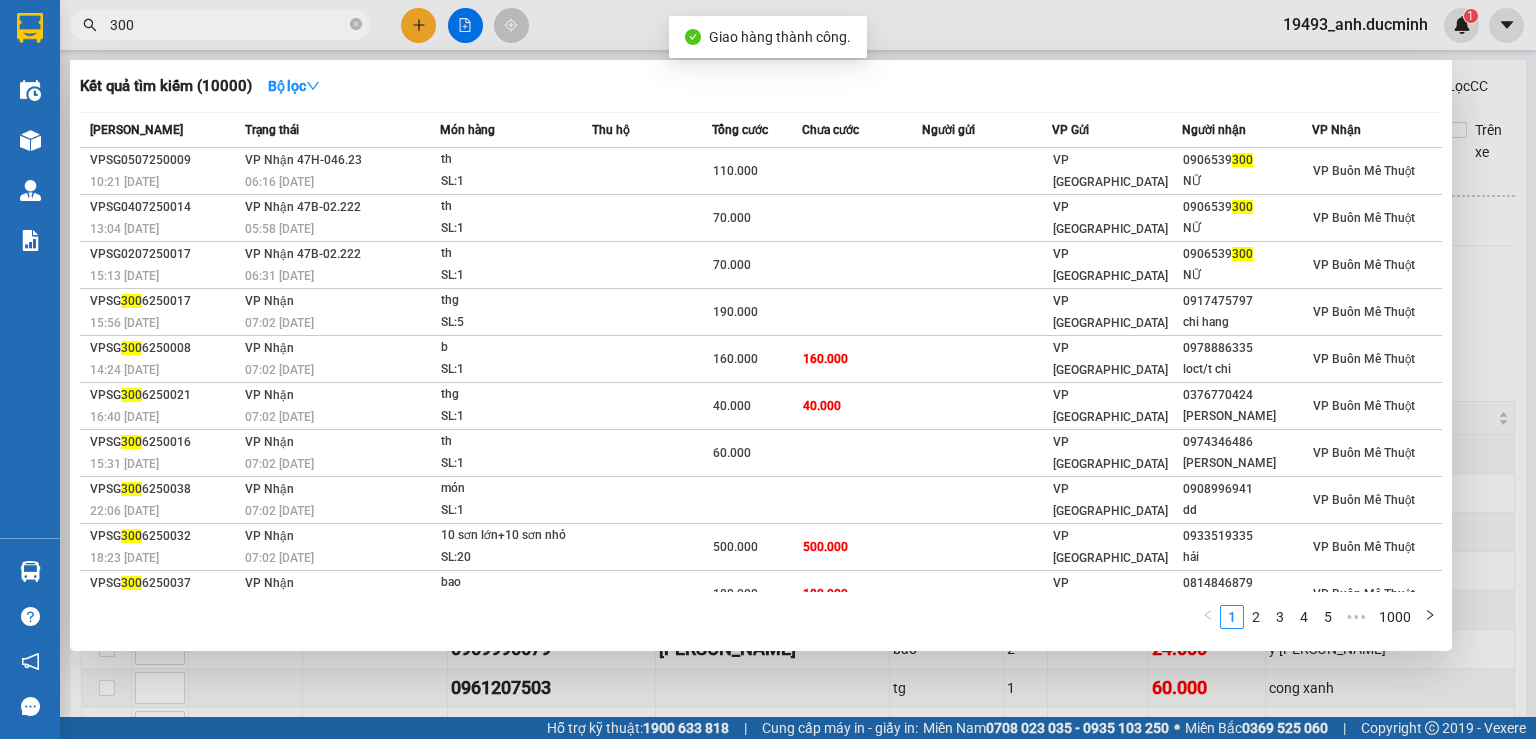 click on "300" at bounding box center [228, 25] 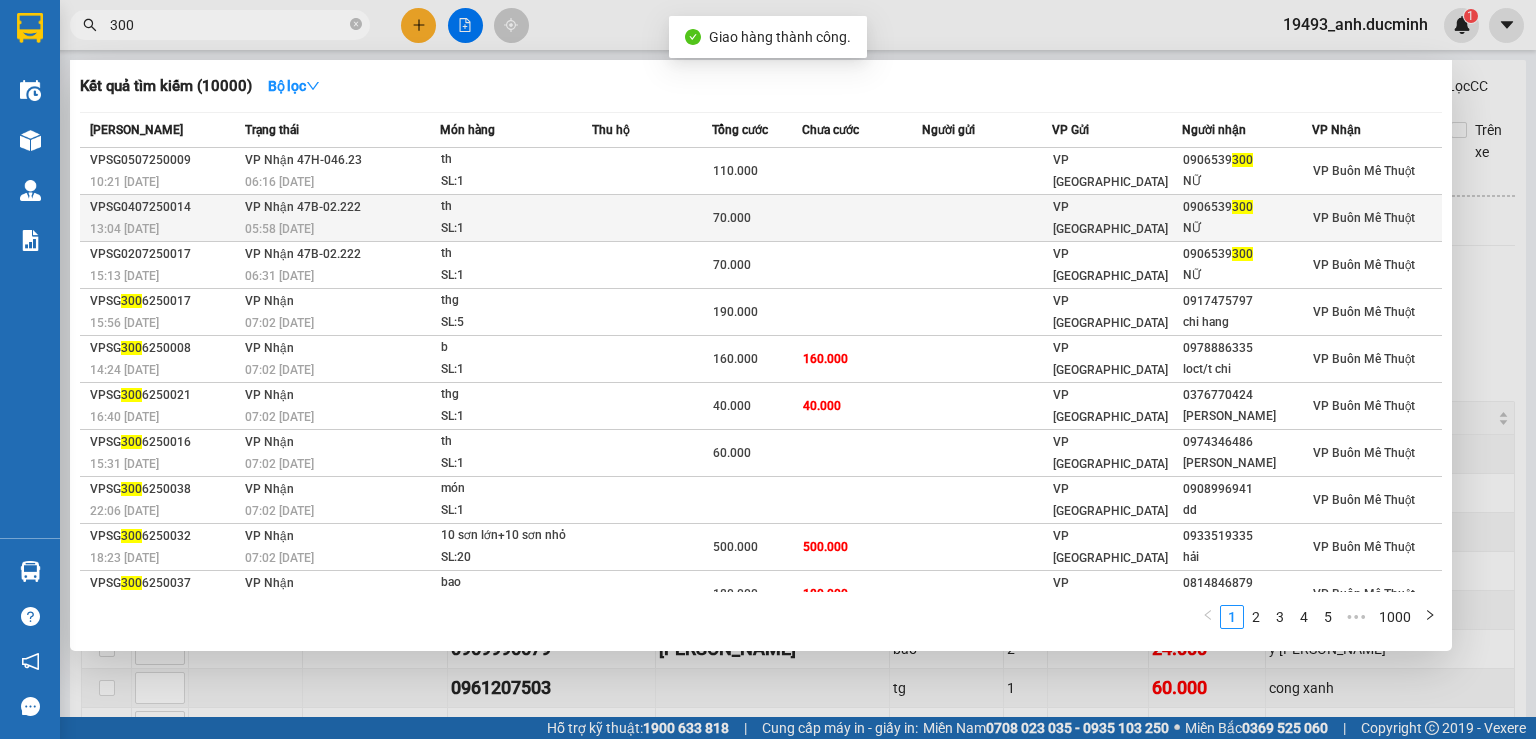 click at bounding box center (652, 218) 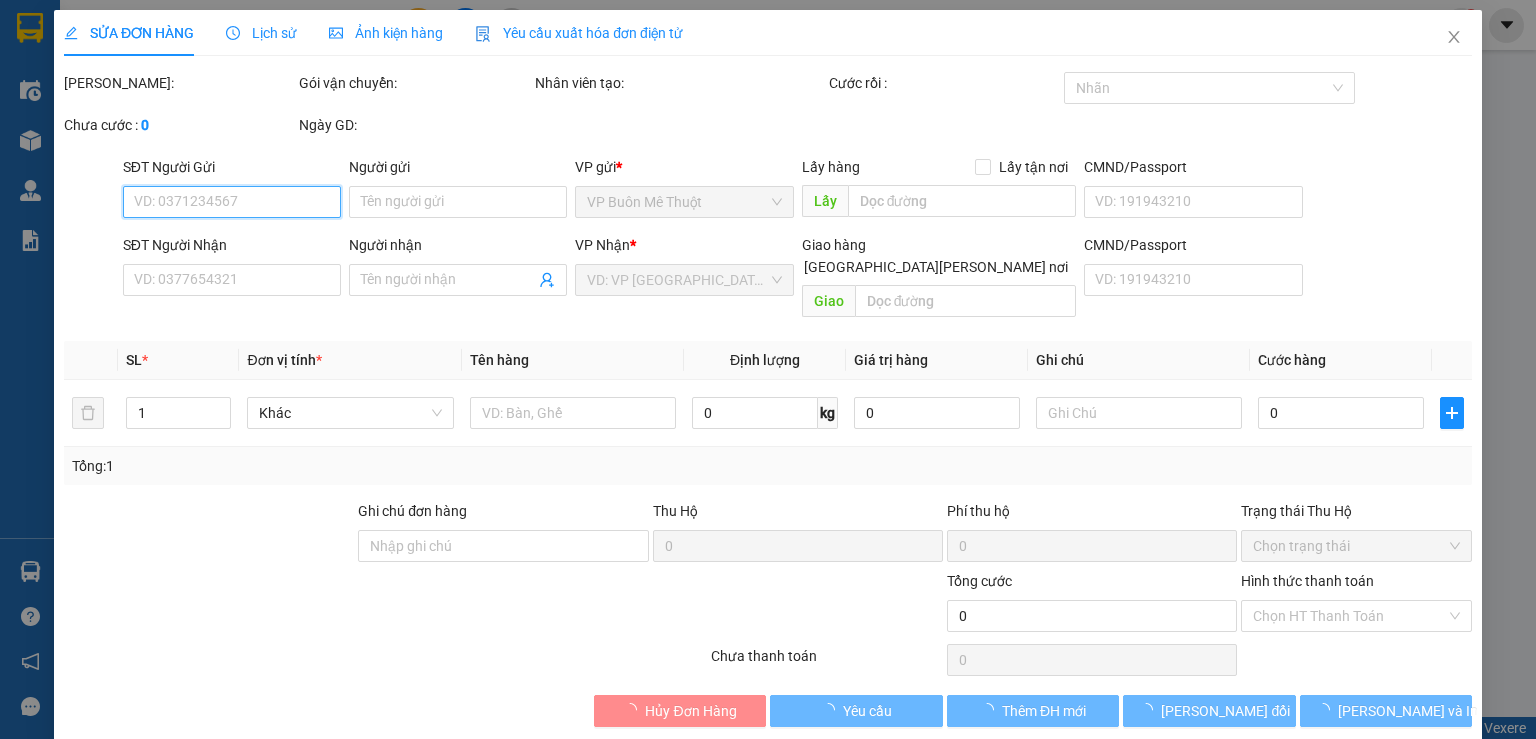 type on "0906539300" 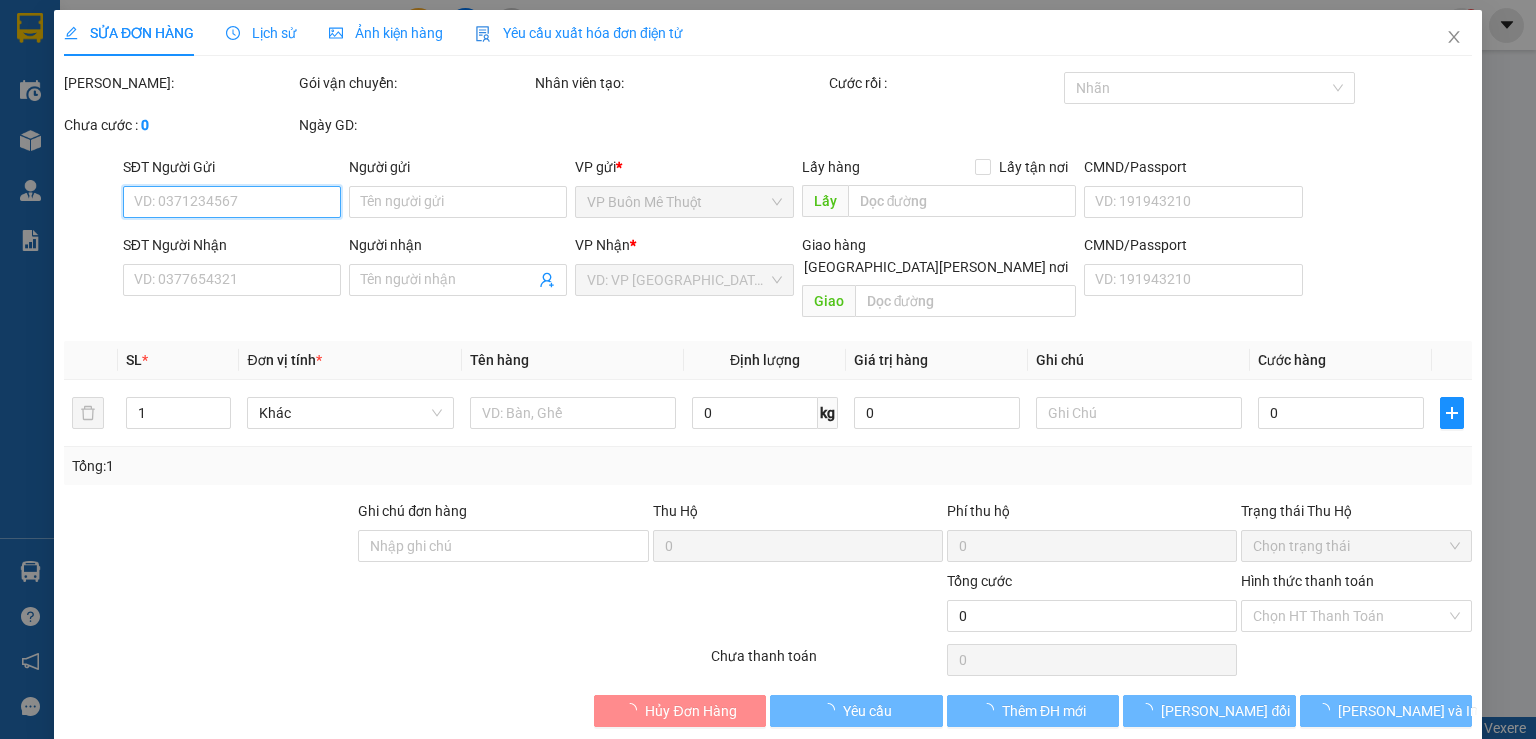 type on "NỮ" 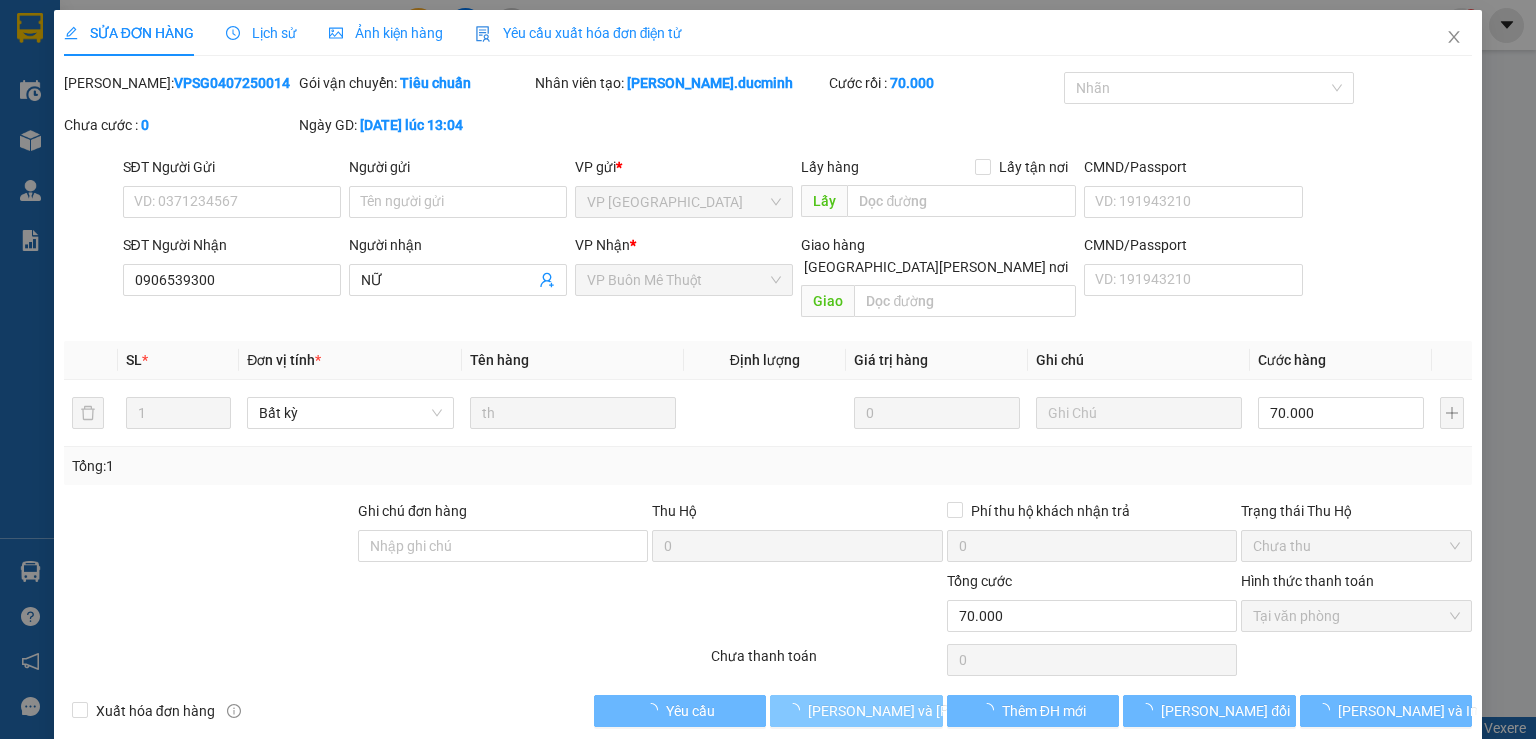 click on "[PERSON_NAME] và [PERSON_NAME] hàng" at bounding box center (943, 711) 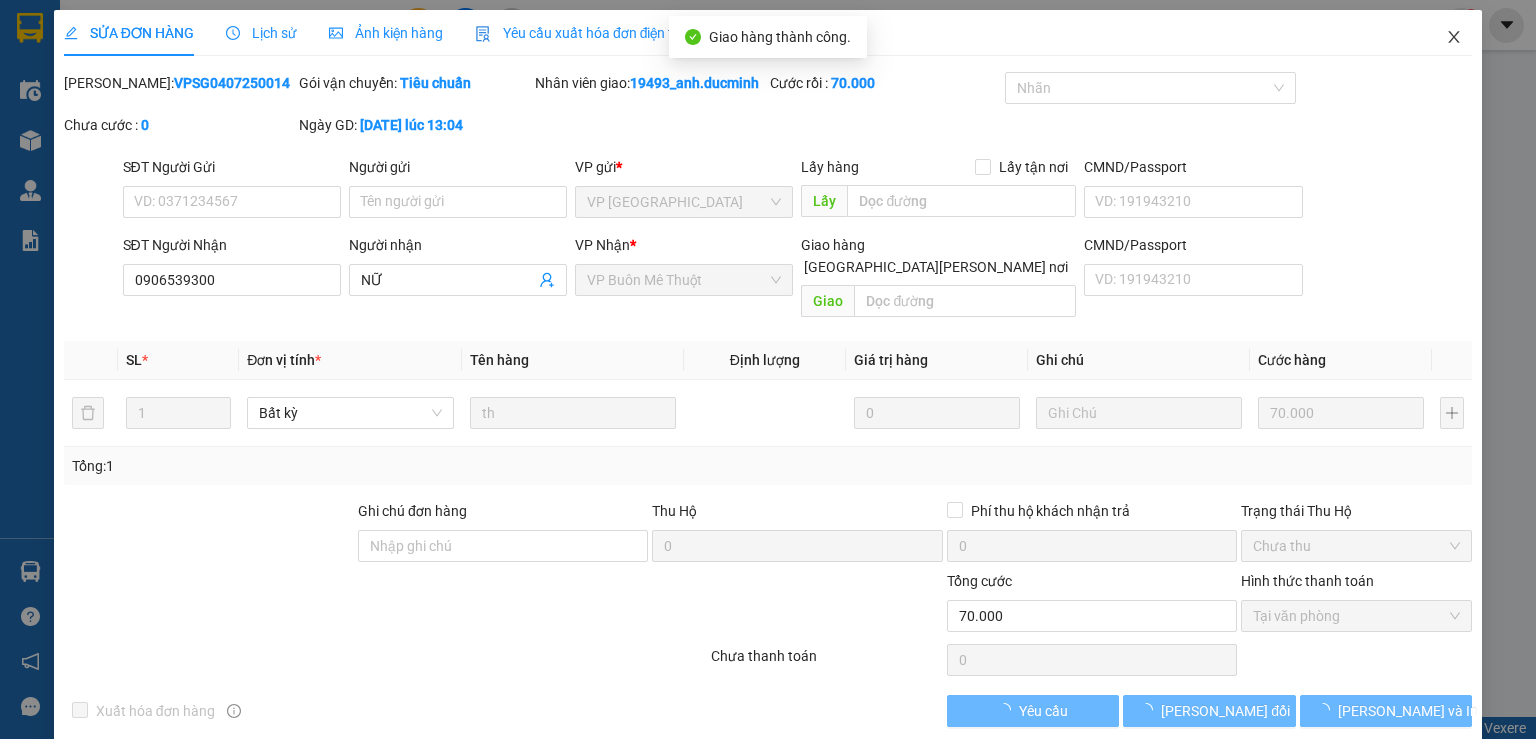 click at bounding box center (1454, 38) 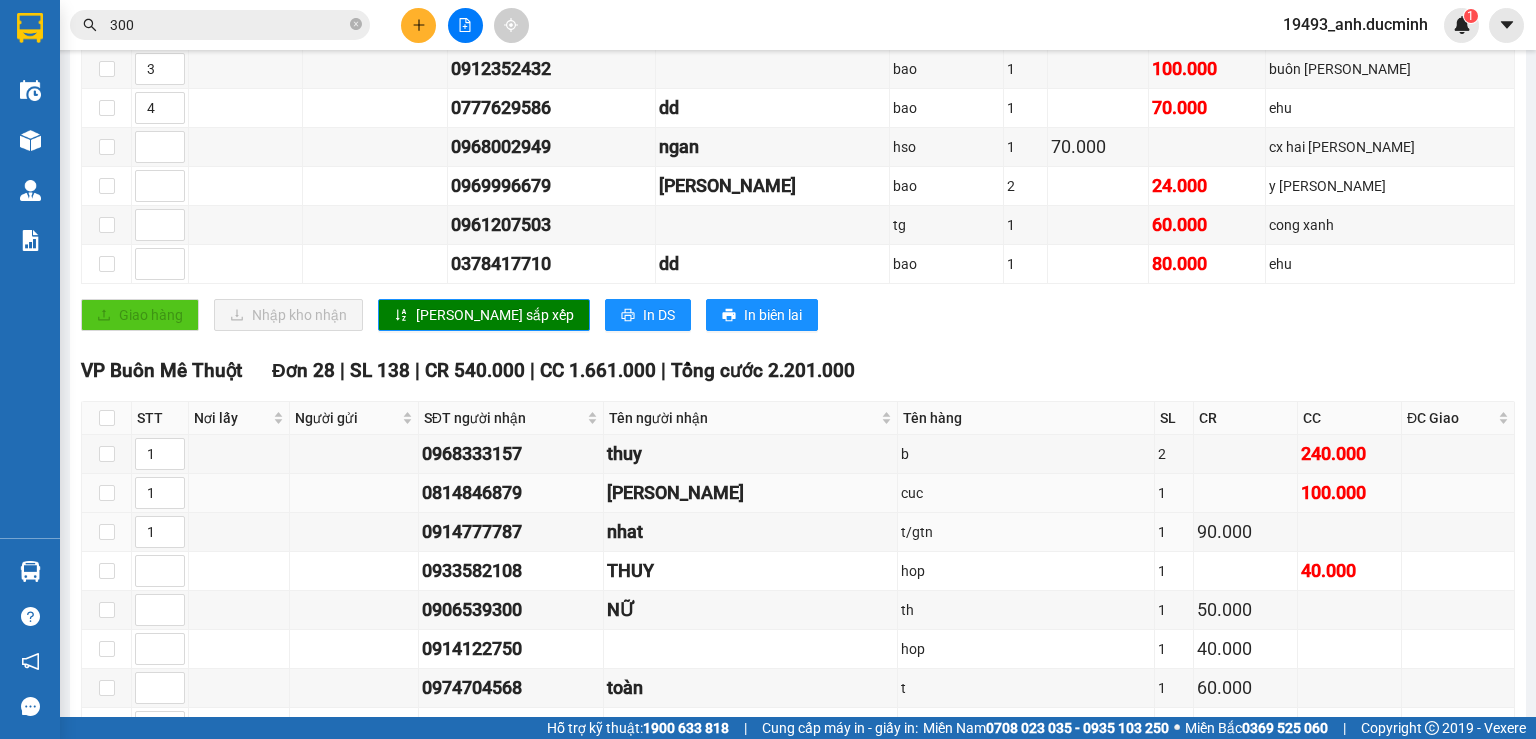scroll, scrollTop: 560, scrollLeft: 0, axis: vertical 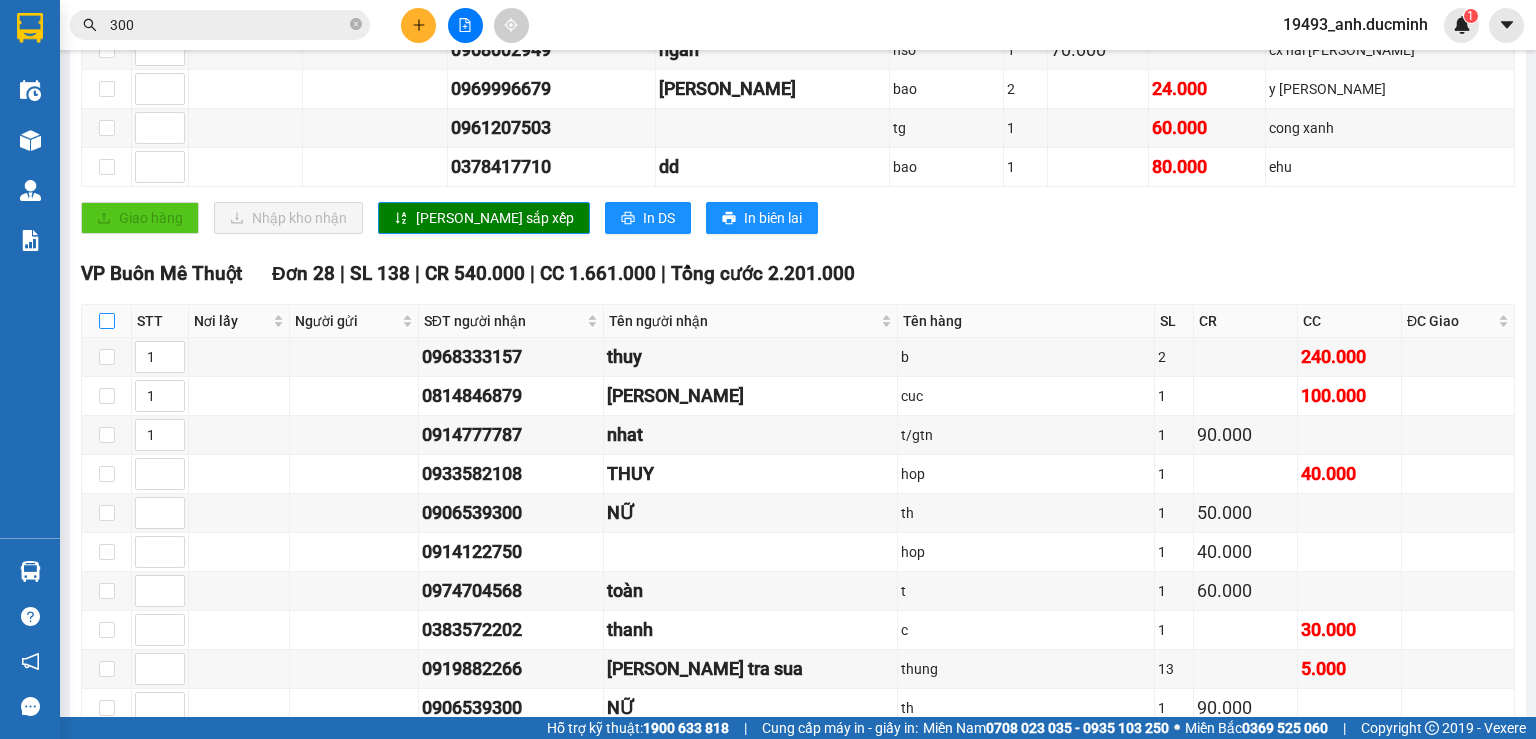 click at bounding box center (107, 321) 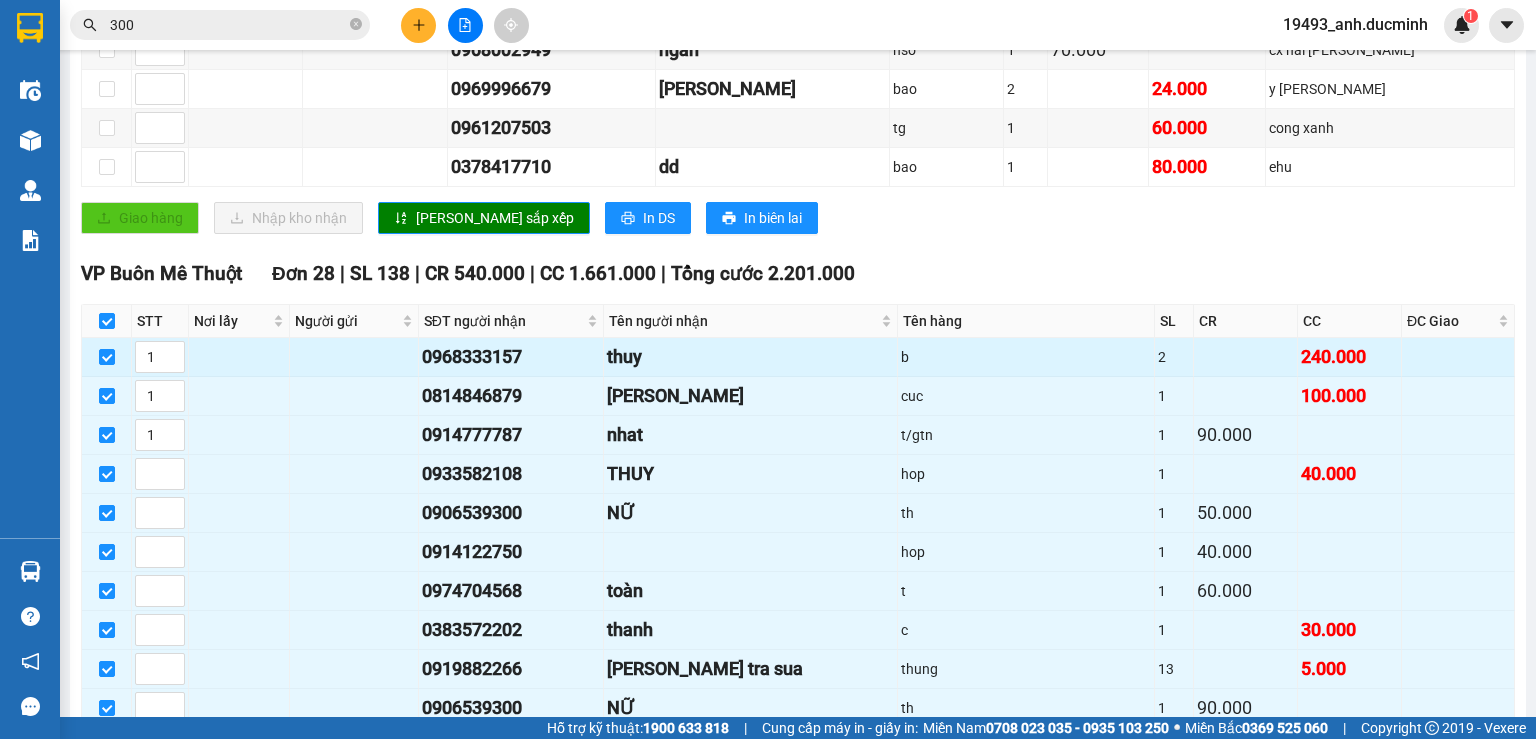 checkbox on "true" 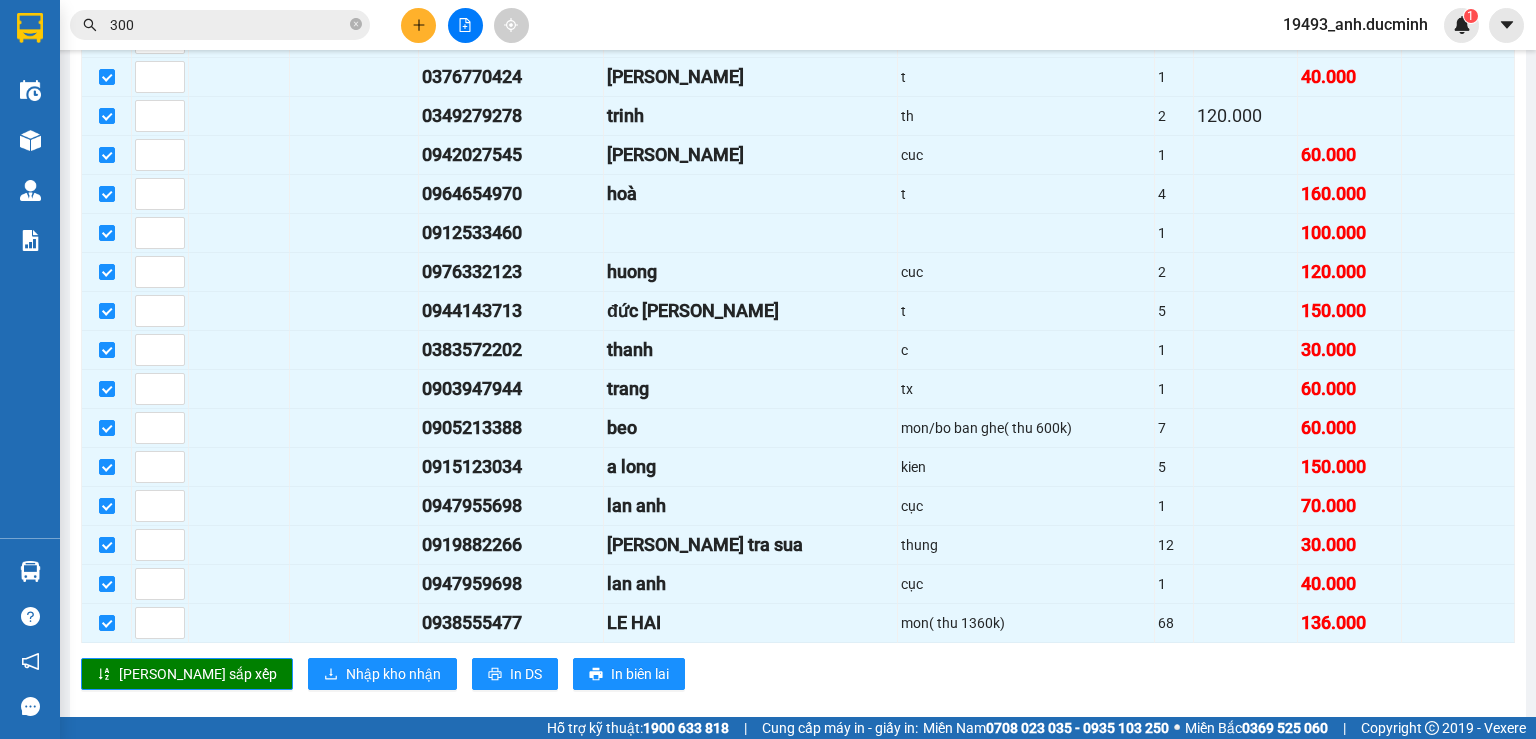 scroll, scrollTop: 1520, scrollLeft: 0, axis: vertical 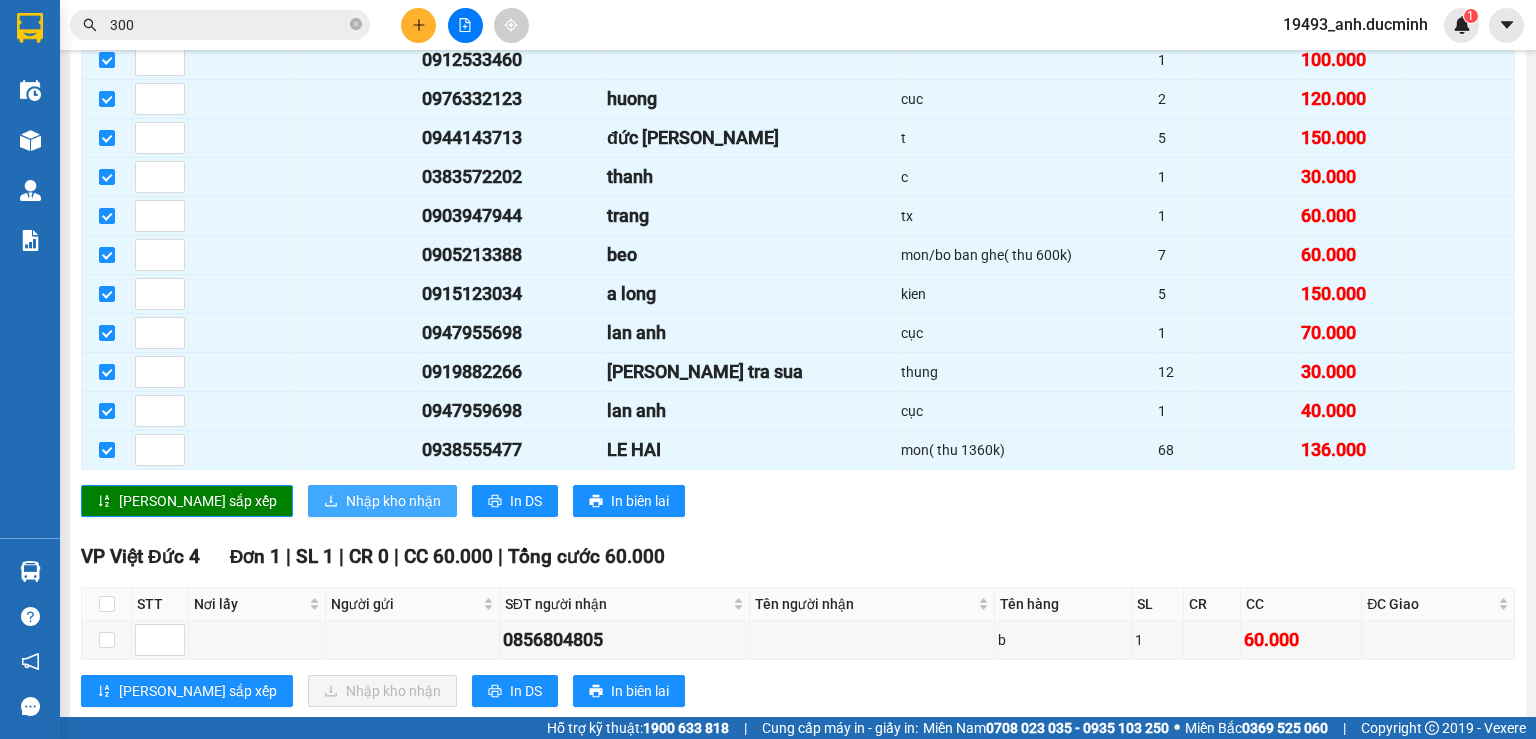 click on "Nhập kho nhận" at bounding box center (393, 501) 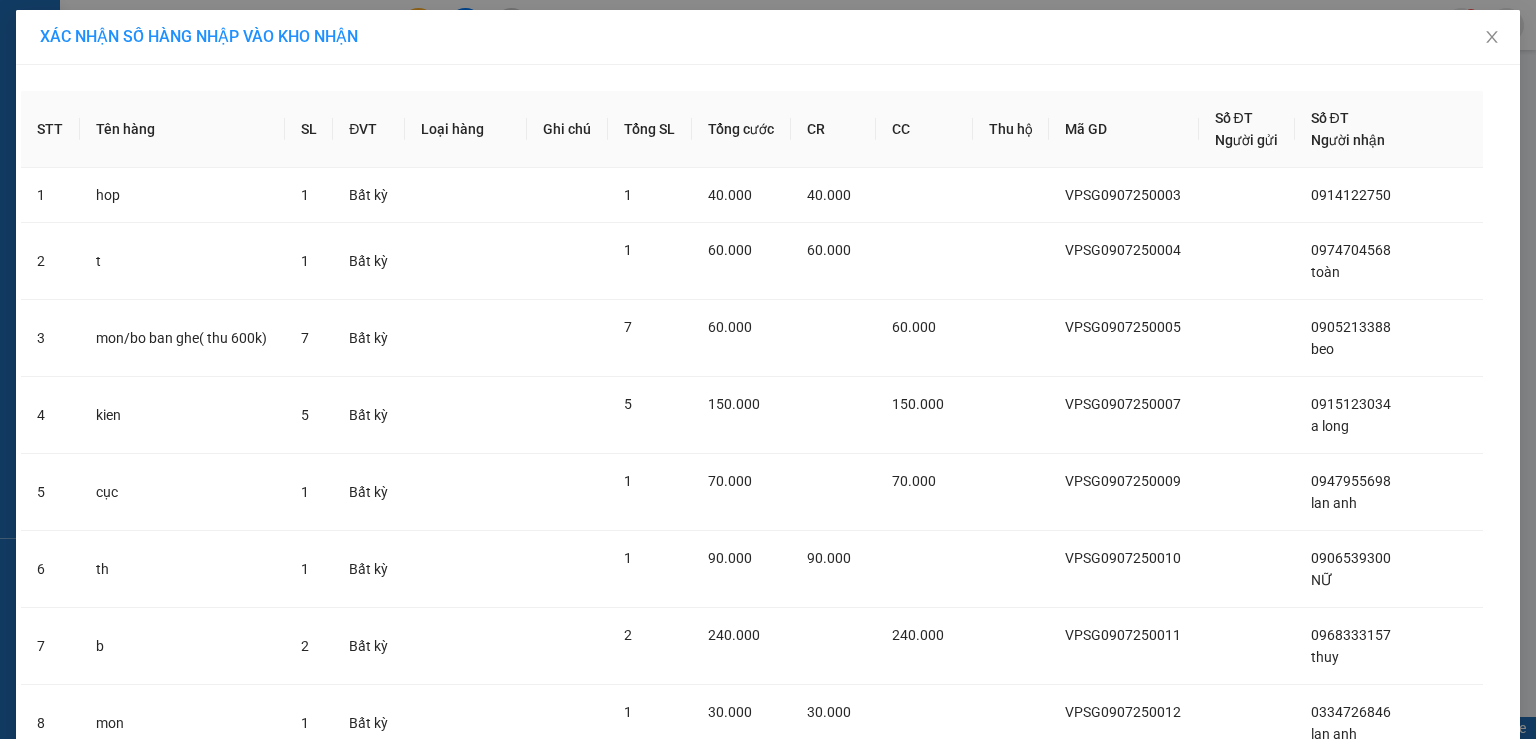 scroll, scrollTop: 0, scrollLeft: 0, axis: both 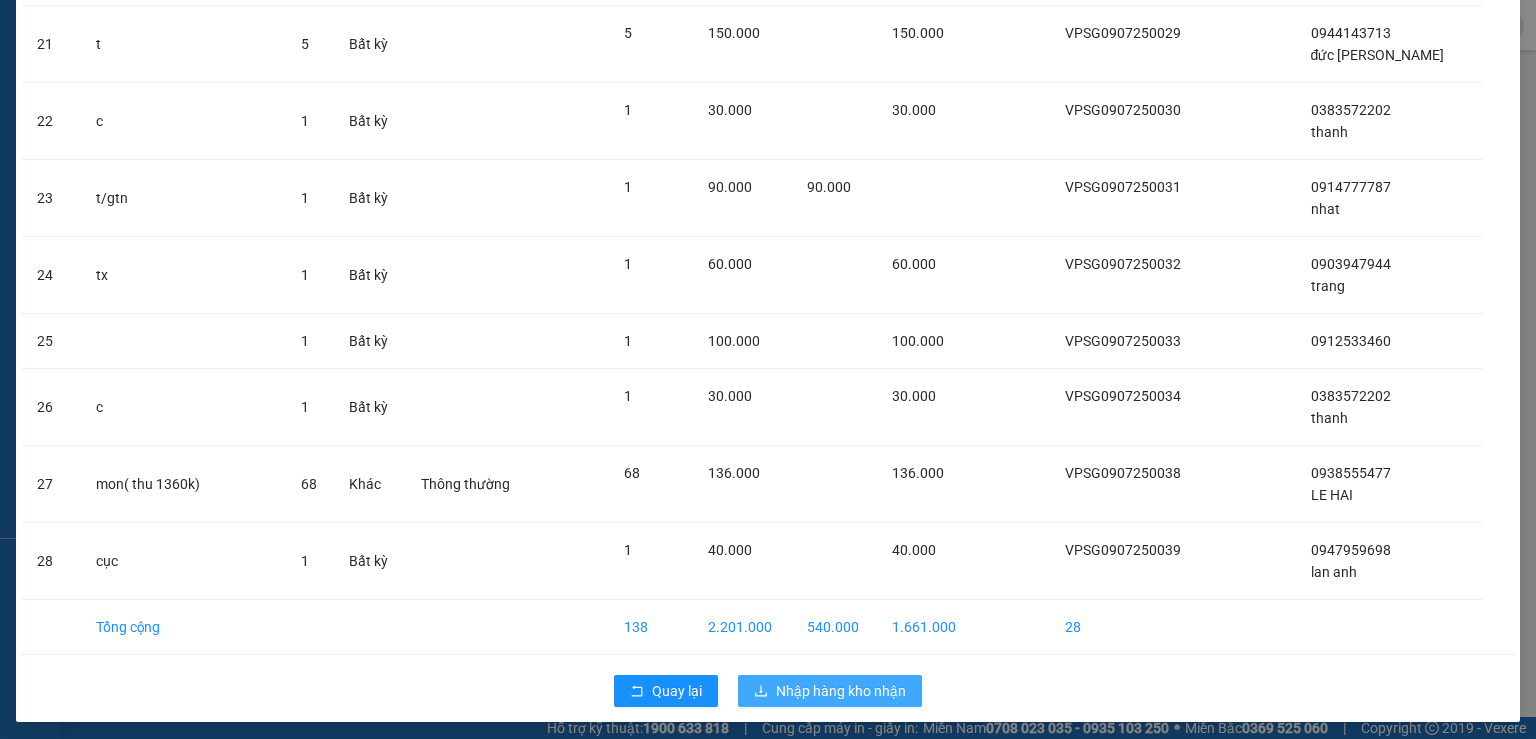 click on "Nhập hàng kho nhận" at bounding box center [841, 691] 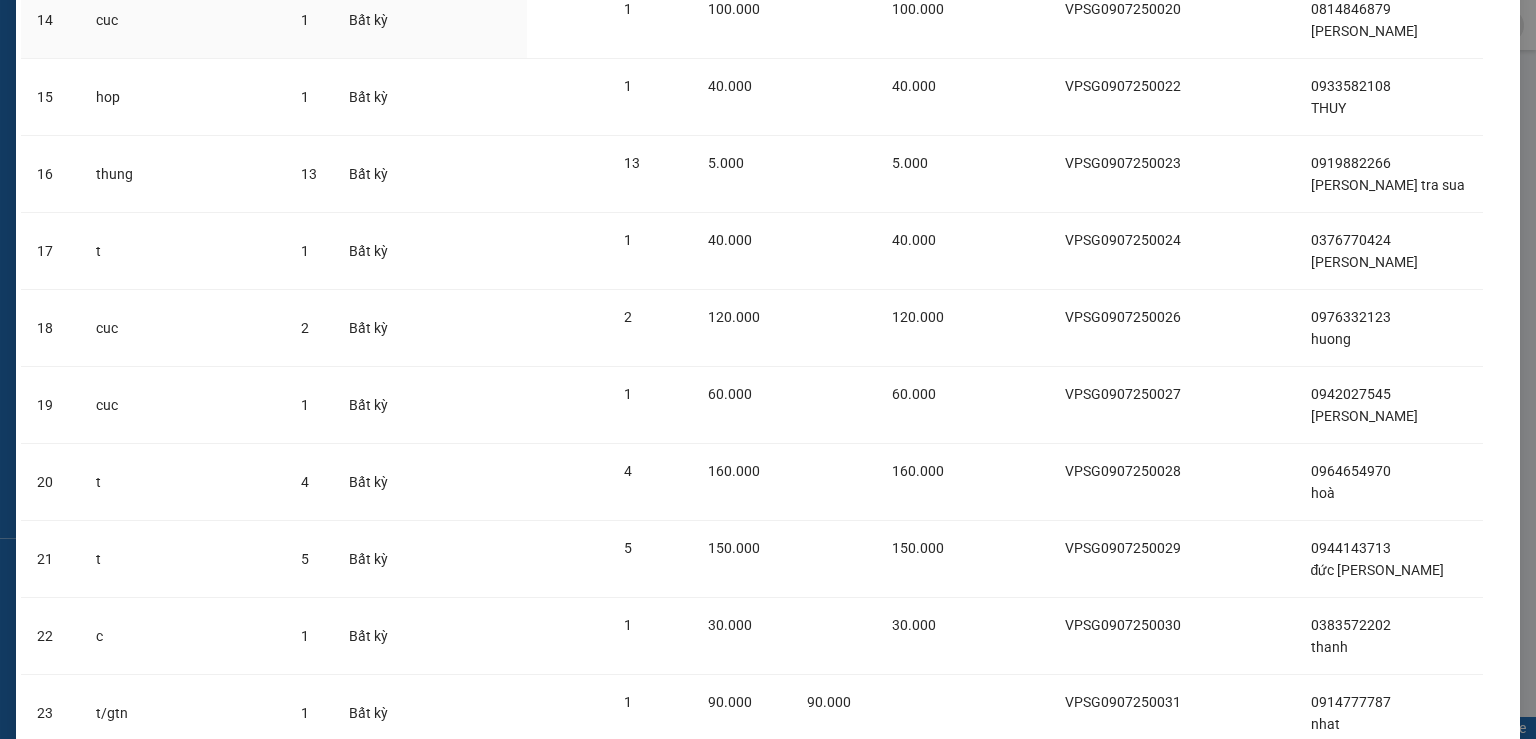 scroll, scrollTop: 960, scrollLeft: 0, axis: vertical 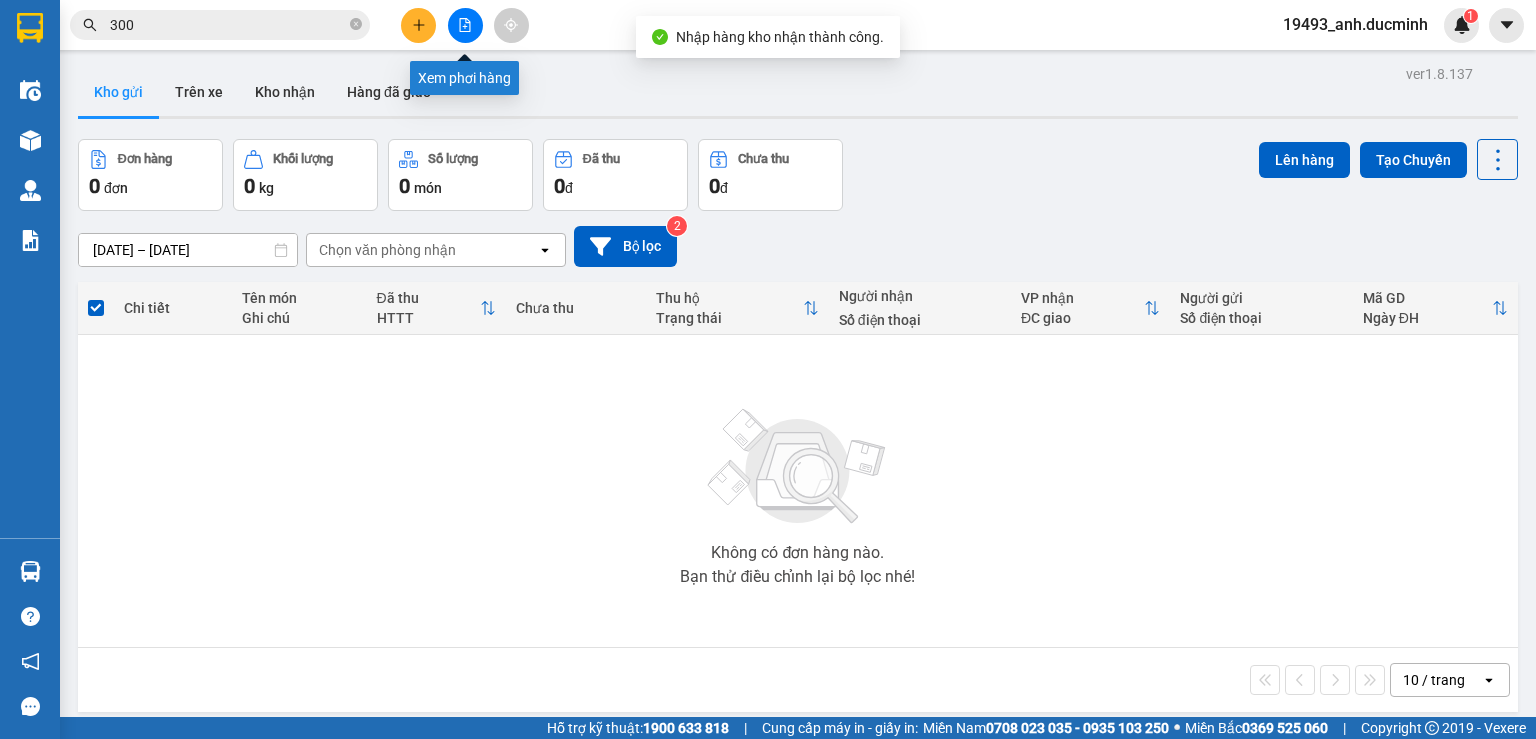 click 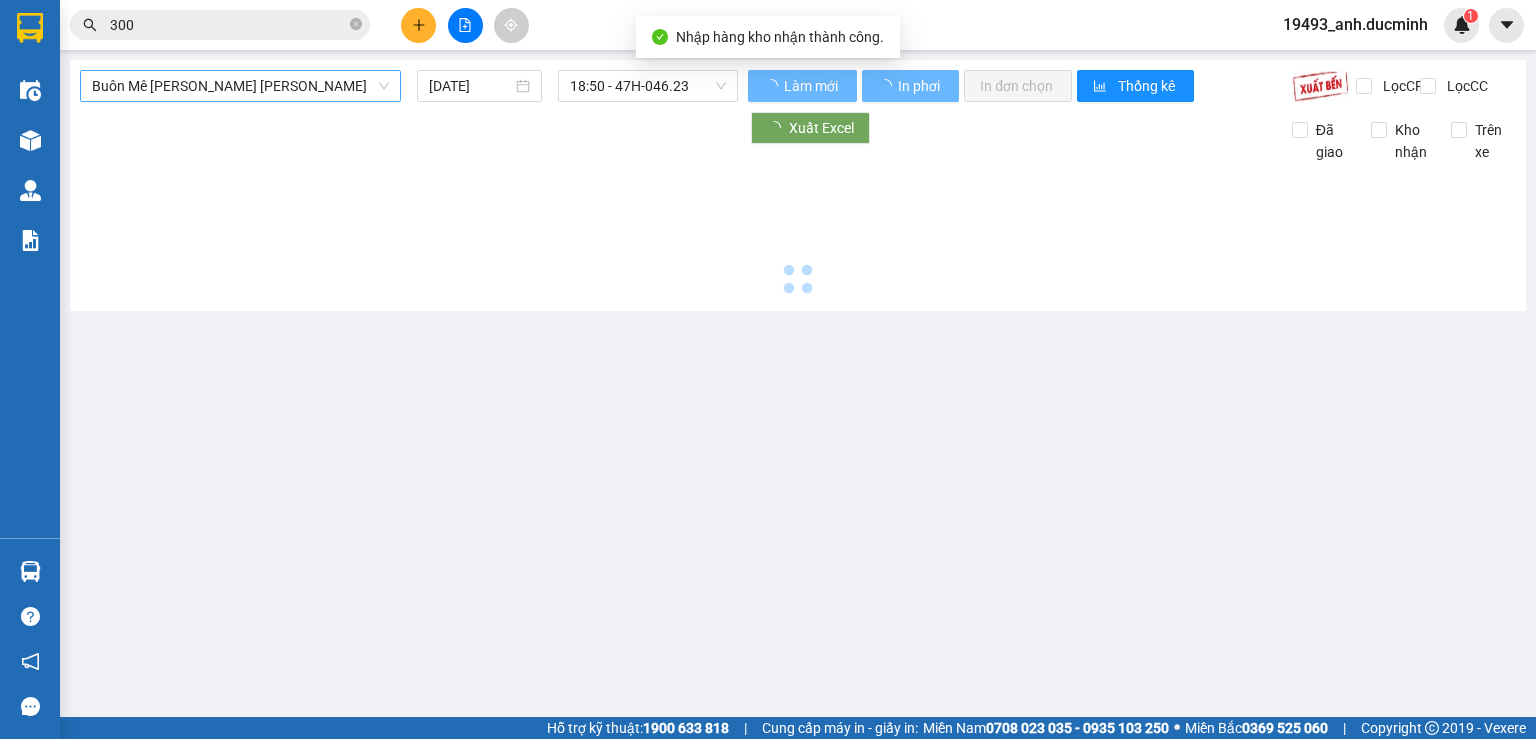 type on "[DATE]" 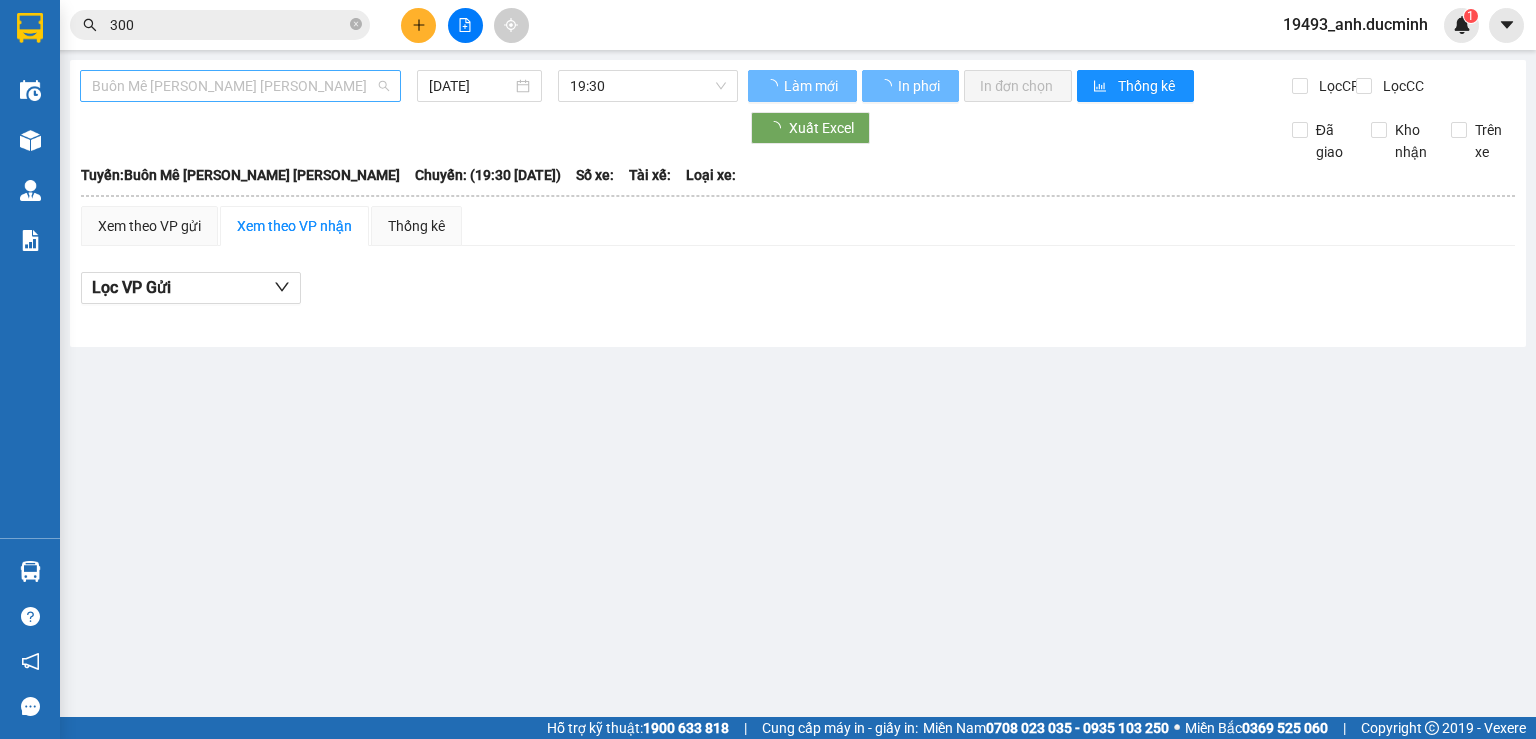 click on "Buôn Mê [PERSON_NAME] [PERSON_NAME]" at bounding box center (240, 86) 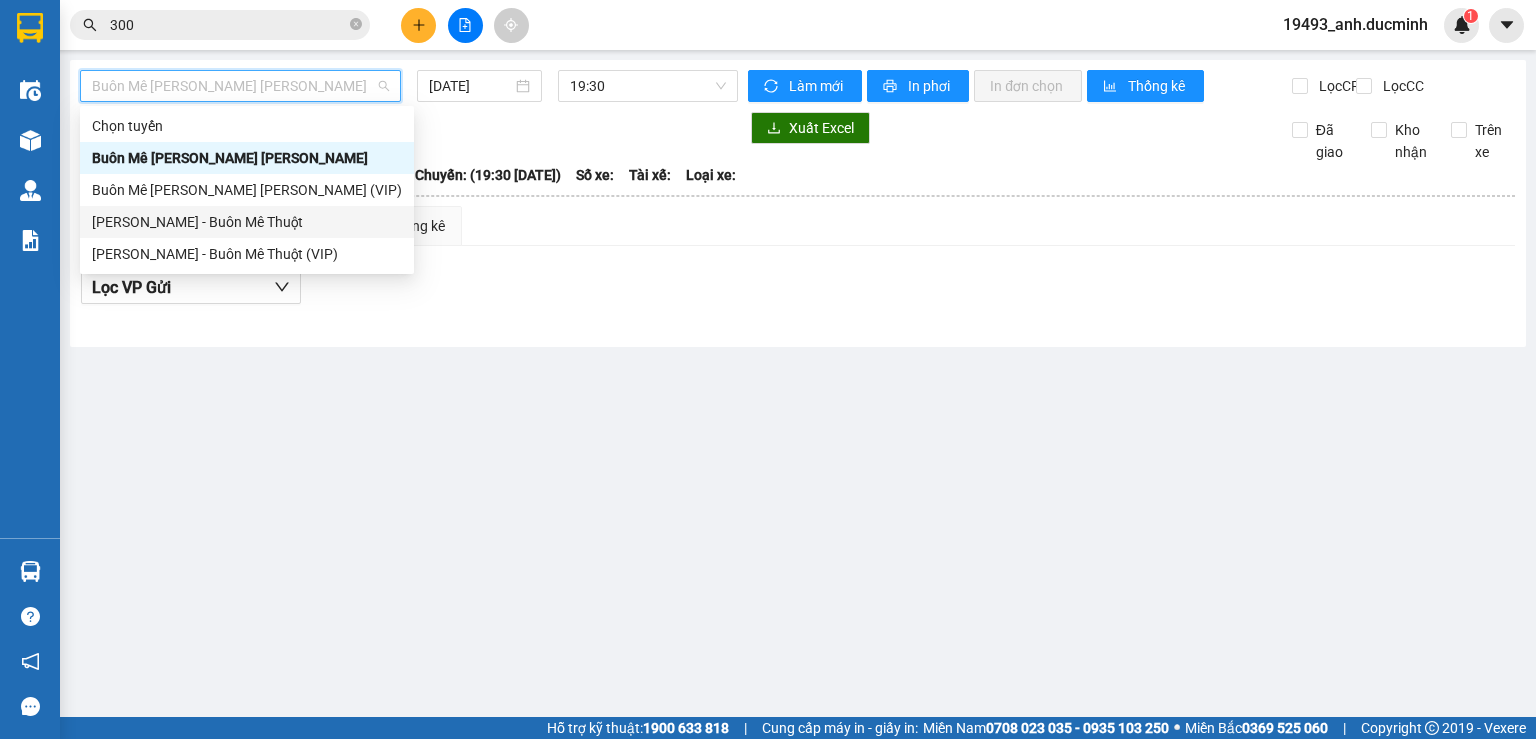 drag, startPoint x: 239, startPoint y: 227, endPoint x: 400, endPoint y: 131, distance: 187.44865 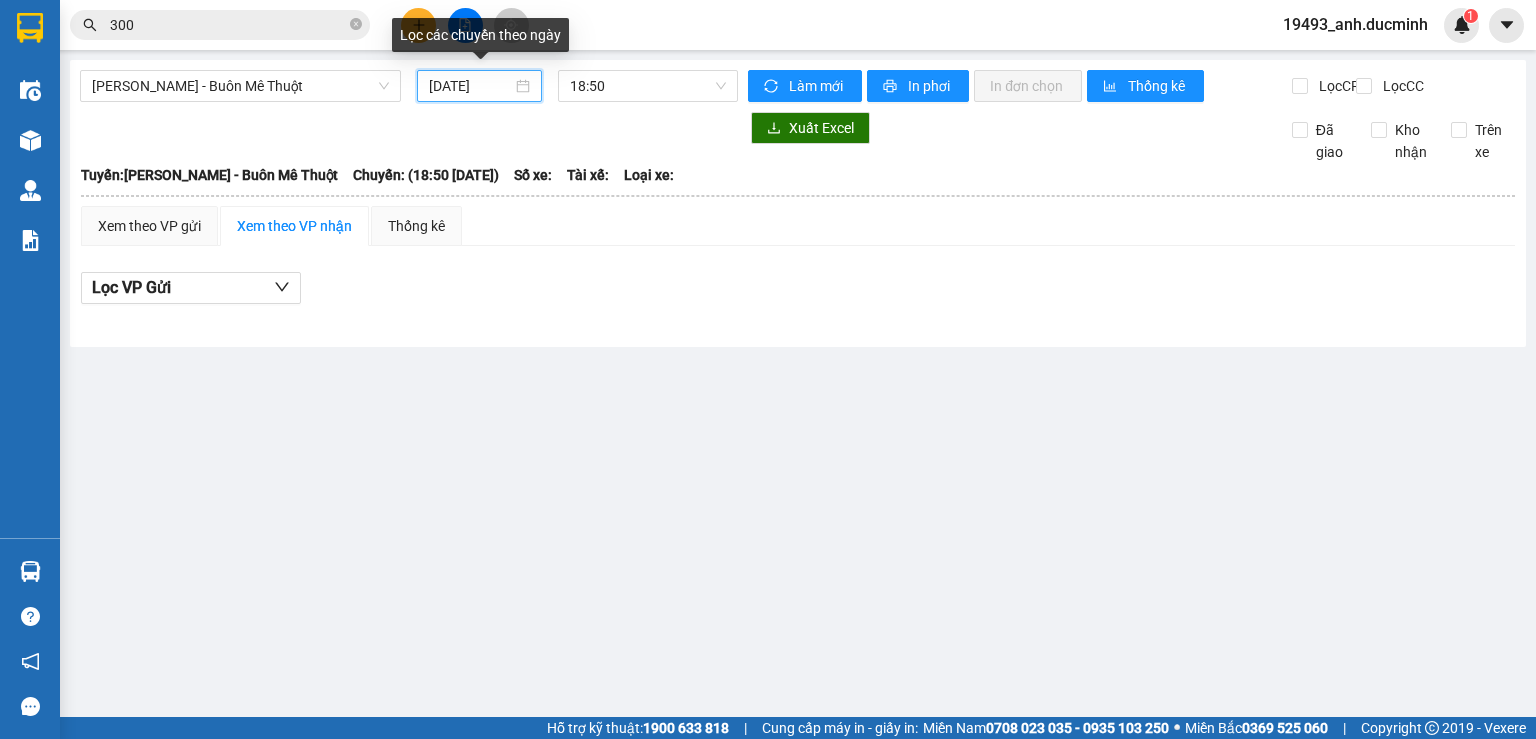 click on "[DATE]" at bounding box center [470, 86] 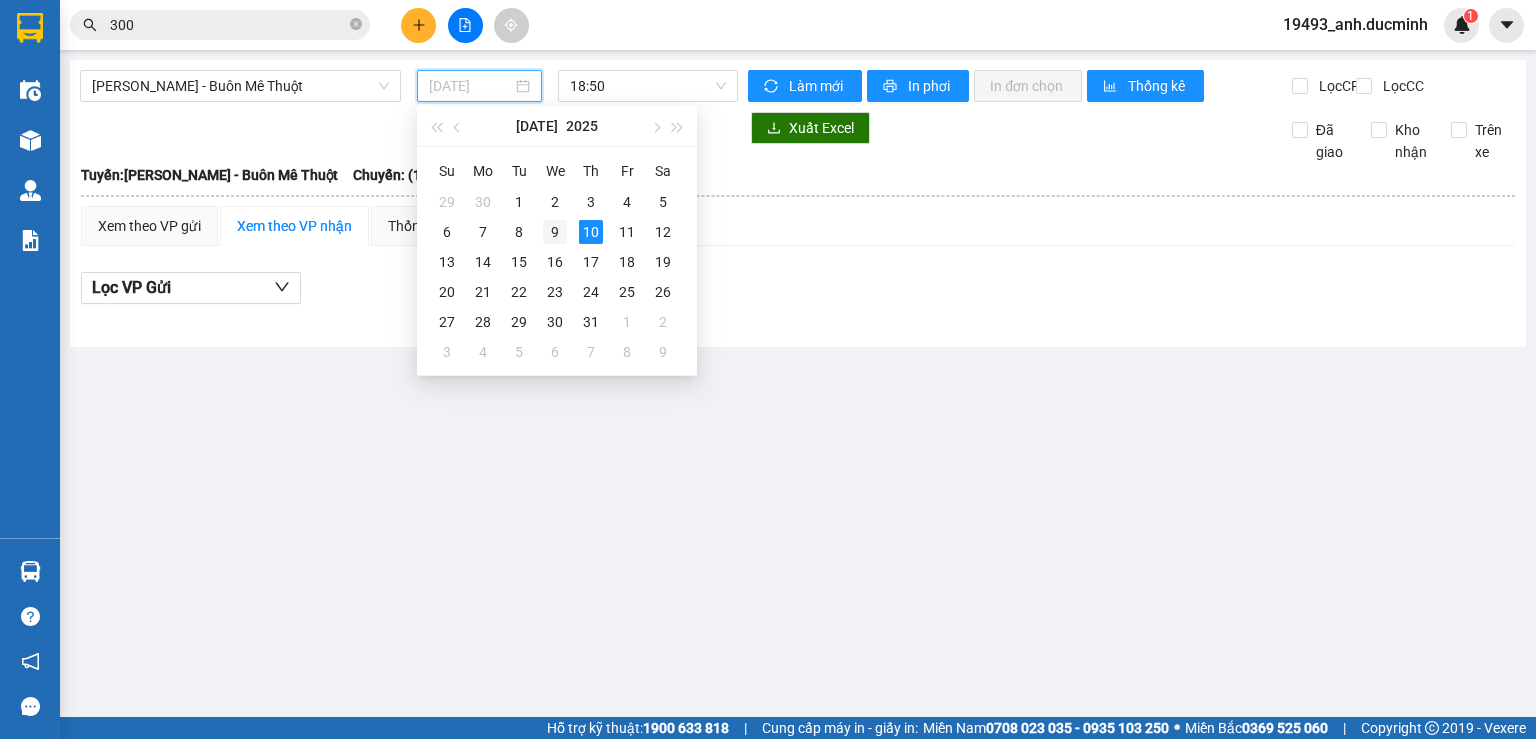 click on "9" at bounding box center (555, 232) 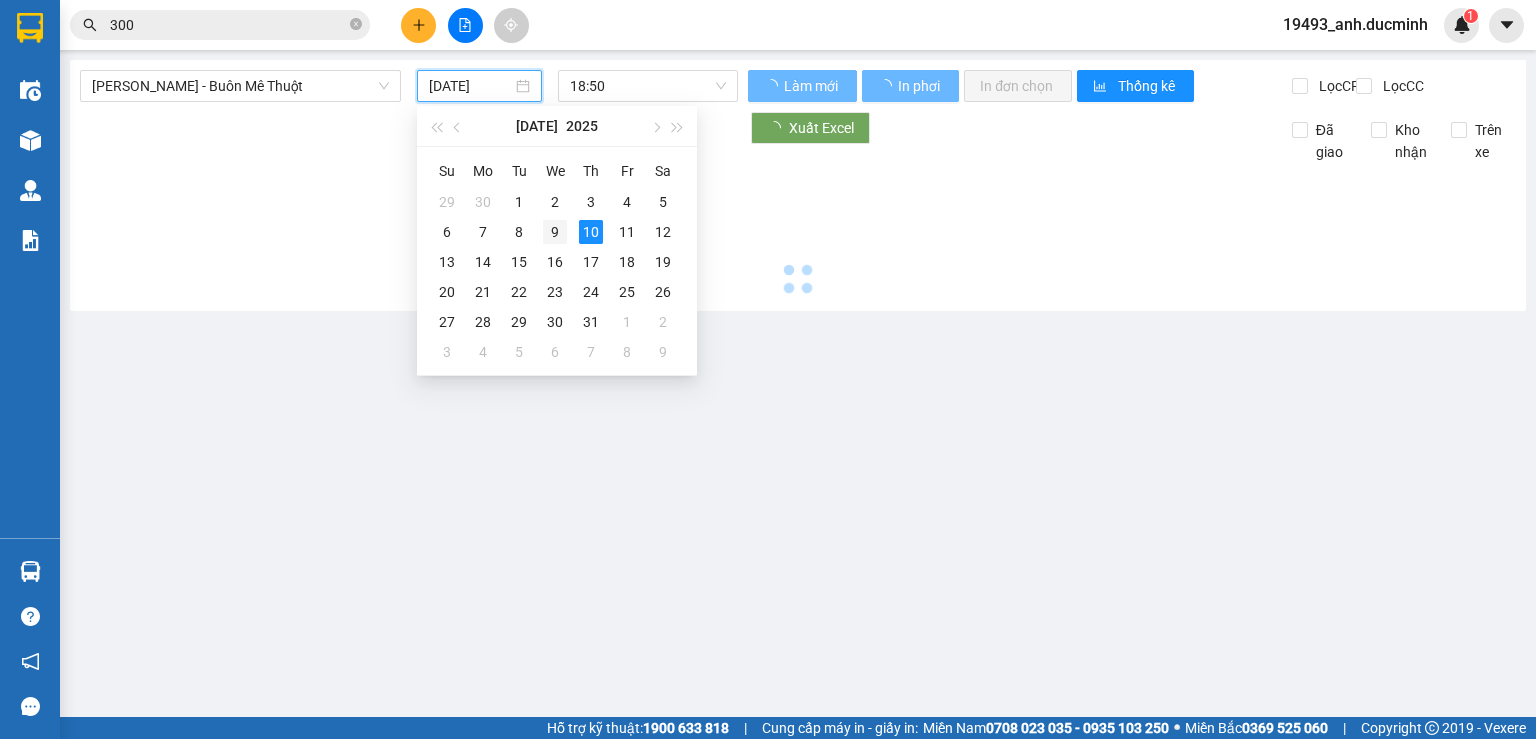 type on "[DATE]" 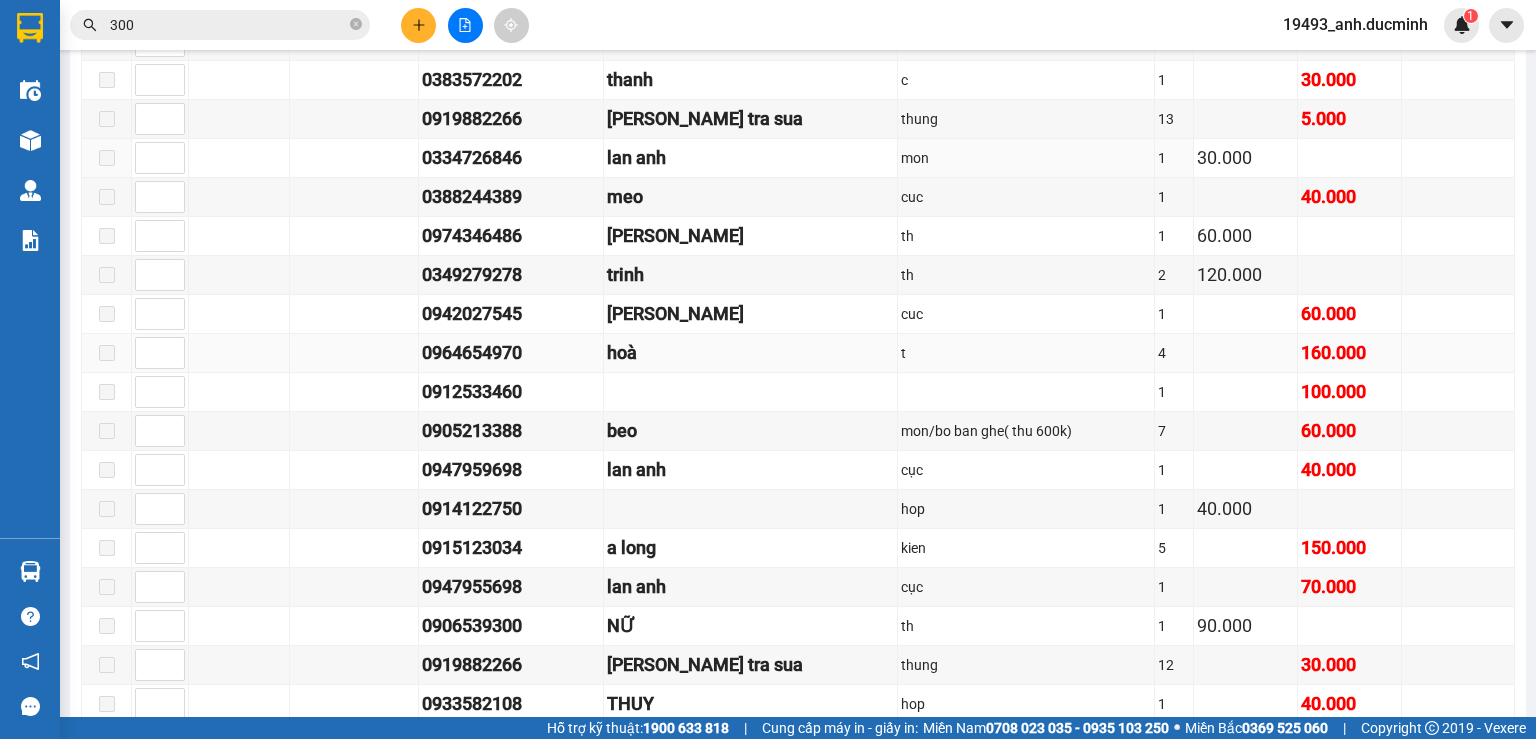 scroll, scrollTop: 1040, scrollLeft: 0, axis: vertical 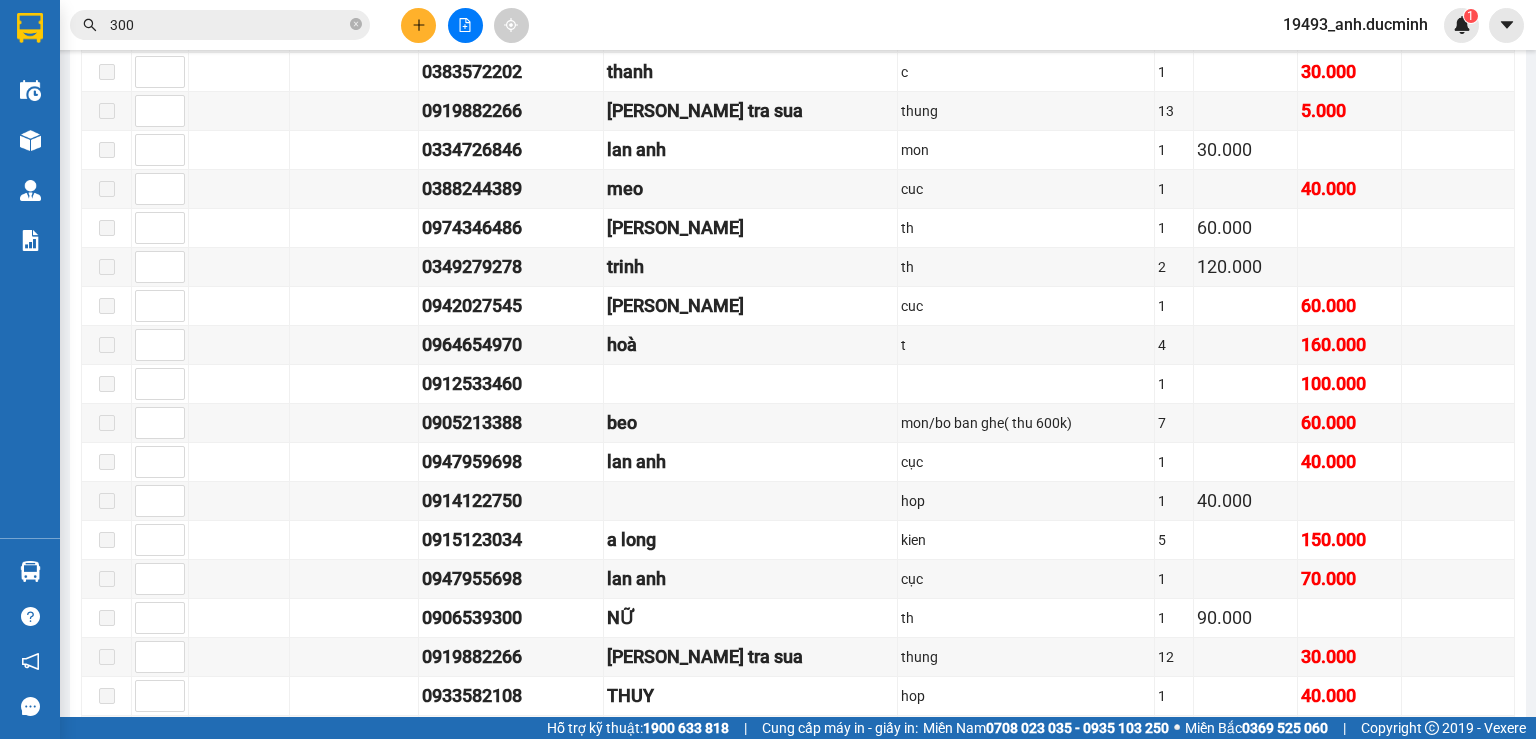 click on "300" at bounding box center (228, 25) 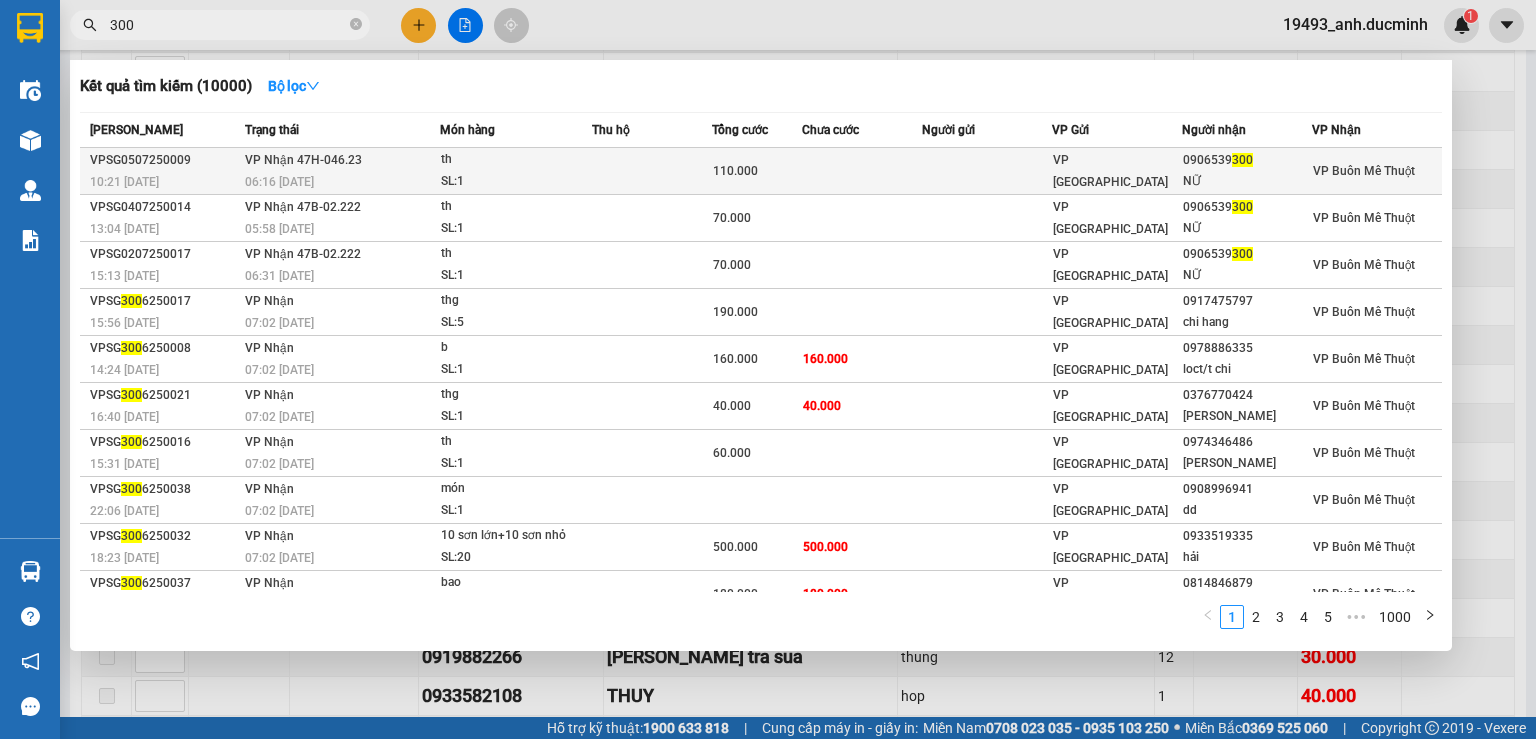 click at bounding box center [652, 171] 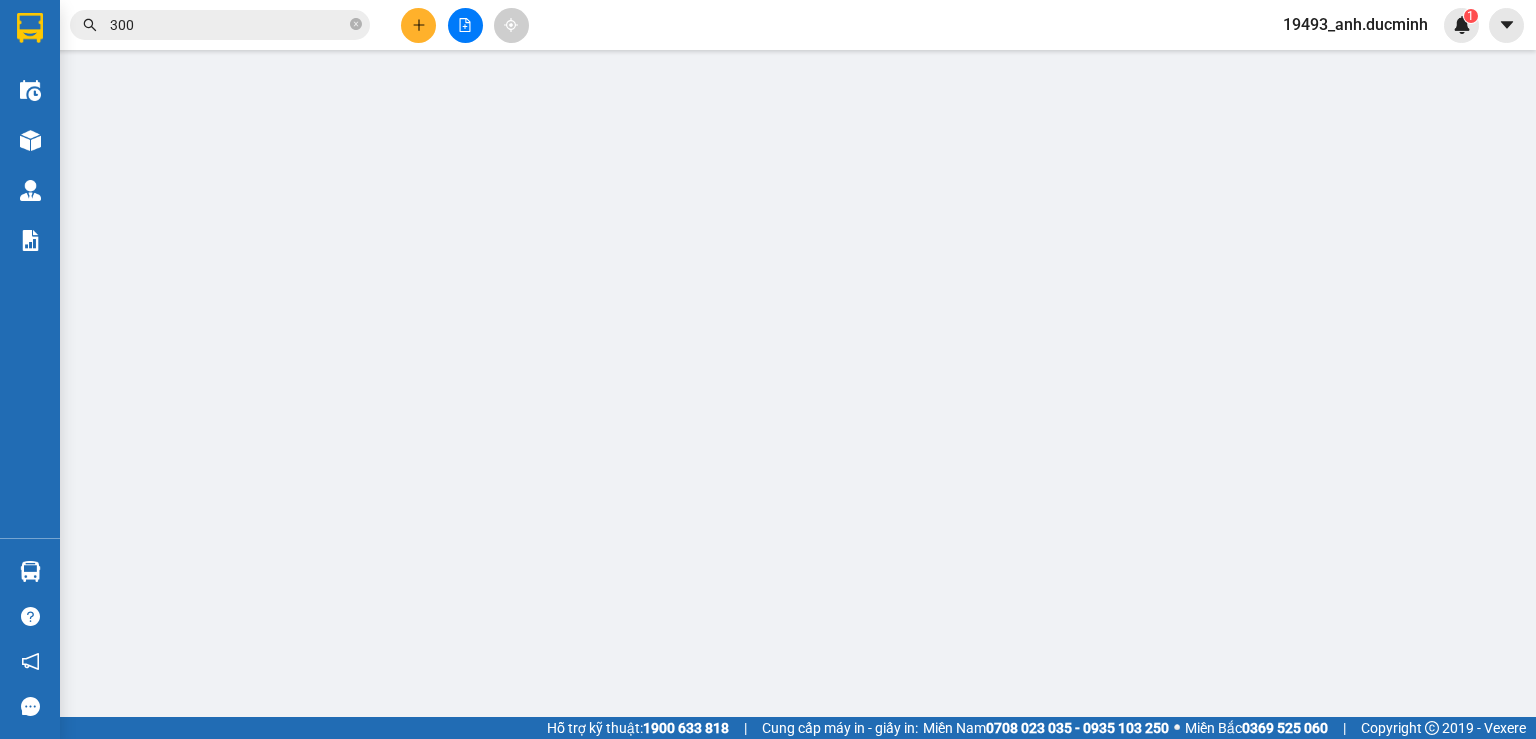 scroll, scrollTop: 0, scrollLeft: 0, axis: both 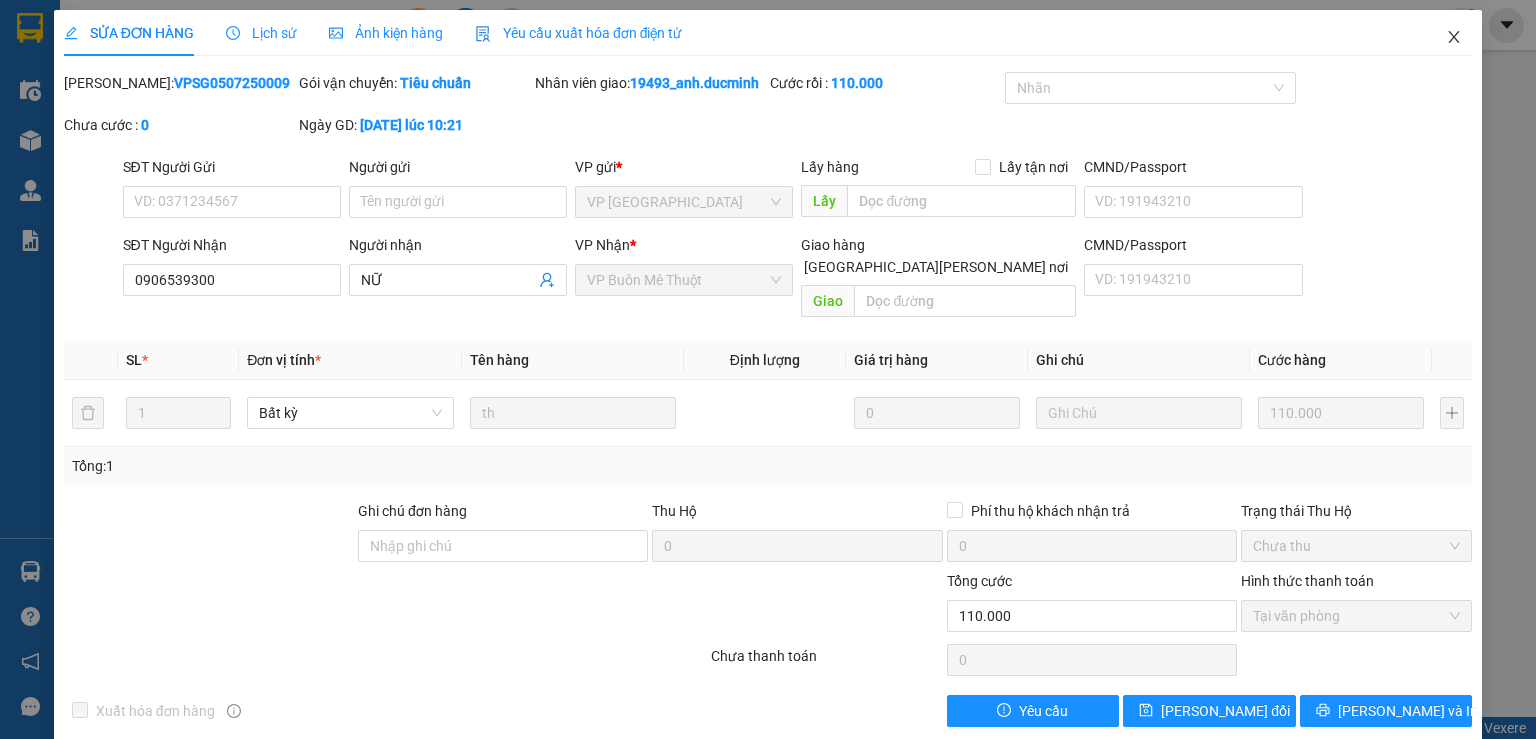 click 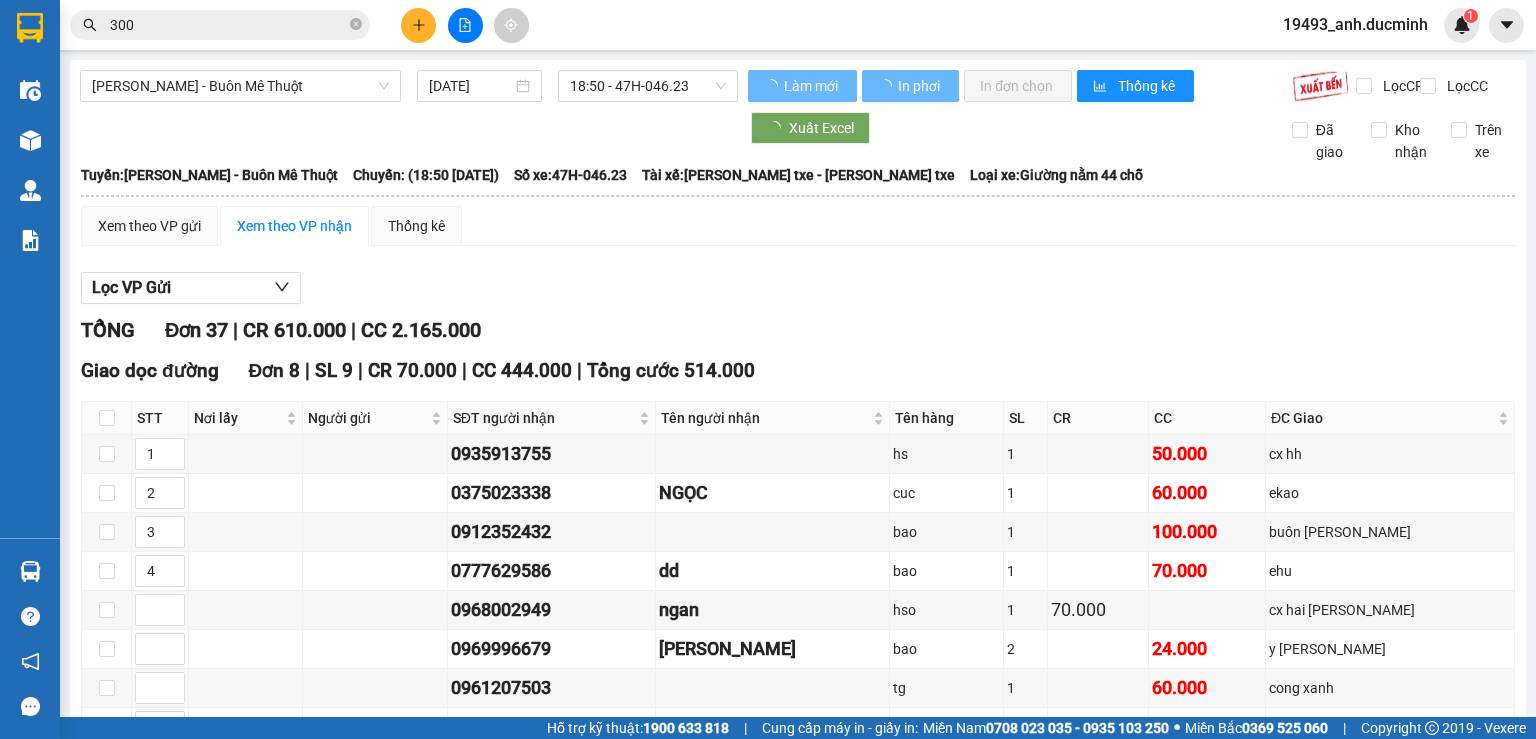 click on "300" at bounding box center [228, 25] 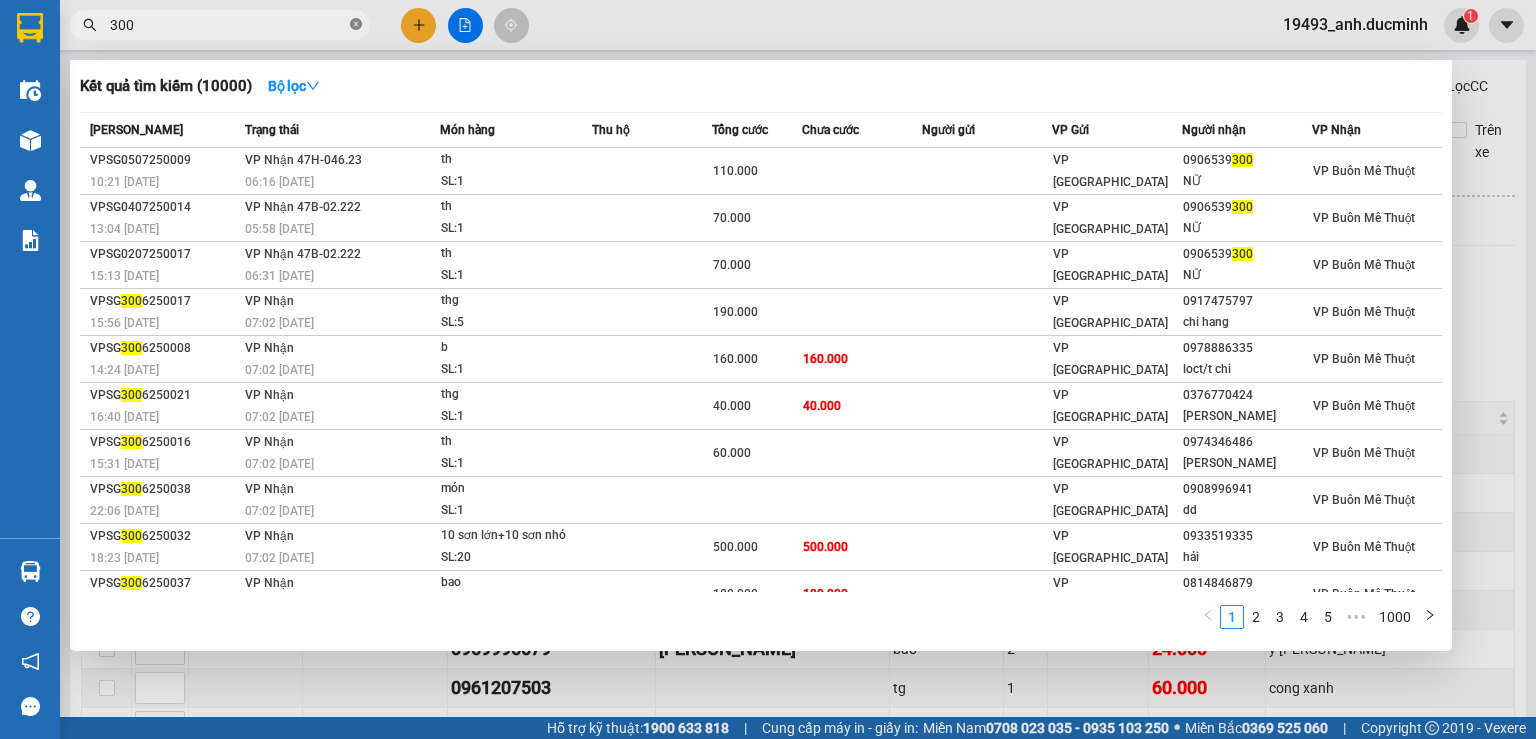 click 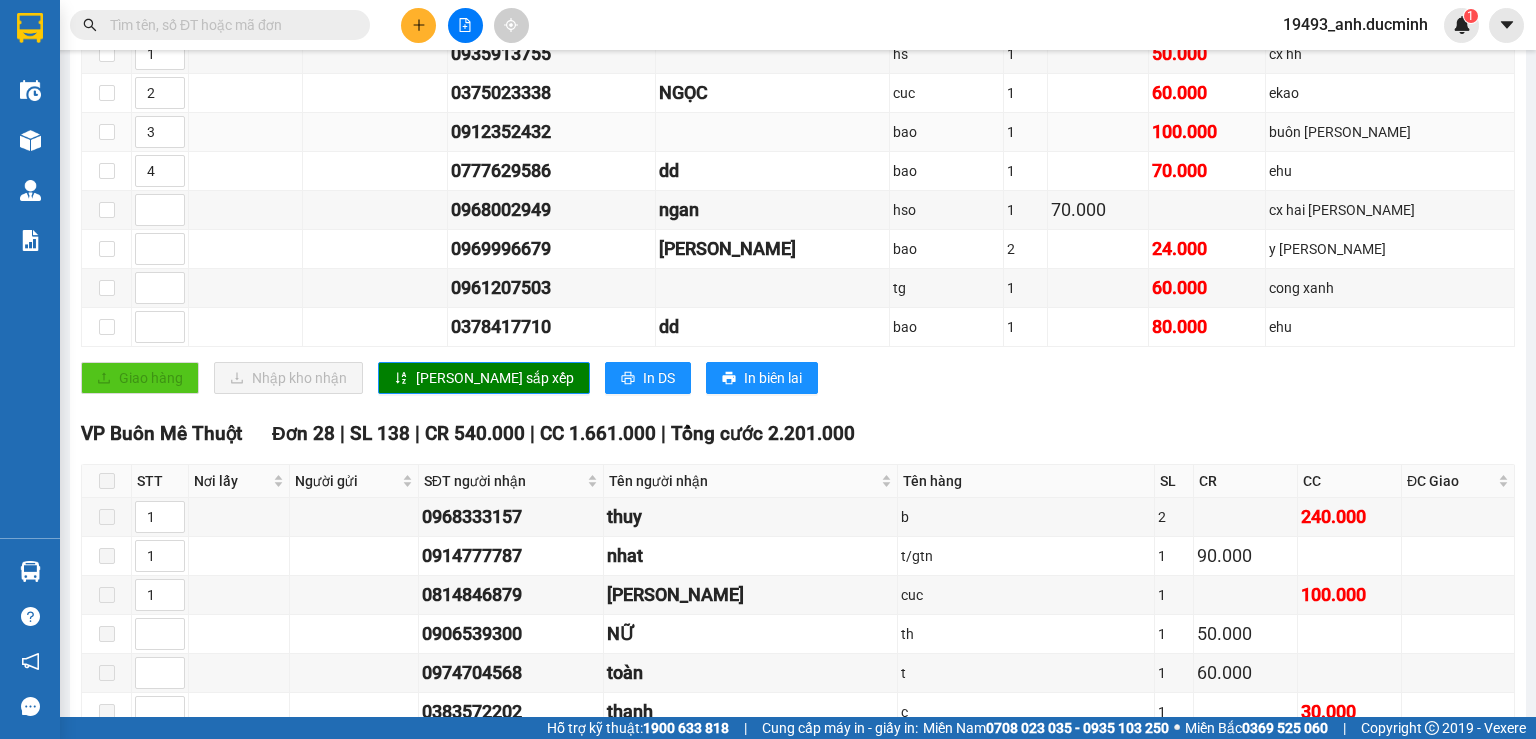 scroll, scrollTop: 720, scrollLeft: 0, axis: vertical 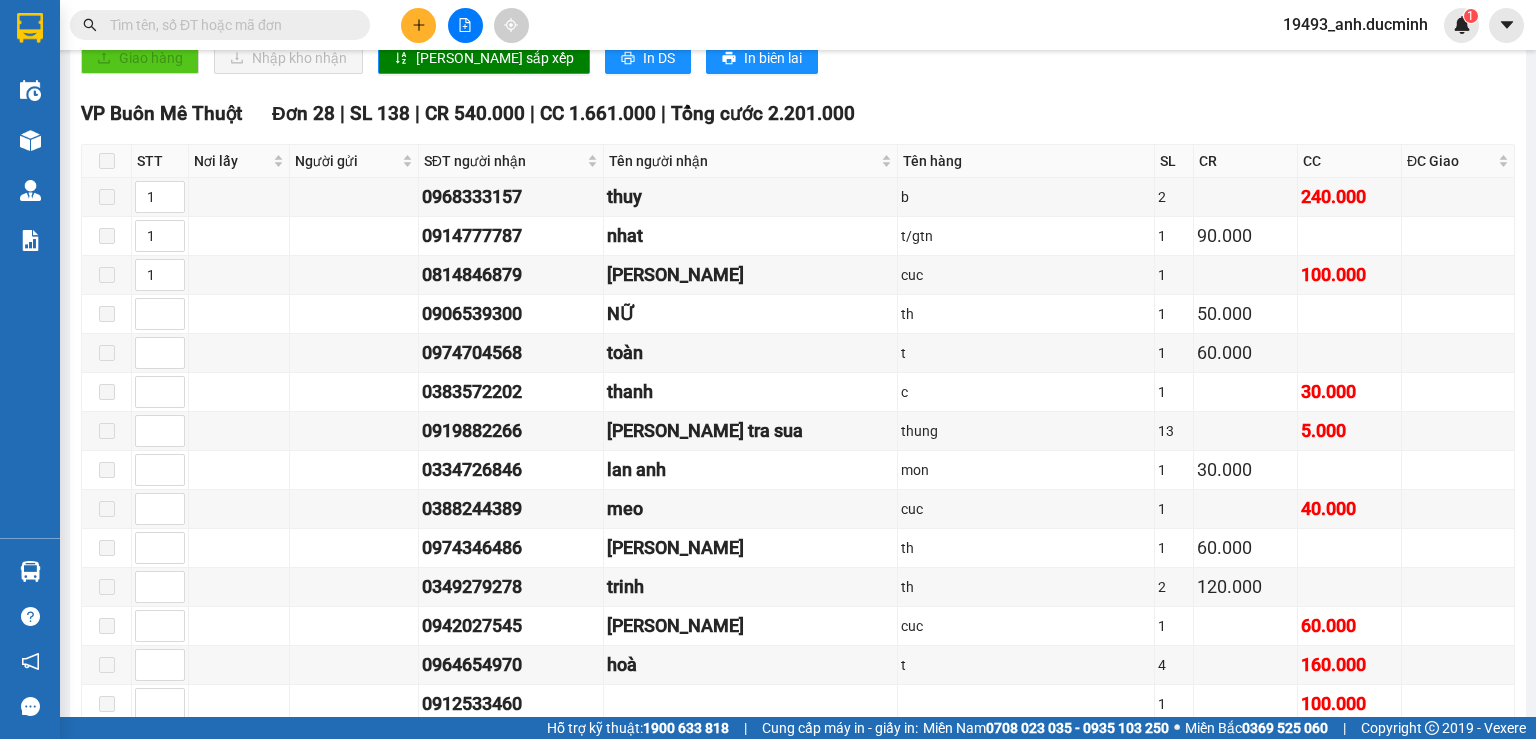 click at bounding box center [228, 25] 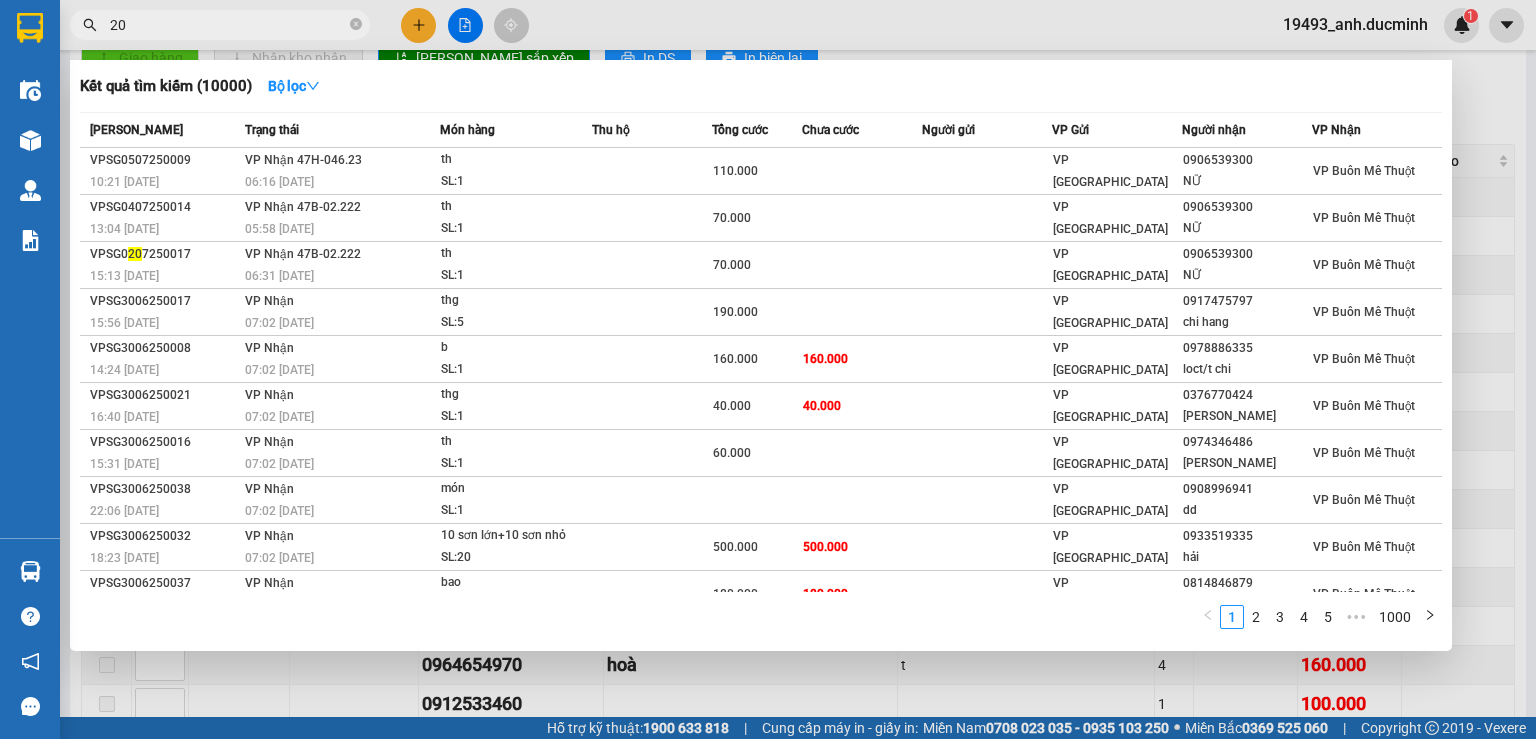 type on "202" 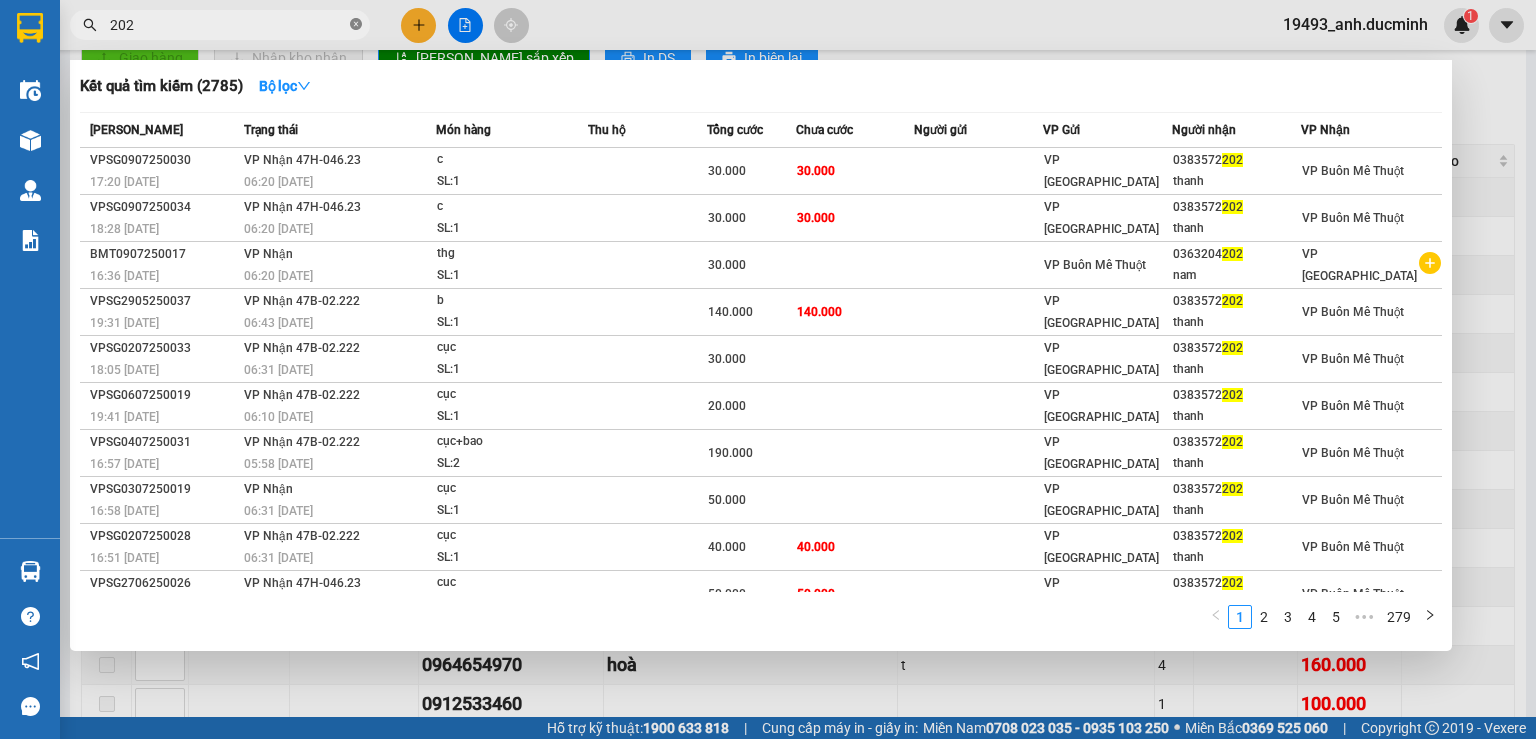 click 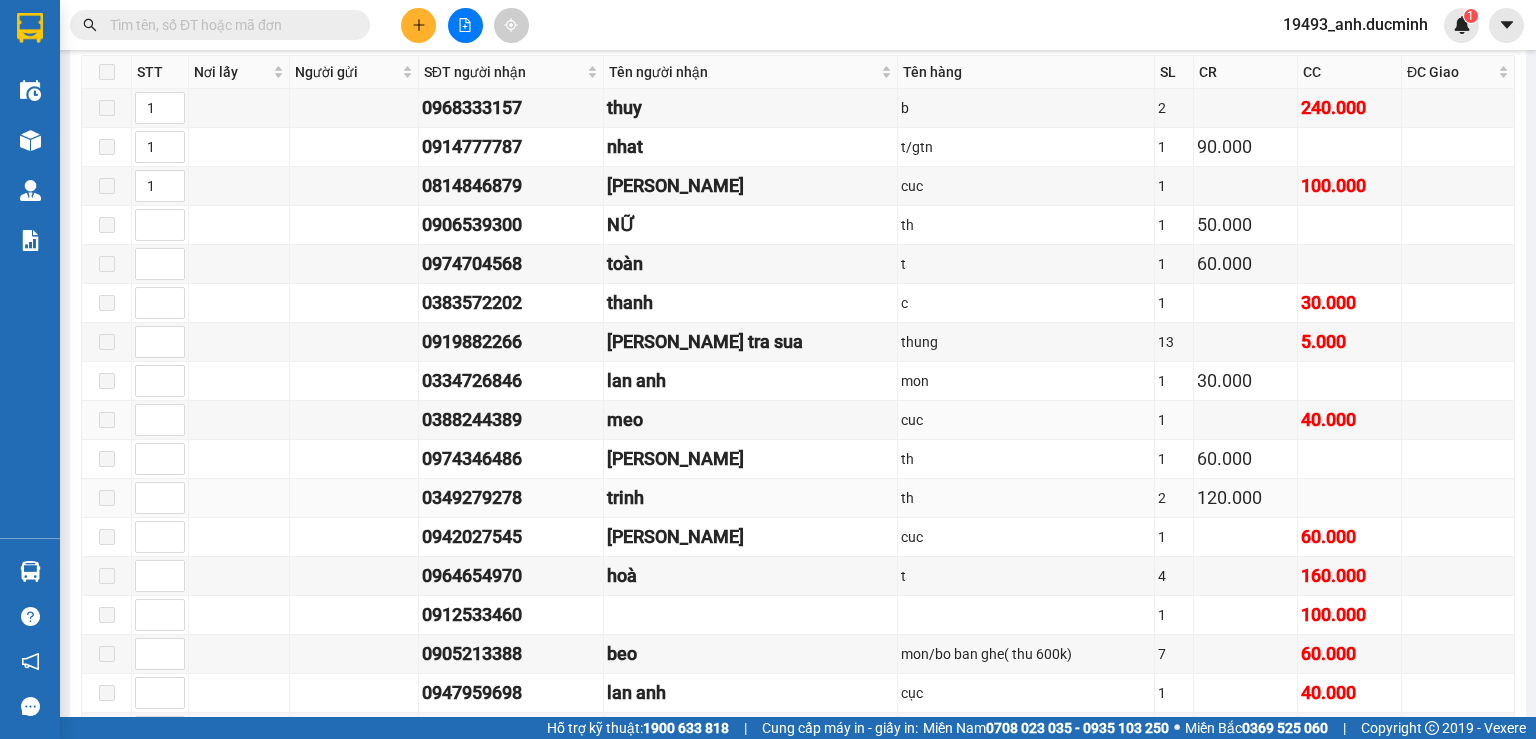 scroll, scrollTop: 800, scrollLeft: 0, axis: vertical 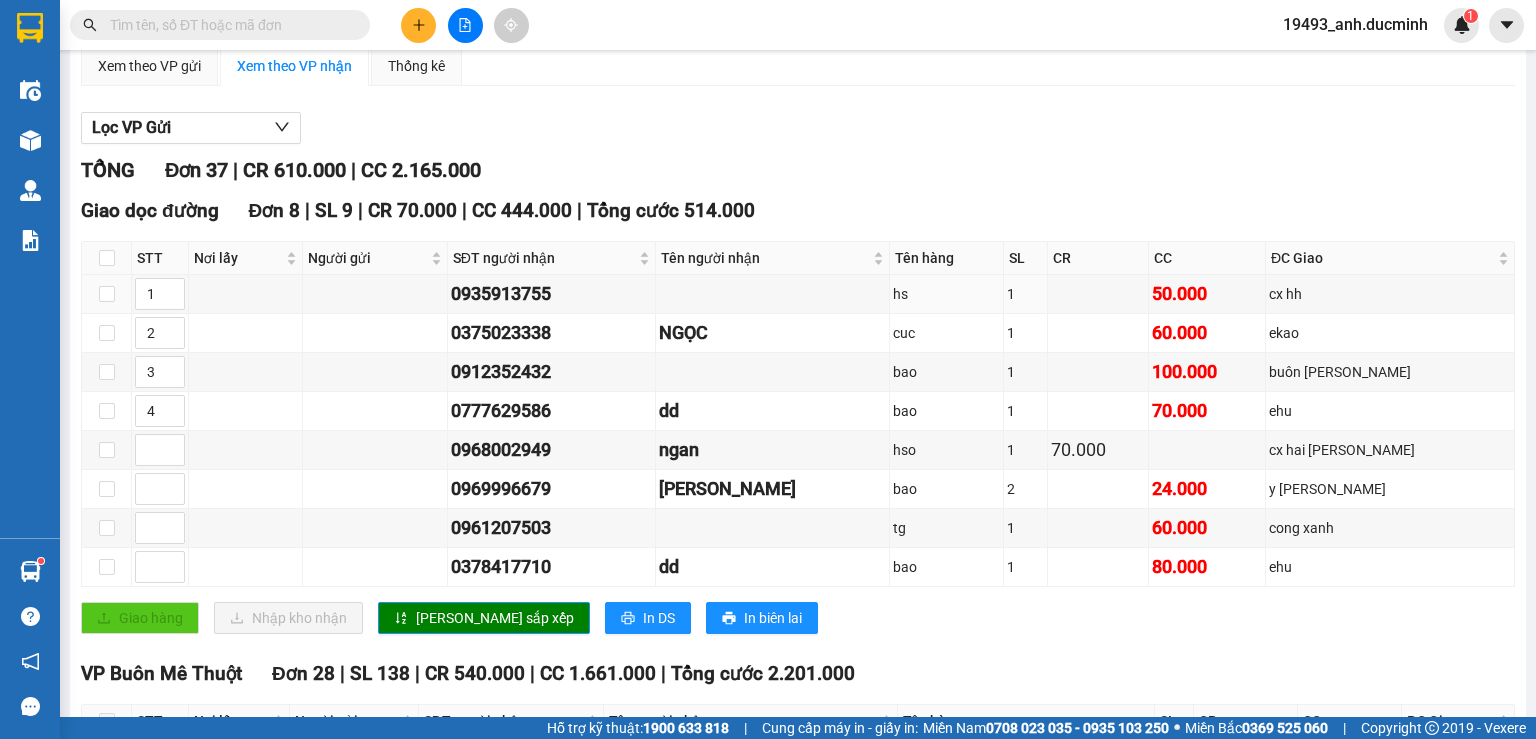 drag, startPoint x: 937, startPoint y: 292, endPoint x: 882, endPoint y: 607, distance: 319.76553 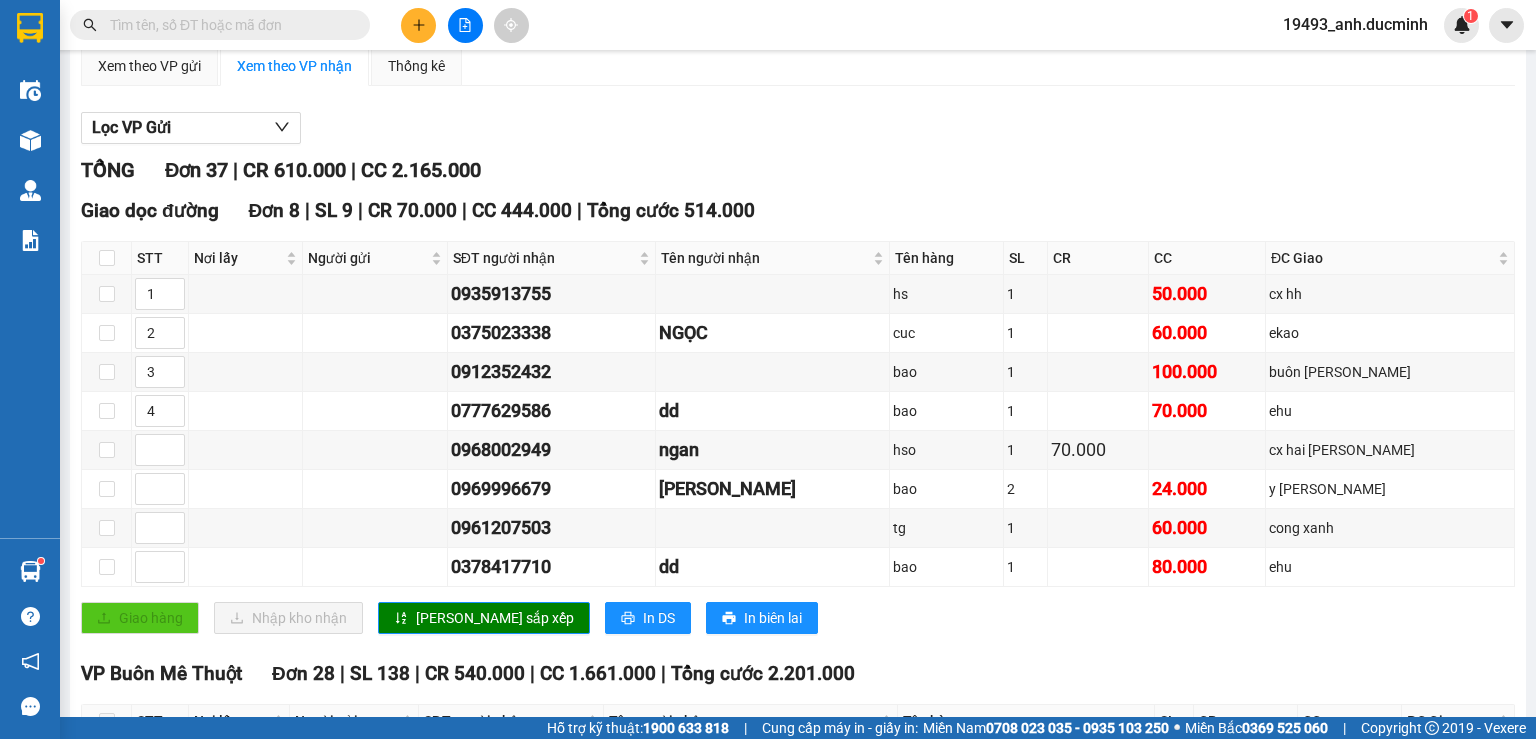drag, startPoint x: 882, startPoint y: 607, endPoint x: 694, endPoint y: 172, distance: 473.88712 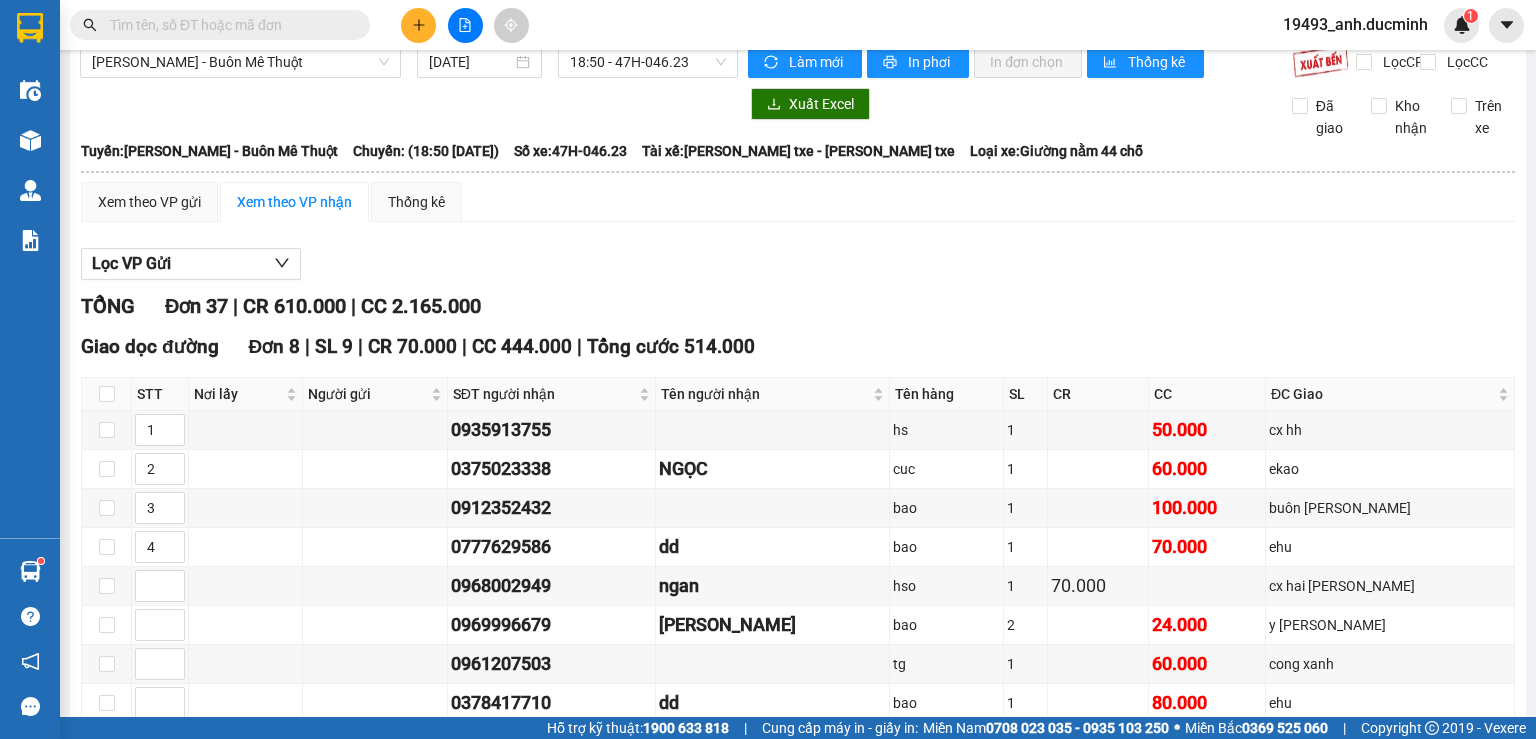 scroll, scrollTop: 0, scrollLeft: 0, axis: both 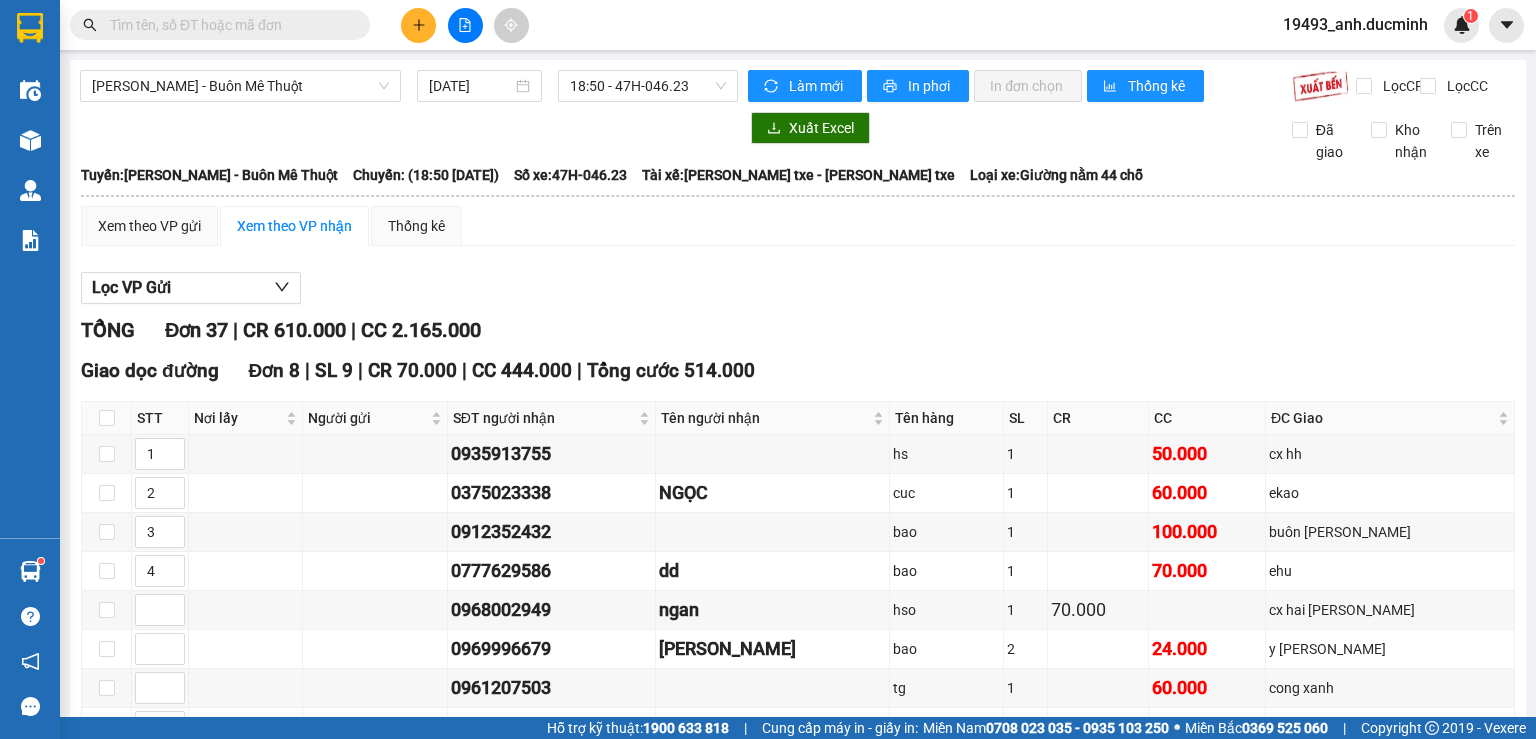 click at bounding box center [228, 25] 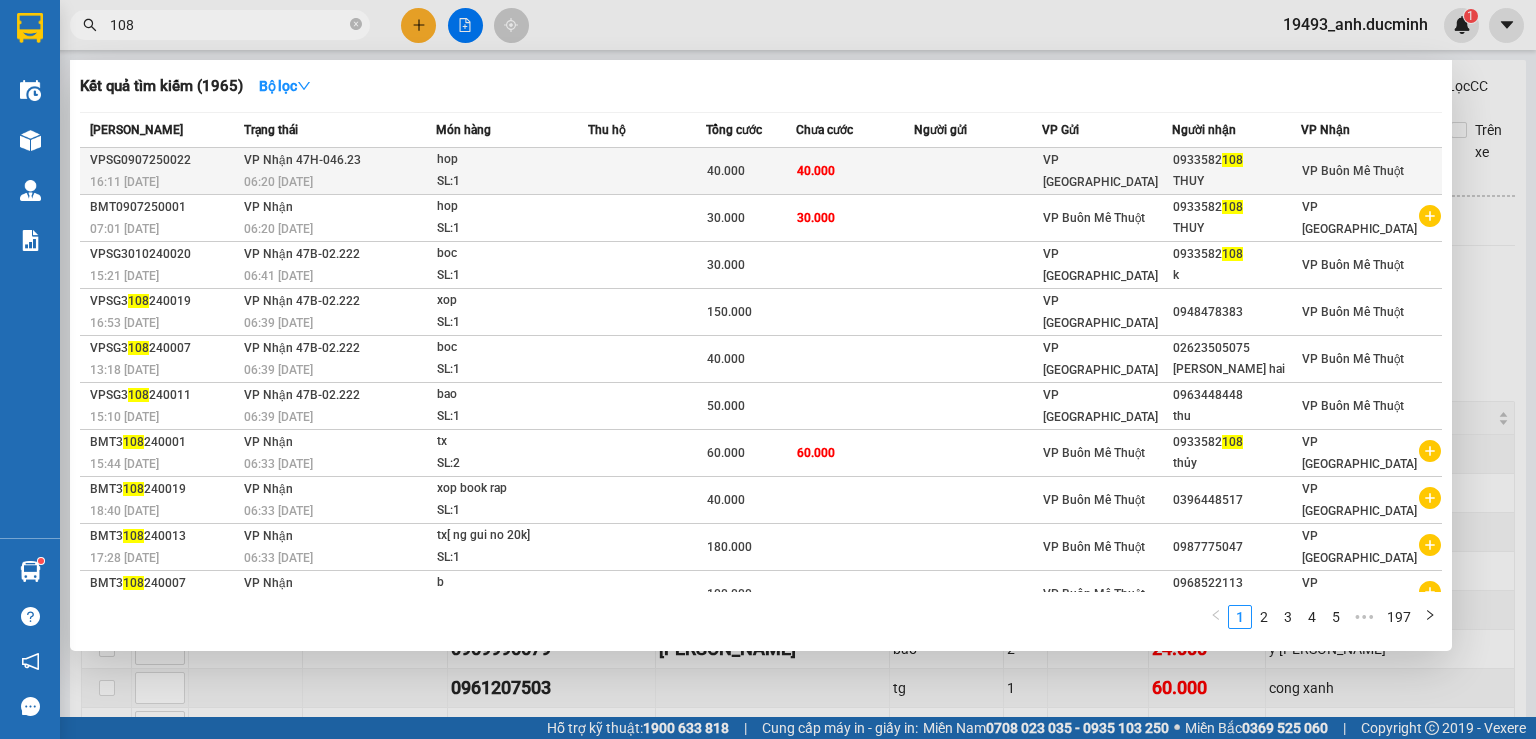 type on "108" 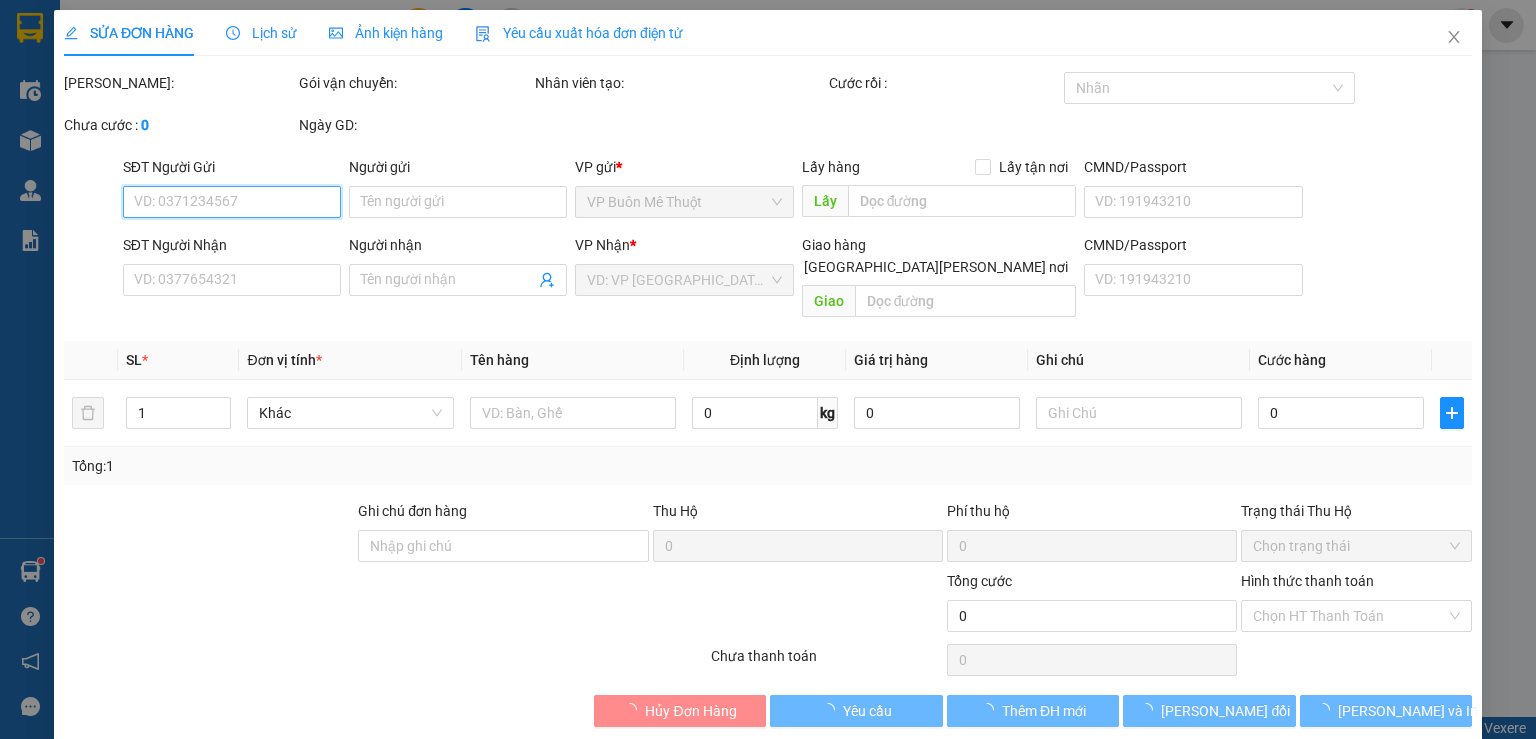 type on "0933582108" 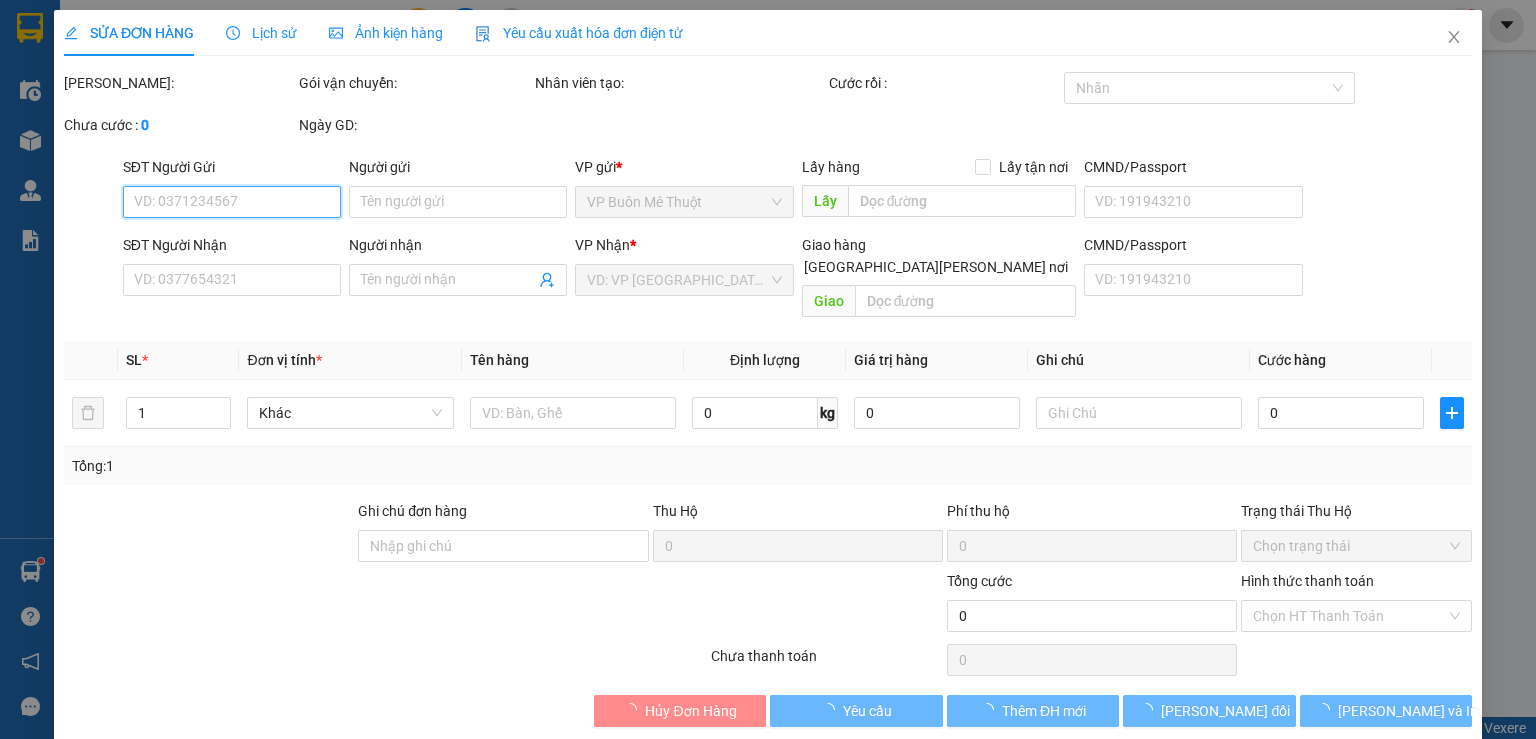 type on "THUY" 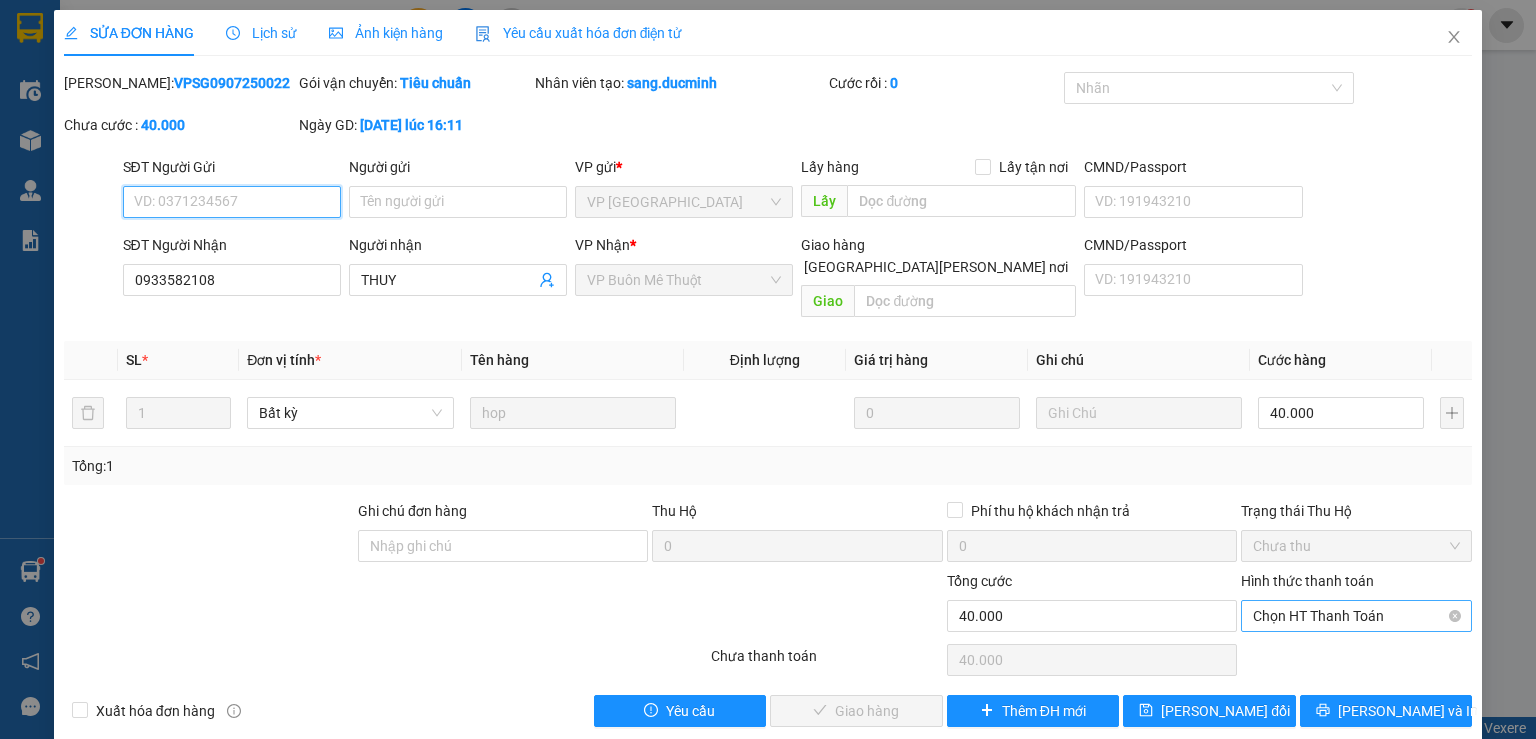 click on "Chọn HT Thanh Toán" at bounding box center [1356, 616] 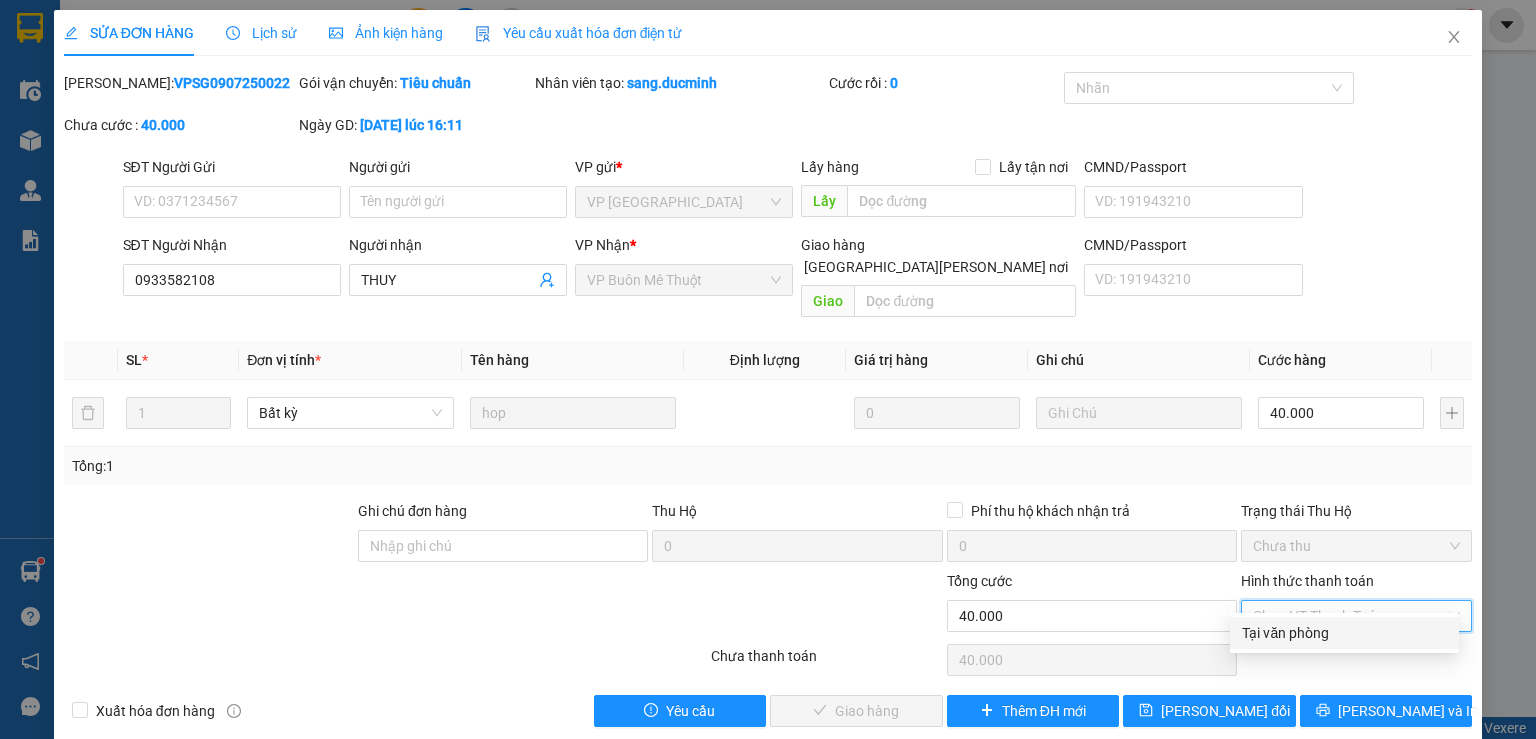 click on "Tại văn phòng" at bounding box center (1344, 633) 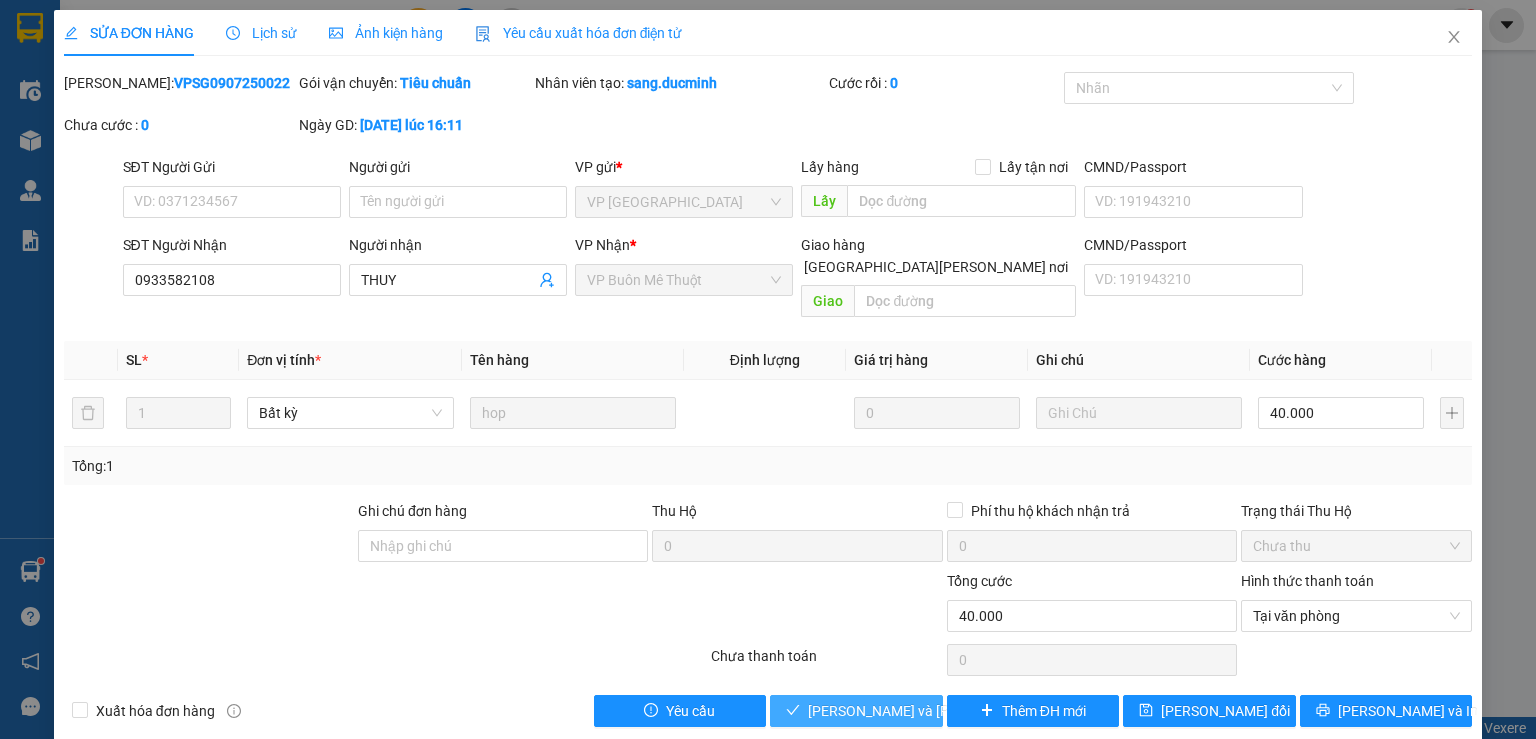 click on "[PERSON_NAME] và [PERSON_NAME] hàng" at bounding box center [943, 711] 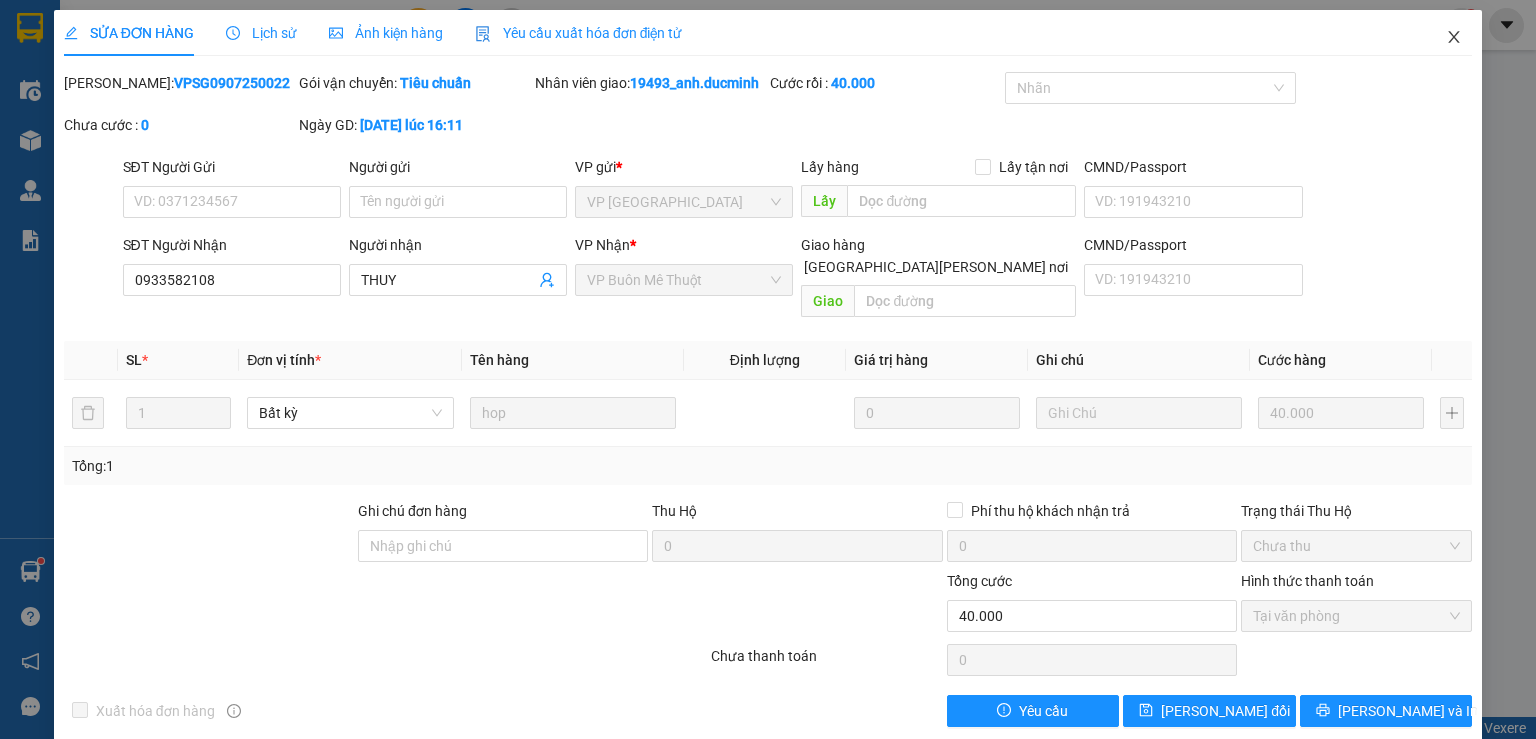 click 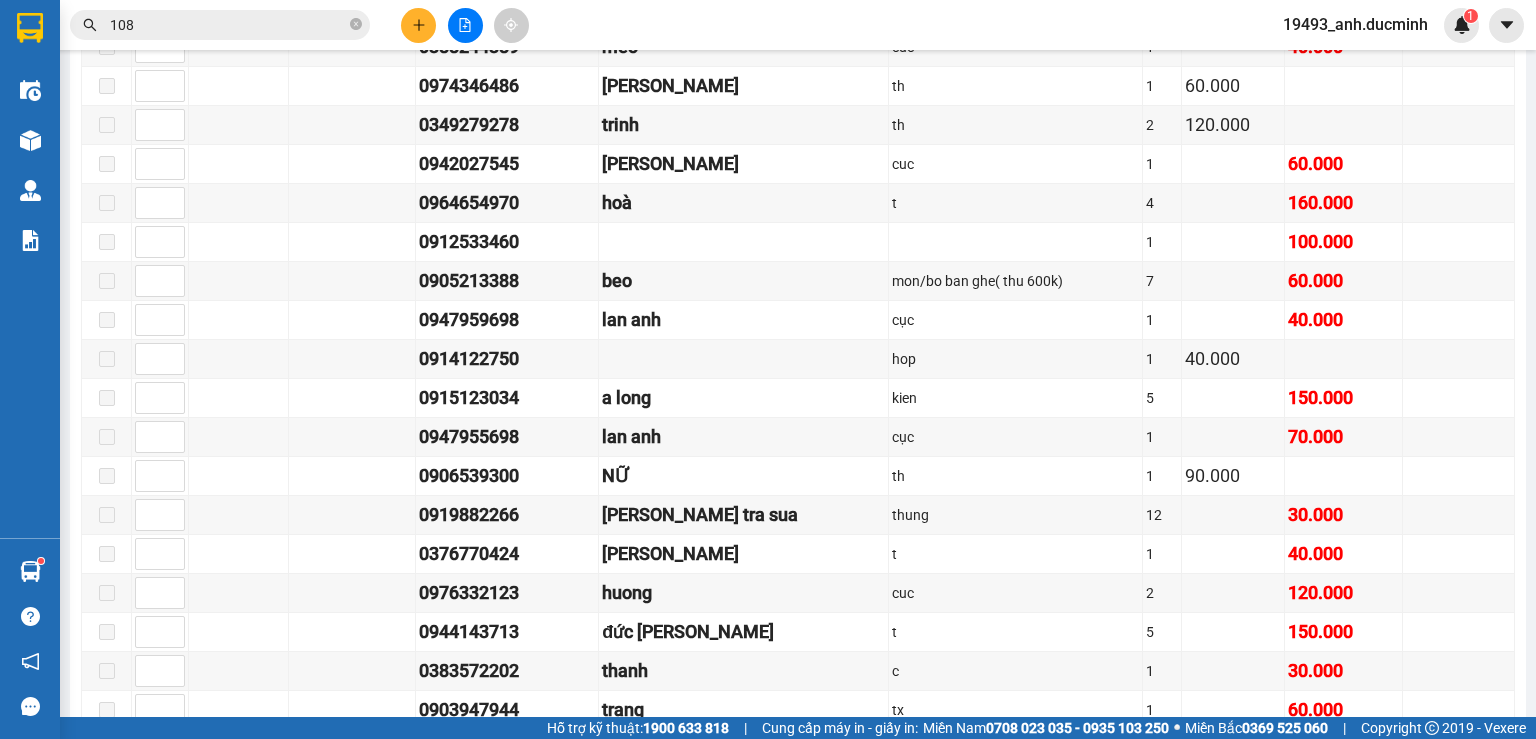 scroll, scrollTop: 1120, scrollLeft: 0, axis: vertical 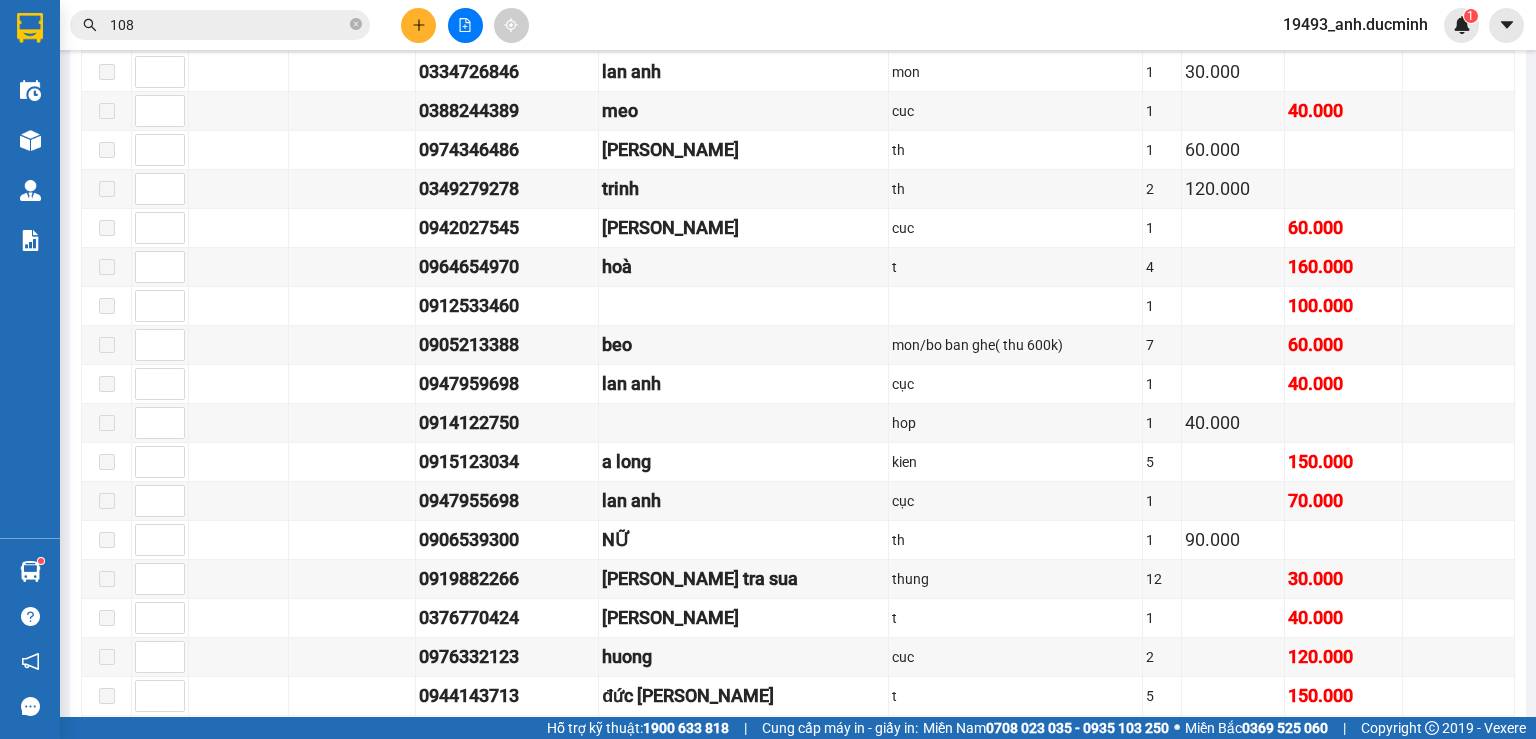 click 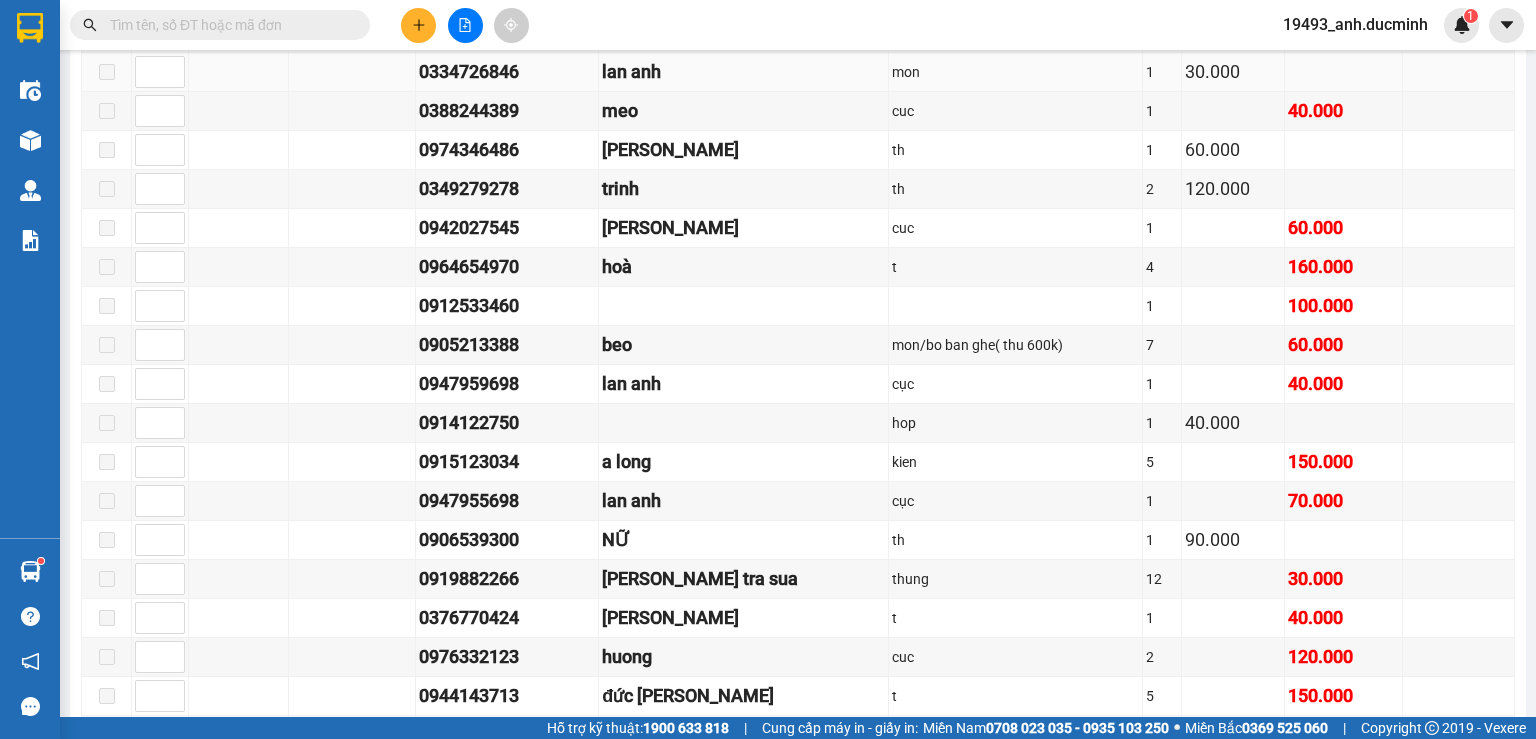 drag, startPoint x: 324, startPoint y: 23, endPoint x: 326, endPoint y: 69, distance: 46.043457 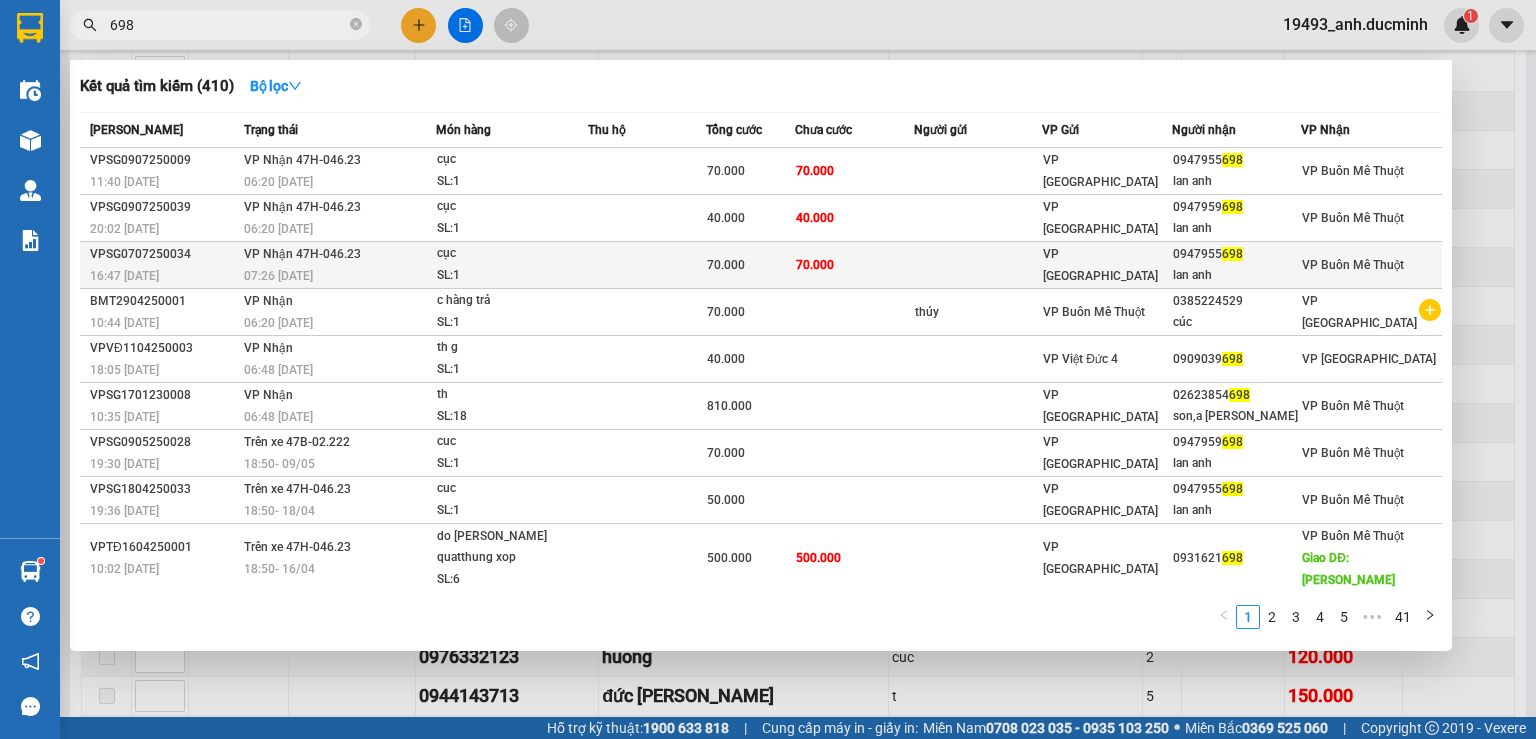 type on "698" 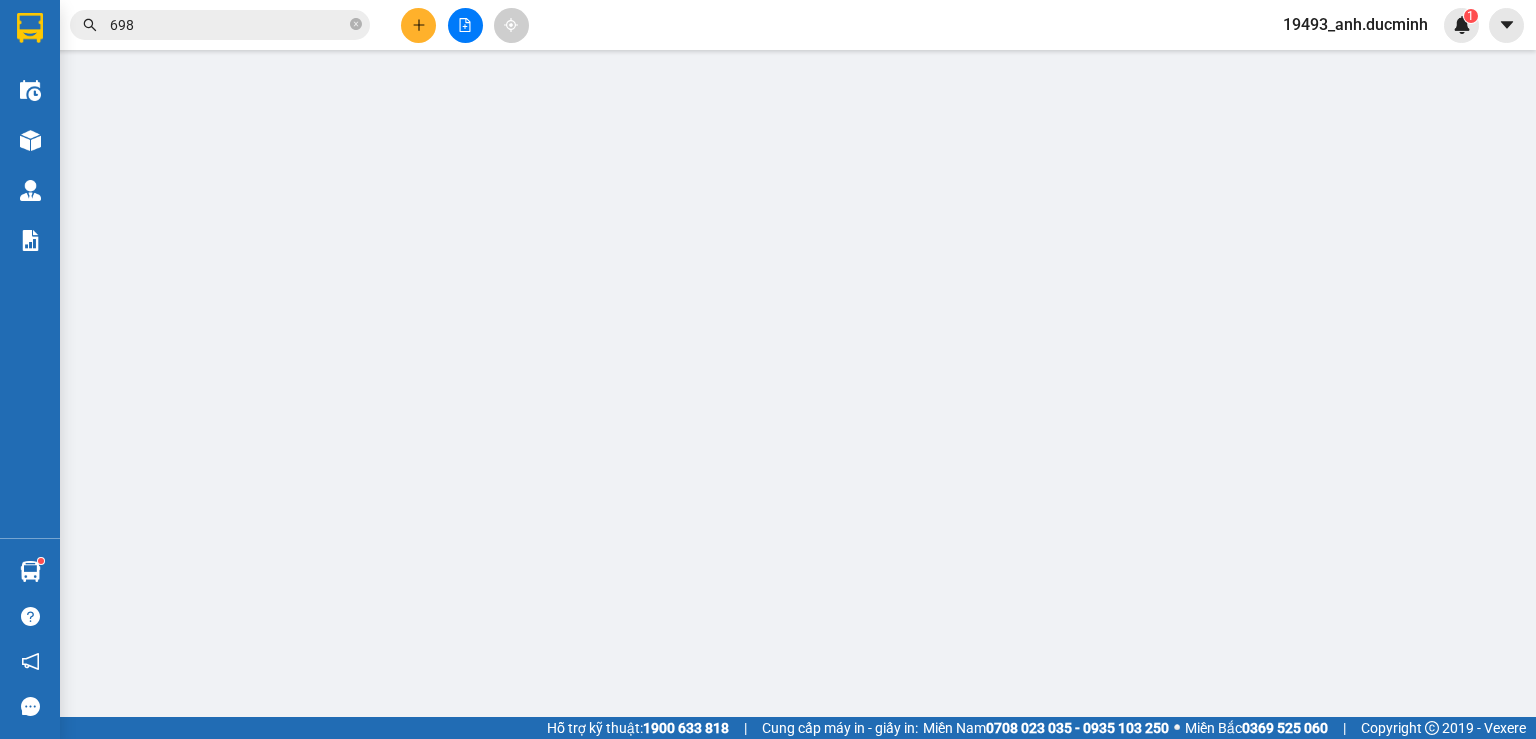 scroll, scrollTop: 0, scrollLeft: 0, axis: both 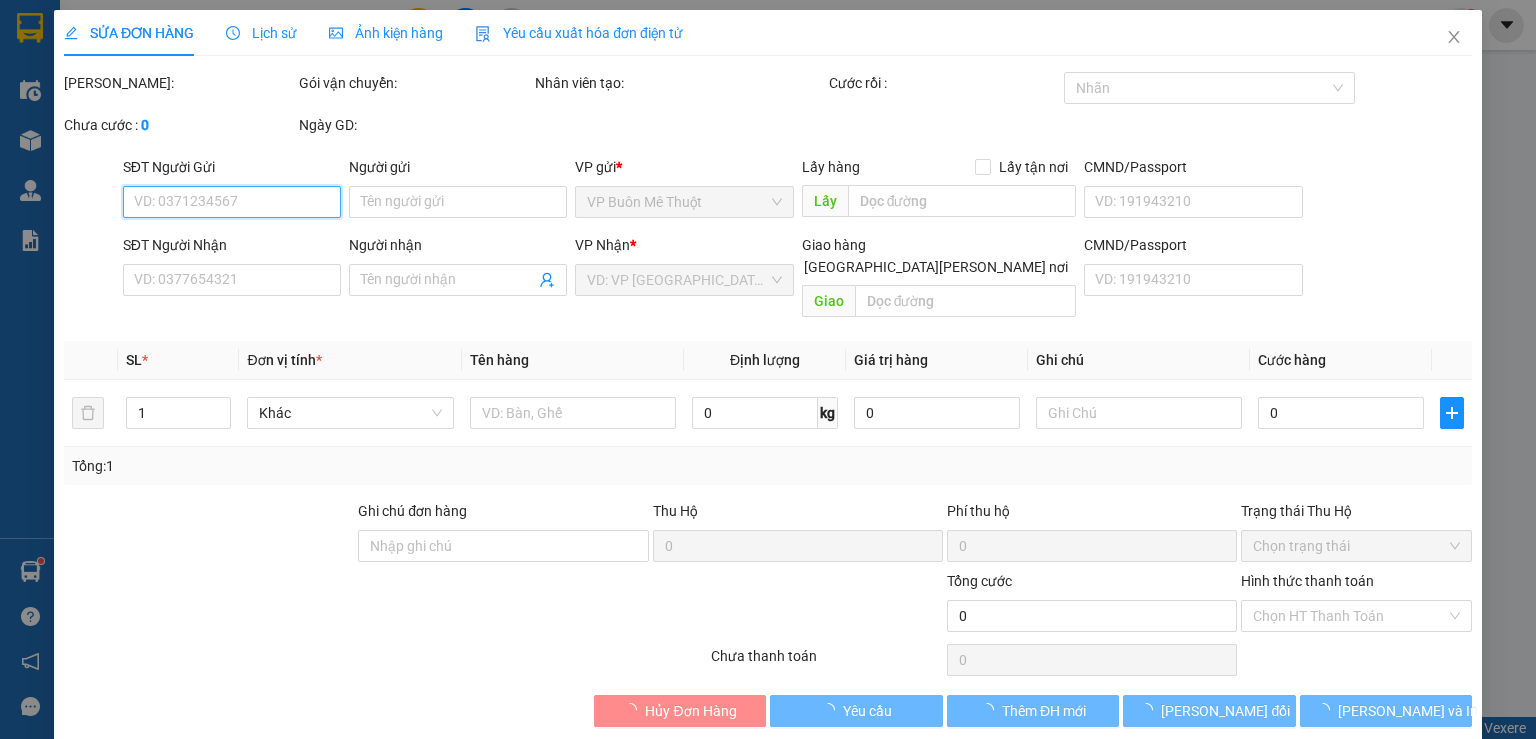 type on "0947955698" 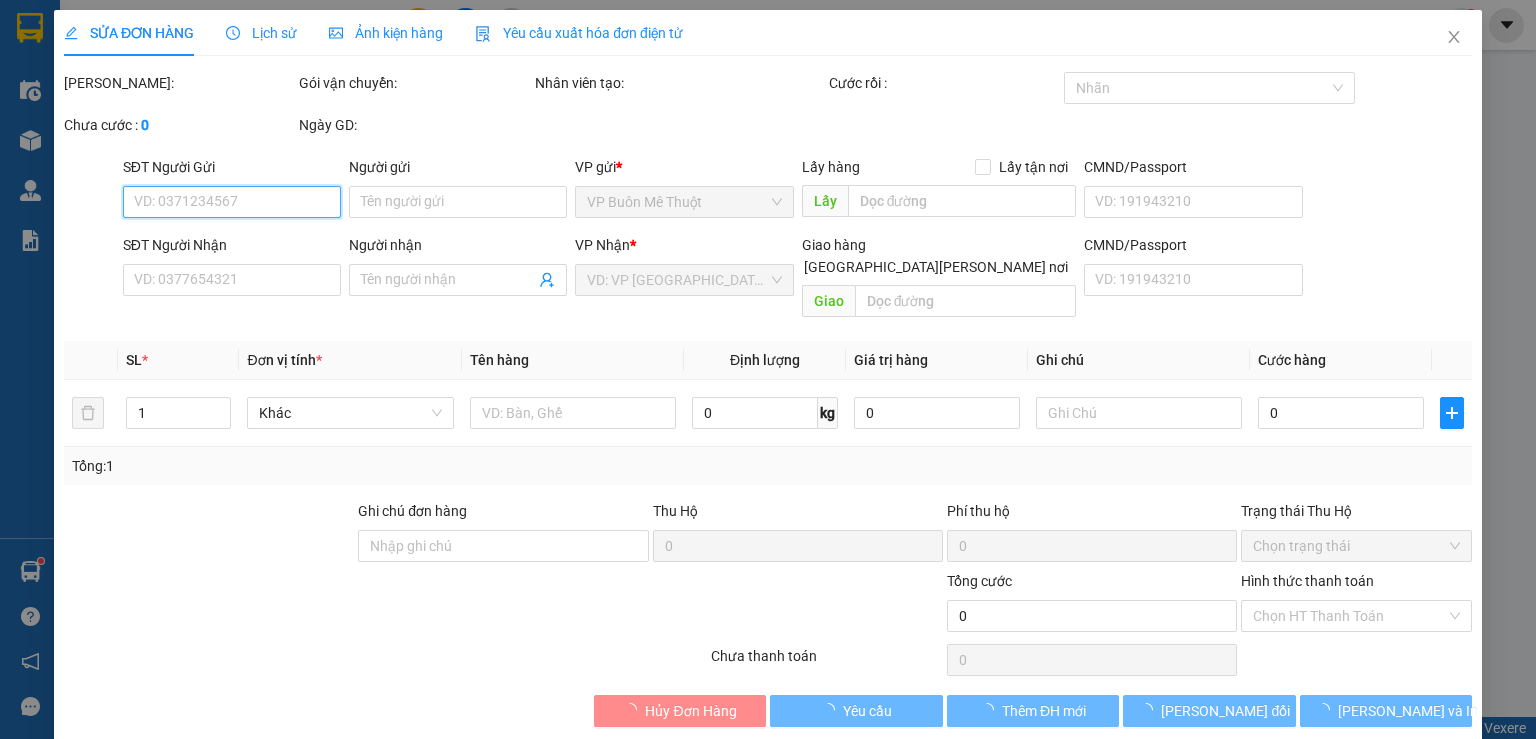 type on "lan anh" 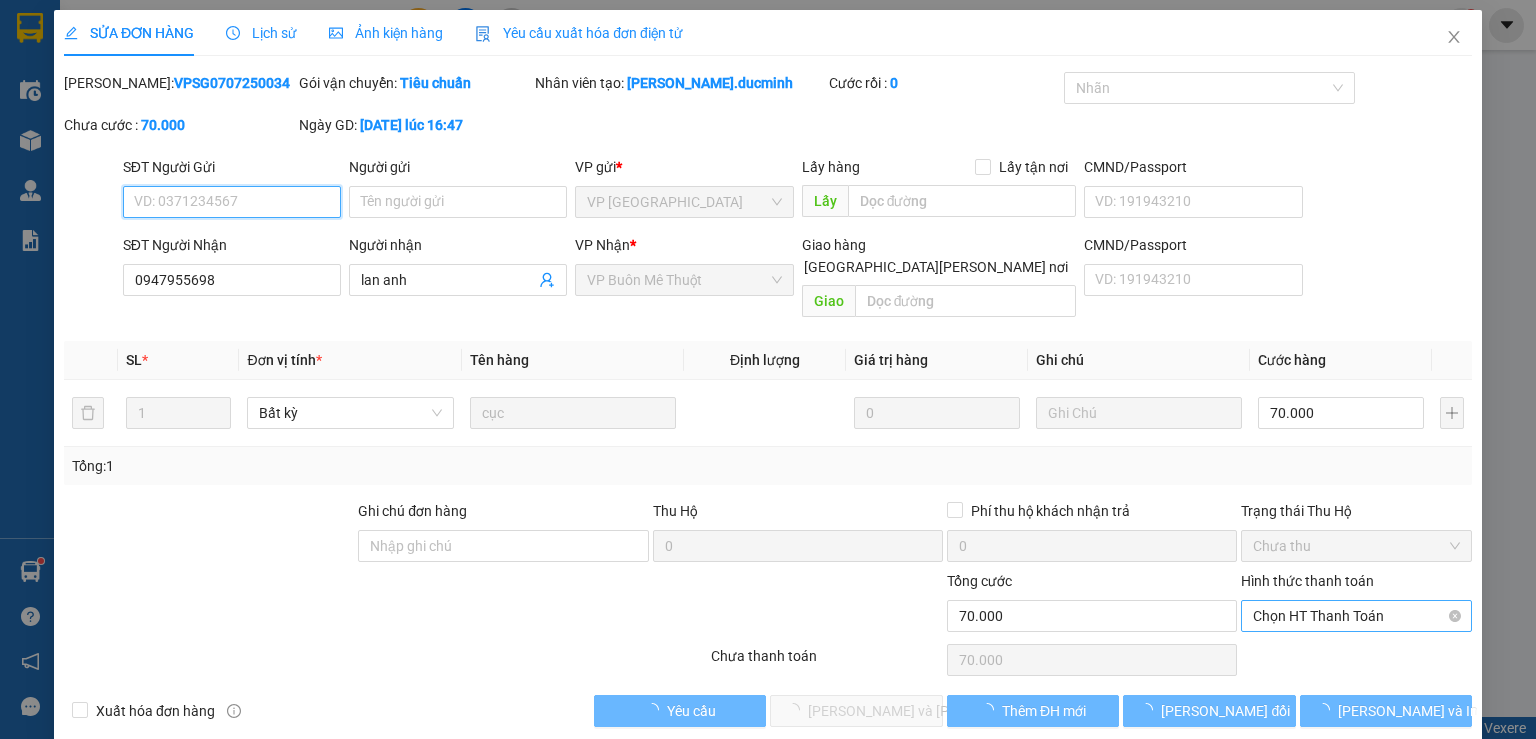 click on "Chọn HT Thanh Toán" at bounding box center [1356, 616] 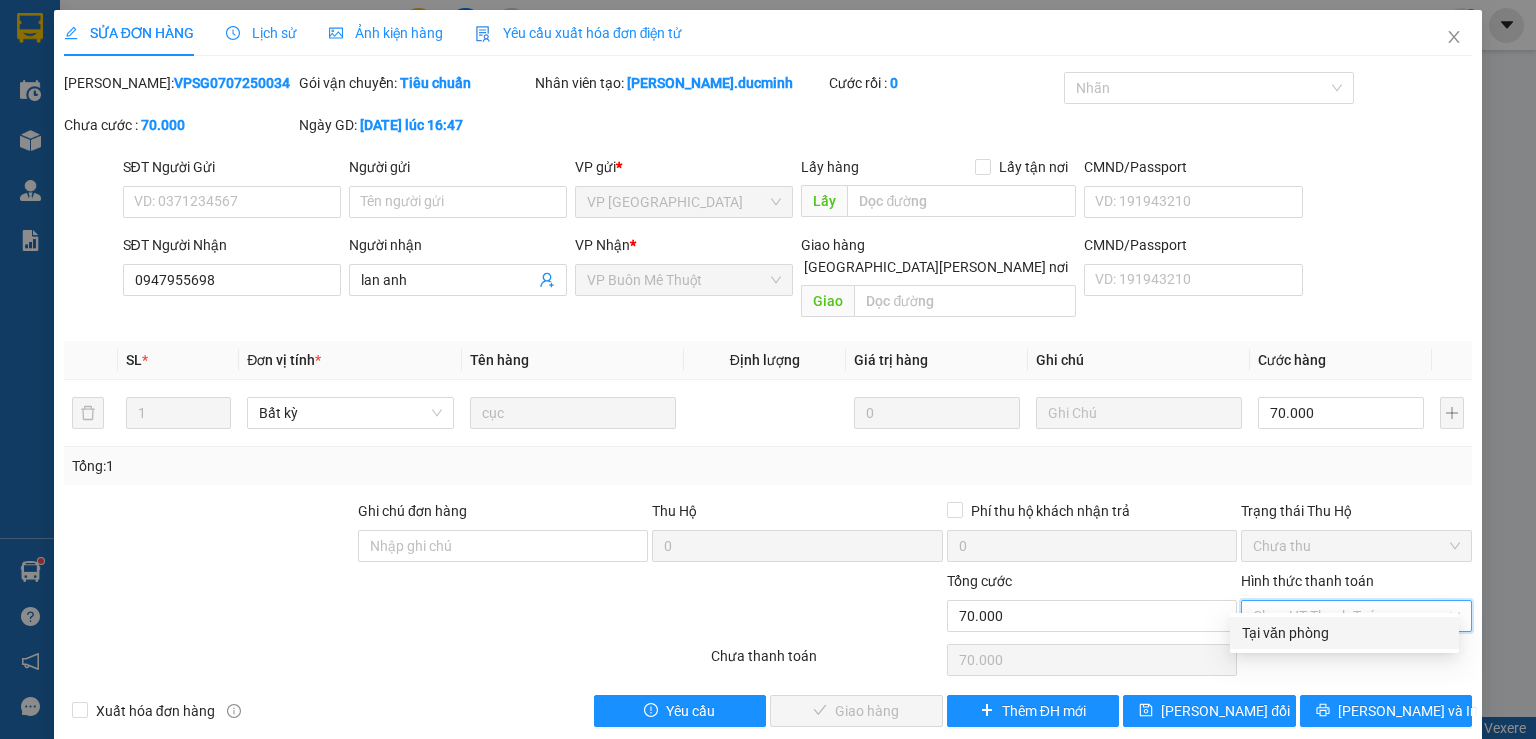 drag, startPoint x: 1301, startPoint y: 635, endPoint x: 1077, endPoint y: 661, distance: 225.50388 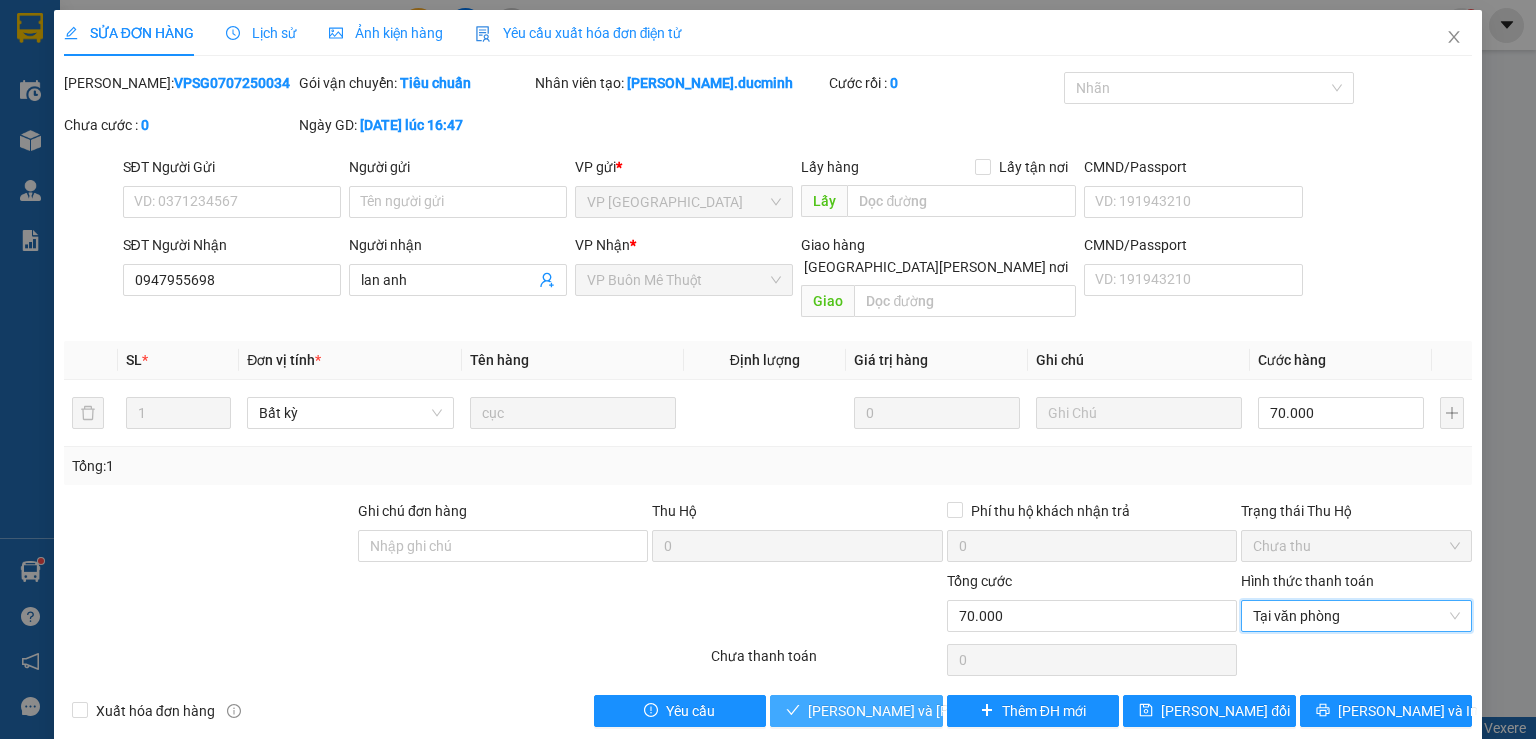 click on "[PERSON_NAME] và [PERSON_NAME] hàng" at bounding box center [943, 711] 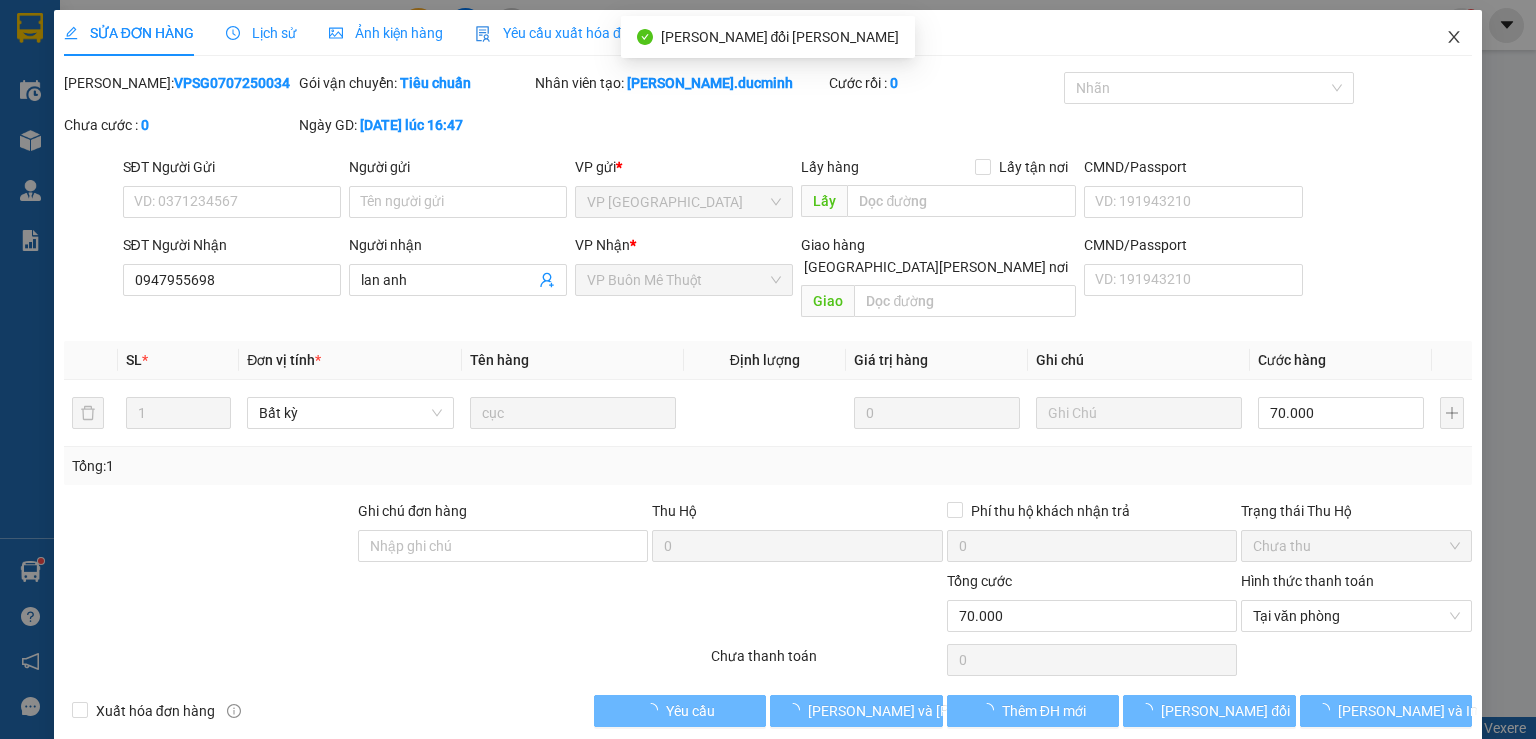 click 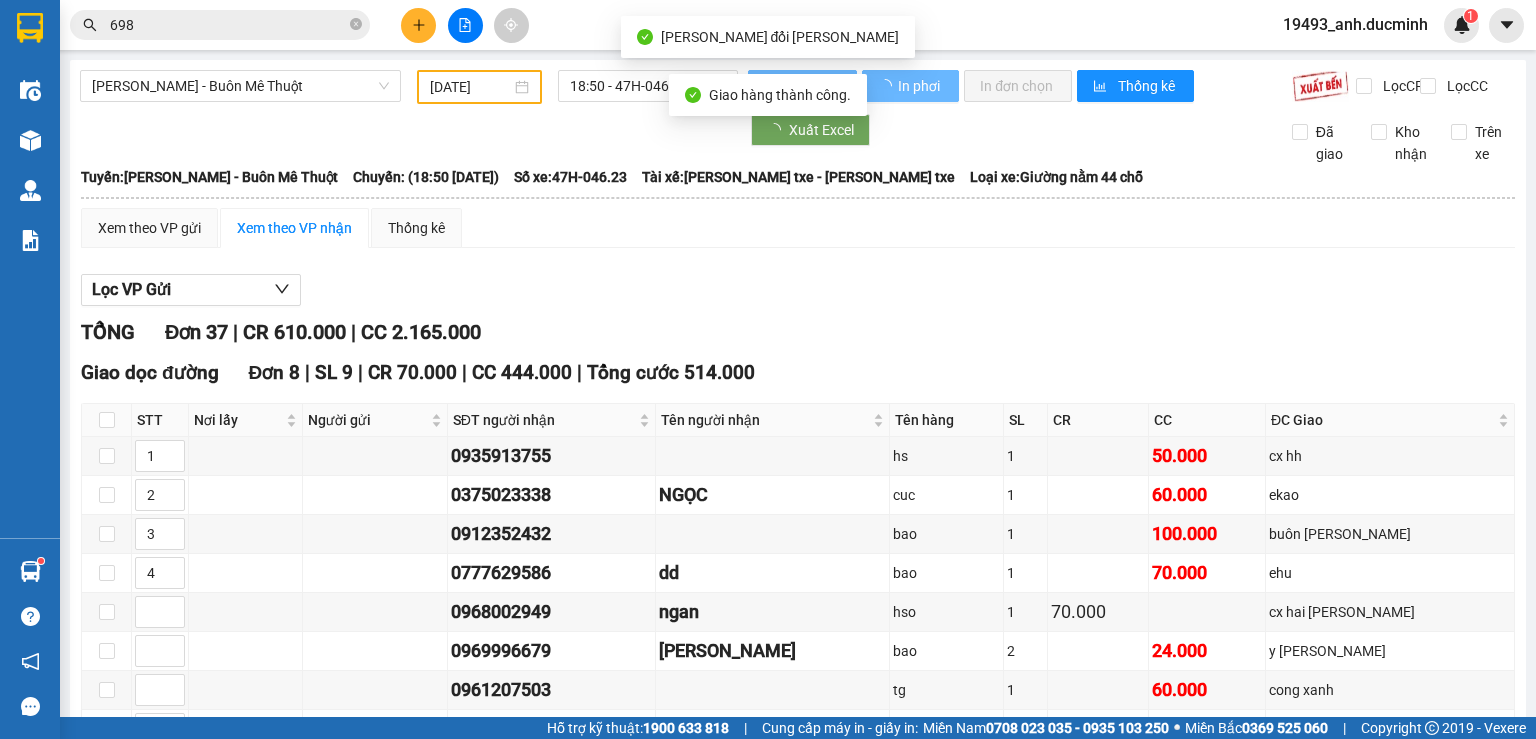 click on "698" at bounding box center (228, 25) 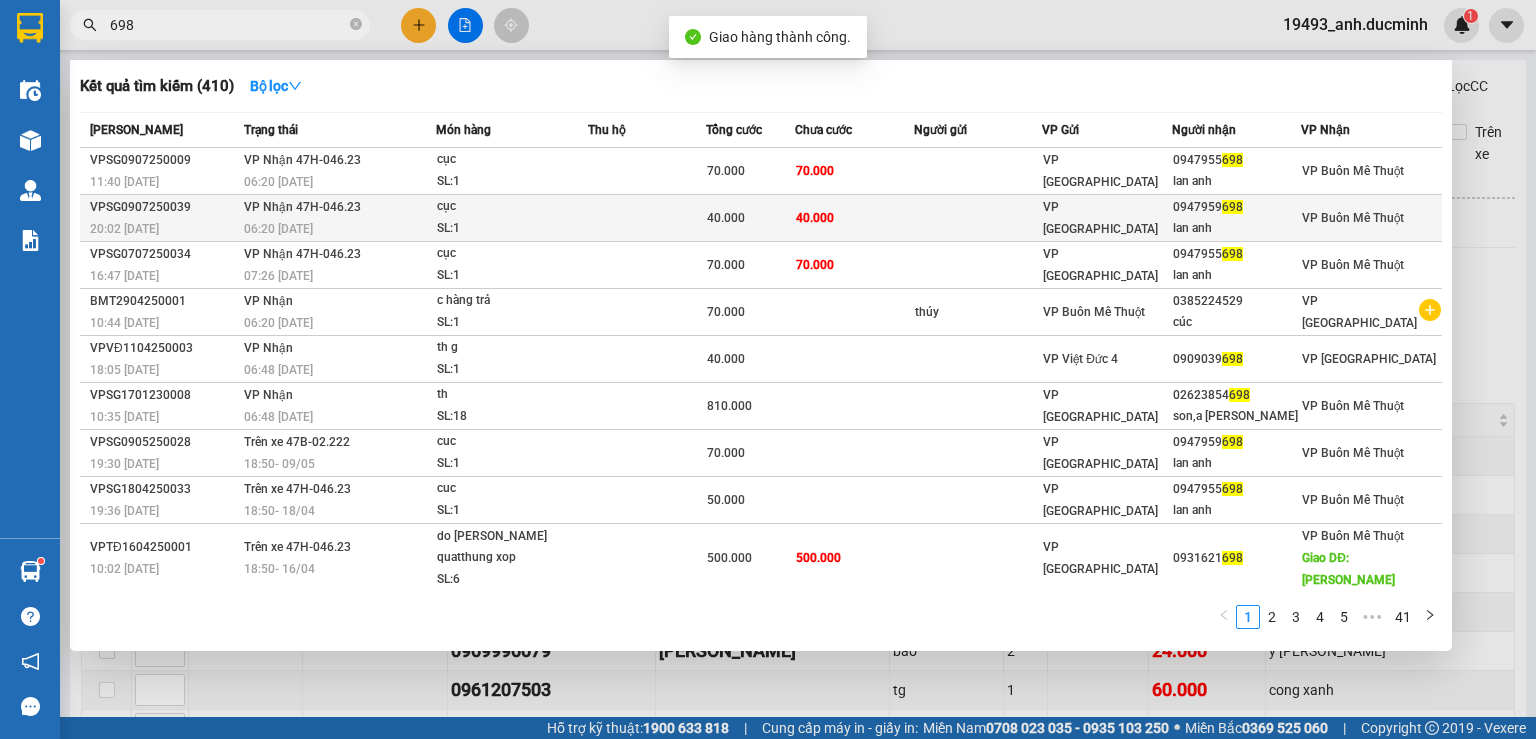 click on "40.000" at bounding box center [750, 218] 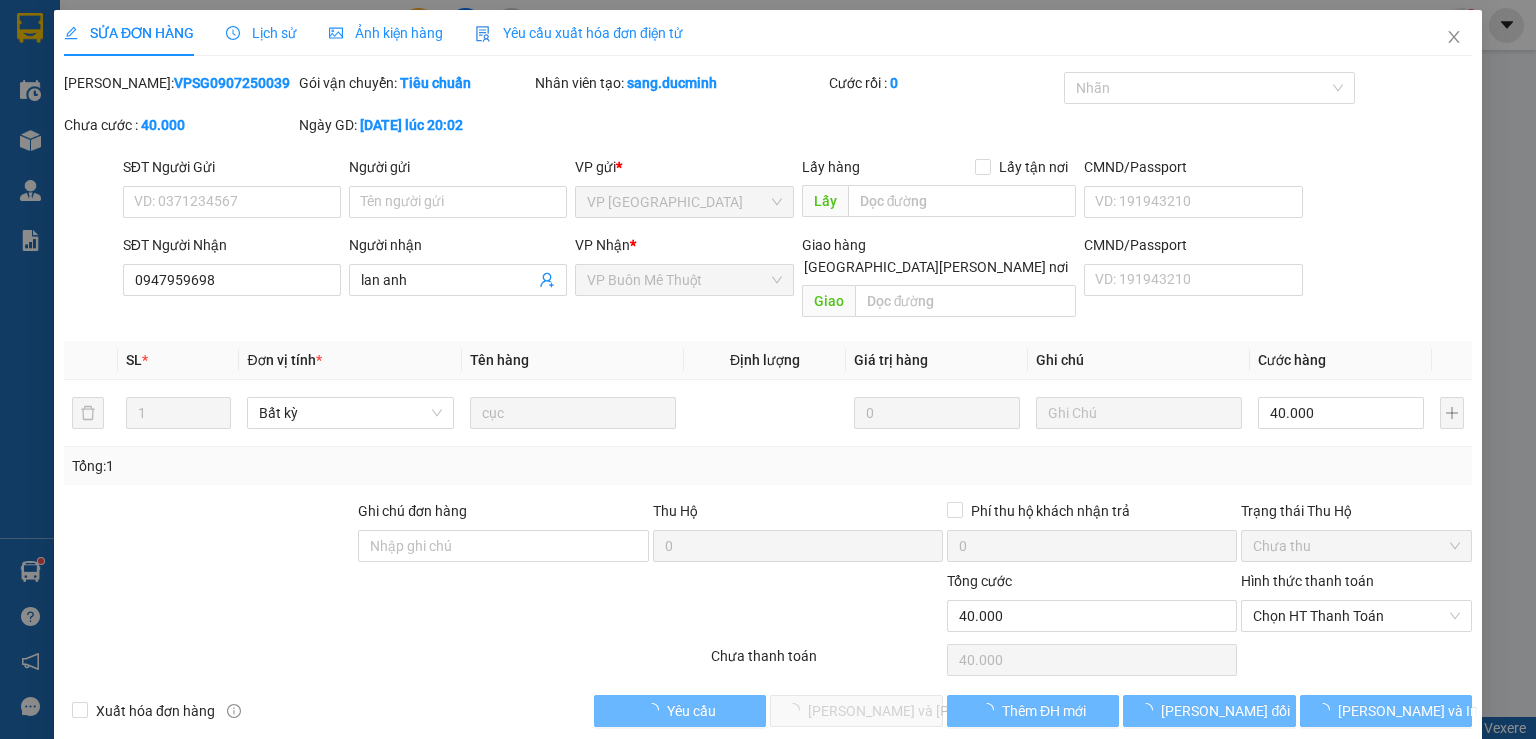 type on "0947959698" 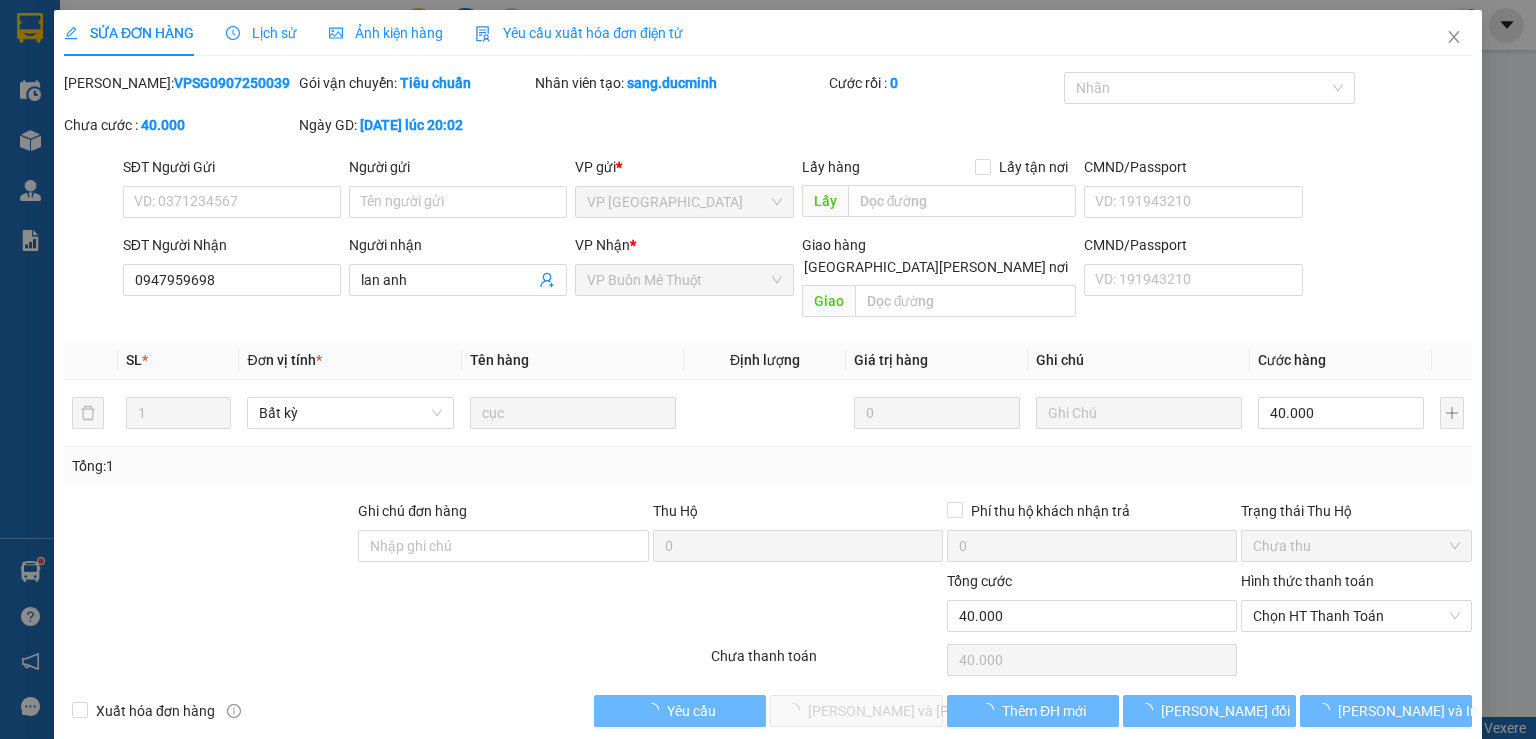 type on "lan anh" 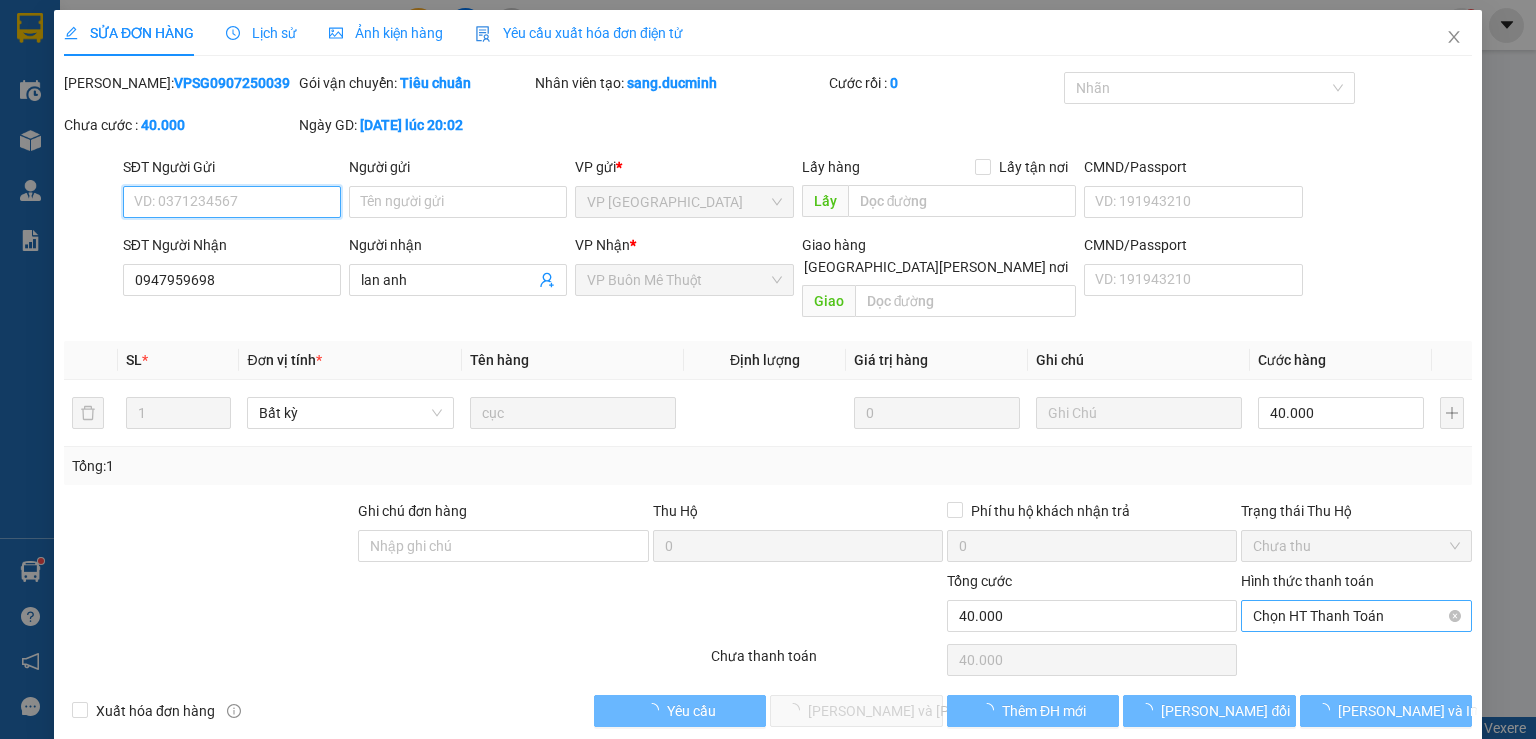 click on "Chọn HT Thanh Toán" at bounding box center [1356, 616] 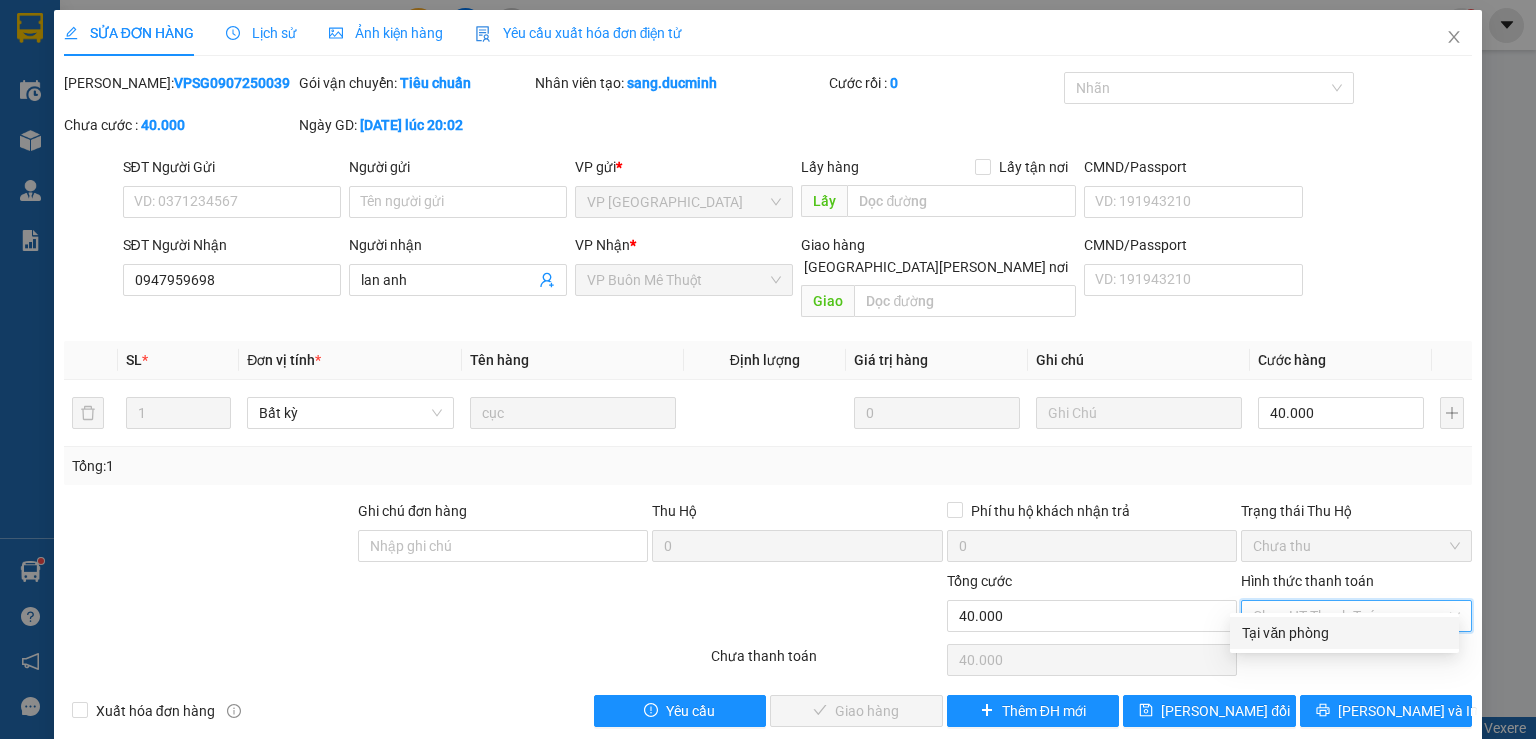 drag, startPoint x: 1316, startPoint y: 628, endPoint x: 1152, endPoint y: 651, distance: 165.60495 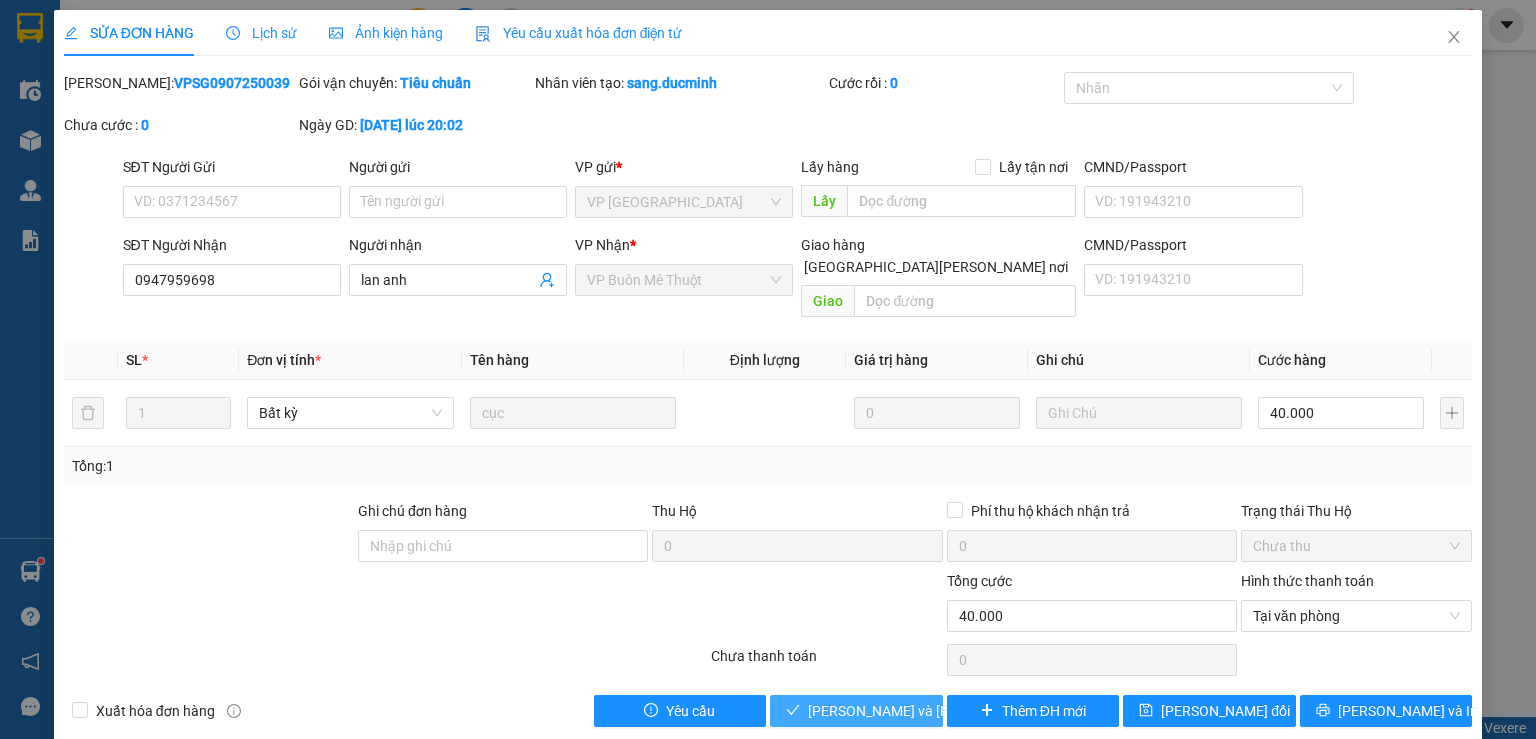 drag, startPoint x: 886, startPoint y: 684, endPoint x: 1115, endPoint y: 533, distance: 274.30276 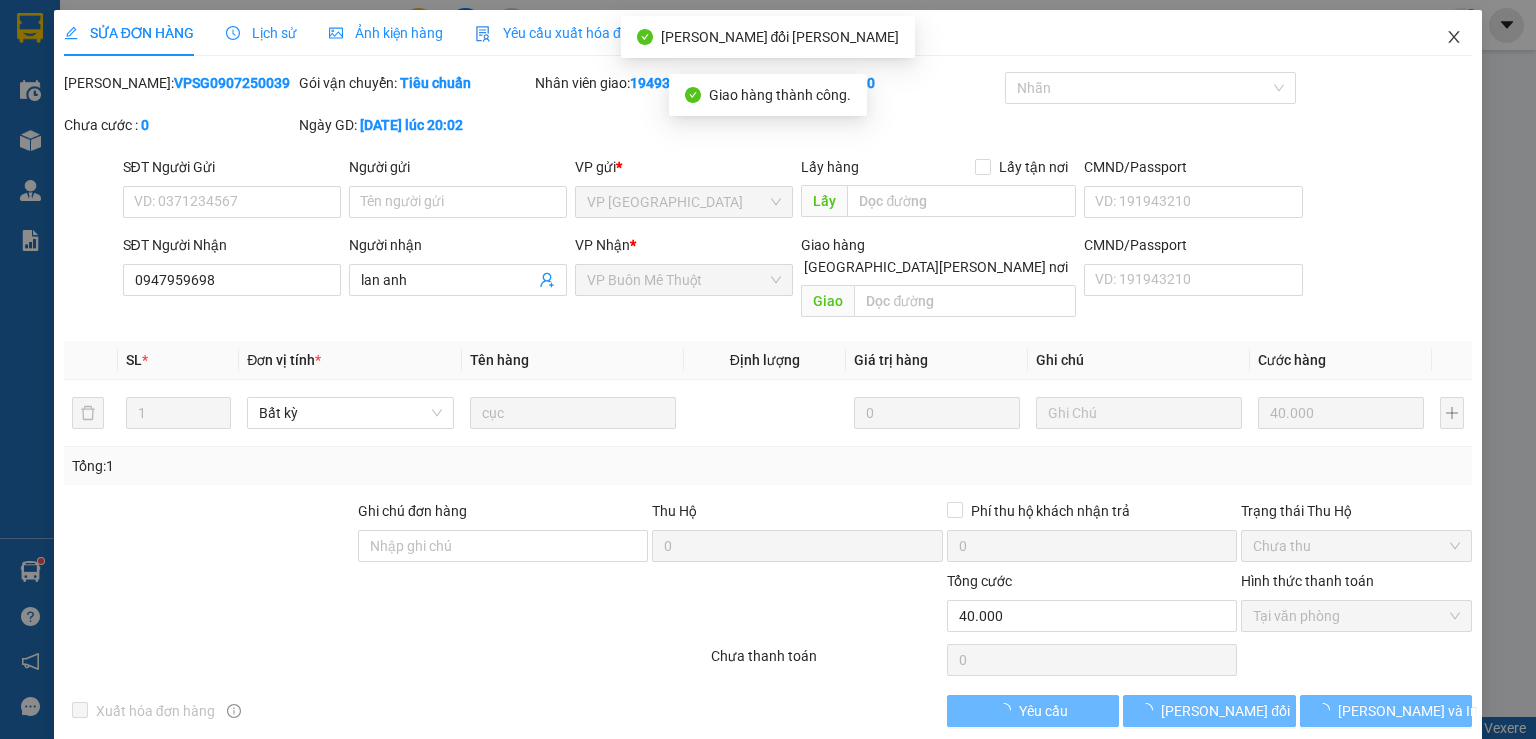 click 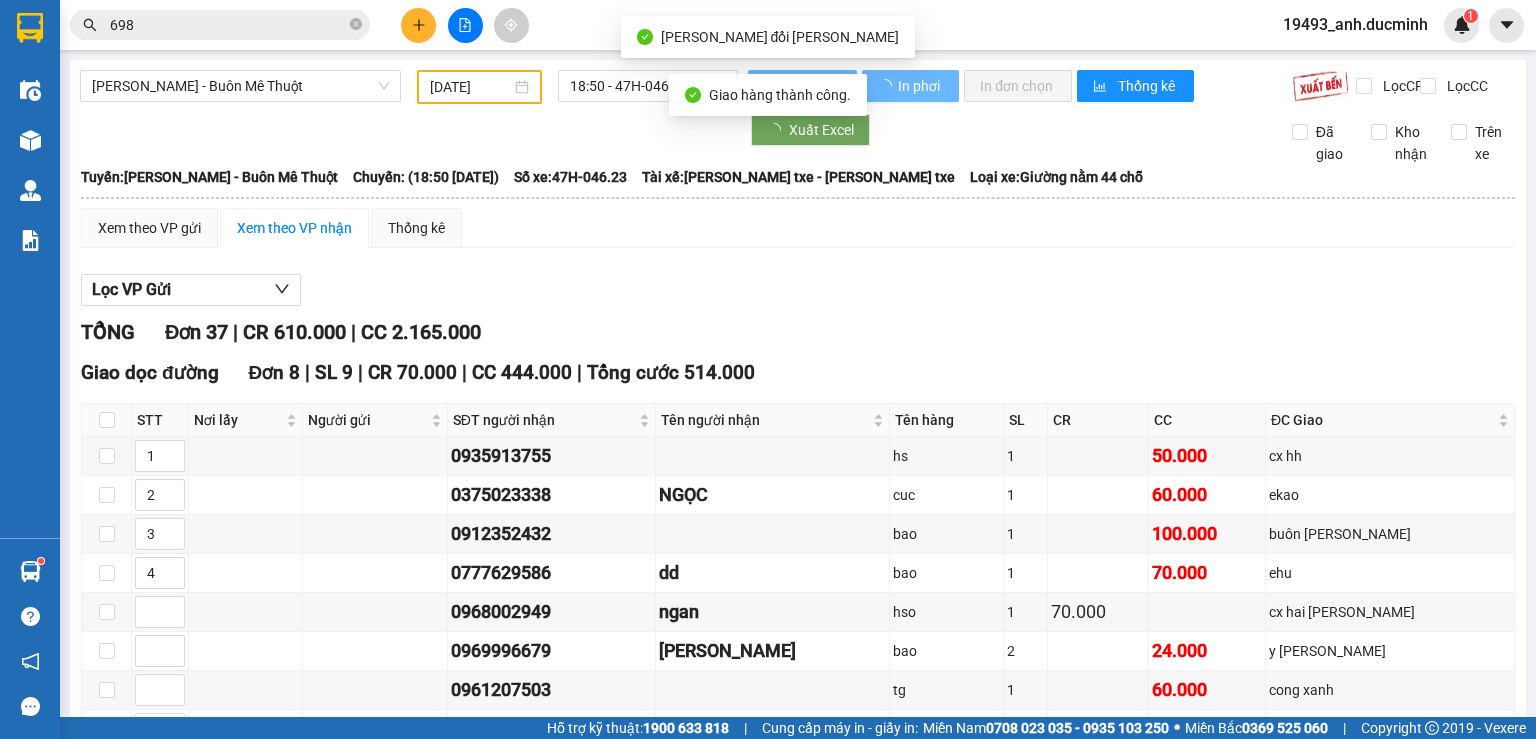 click on "698" at bounding box center [228, 25] 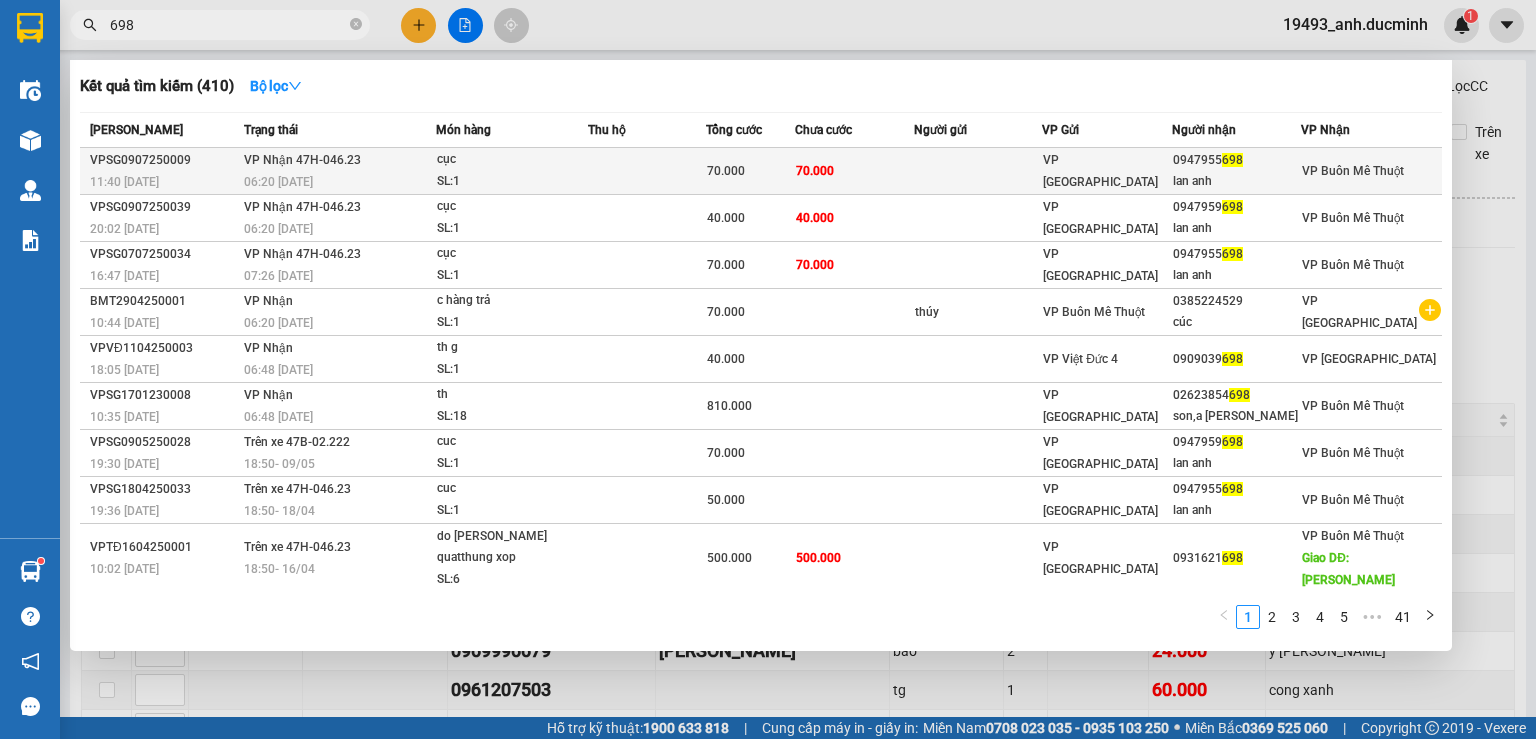 click on "70.000" at bounding box center [726, 171] 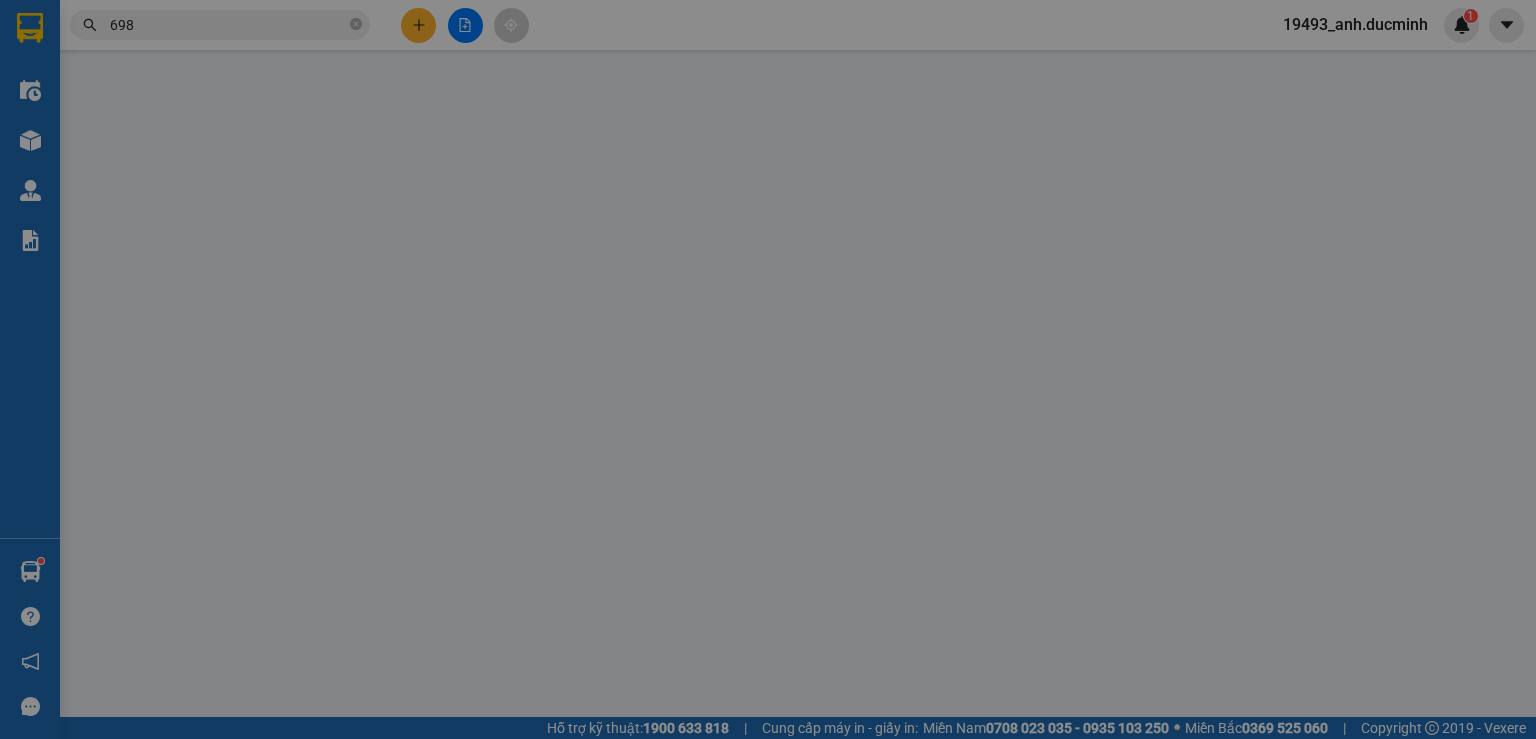click on "SỬA ĐƠN HÀNG Lịch sử [PERSON_NAME] hàng Yêu cầu xuất [PERSON_NAME] điện tử Total Paid Fee Total UnPaid Fee Cash Collection Total Fee Mã ĐH: Gói vận chuyển:   [PERSON_NAME] tạo:   Cước rồi :     [PERSON_NAME] cước :   0 Ngày GD:   SĐT Người Gửi VD: 0371234567 Người gửi Tên người gửi VP gửi  * VP Buôn Mê Thuột Lấy hàng Lấy tận nơi Lấy CMND/Passport VD: [PASSPORT] SĐT Người [PERSON_NAME]: 0377654321 Người [PERSON_NAME] Tên người [PERSON_NAME] [PERSON_NAME]  * VD: VP [GEOGRAPHIC_DATA] Giao hàng [PERSON_NAME] nơi [PERSON_NAME] CMND/Passport VD: [PASSPORT] SL  * Đơn vị tính  * Tên hàng  Định [PERSON_NAME] trị hàng Ghi [PERSON_NAME] hàng                   1 Khác 0 kg 0 0 Tổng:  1 Ghi [PERSON_NAME] hàng Thu Hộ 0 Phí thu hộ 0 Trạng thái Thu Hộ   [PERSON_NAME] thái [PERSON_NAME] 0 [PERSON_NAME] [PERSON_NAME] HT [PERSON_NAME] Số [PERSON_NAME] thu [PERSON_NAME] [PERSON_NAME] 0 [PERSON_NAME] [PERSON_NAME] [PERSON_NAME] Hàng Yêu cầu Thêm ĐH mới [PERSON_NAME] và In" at bounding box center (768, 369) 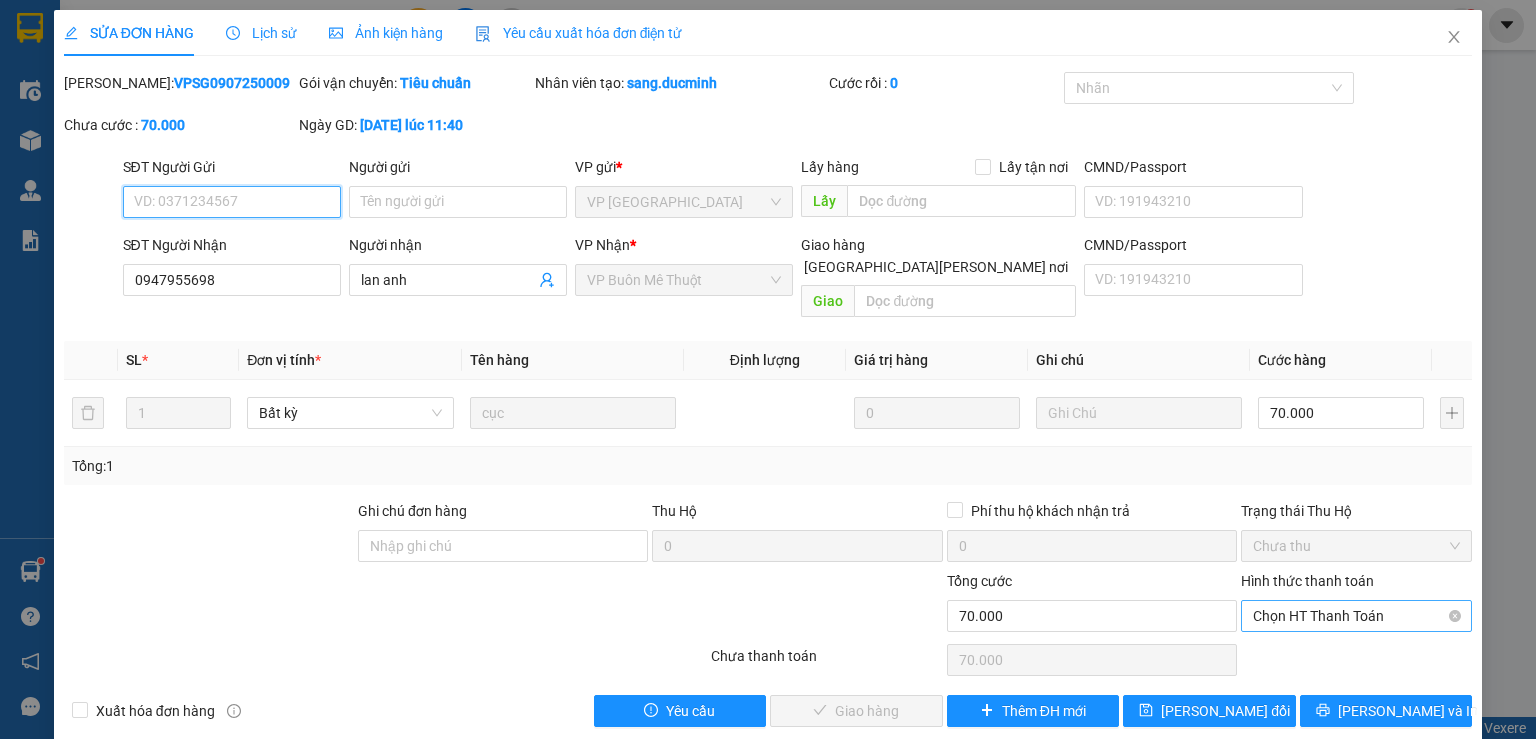 drag, startPoint x: 1291, startPoint y: 590, endPoint x: 1289, endPoint y: 601, distance: 11.18034 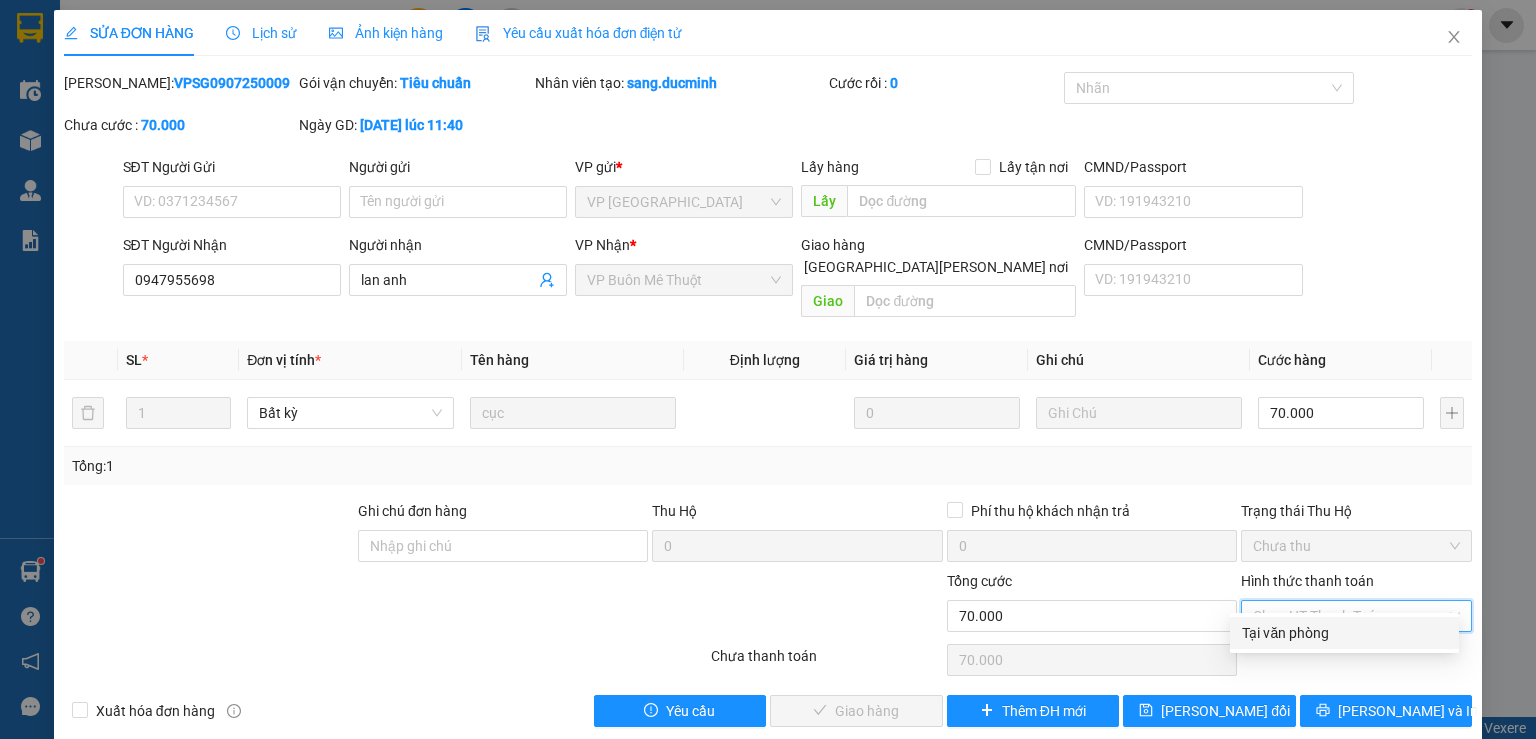 drag, startPoint x: 1279, startPoint y: 637, endPoint x: 1183, endPoint y: 668, distance: 100.88112 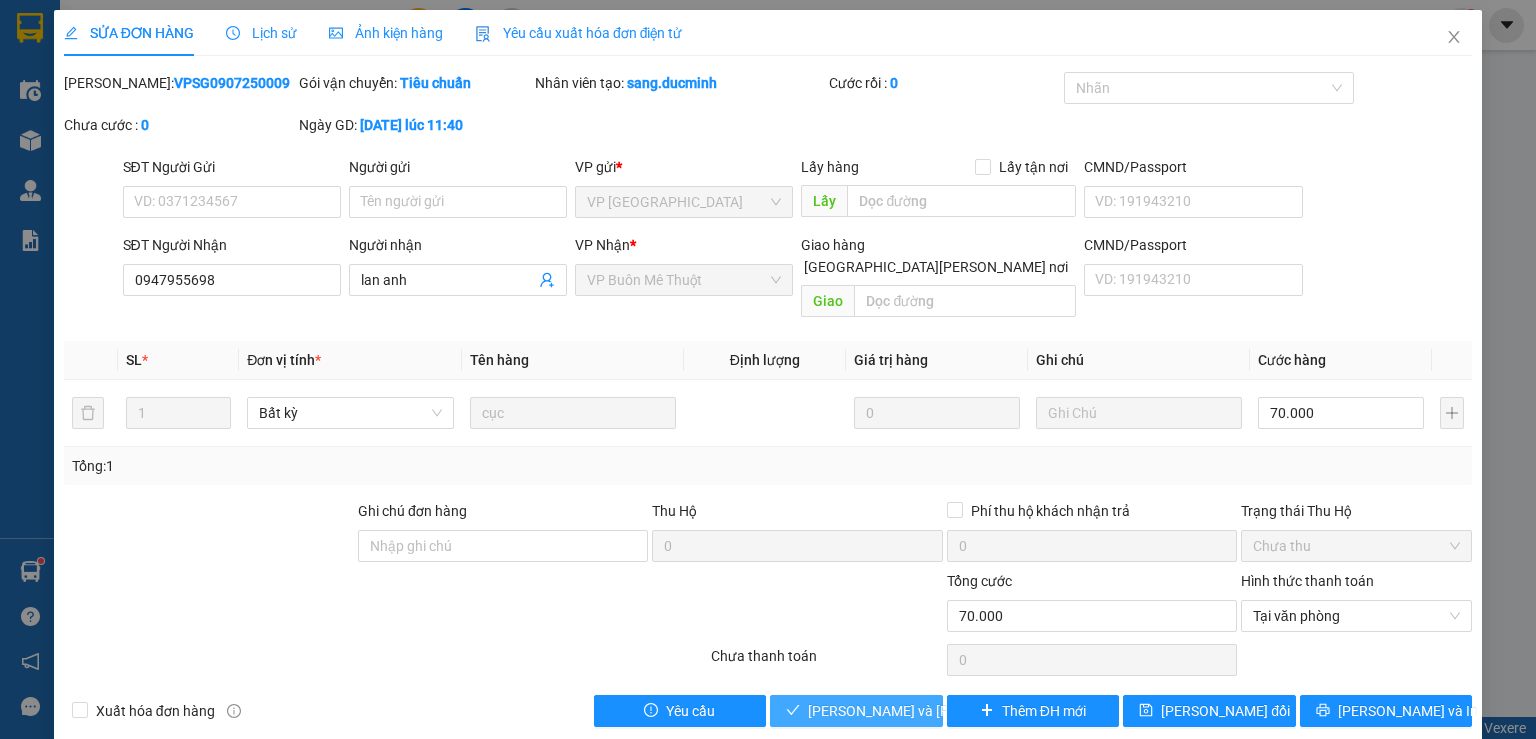 drag, startPoint x: 884, startPoint y: 683, endPoint x: 1414, endPoint y: 273, distance: 670.07465 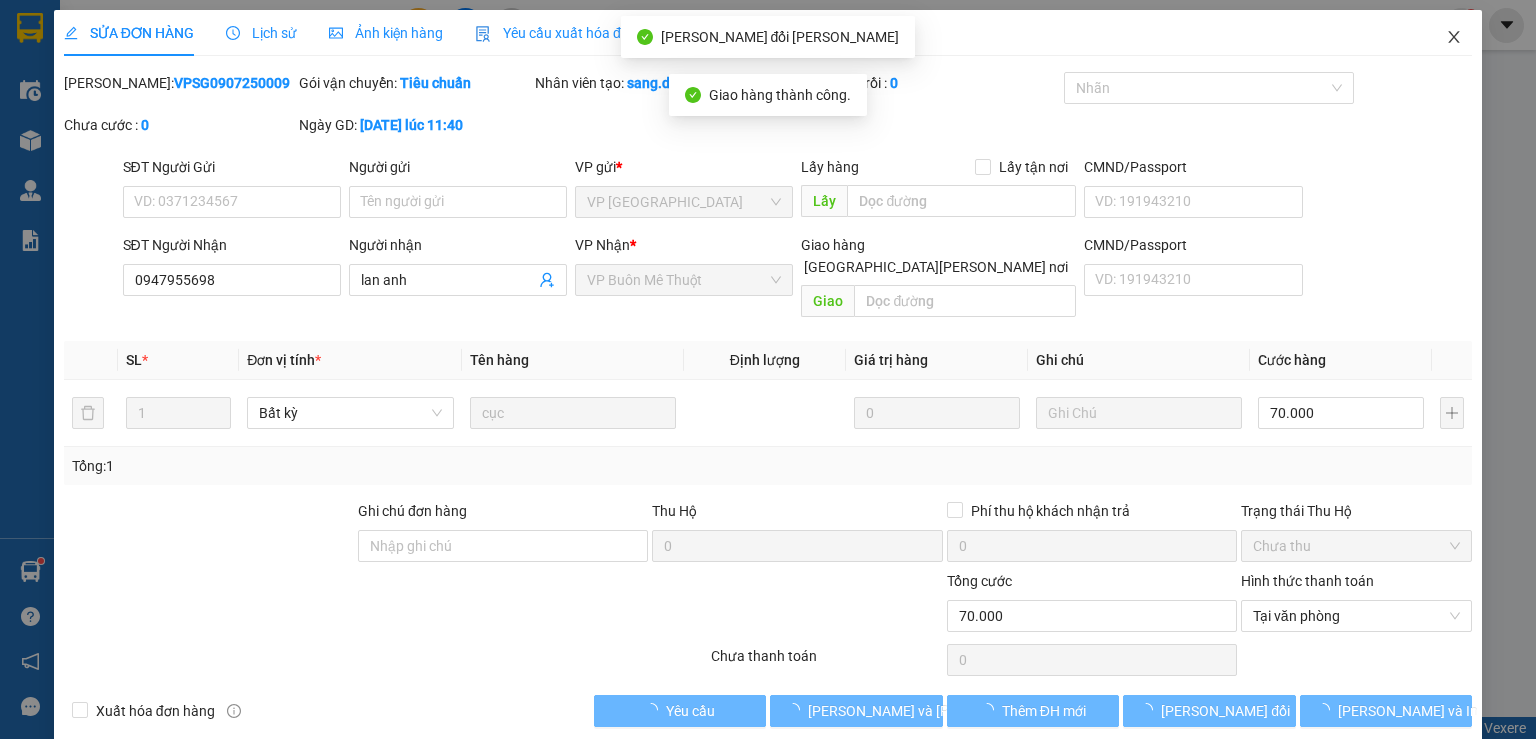 click 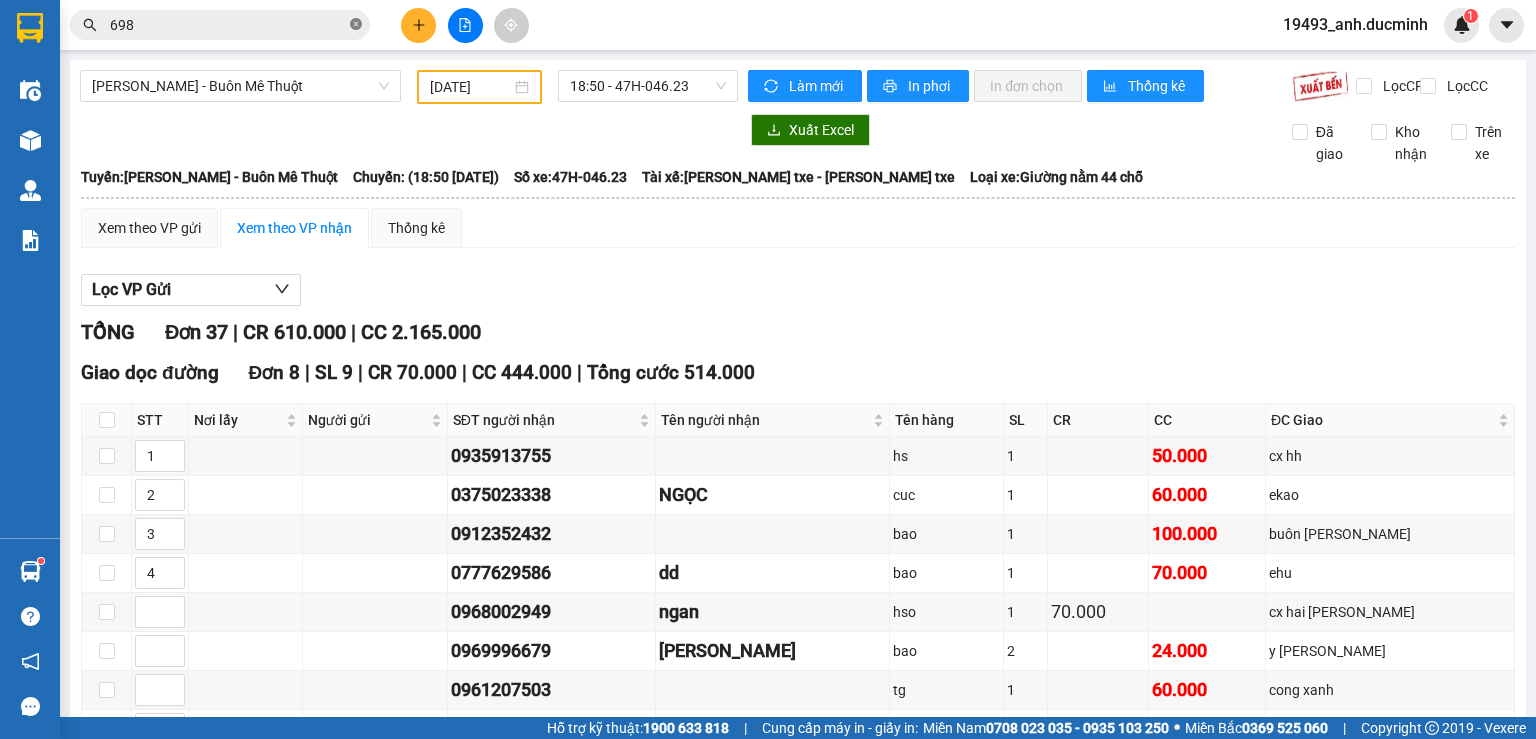 click 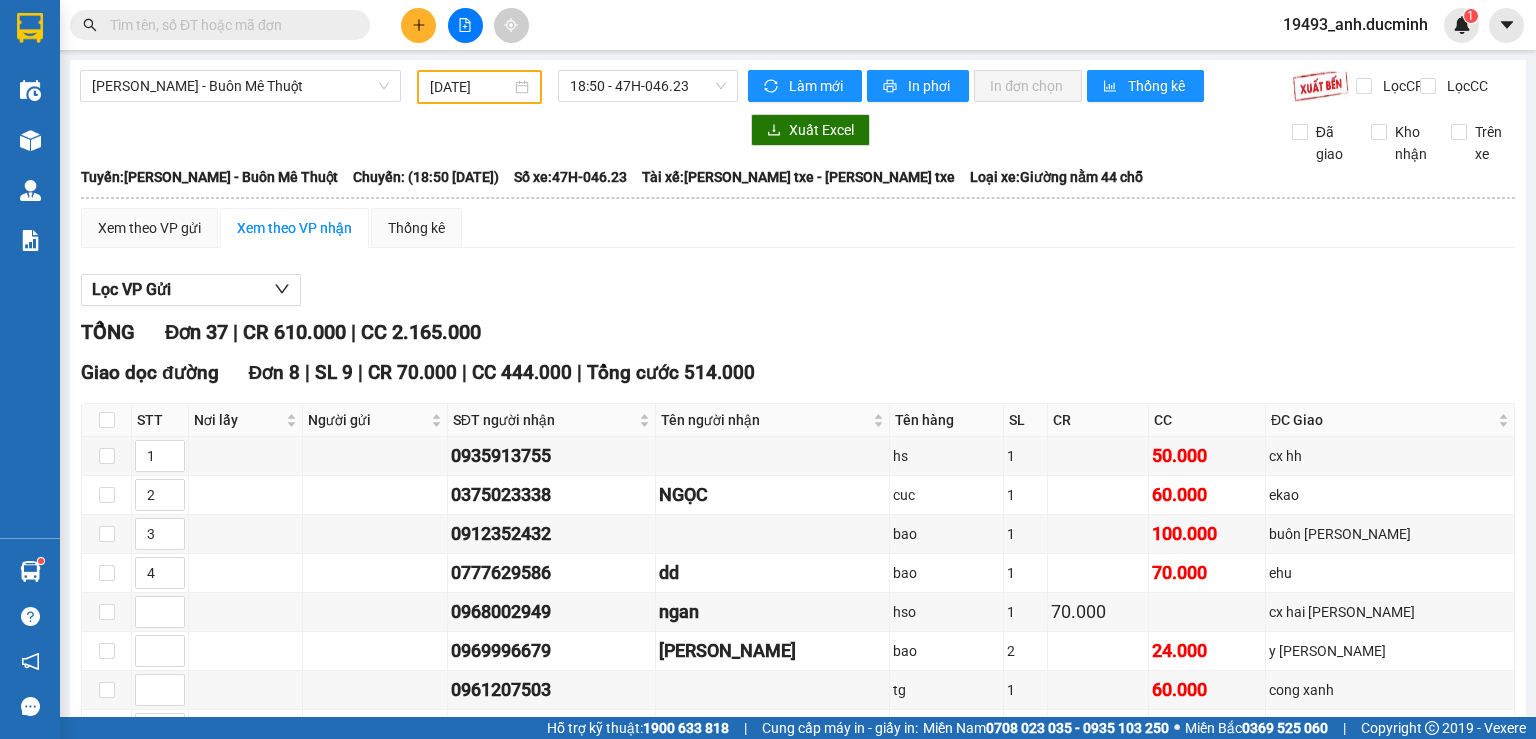 click at bounding box center [228, 25] 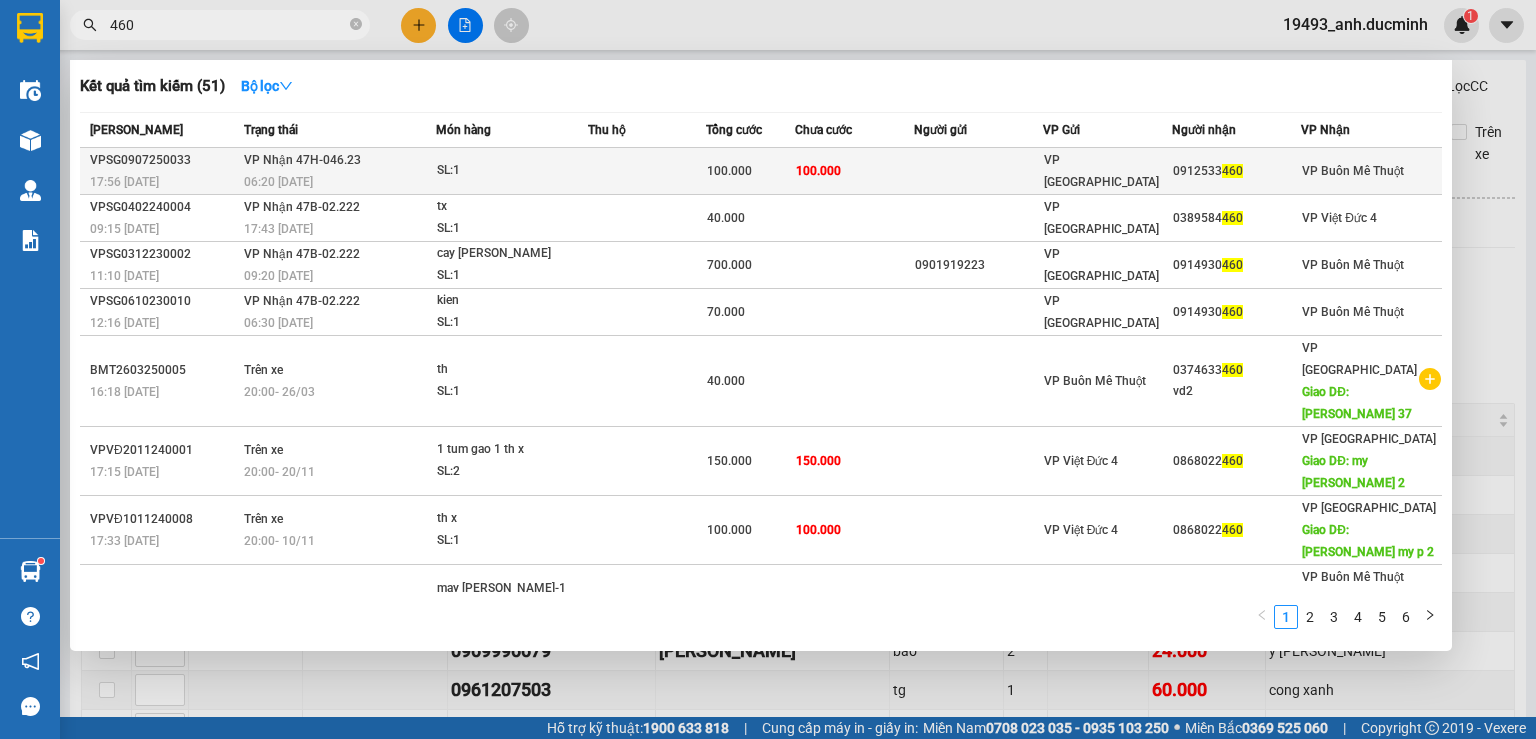 type on "460" 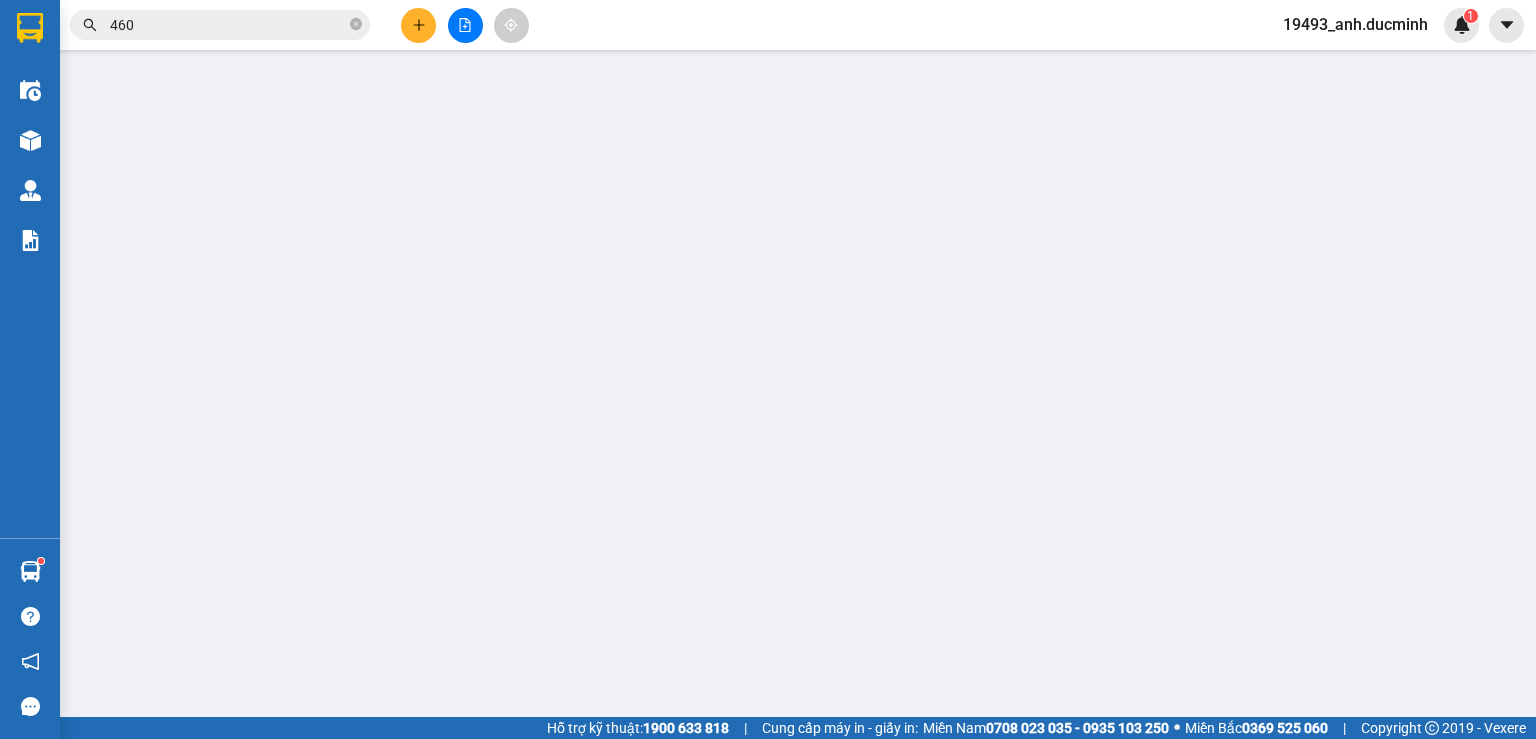 type on "0912533460" 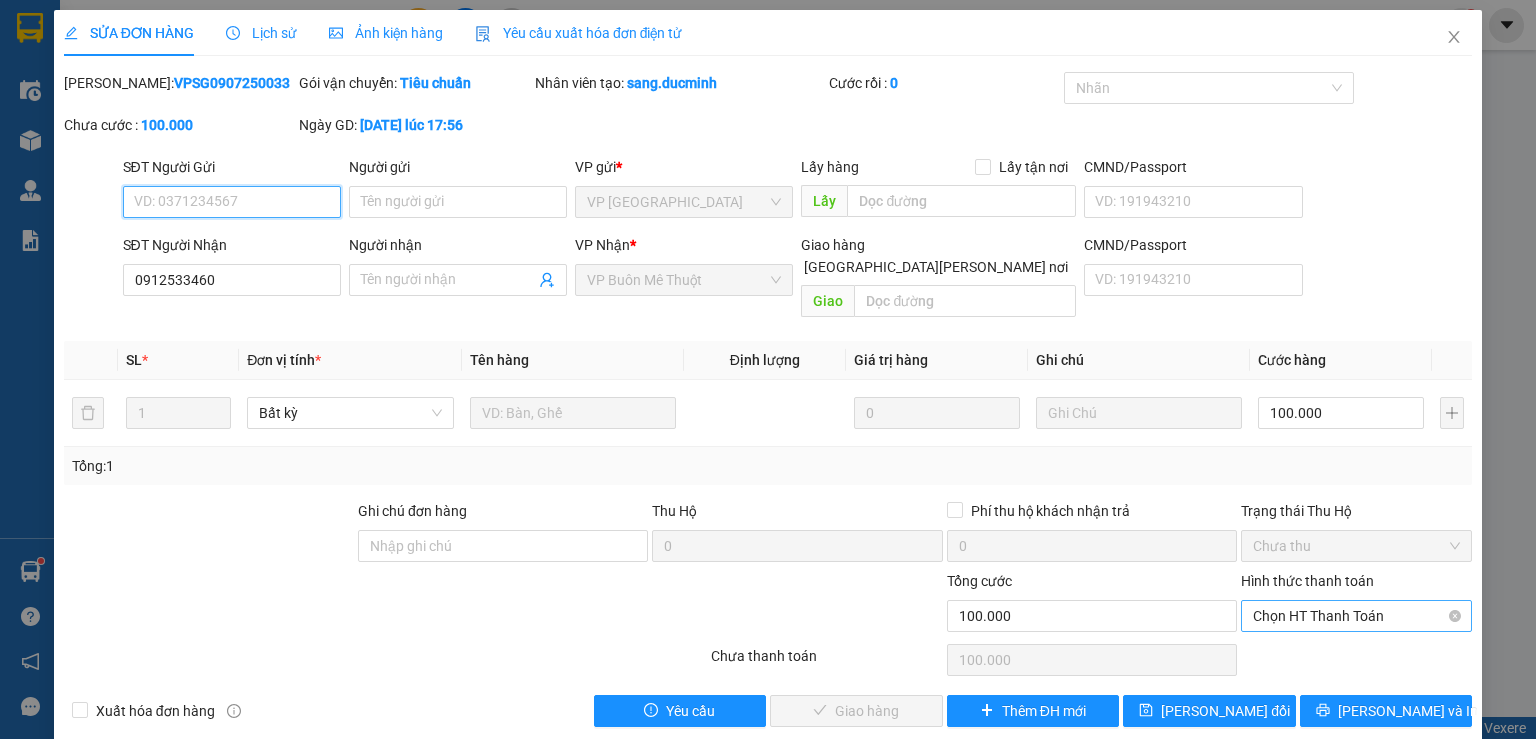 click on "Chọn HT Thanh Toán" at bounding box center [1356, 616] 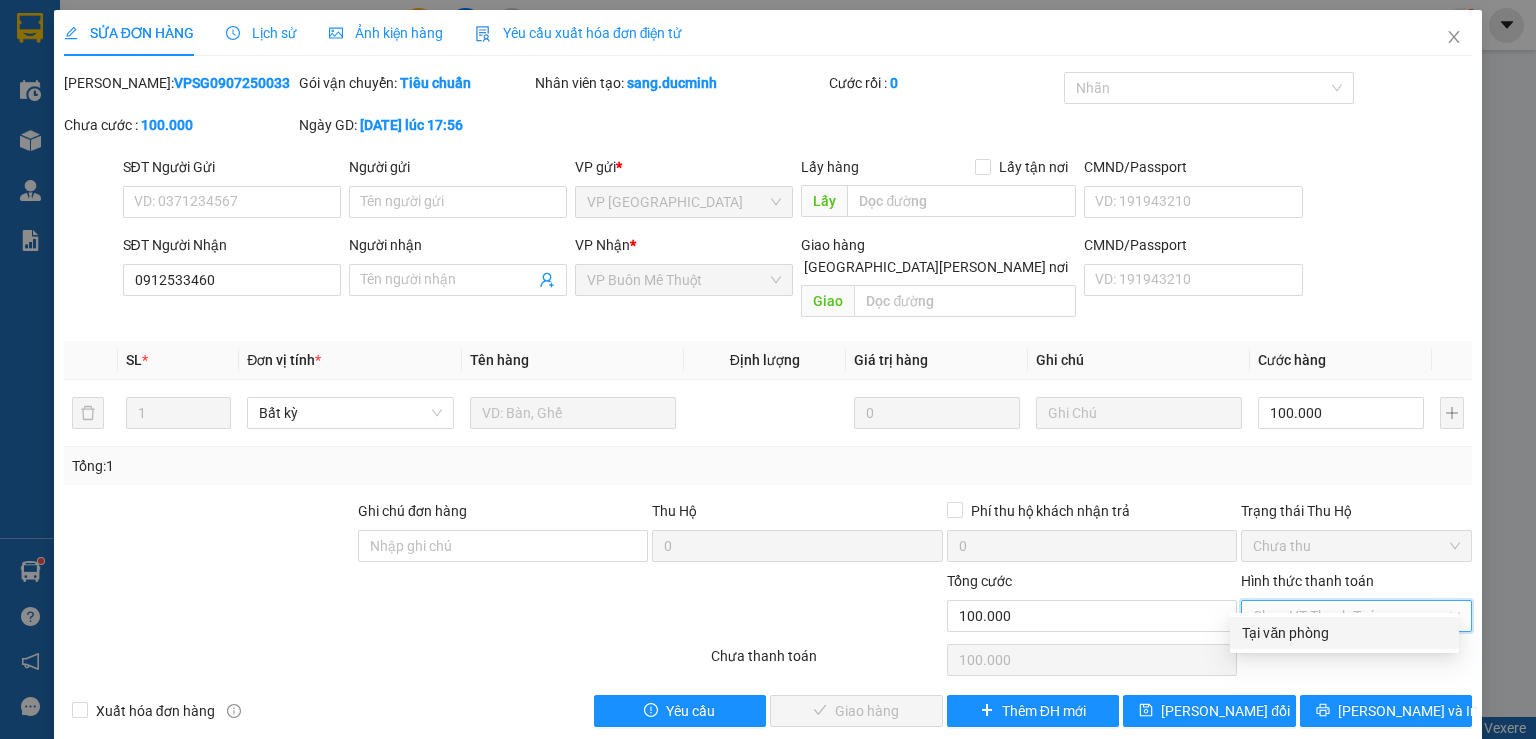 drag, startPoint x: 1270, startPoint y: 626, endPoint x: 1110, endPoint y: 652, distance: 162.09874 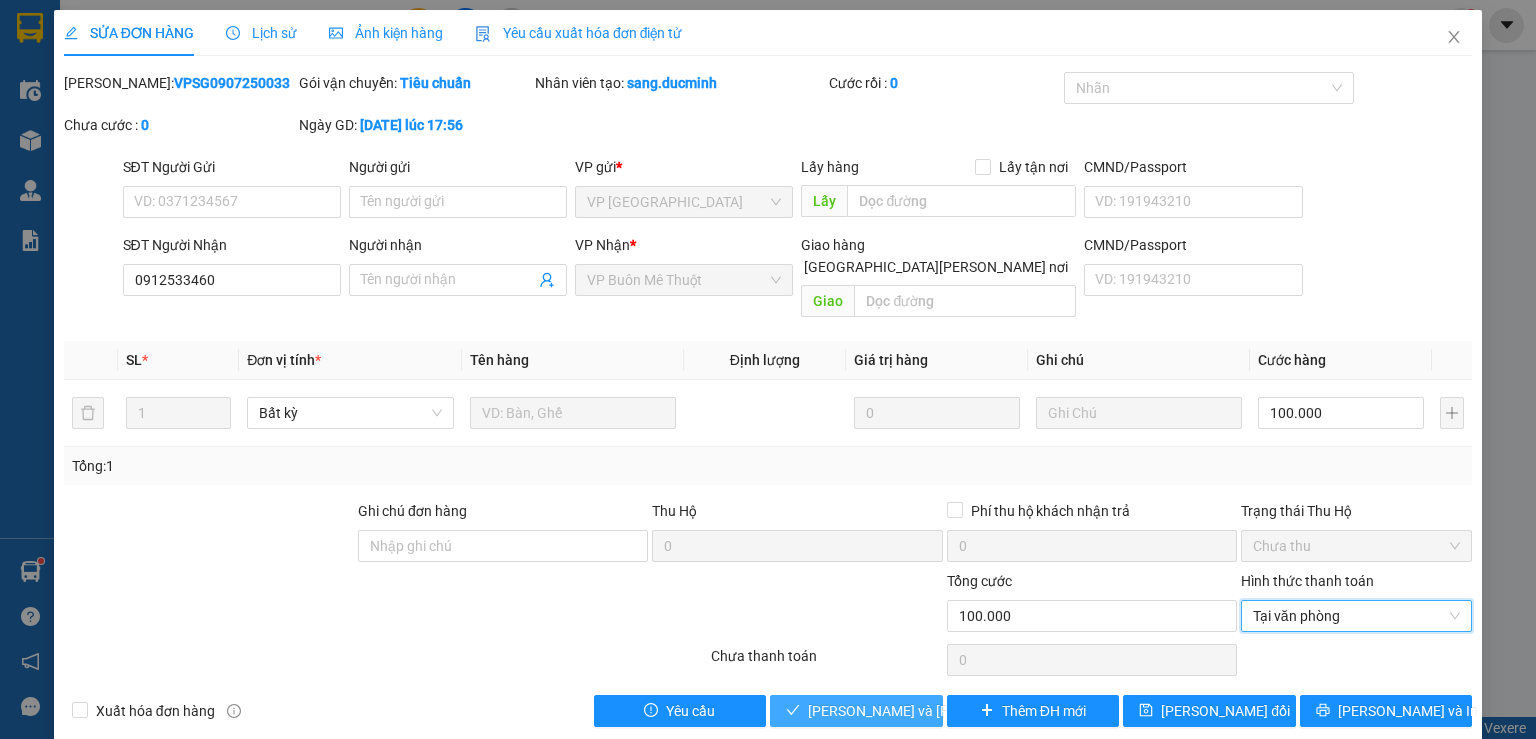 click on "[PERSON_NAME] và [PERSON_NAME] hàng" at bounding box center [943, 711] 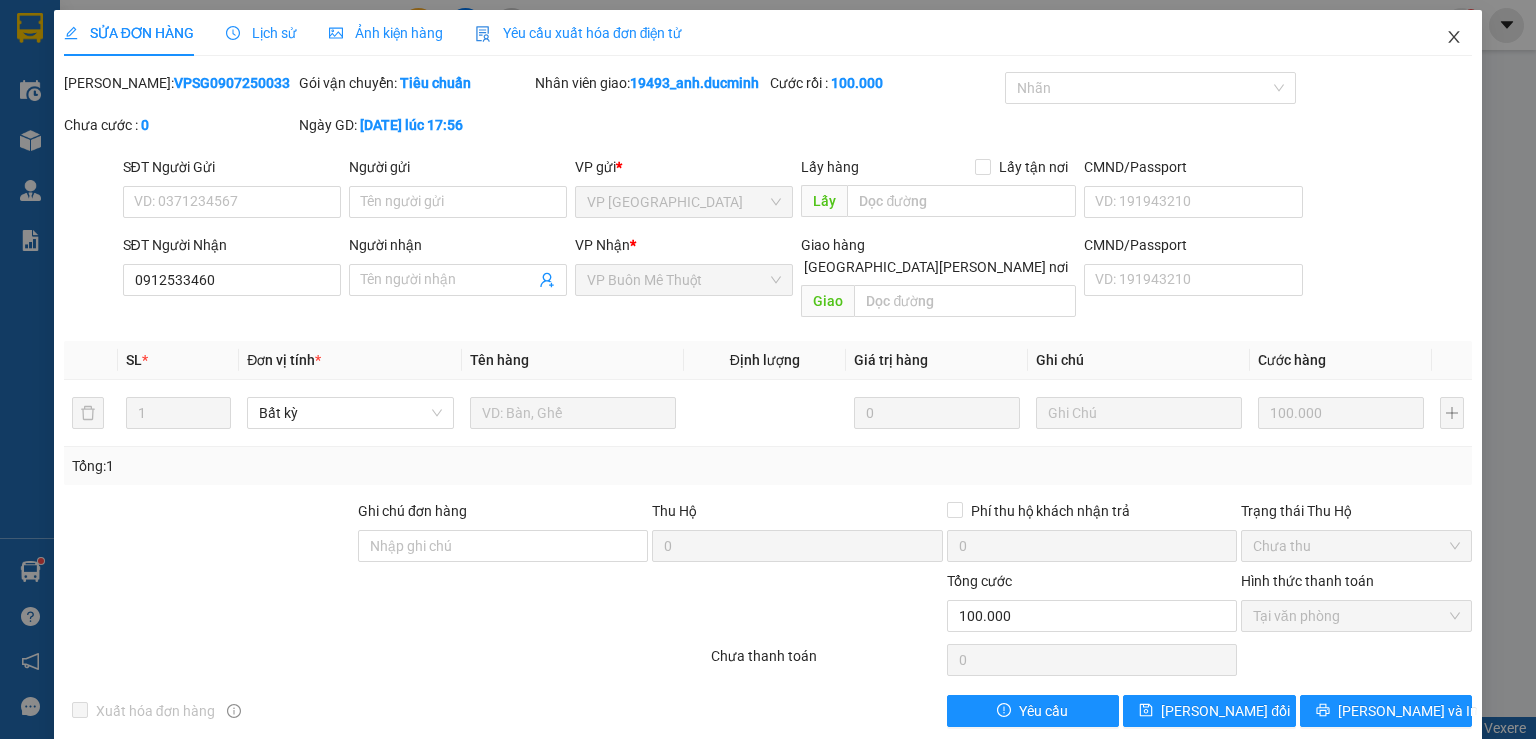 click 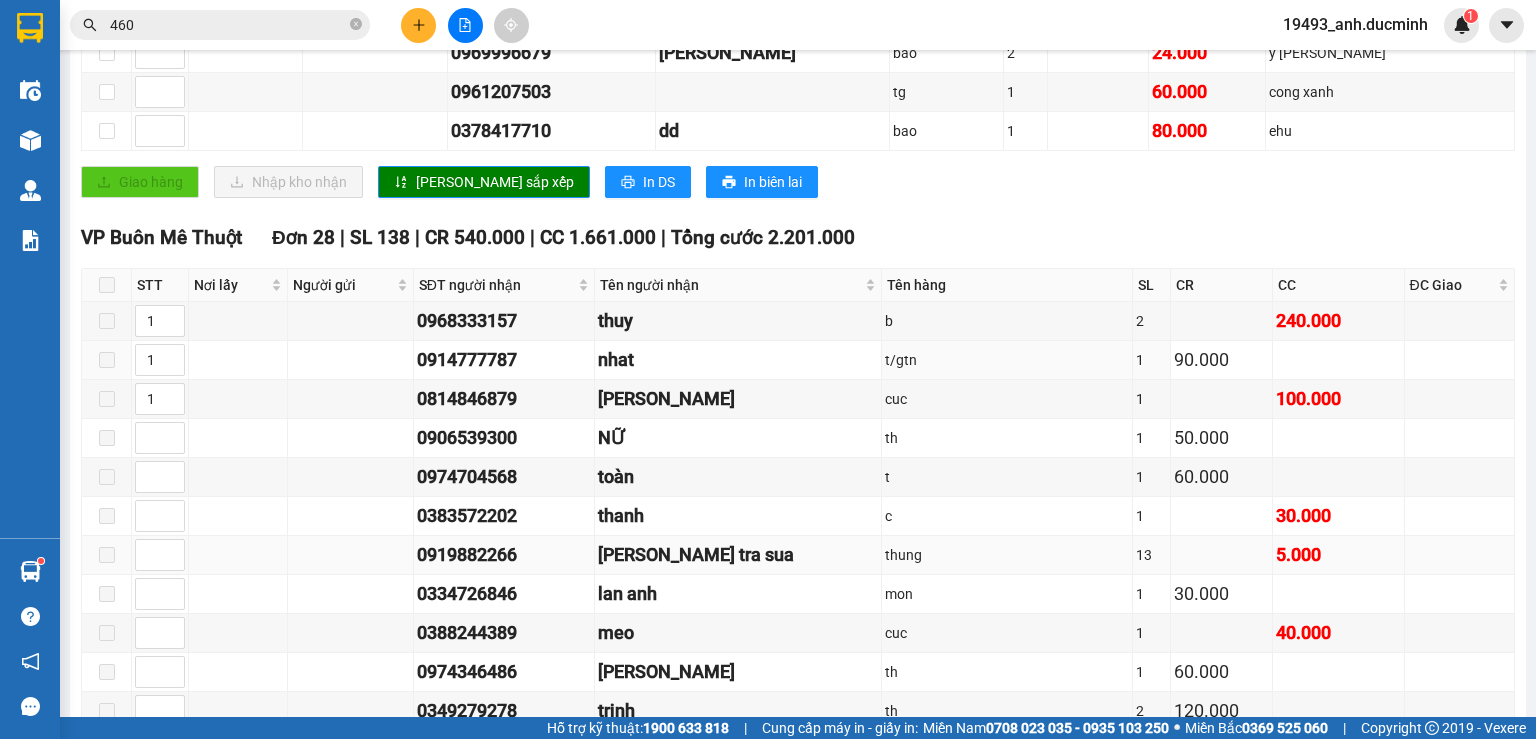 scroll, scrollTop: 640, scrollLeft: 0, axis: vertical 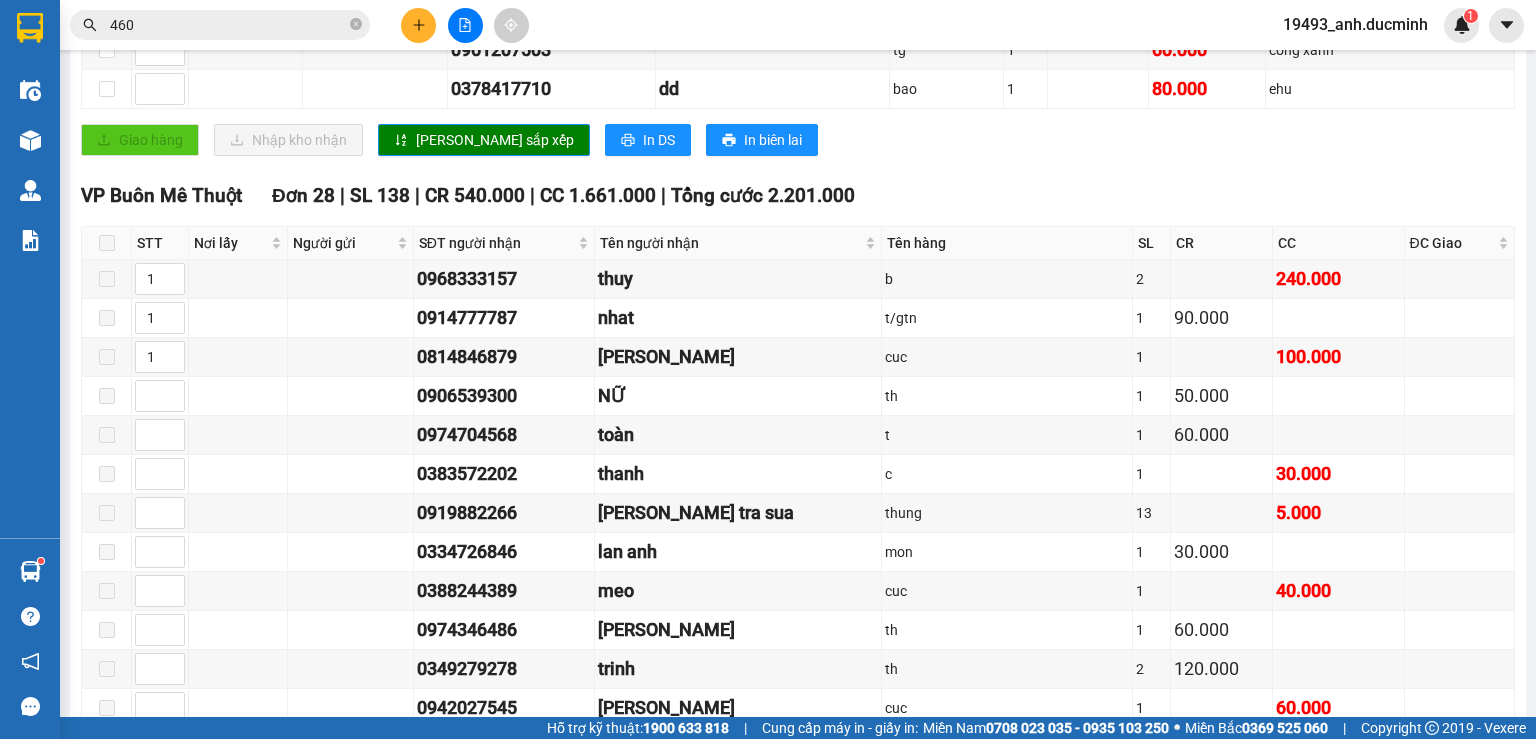 drag, startPoint x: 354, startPoint y: 23, endPoint x: 342, endPoint y: 24, distance: 12.0415945 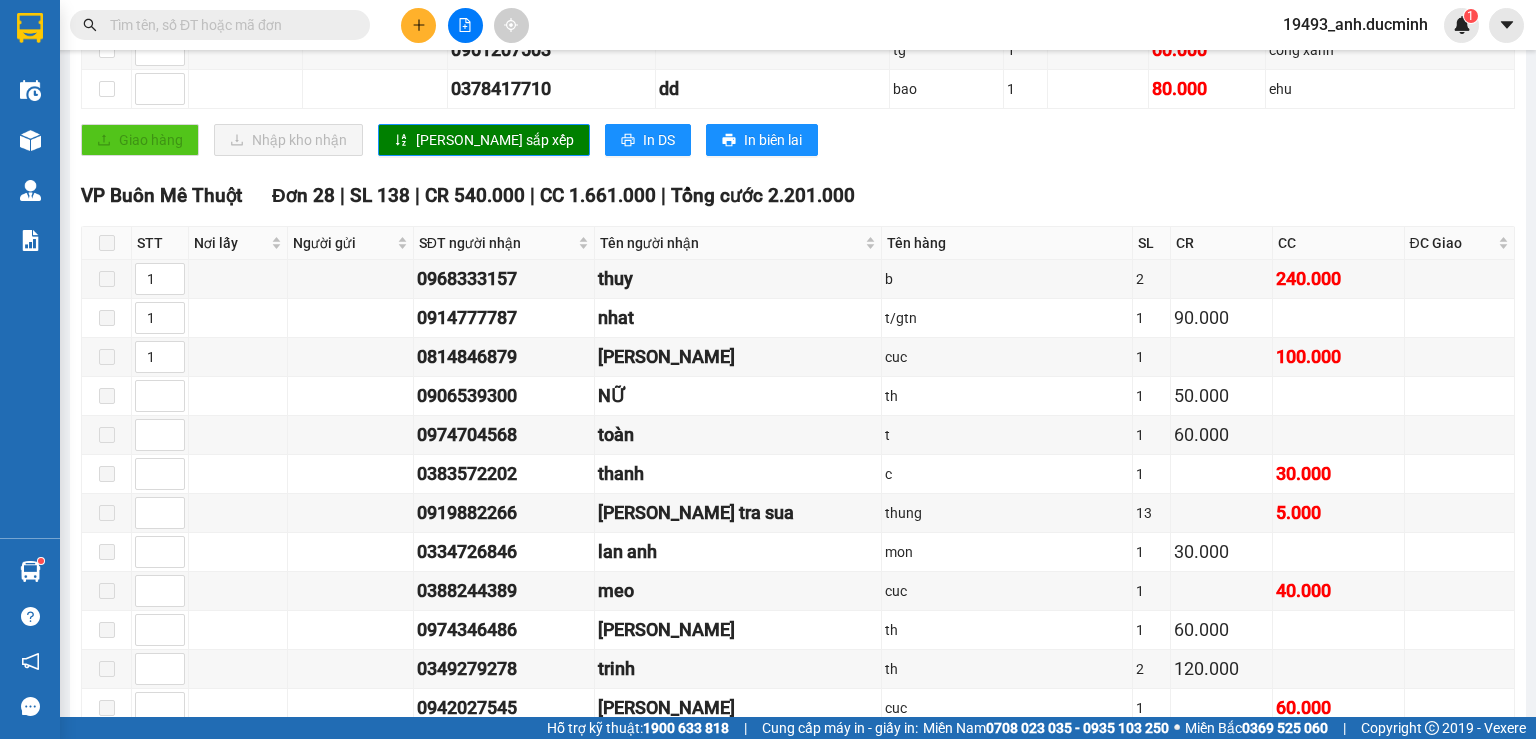 click at bounding box center (228, 25) 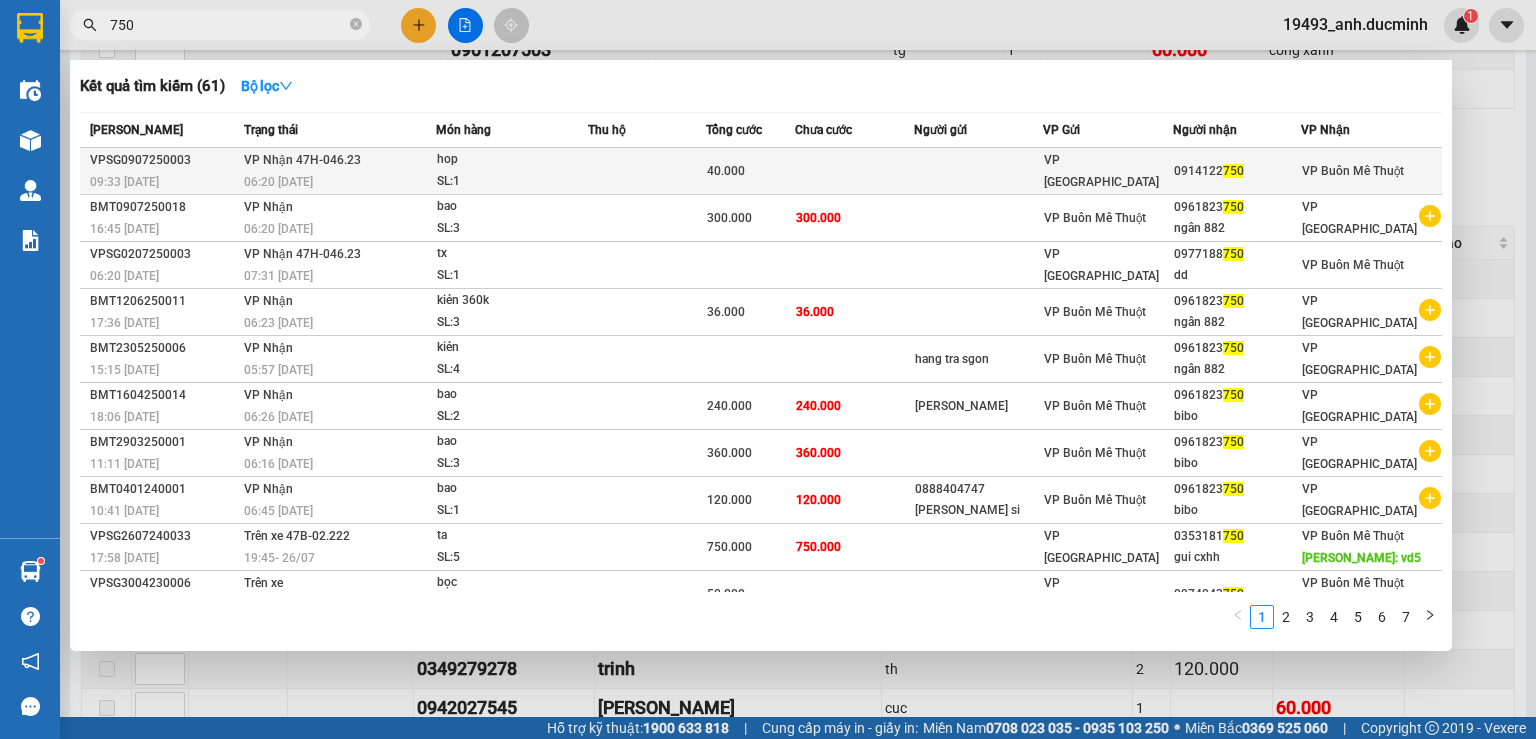 type on "750" 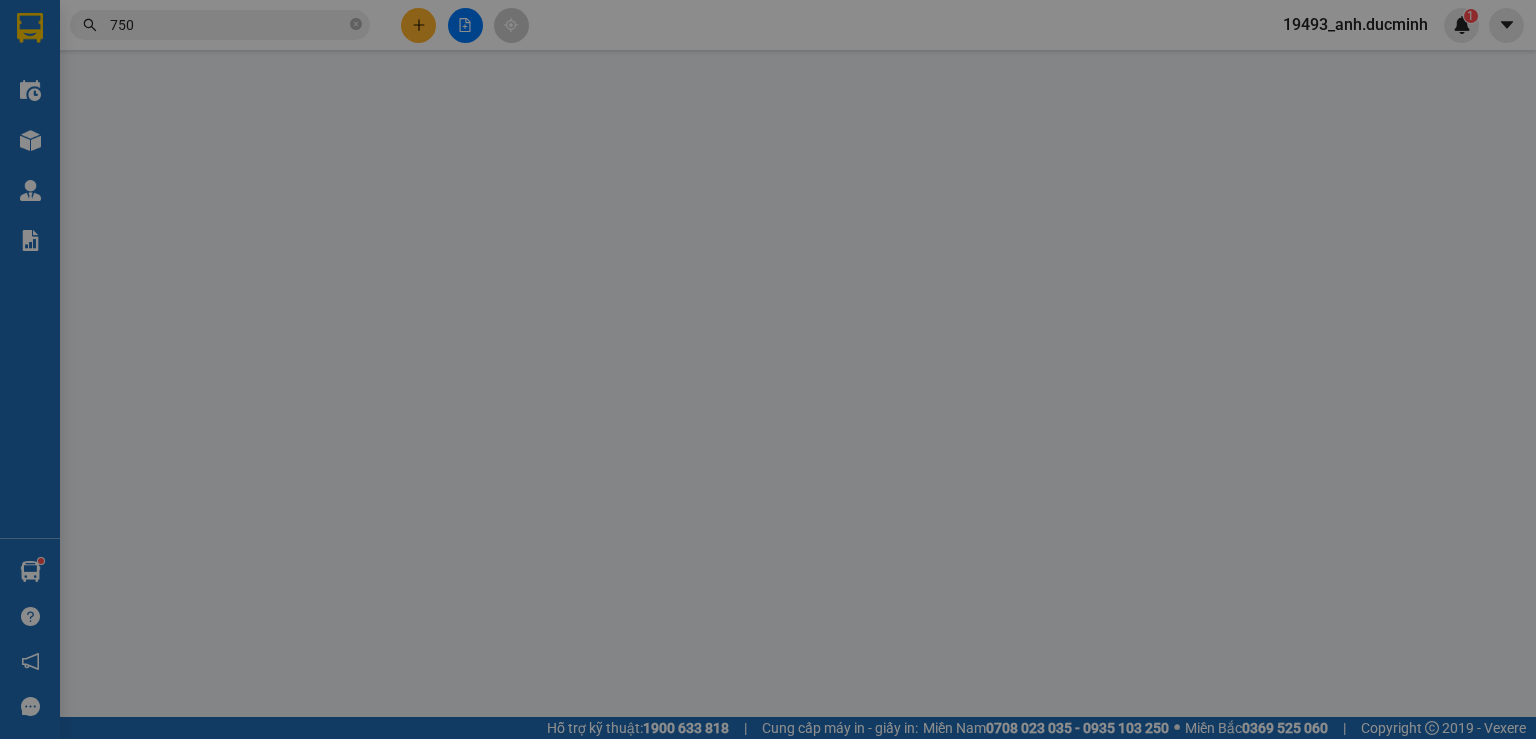 scroll, scrollTop: 0, scrollLeft: 0, axis: both 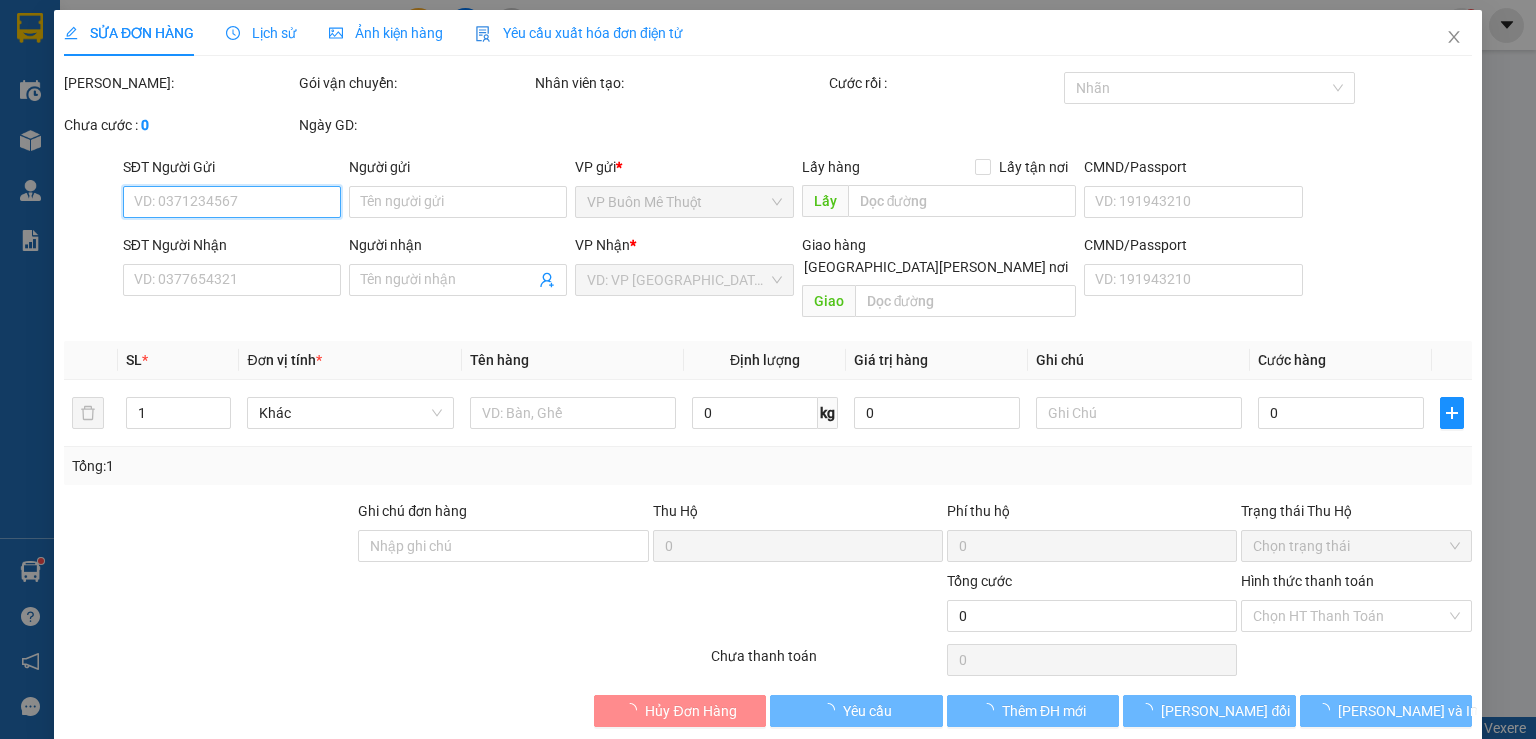 type on "0914122750" 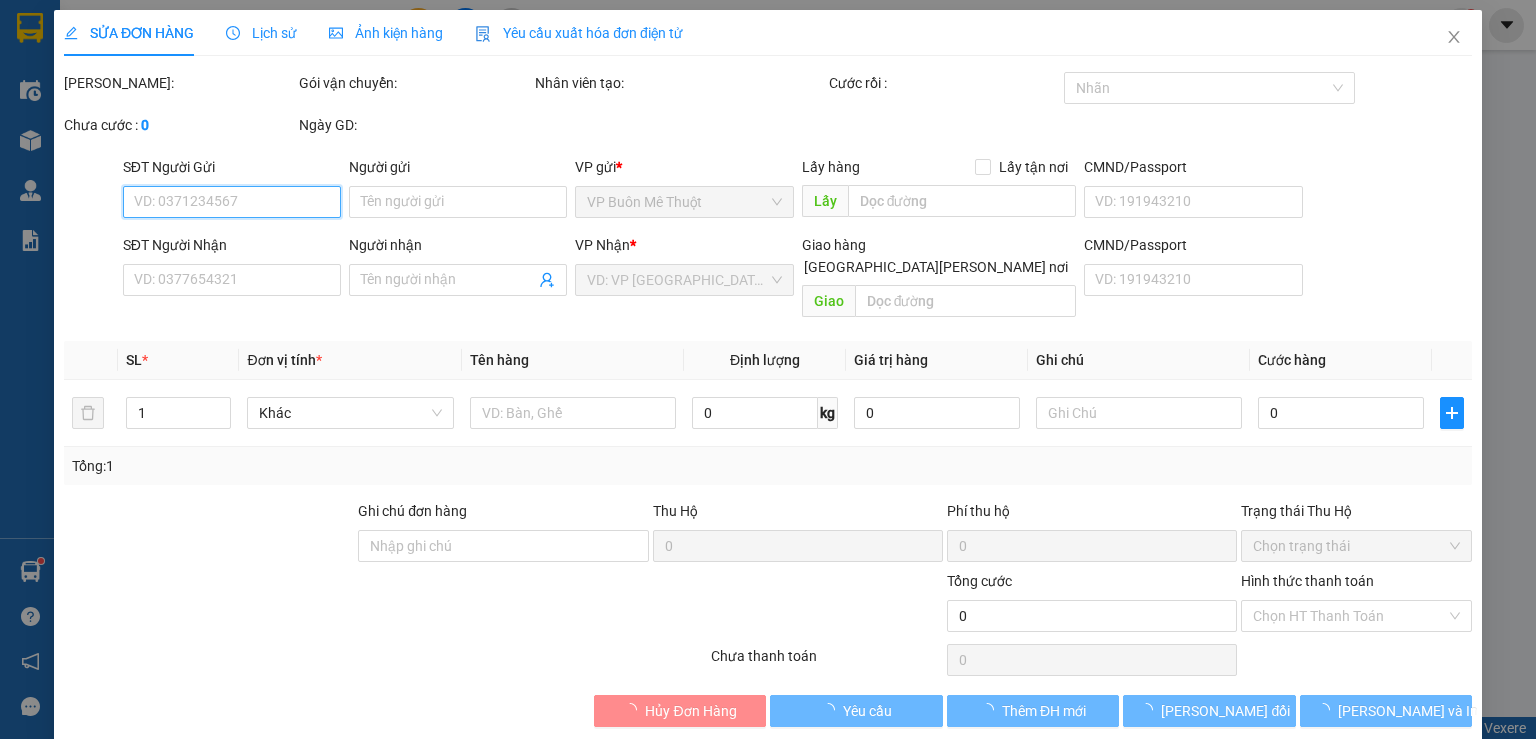 type on "40.000" 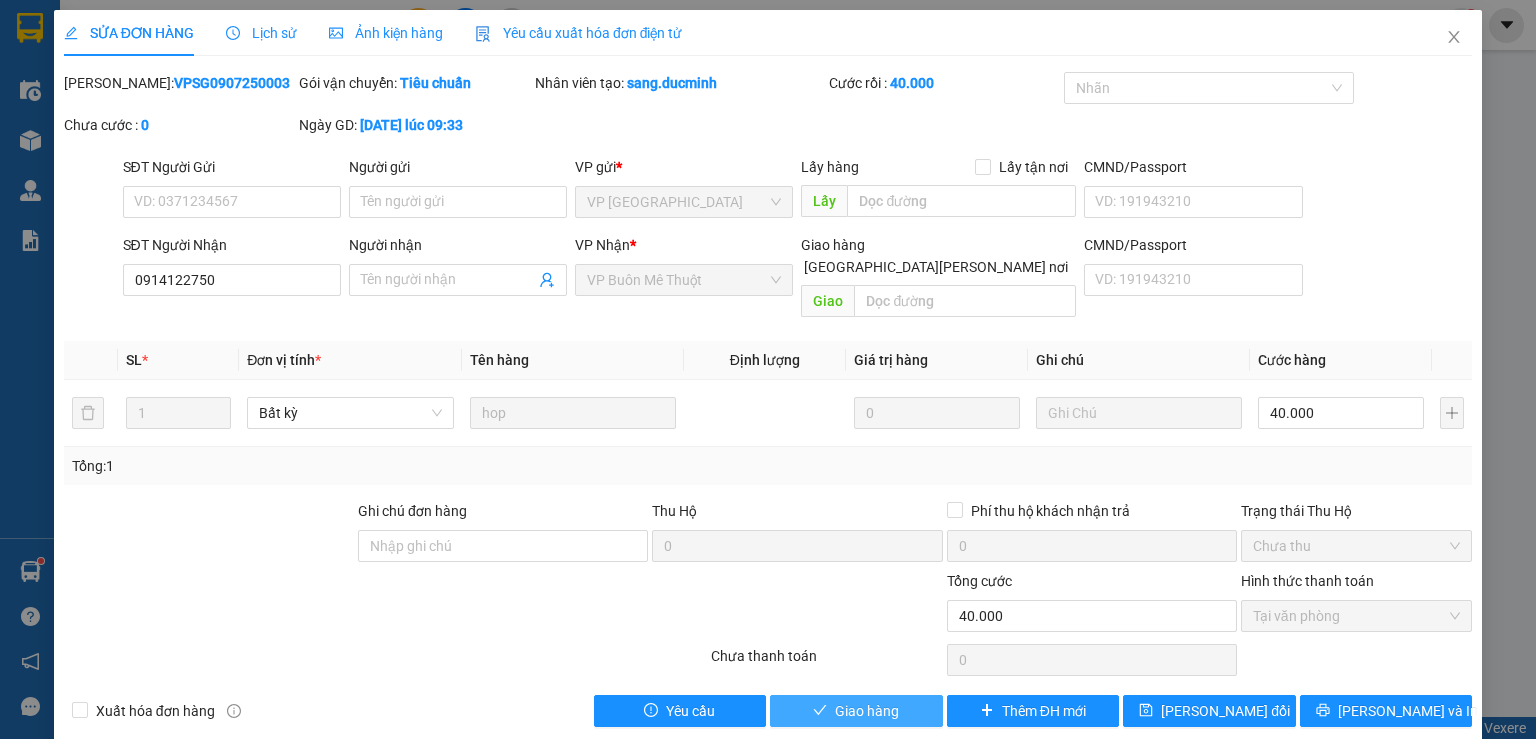 drag, startPoint x: 817, startPoint y: 693, endPoint x: 830, endPoint y: 664, distance: 31.780497 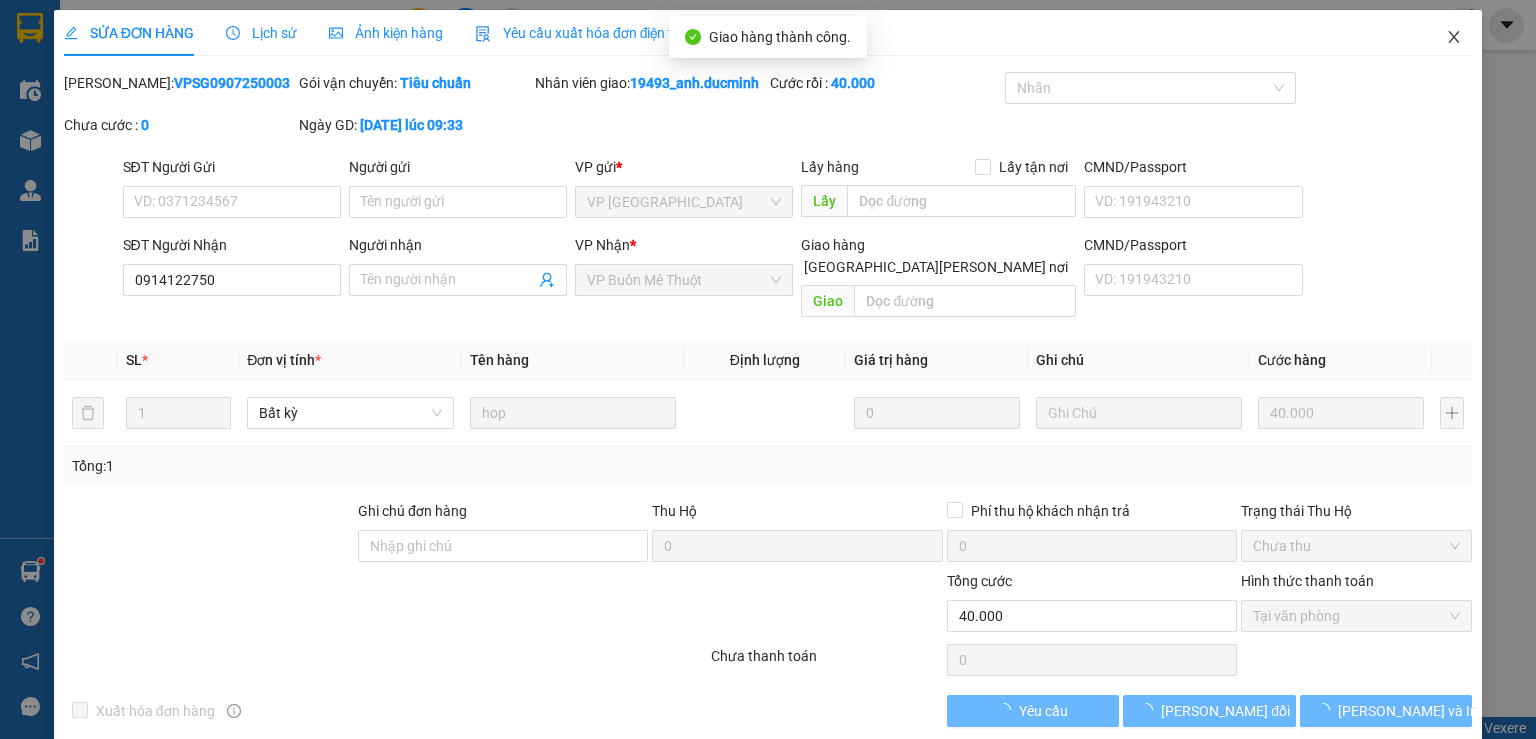 click at bounding box center (1454, 38) 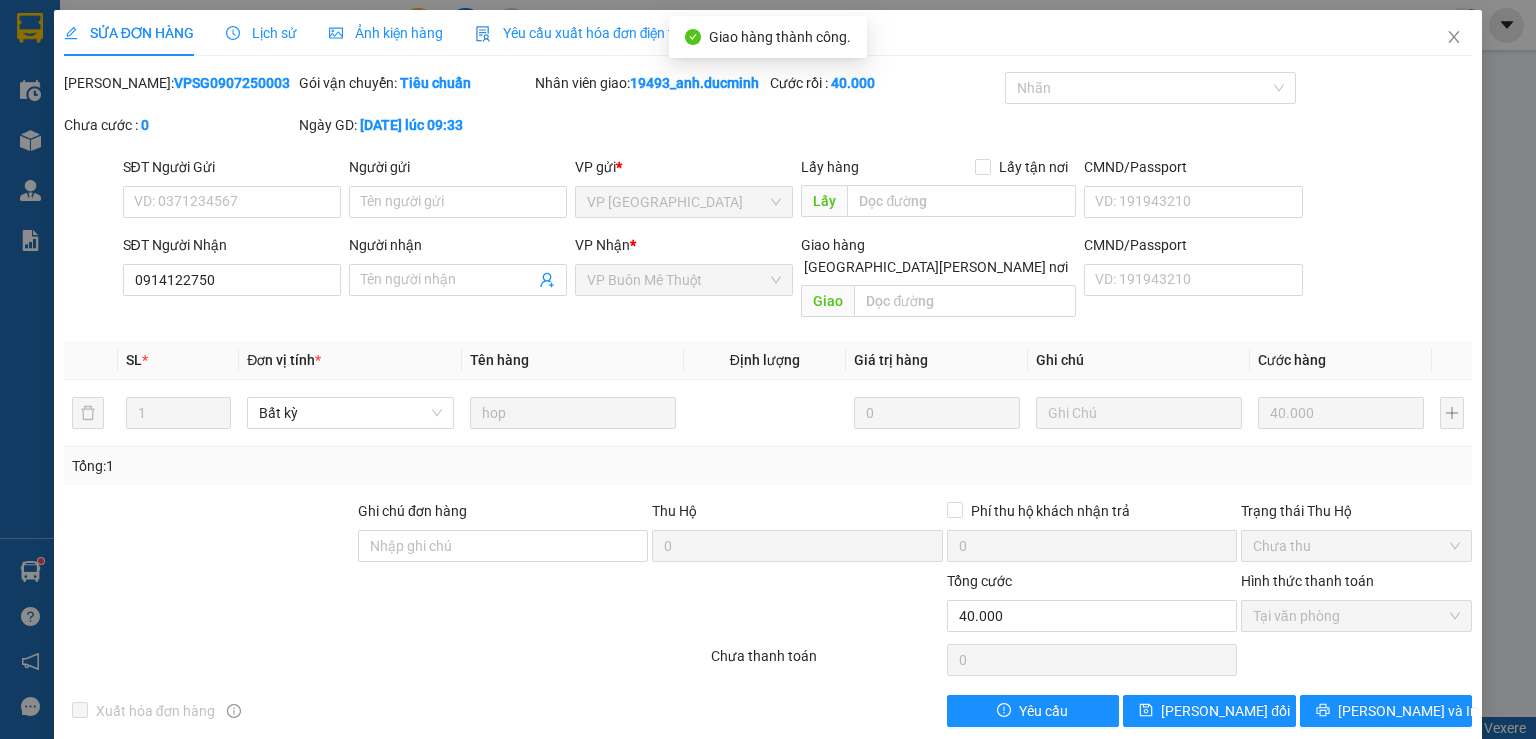 click on "19493_anh.ducminh" at bounding box center [1355, 24] 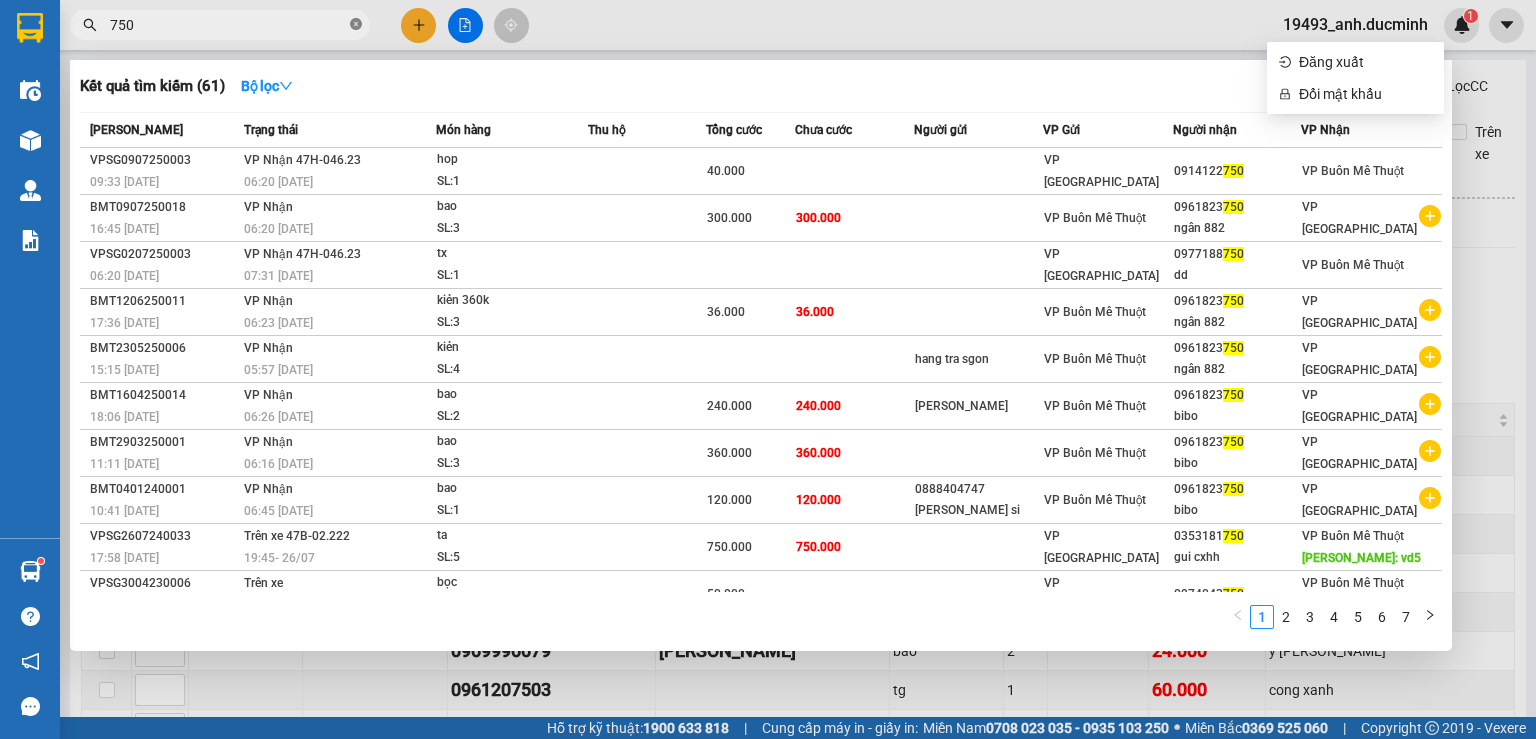 click 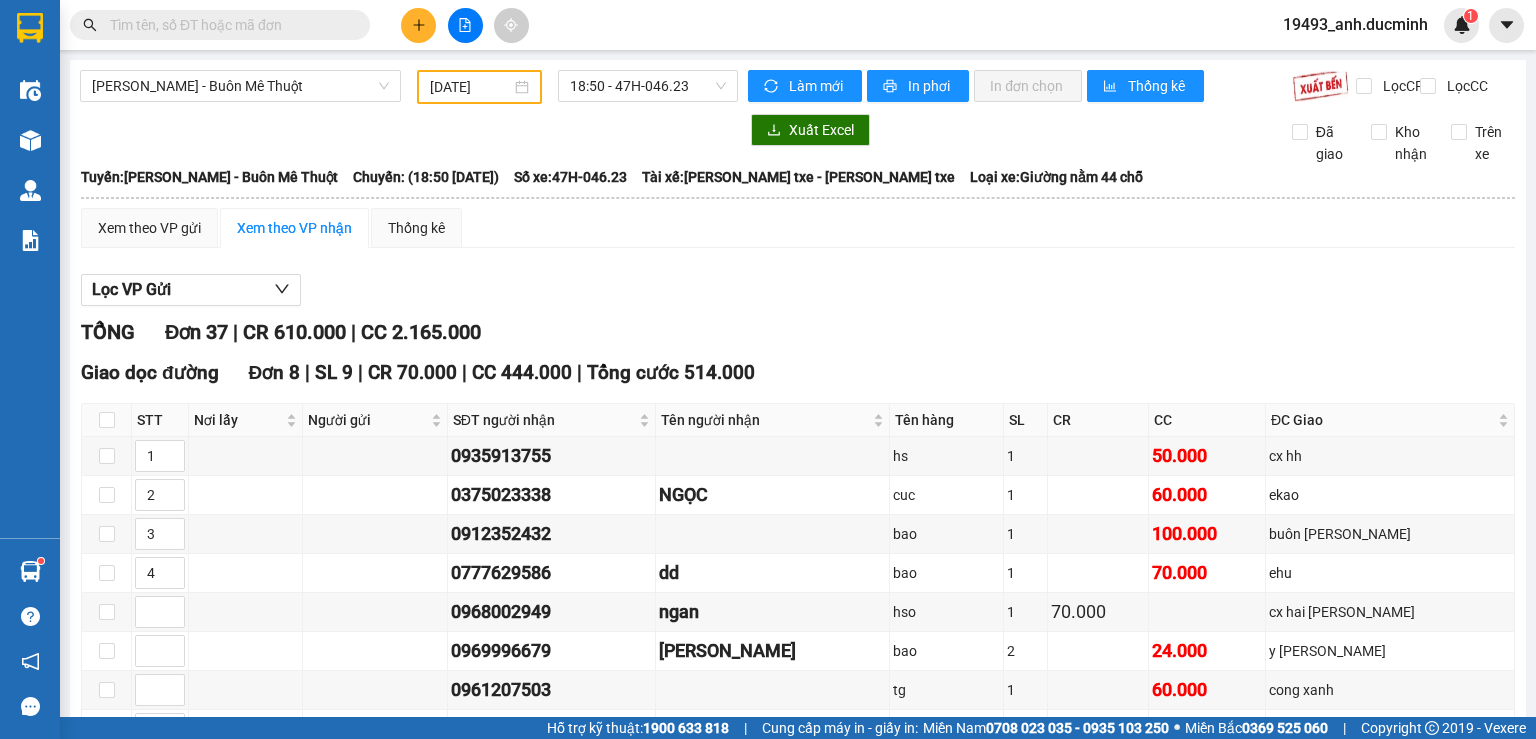 click at bounding box center [228, 25] 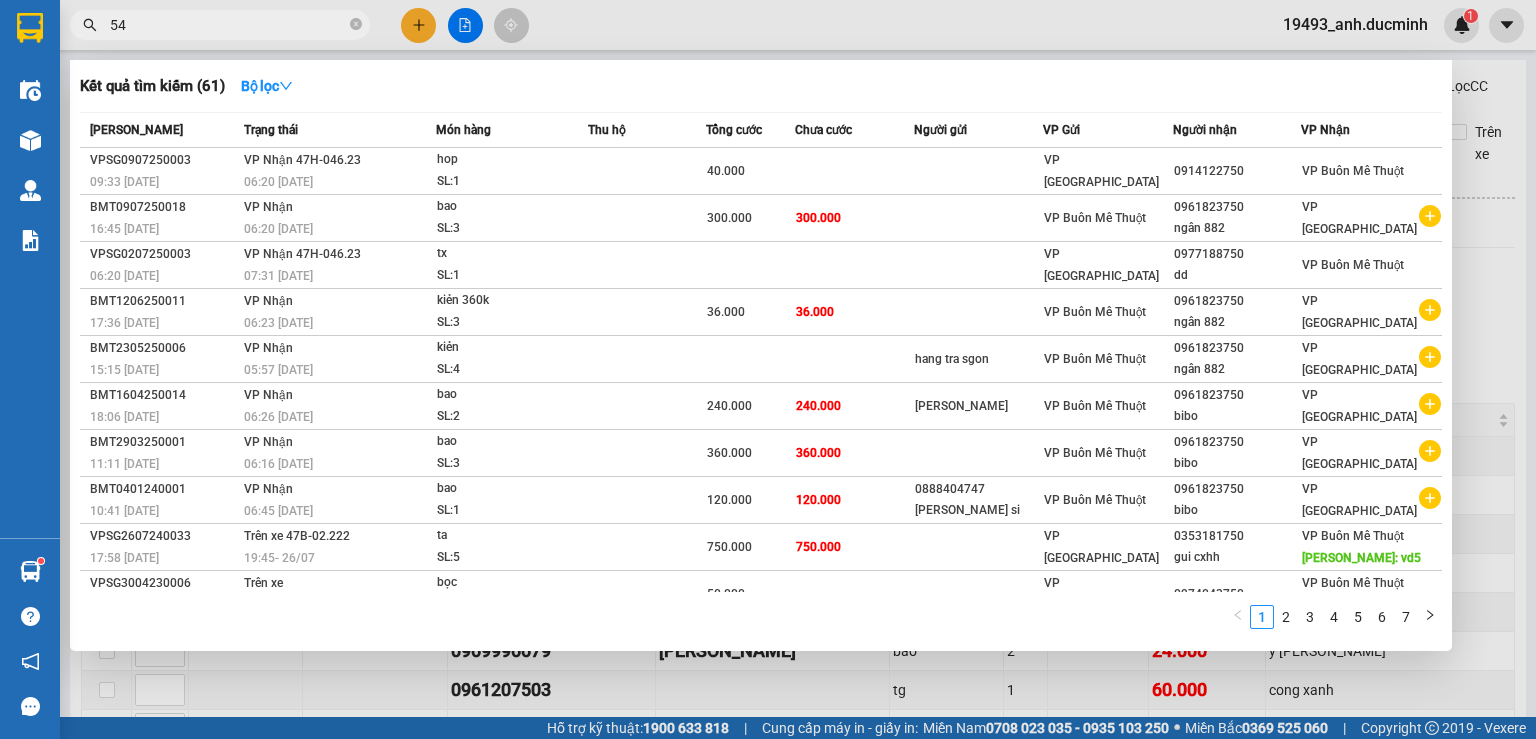 type on "545" 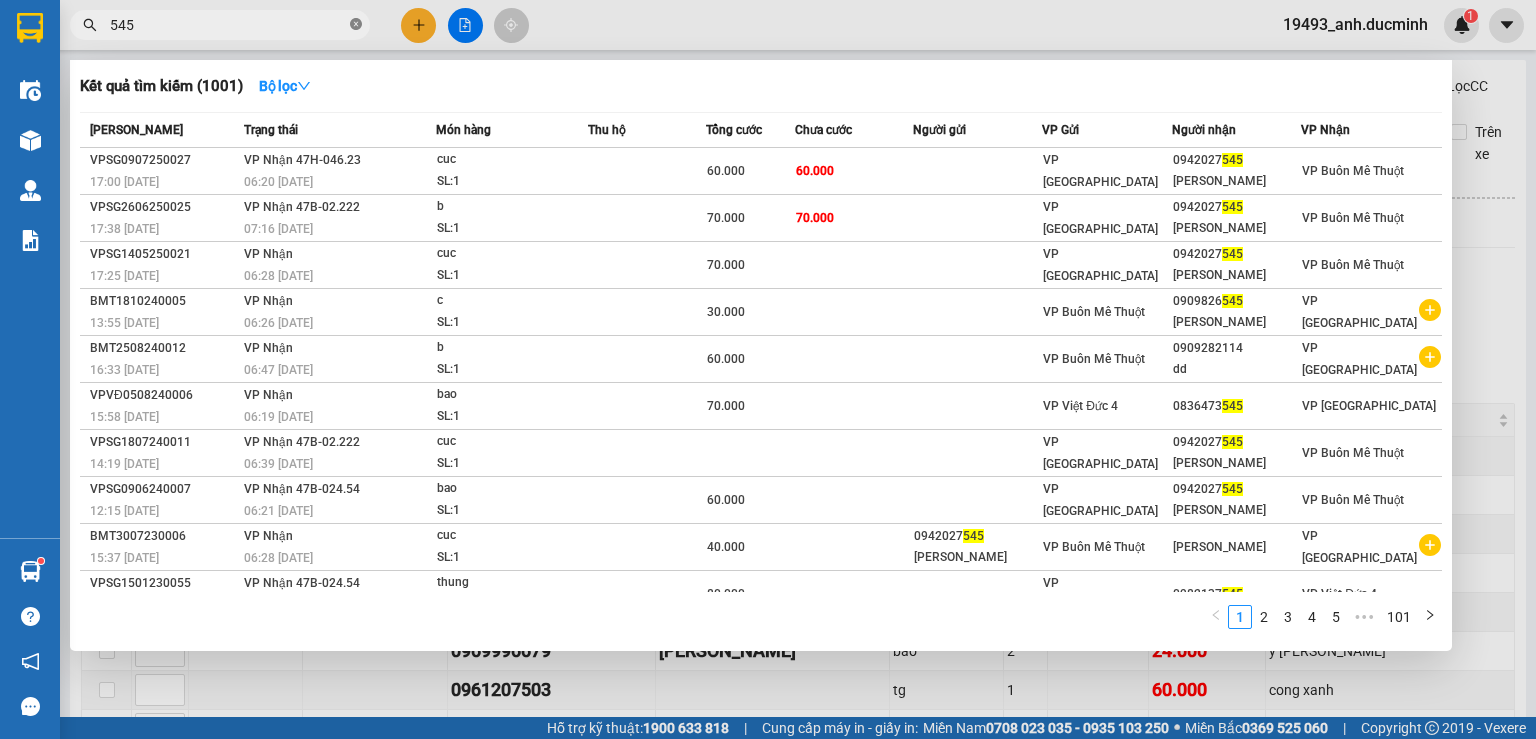click 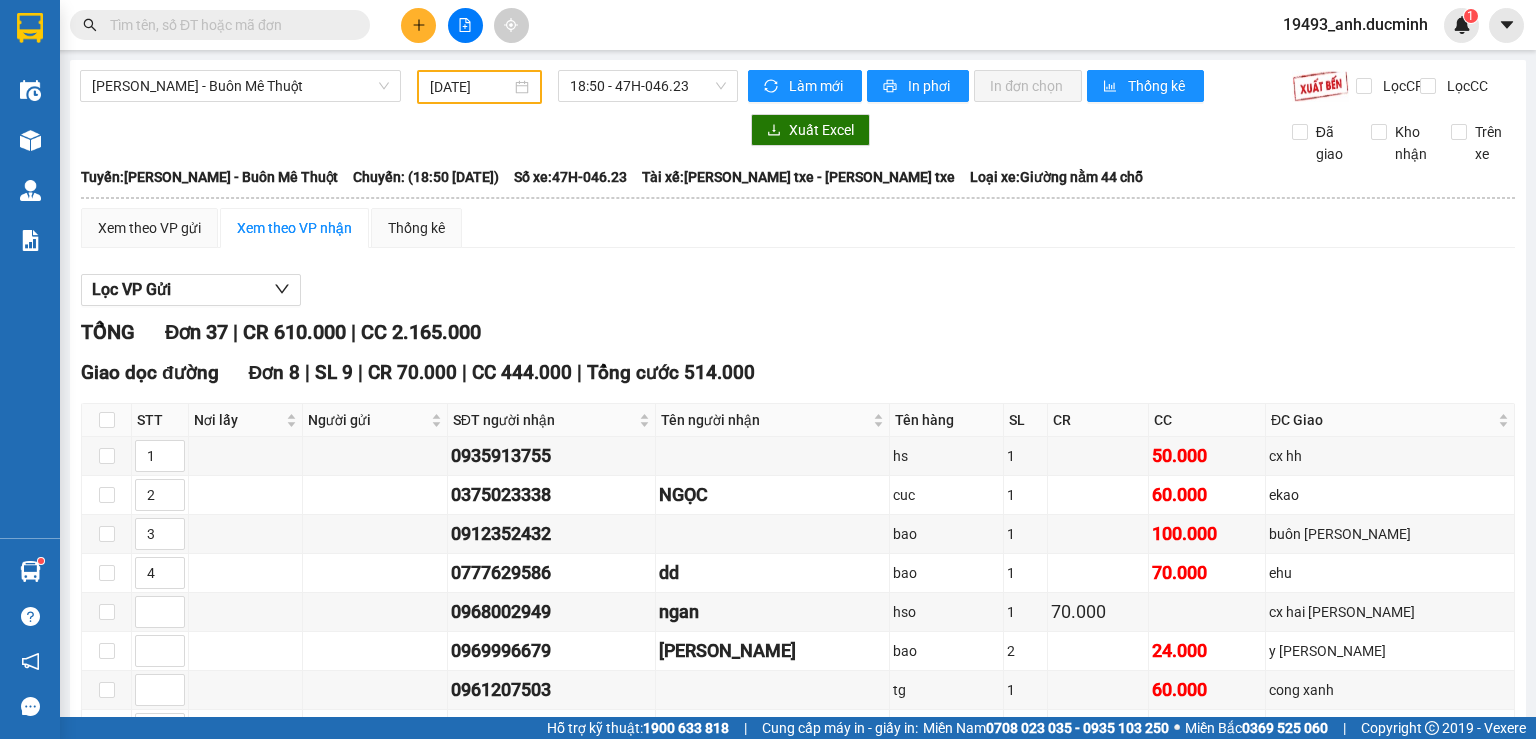 click at bounding box center [220, 25] 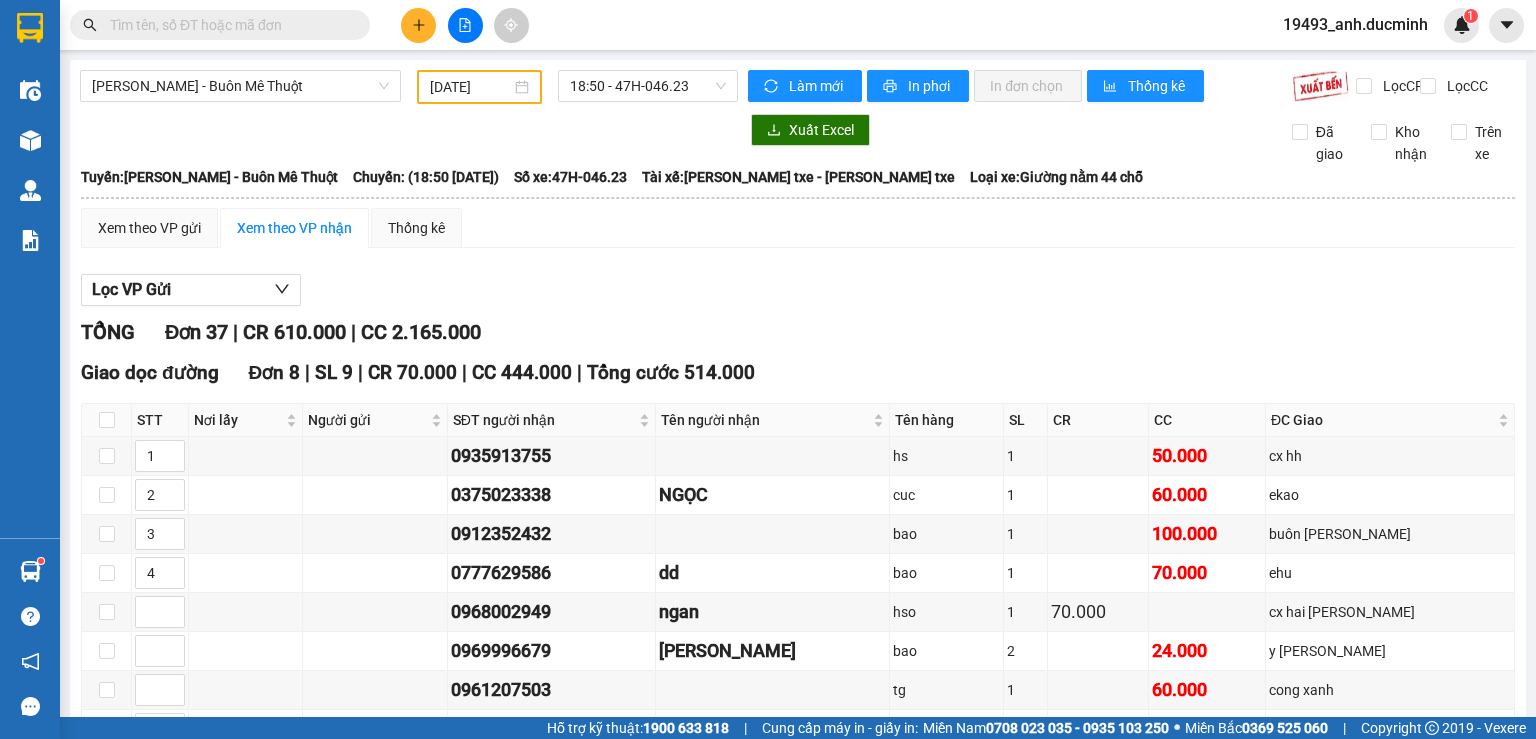 click at bounding box center (220, 25) 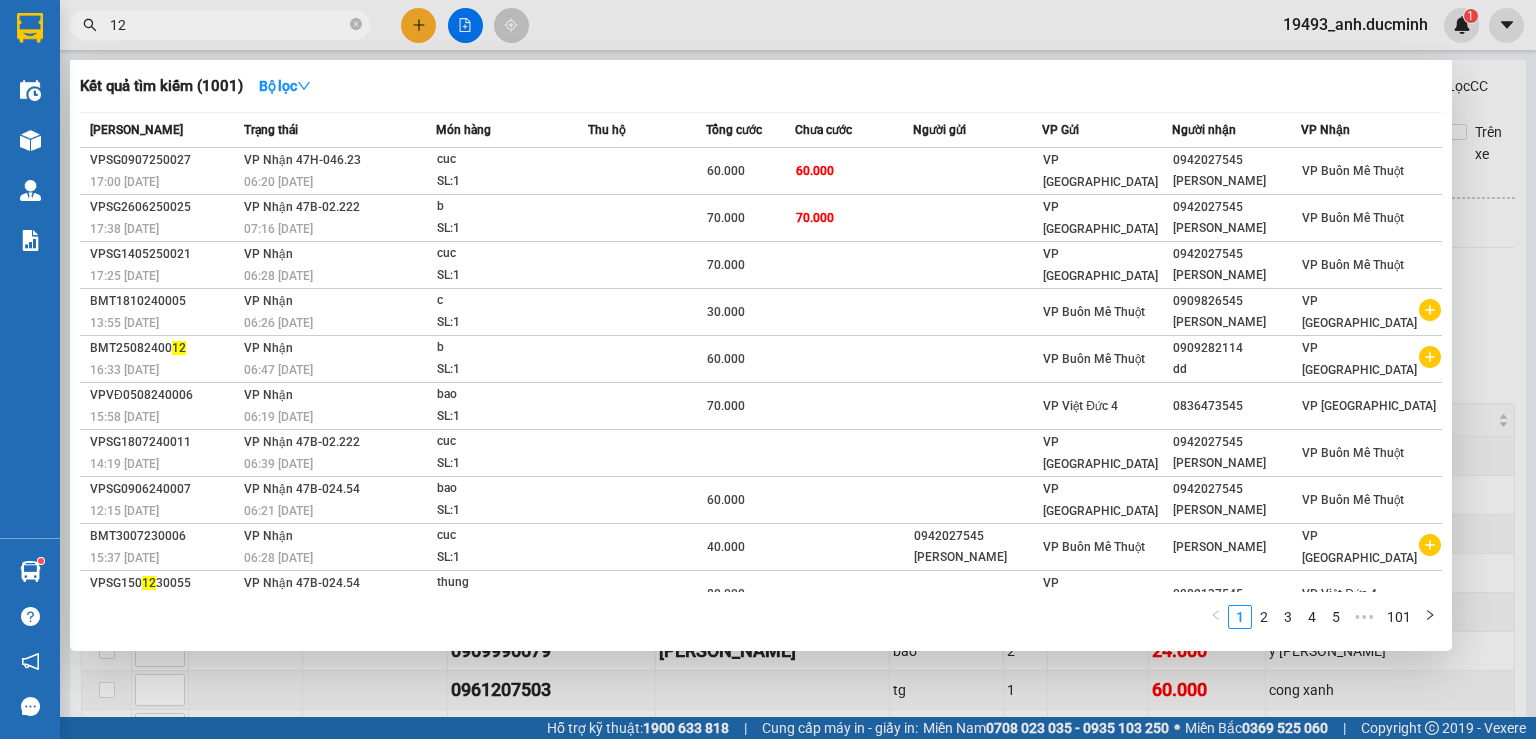 type on "123" 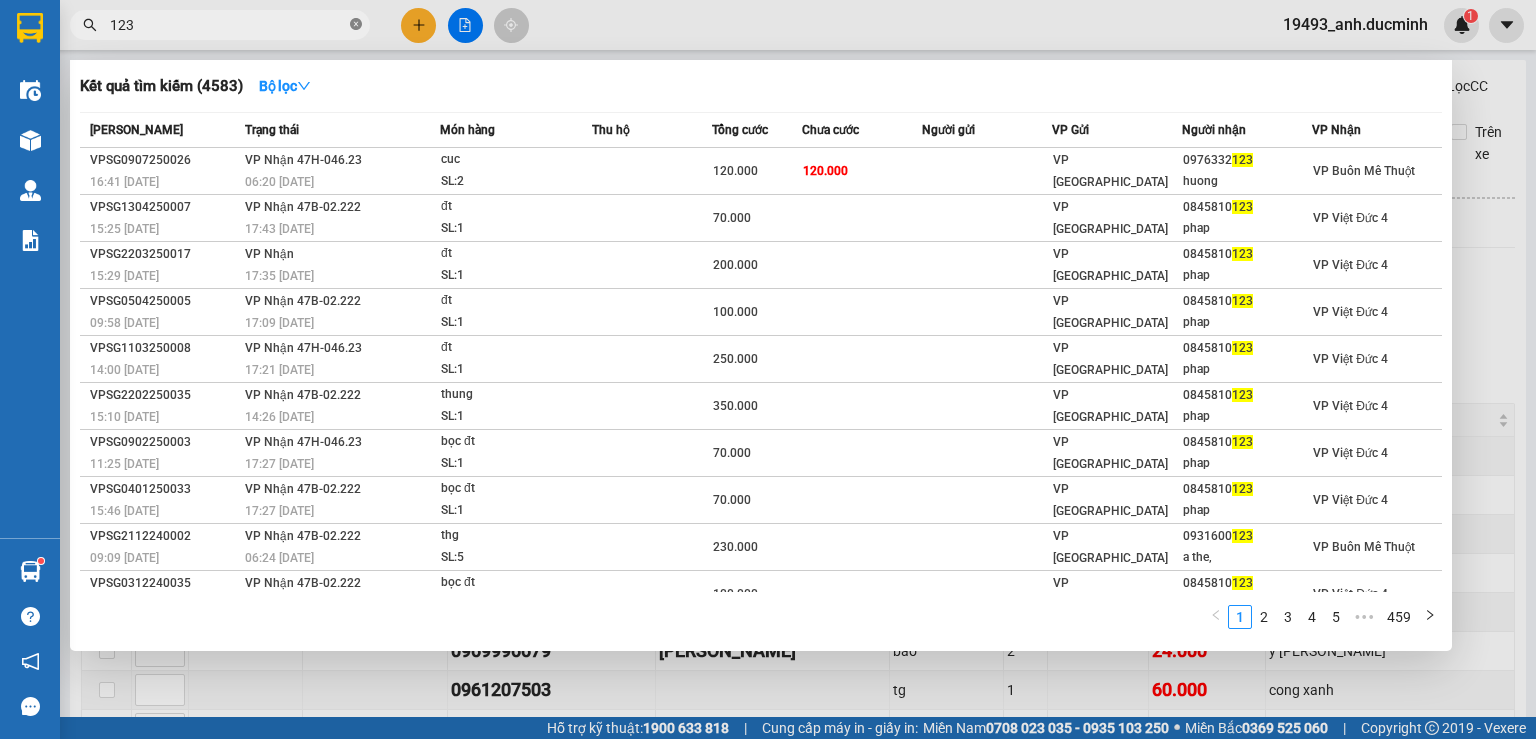 click 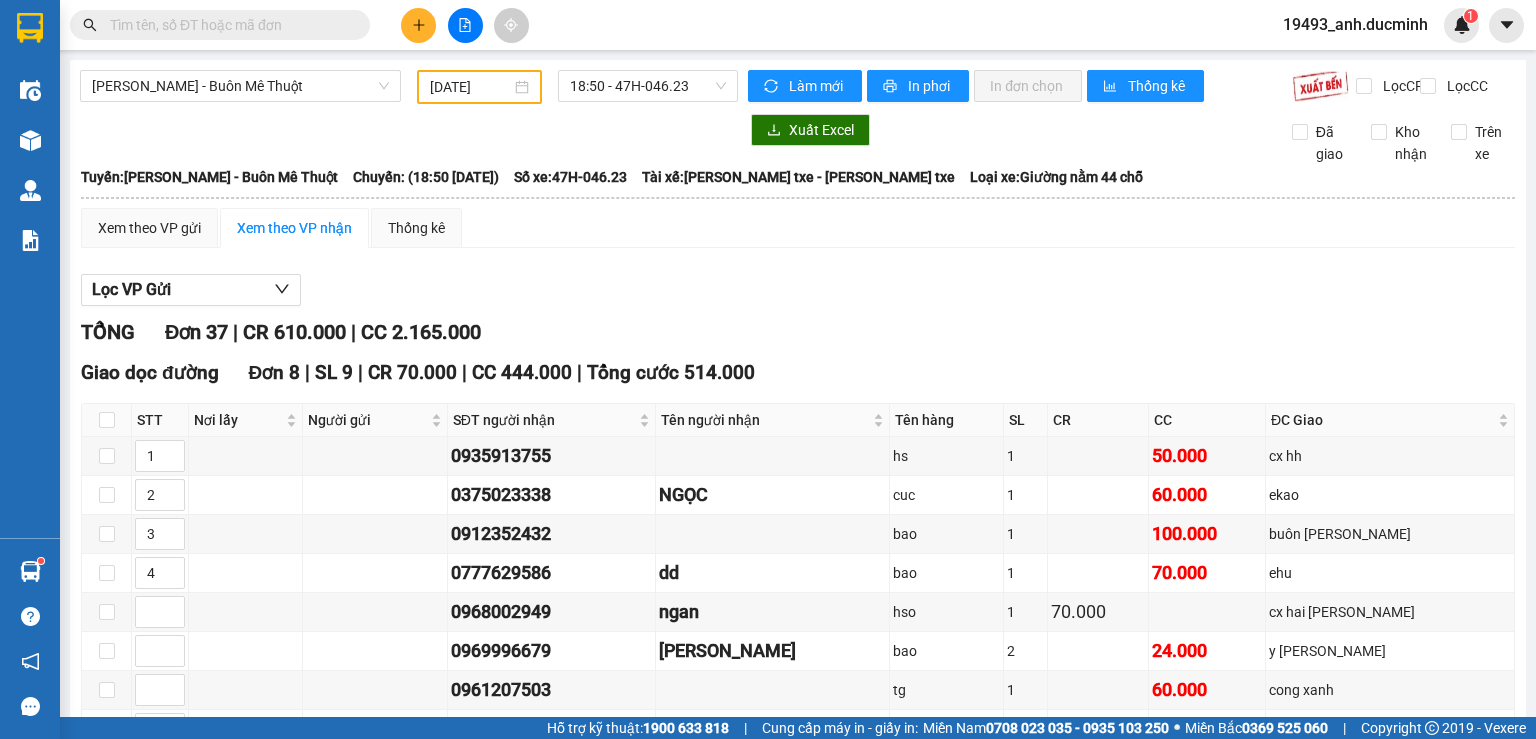 click at bounding box center [228, 25] 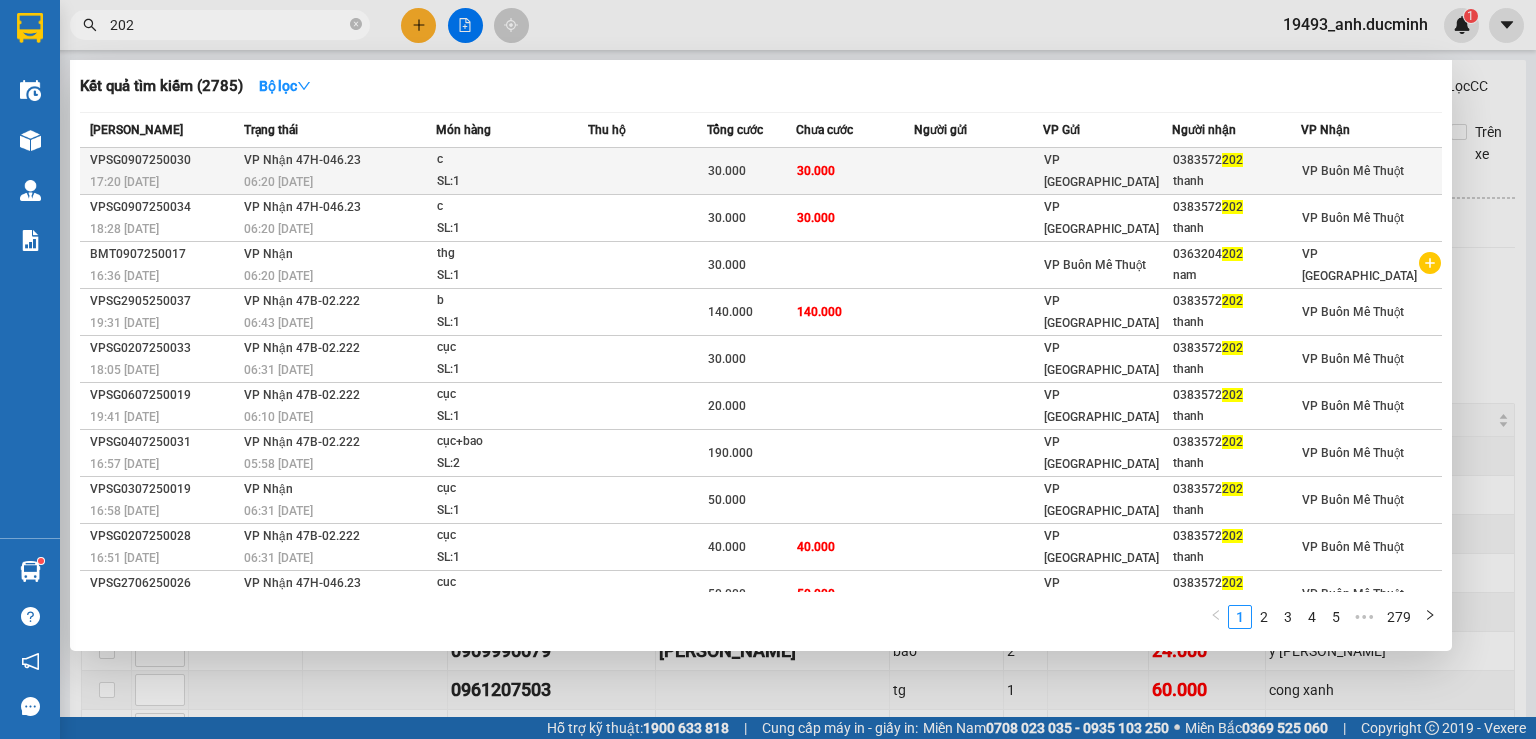 type on "202" 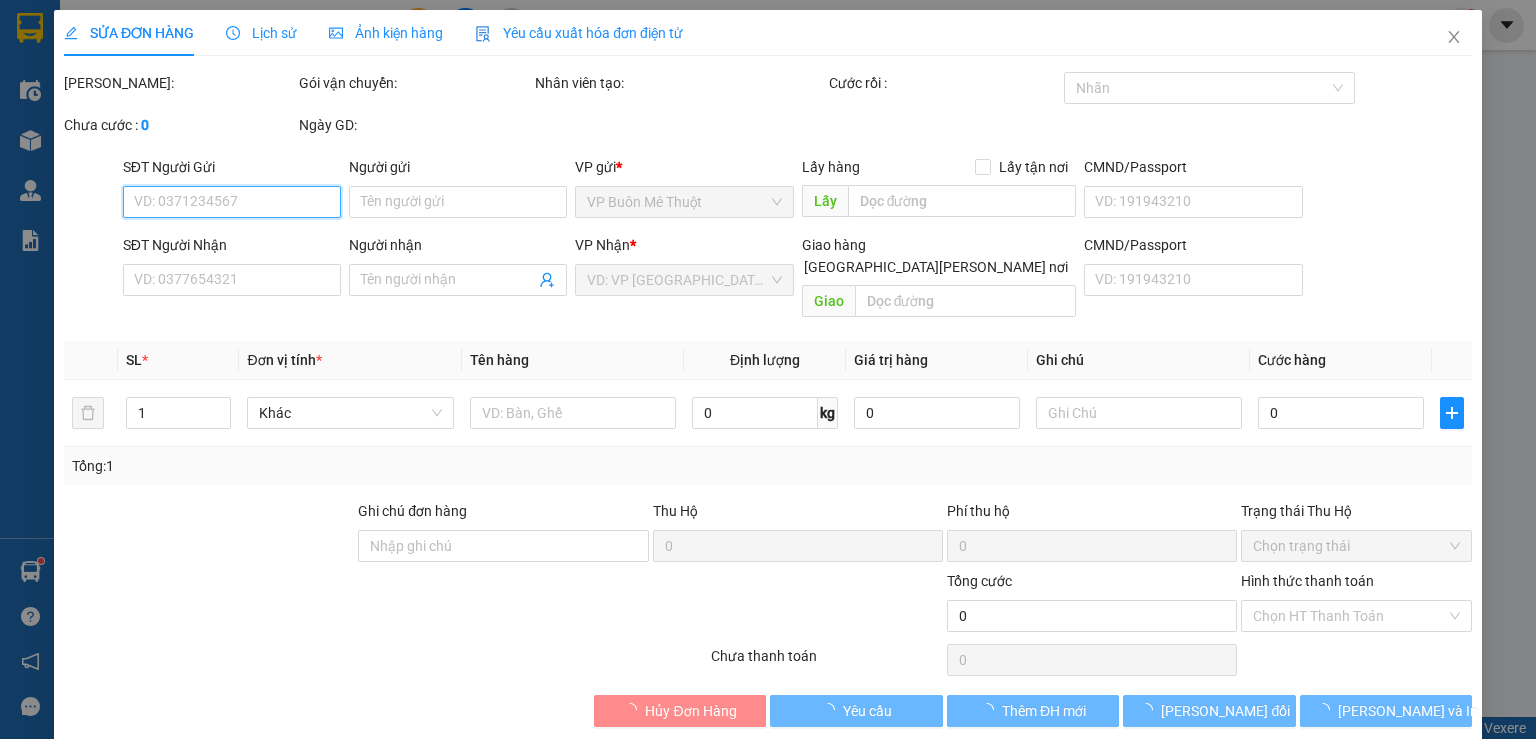 type on "0383572202" 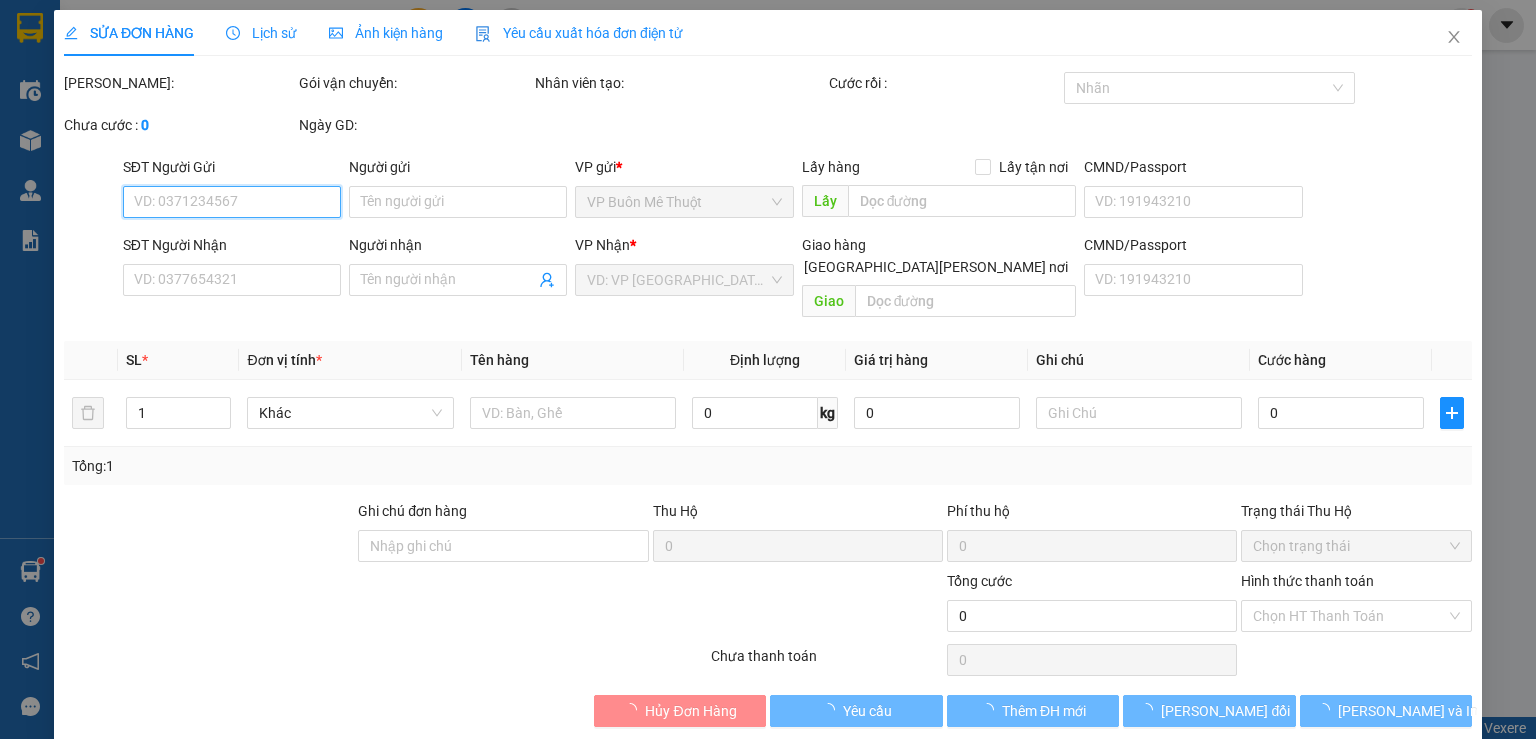 type on "thanh" 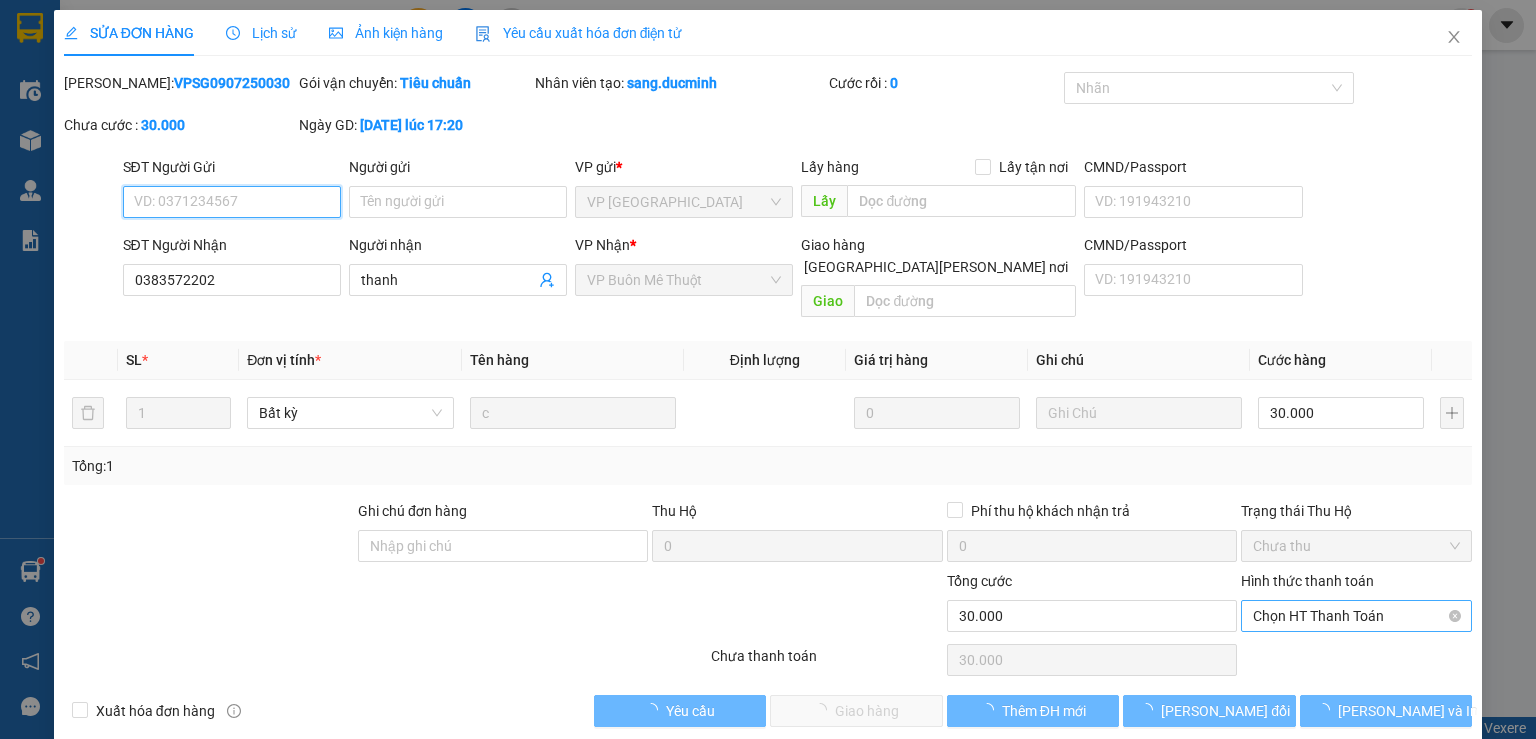 scroll, scrollTop: 0, scrollLeft: 0, axis: both 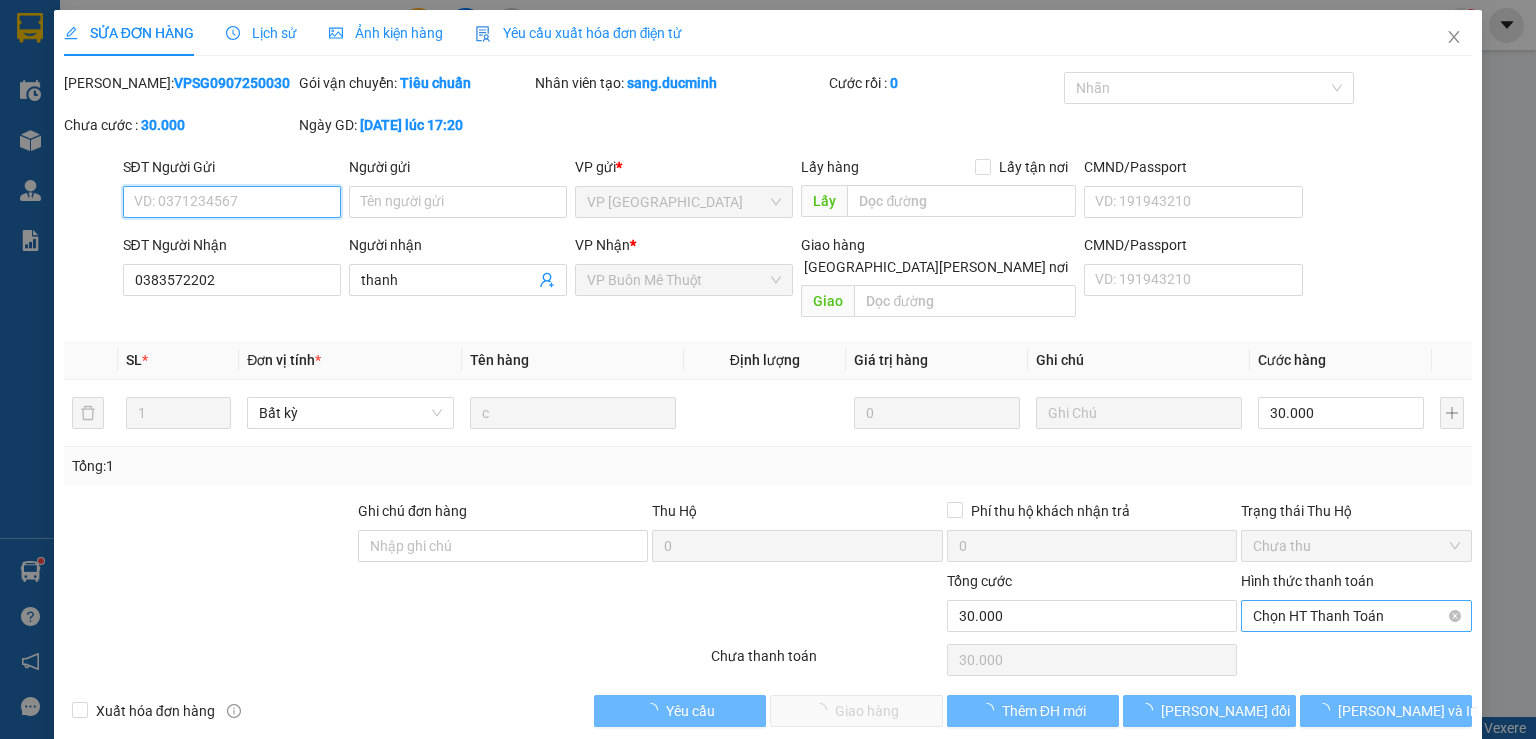 click on "Chọn HT Thanh Toán" at bounding box center (1356, 616) 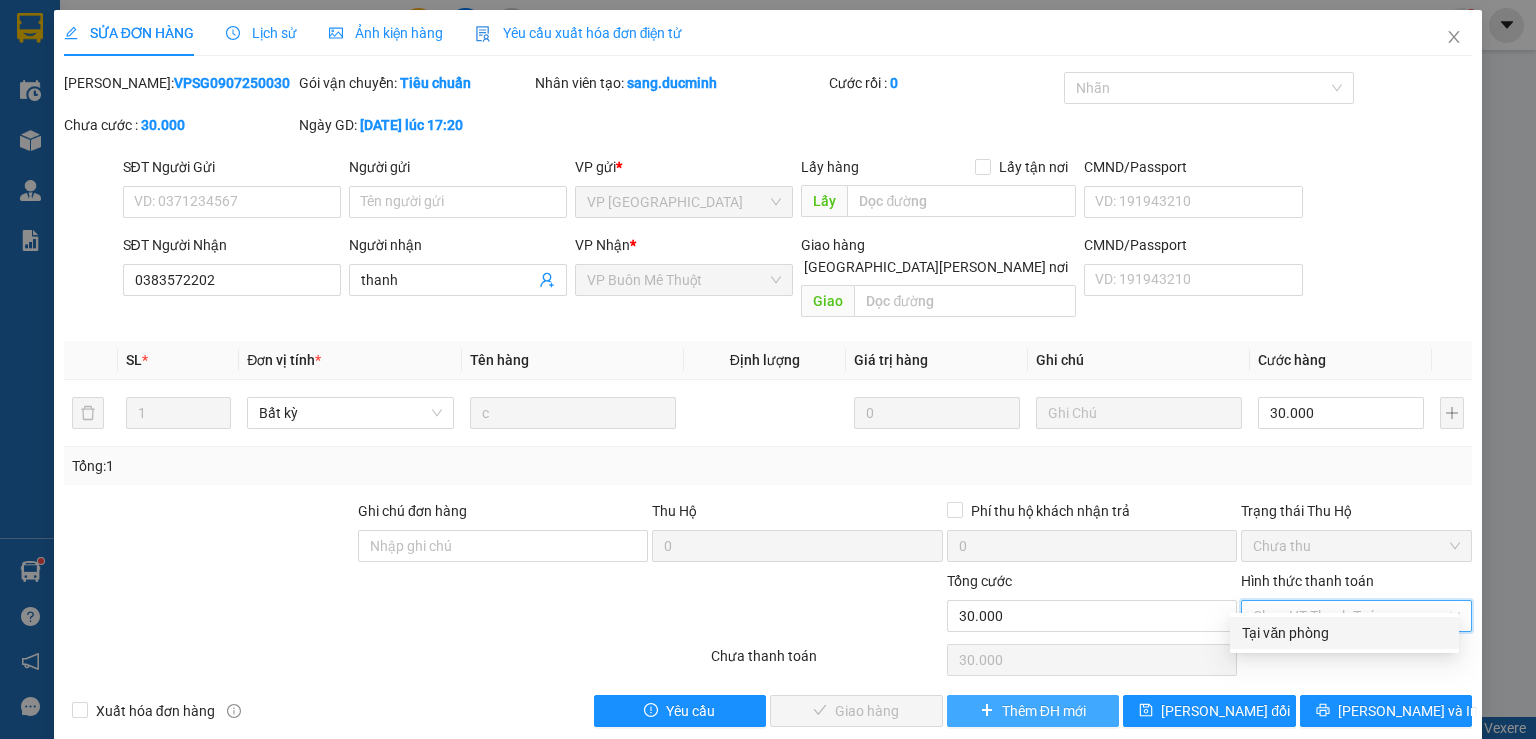 drag, startPoint x: 1296, startPoint y: 629, endPoint x: 1016, endPoint y: 685, distance: 285.5451 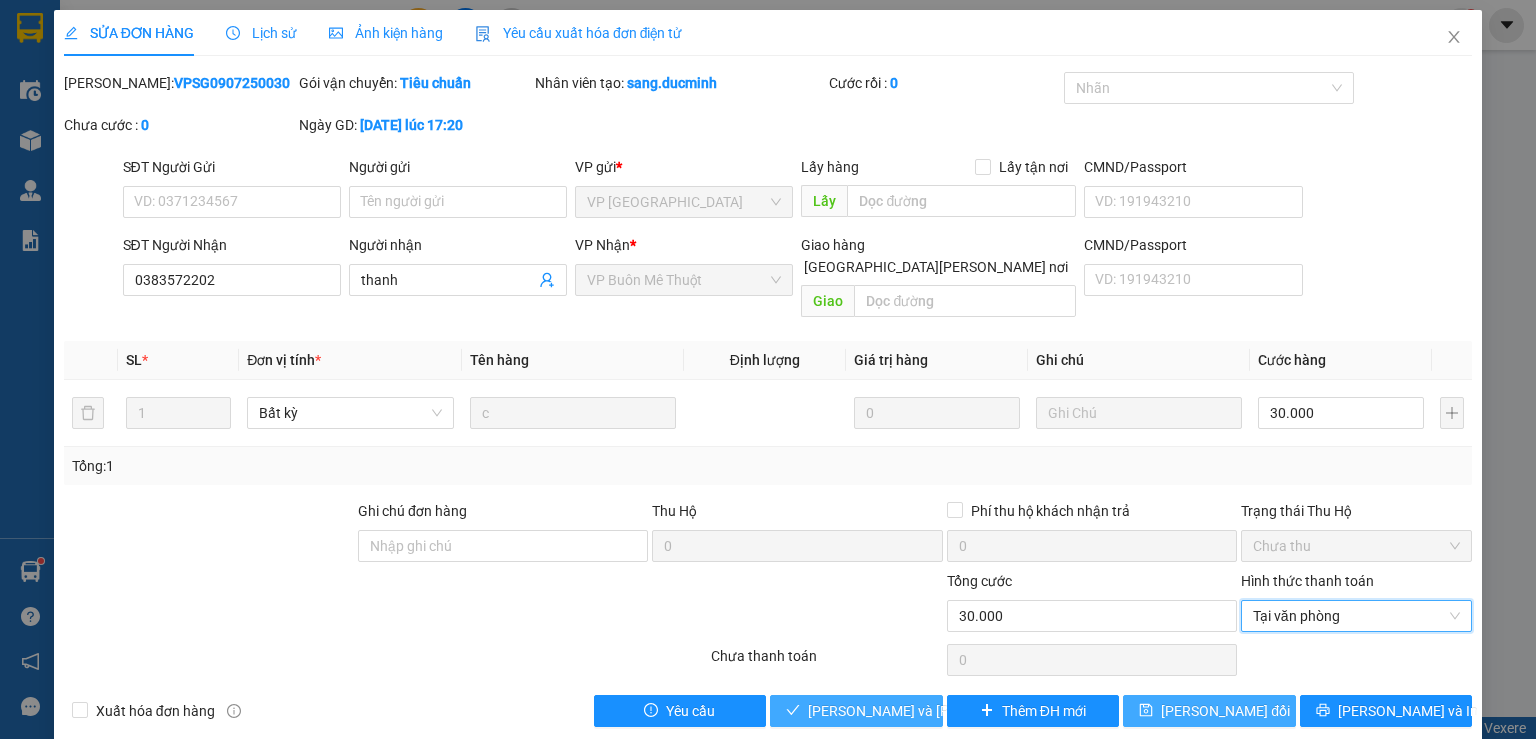 drag, startPoint x: 876, startPoint y: 698, endPoint x: 1186, endPoint y: 693, distance: 310.0403 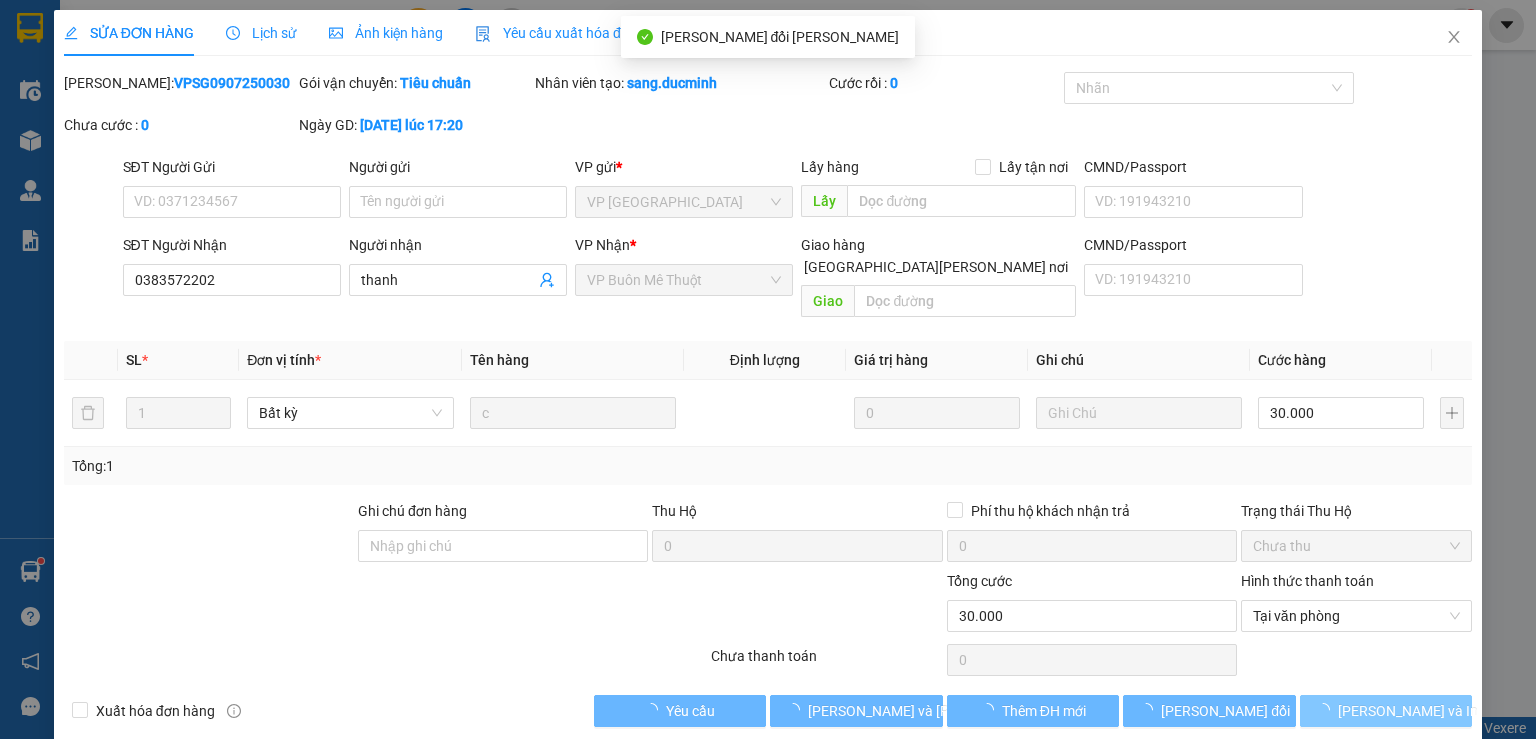 click on "[PERSON_NAME] và In" at bounding box center [1408, 711] 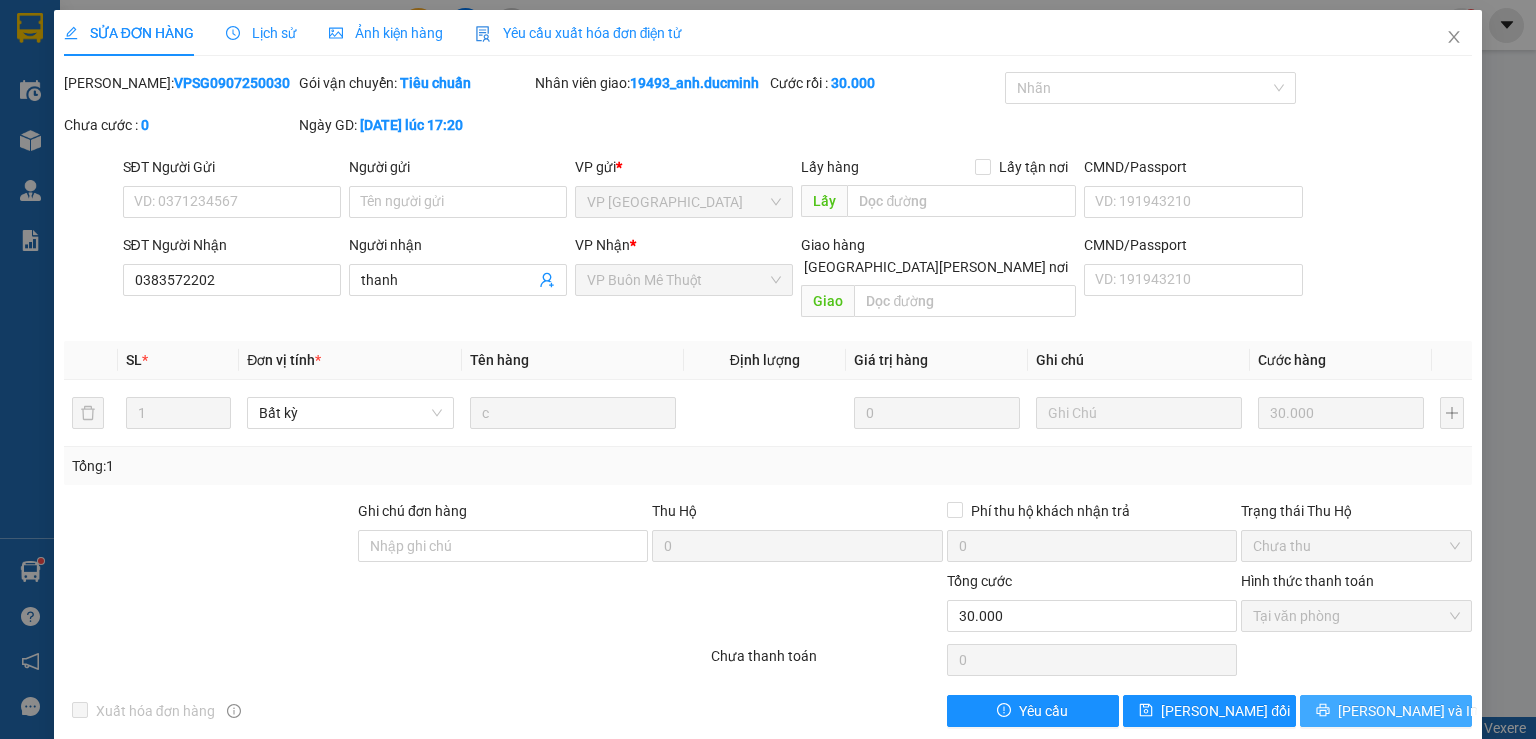 click on "[PERSON_NAME] và In" at bounding box center [1386, 711] 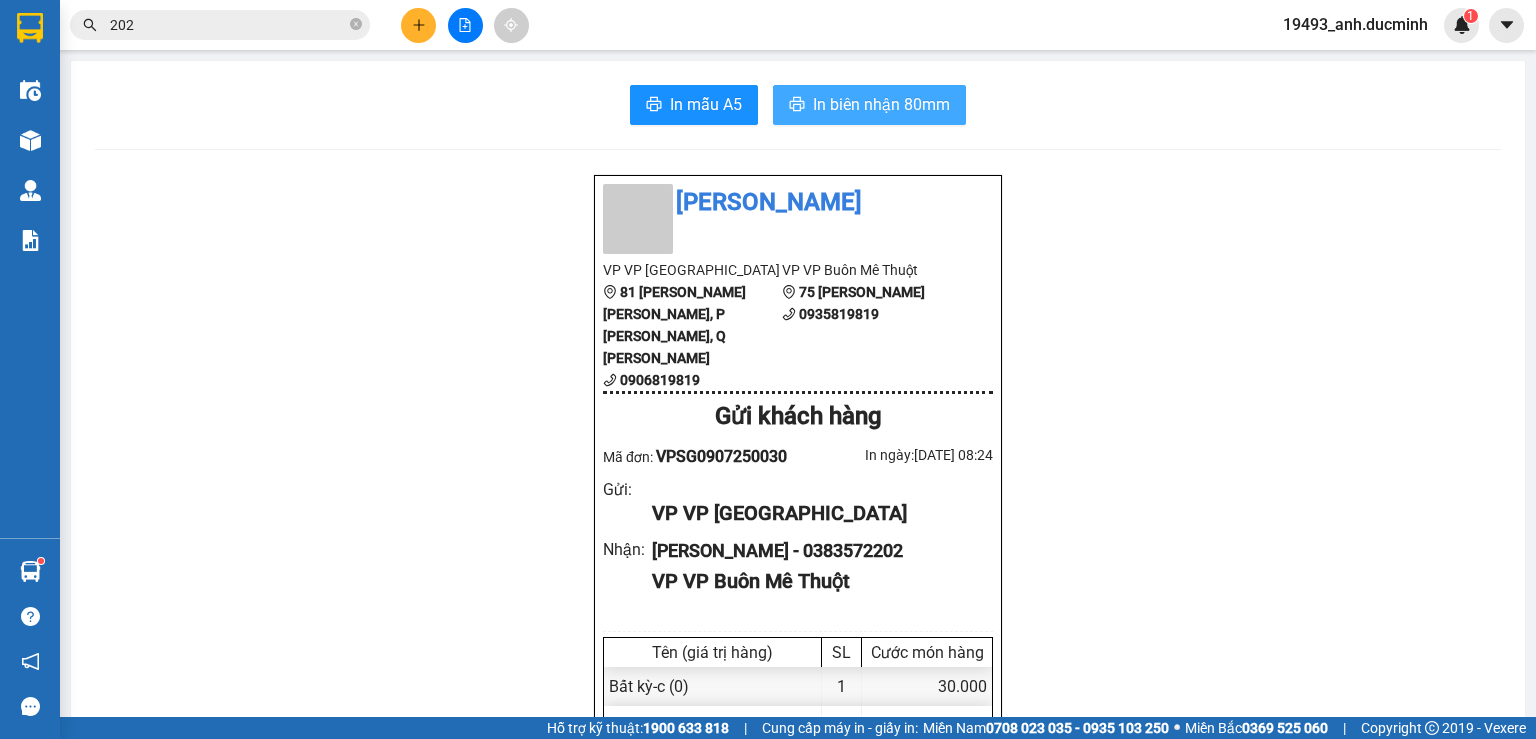 click on "In biên nhận 80mm" at bounding box center (881, 104) 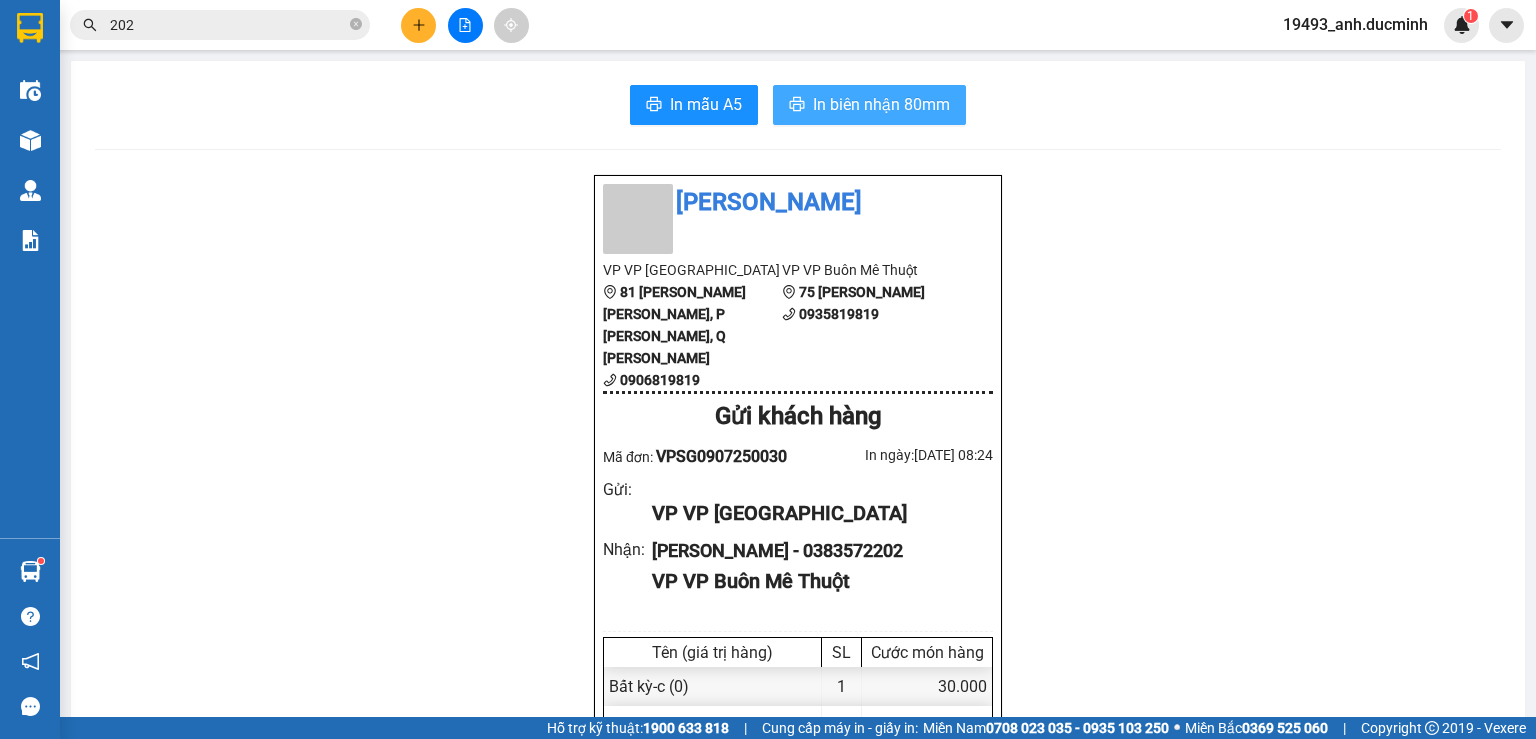 scroll, scrollTop: 0, scrollLeft: 0, axis: both 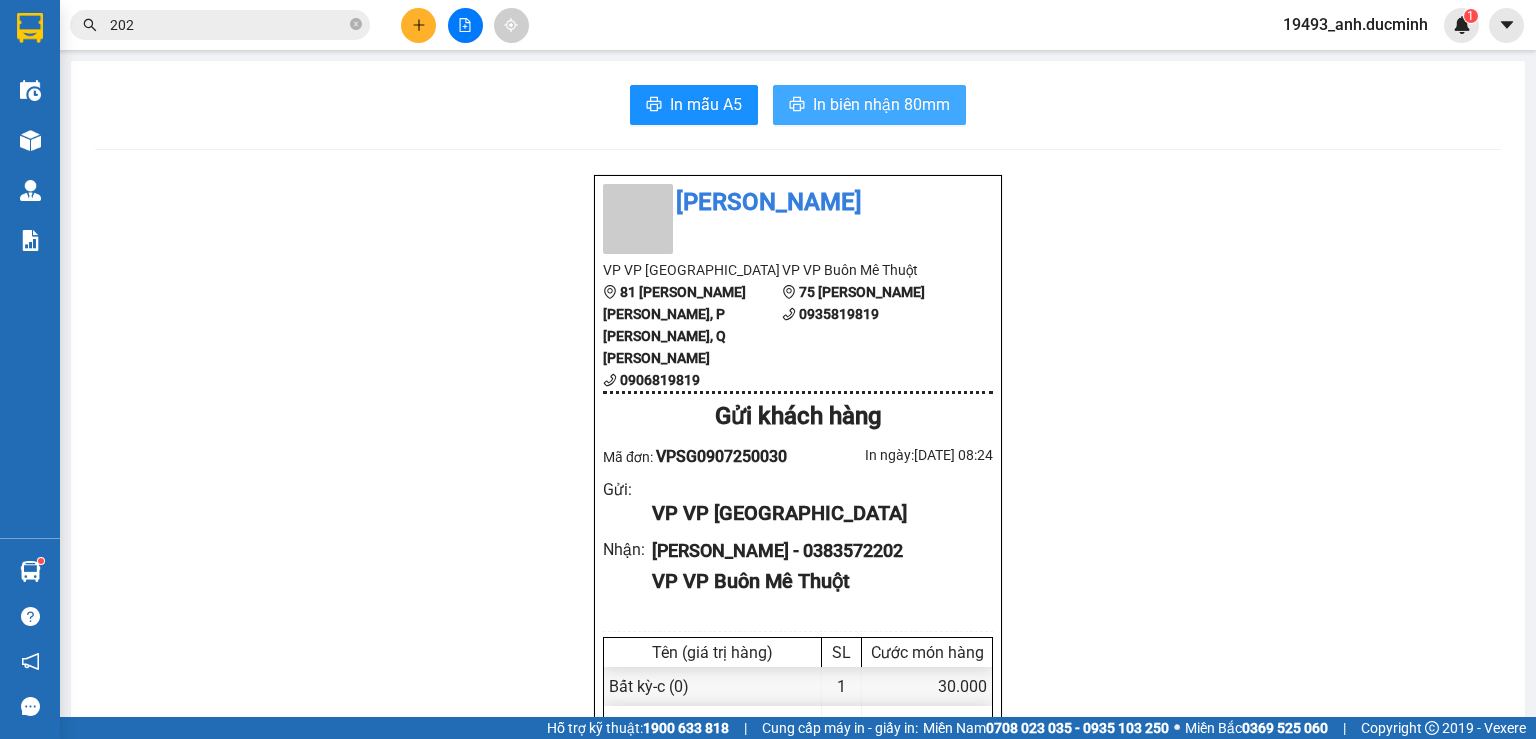 click on "In biên nhận 80mm" at bounding box center (881, 104) 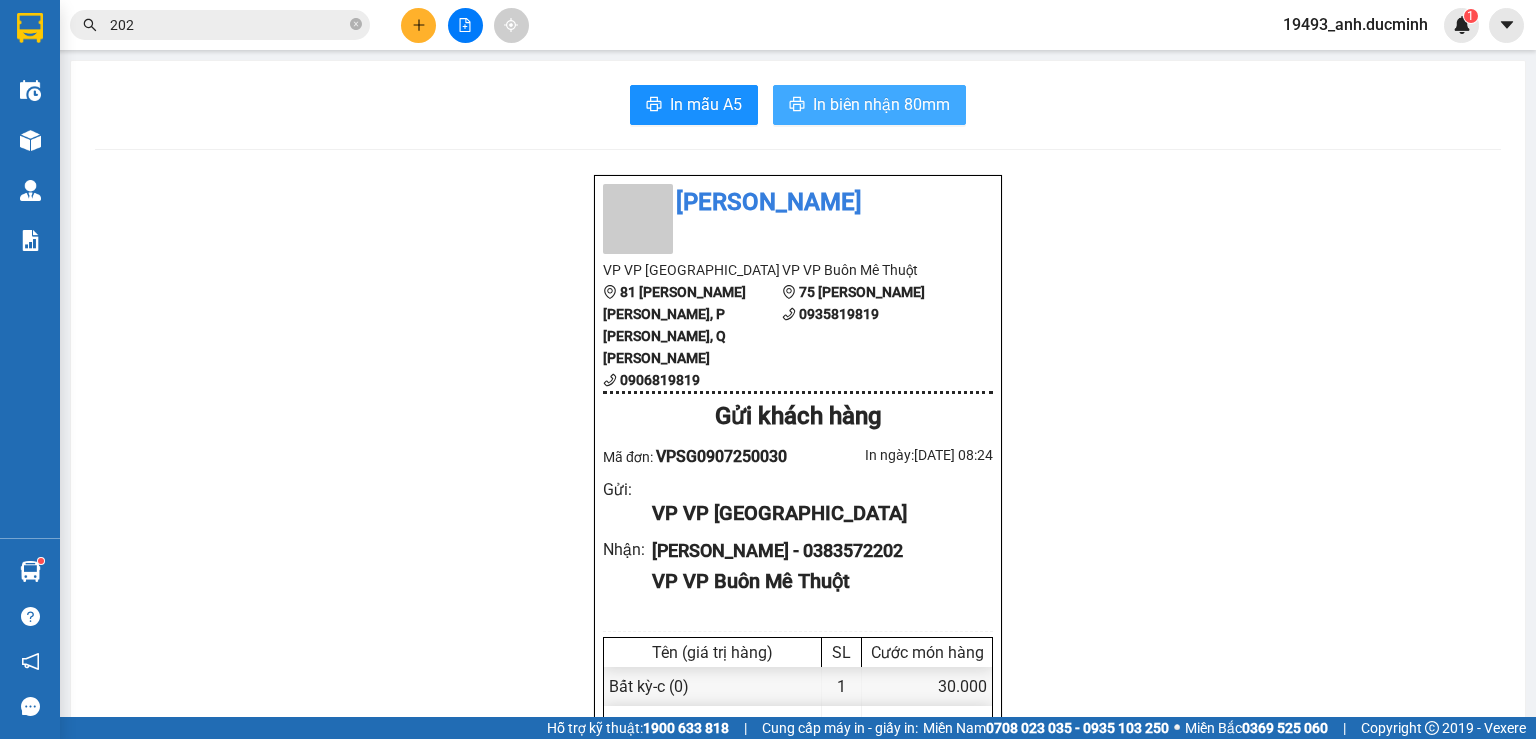scroll, scrollTop: 0, scrollLeft: 0, axis: both 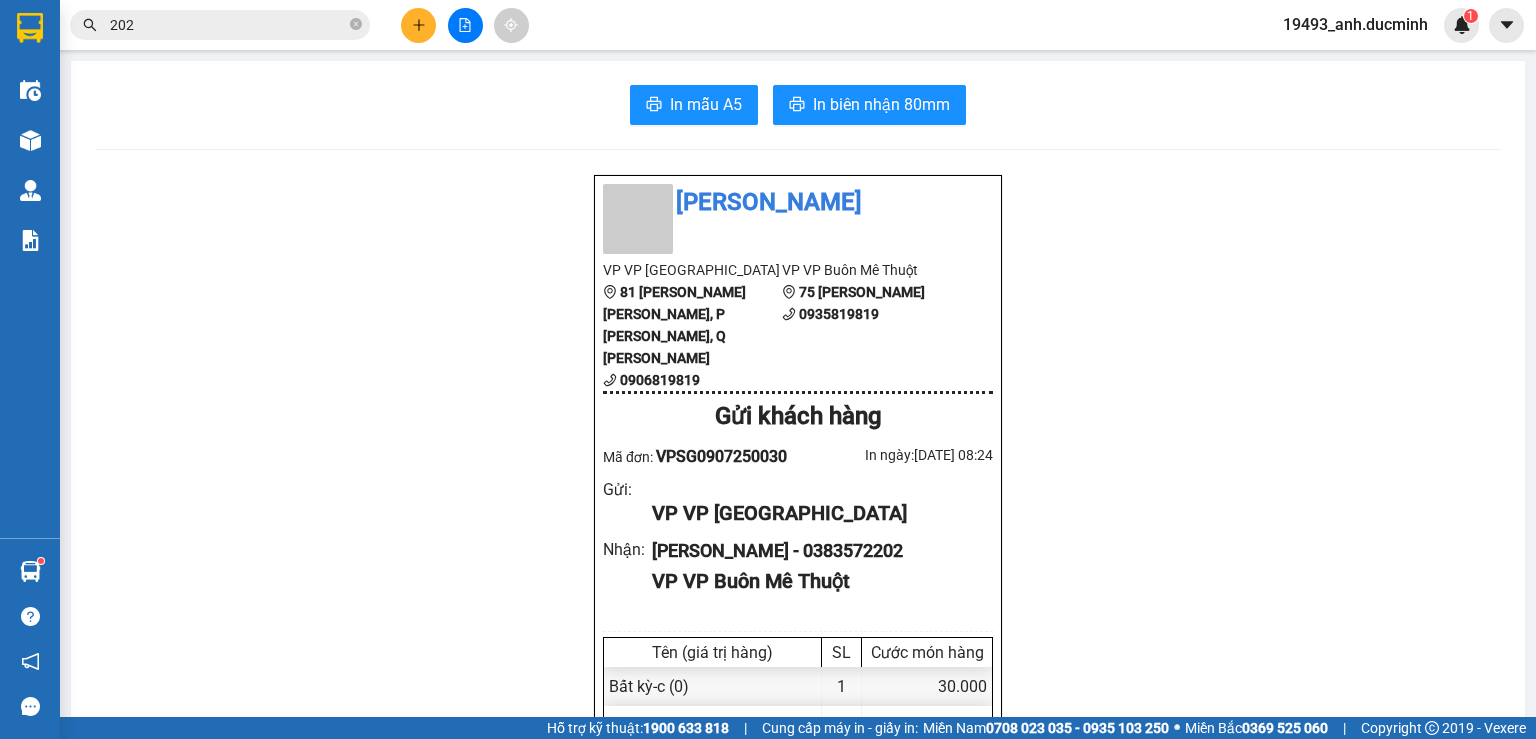 click on "202" at bounding box center [228, 25] 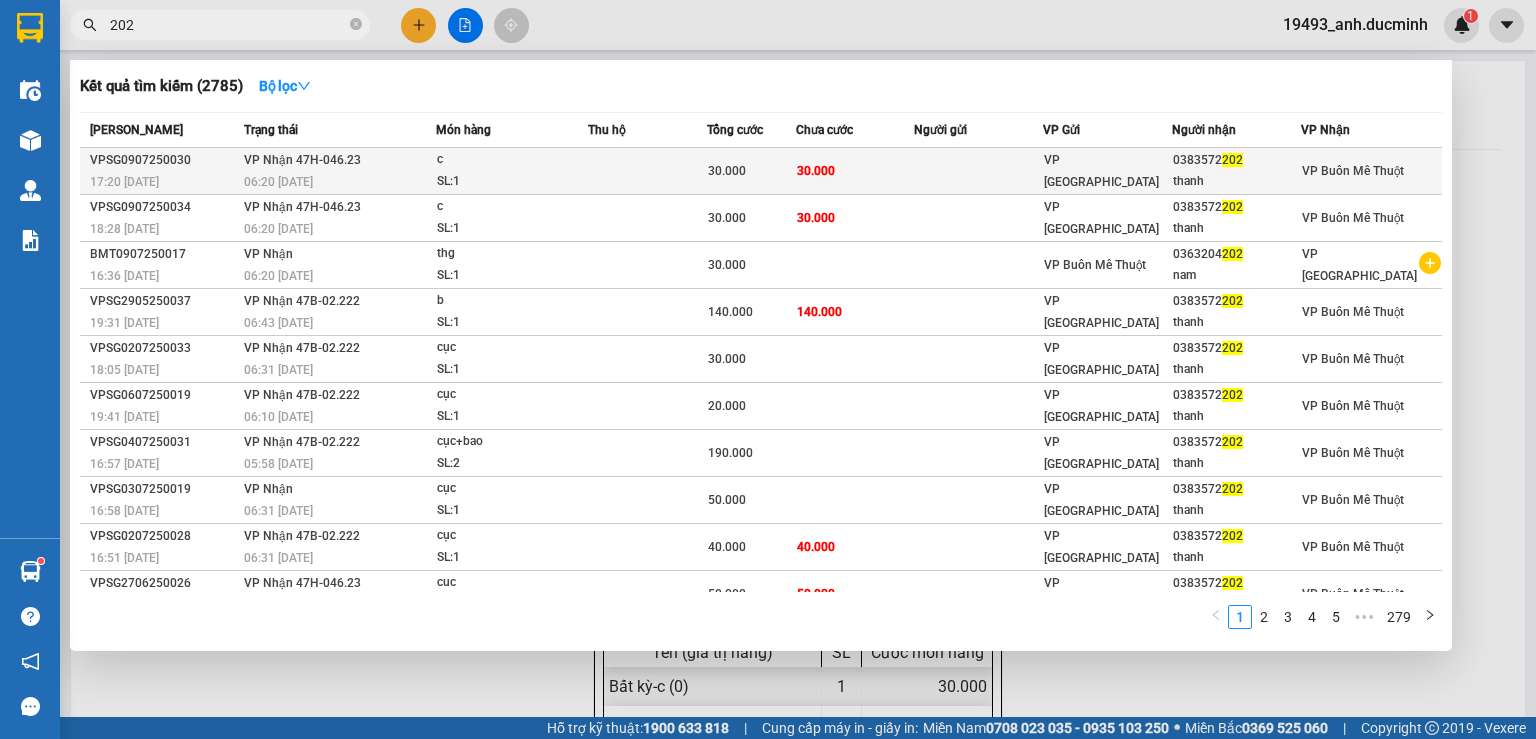 click on "30.000" at bounding box center [727, 171] 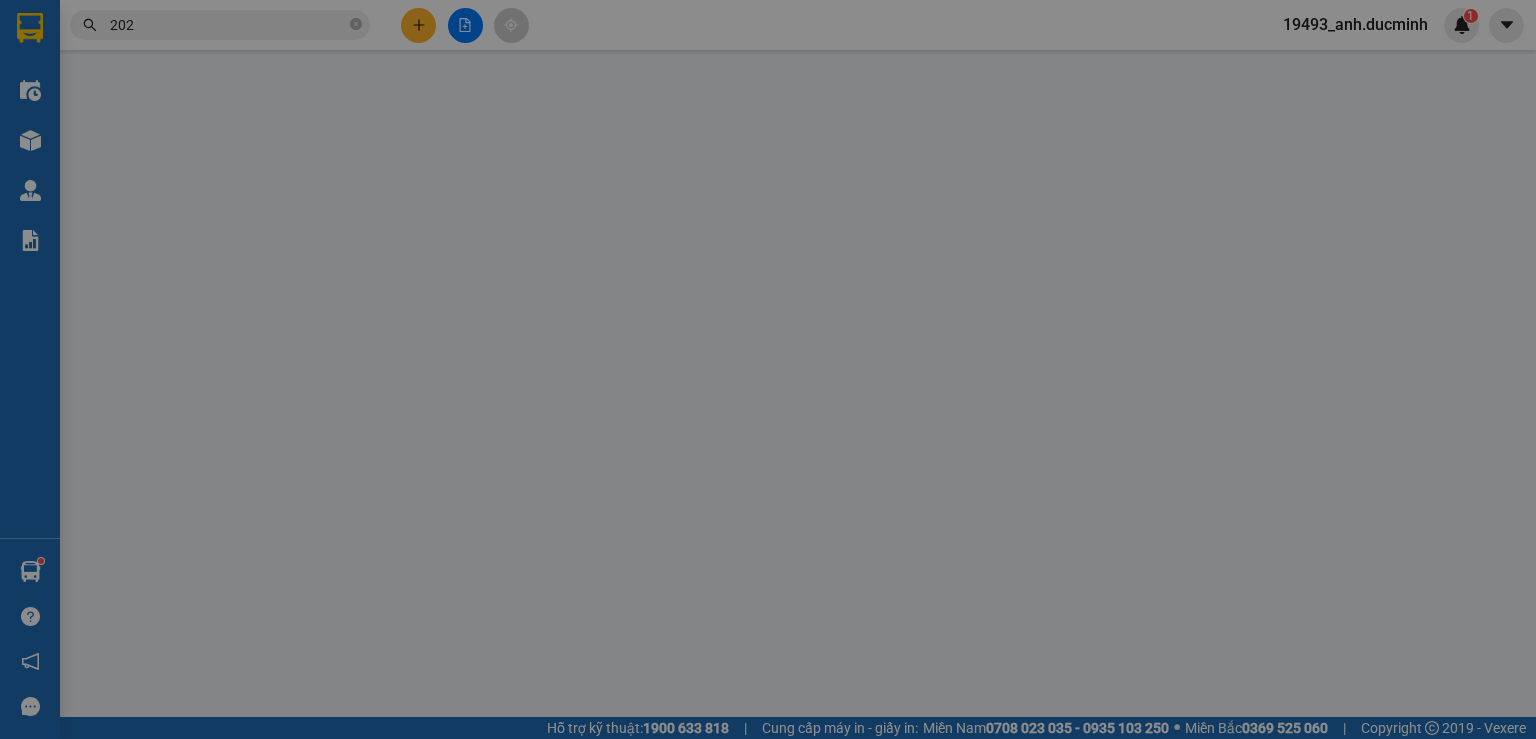 type on "0383572202" 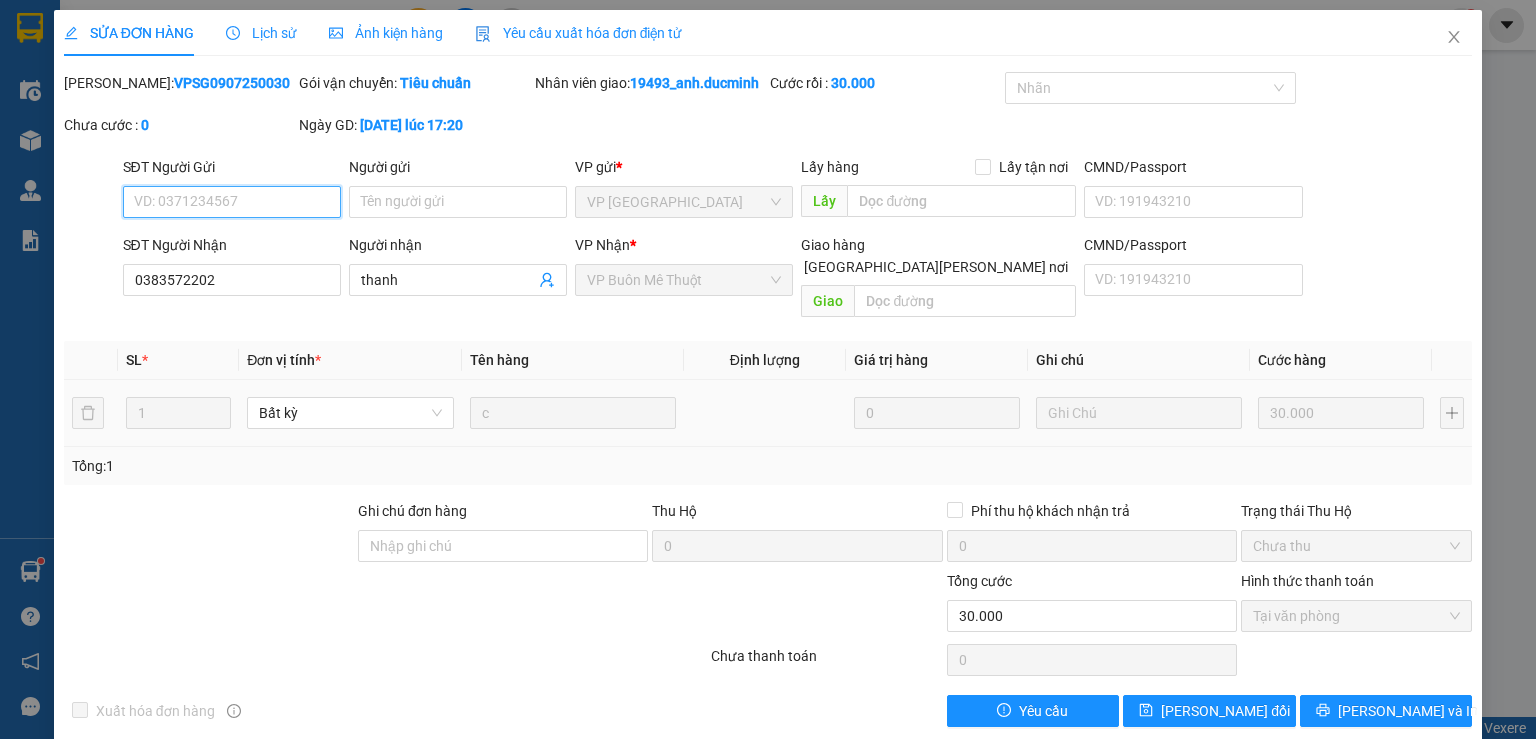 scroll, scrollTop: 0, scrollLeft: 0, axis: both 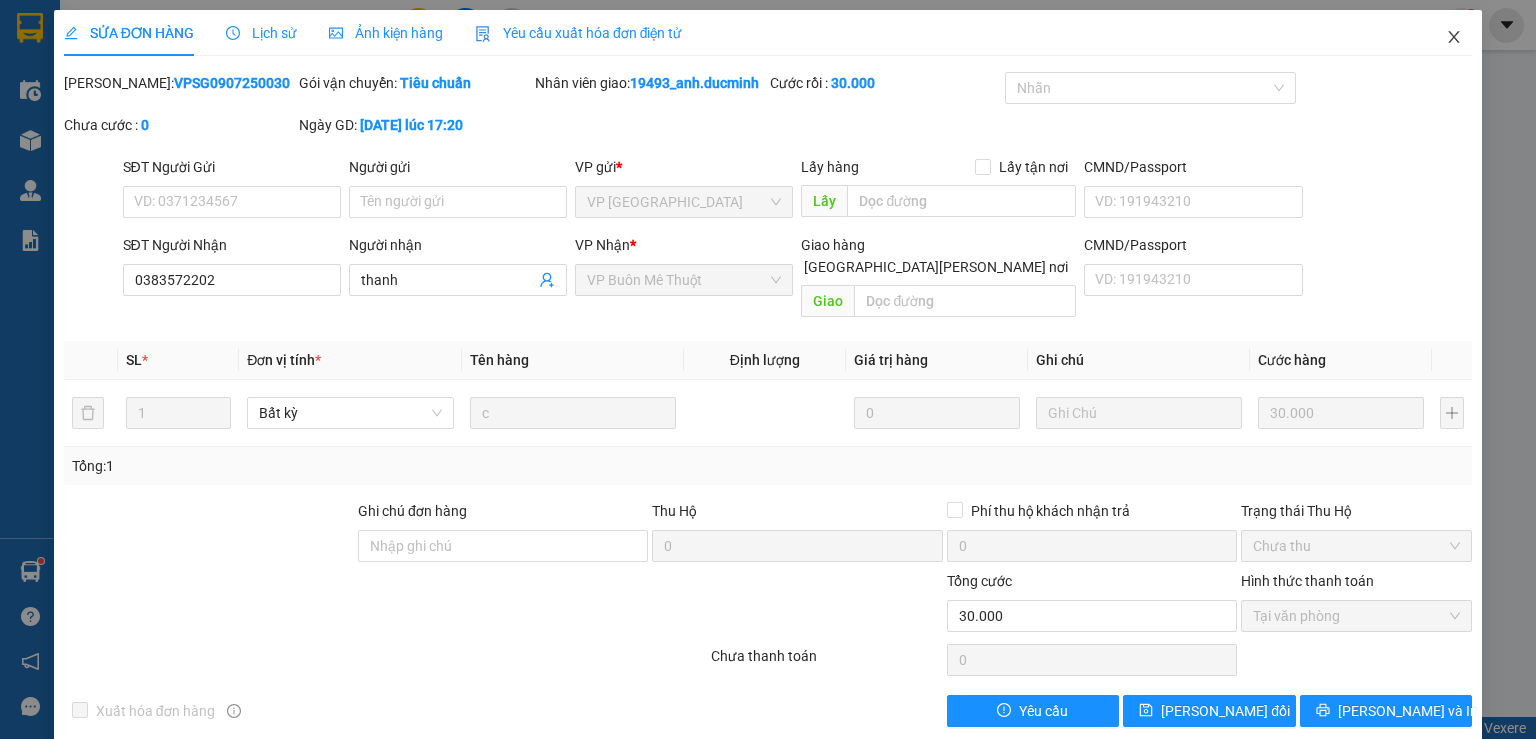 click 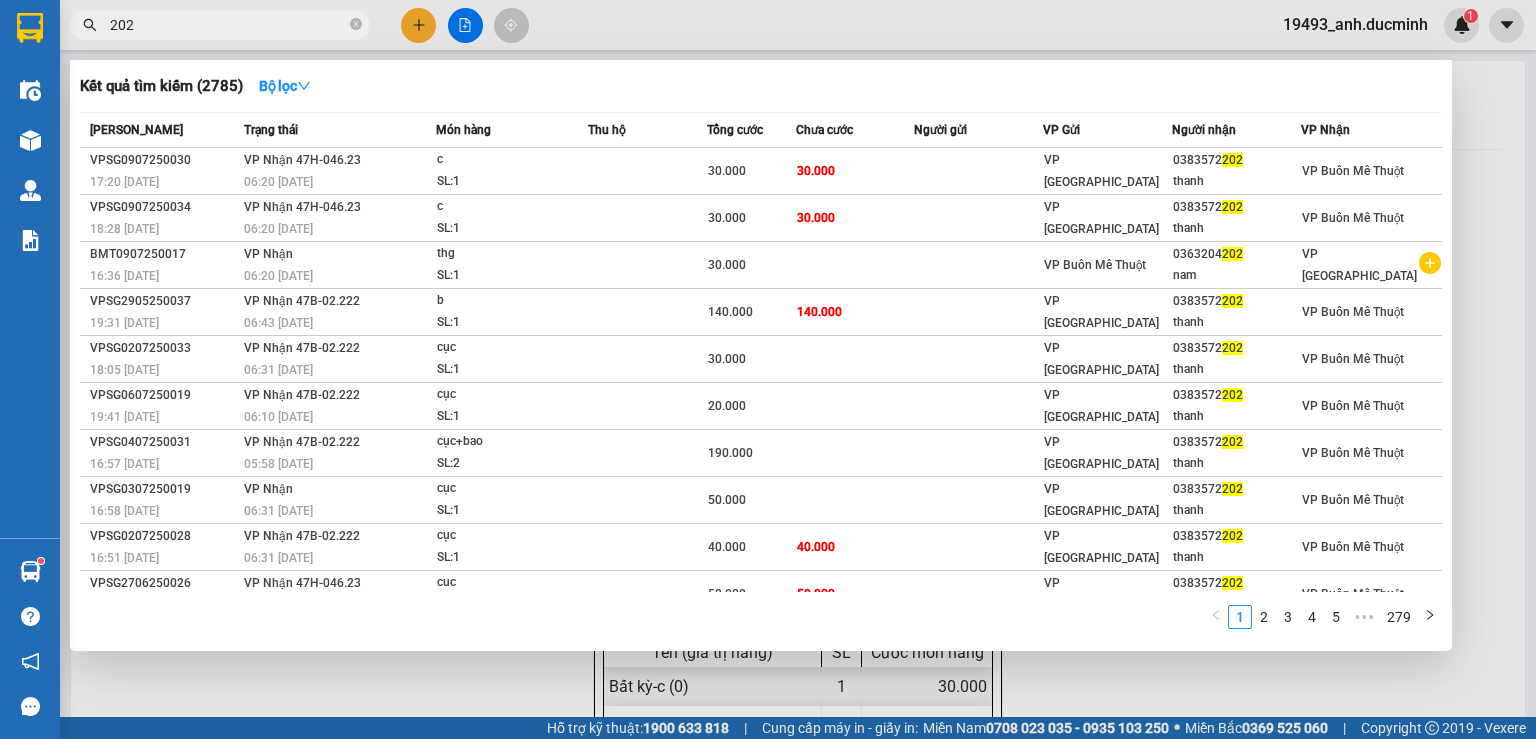 click on "202" at bounding box center (228, 25) 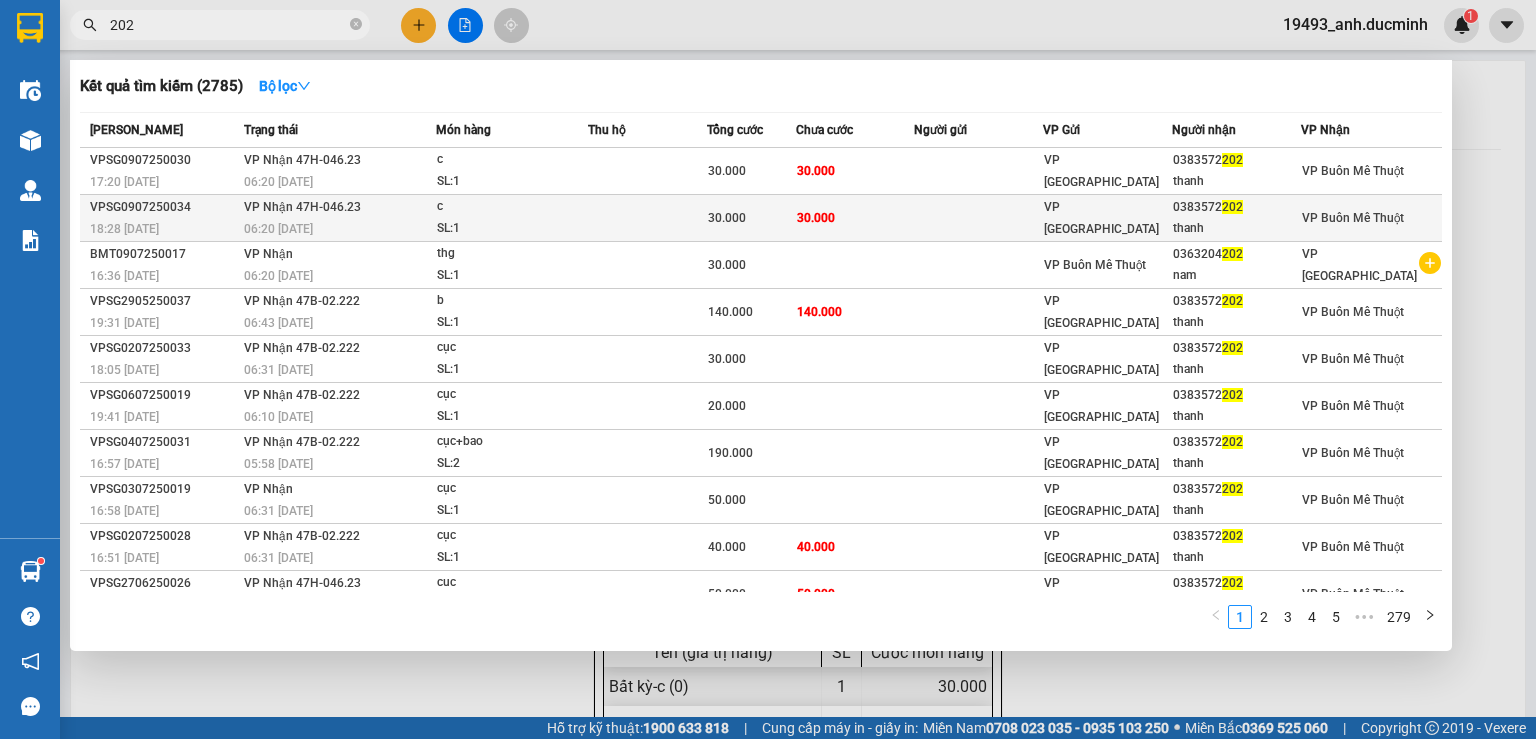 click on "SL:  1" at bounding box center [512, 229] 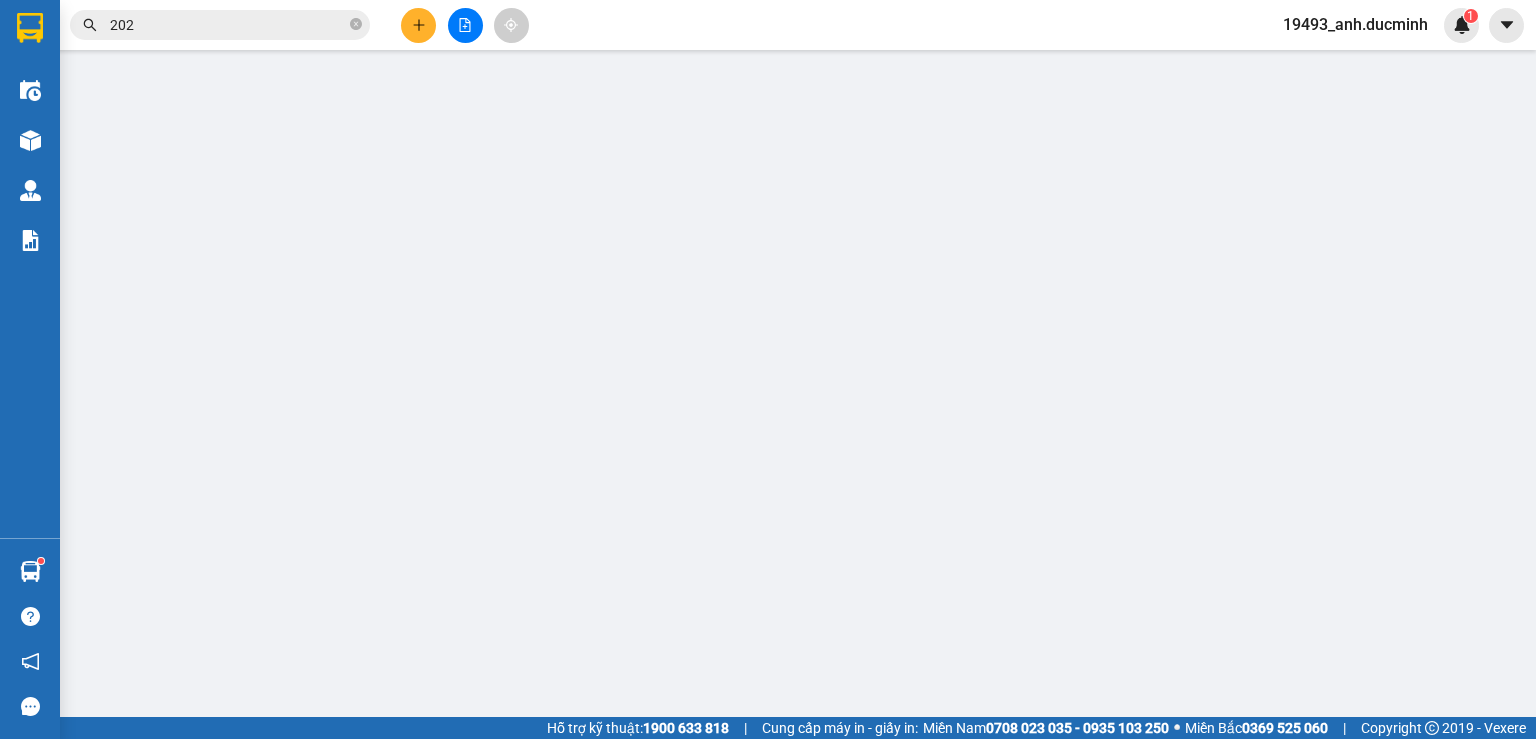 click on "SỬA ĐƠN HÀNG Lịch sử [PERSON_NAME] hàng Yêu cầu xuất [PERSON_NAME] điện tử Total Paid Fee Total UnPaid Fee Cash Collection Total Fee Mã ĐH: Gói vận chuyển:   [PERSON_NAME] tạo:   Cước rồi :     [PERSON_NAME] cước :   0 Ngày GD:   SĐT Người Gửi VD: 0371234567 Người gửi Tên người gửi VP gửi  * VP Buôn Mê Thuột Lấy hàng Lấy tận nơi Lấy CMND/Passport VD: [PASSPORT] SĐT Người [PERSON_NAME]: 0377654321 Người [PERSON_NAME] Tên người [PERSON_NAME] [PERSON_NAME]  * VD: VP [GEOGRAPHIC_DATA] Giao hàng [PERSON_NAME] nơi [PERSON_NAME] CMND/Passport VD: [PASSPORT] SL  * Đơn vị tính  * Tên hàng  Định [PERSON_NAME] trị hàng Ghi [PERSON_NAME] hàng                   1 Khác 0 kg 0 0 Tổng:  1 Ghi [PERSON_NAME] hàng Thu Hộ 0 Phí thu hộ 0 Trạng thái Thu Hộ   [PERSON_NAME] thái [PERSON_NAME] 0 [PERSON_NAME] [PERSON_NAME] HT [PERSON_NAME] Số [PERSON_NAME] thu [PERSON_NAME] [PERSON_NAME] 0 [PERSON_NAME] [PERSON_NAME] [PERSON_NAME] Hàng Yêu cầu Thêm ĐH mới [PERSON_NAME] và In" at bounding box center [768, 369] 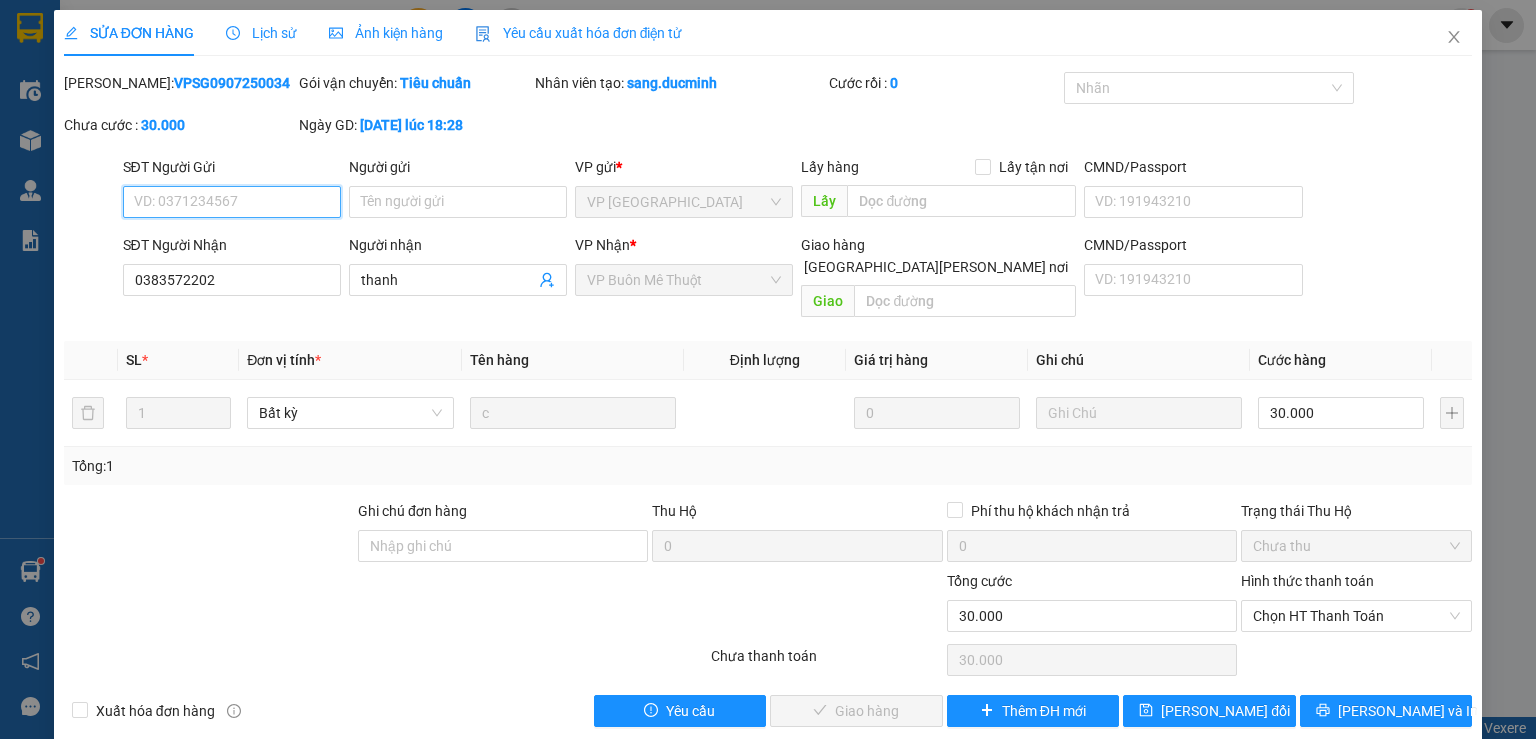 drag, startPoint x: 1296, startPoint y: 595, endPoint x: 1295, endPoint y: 612, distance: 17.029387 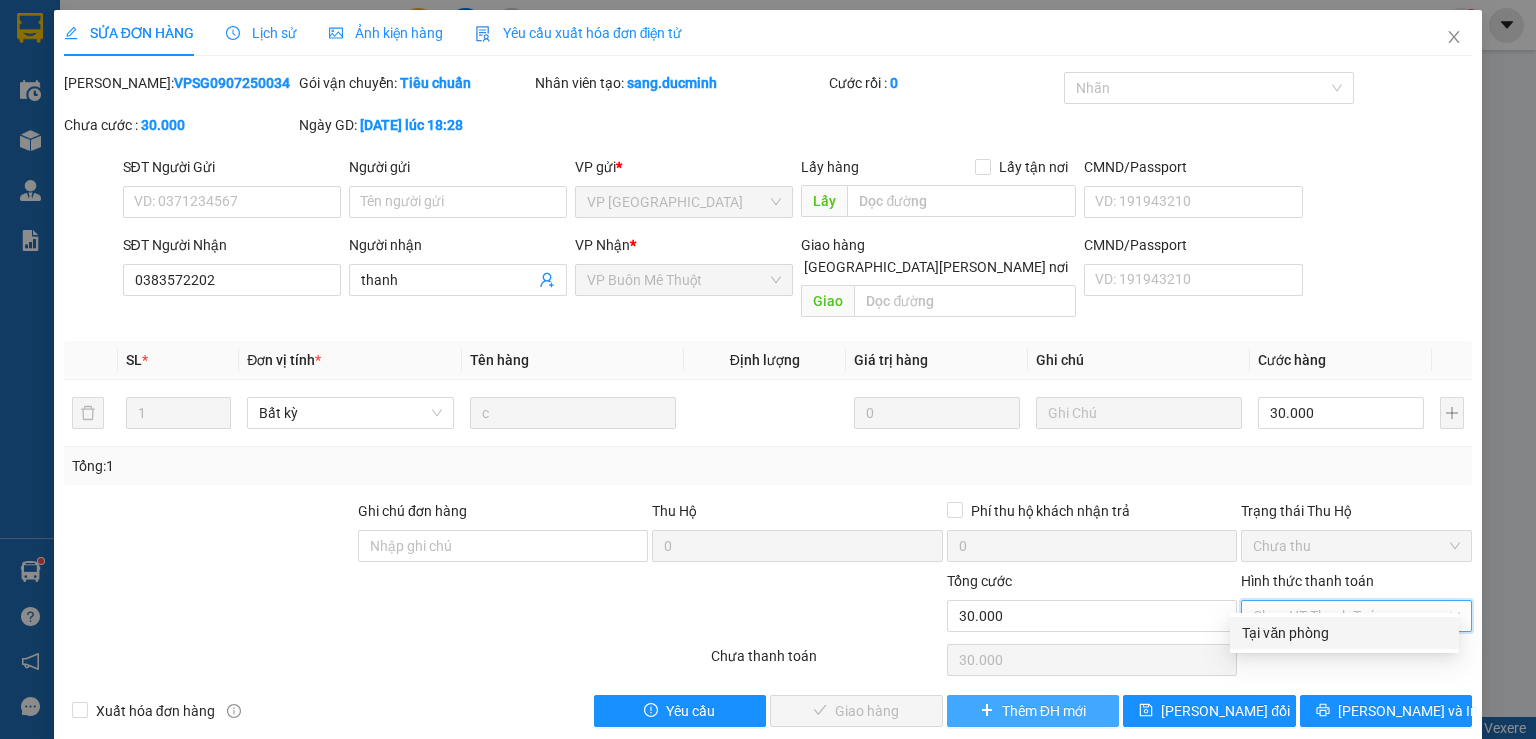 drag, startPoint x: 1286, startPoint y: 636, endPoint x: 996, endPoint y: 701, distance: 297.19522 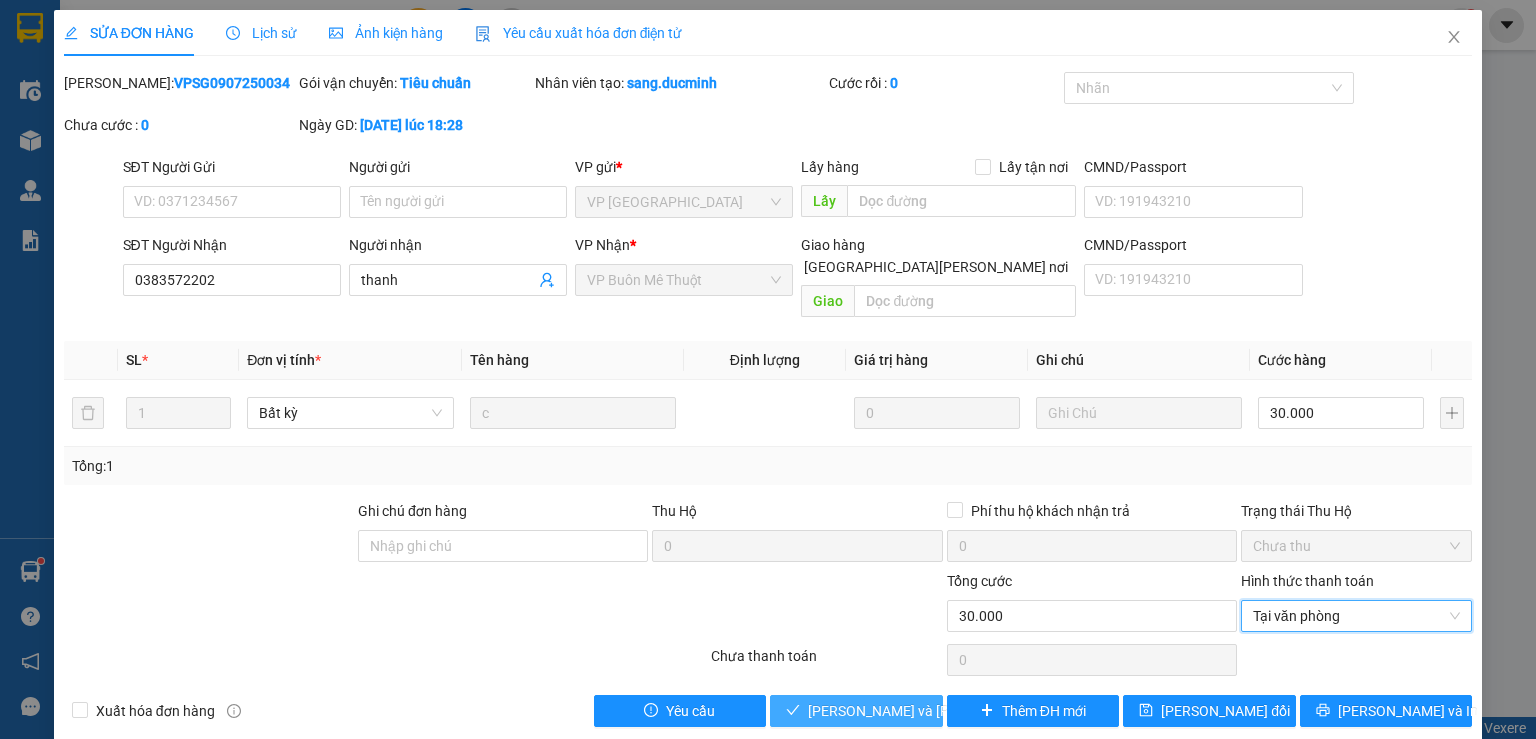 click on "[PERSON_NAME] và [PERSON_NAME] hàng" at bounding box center [943, 711] 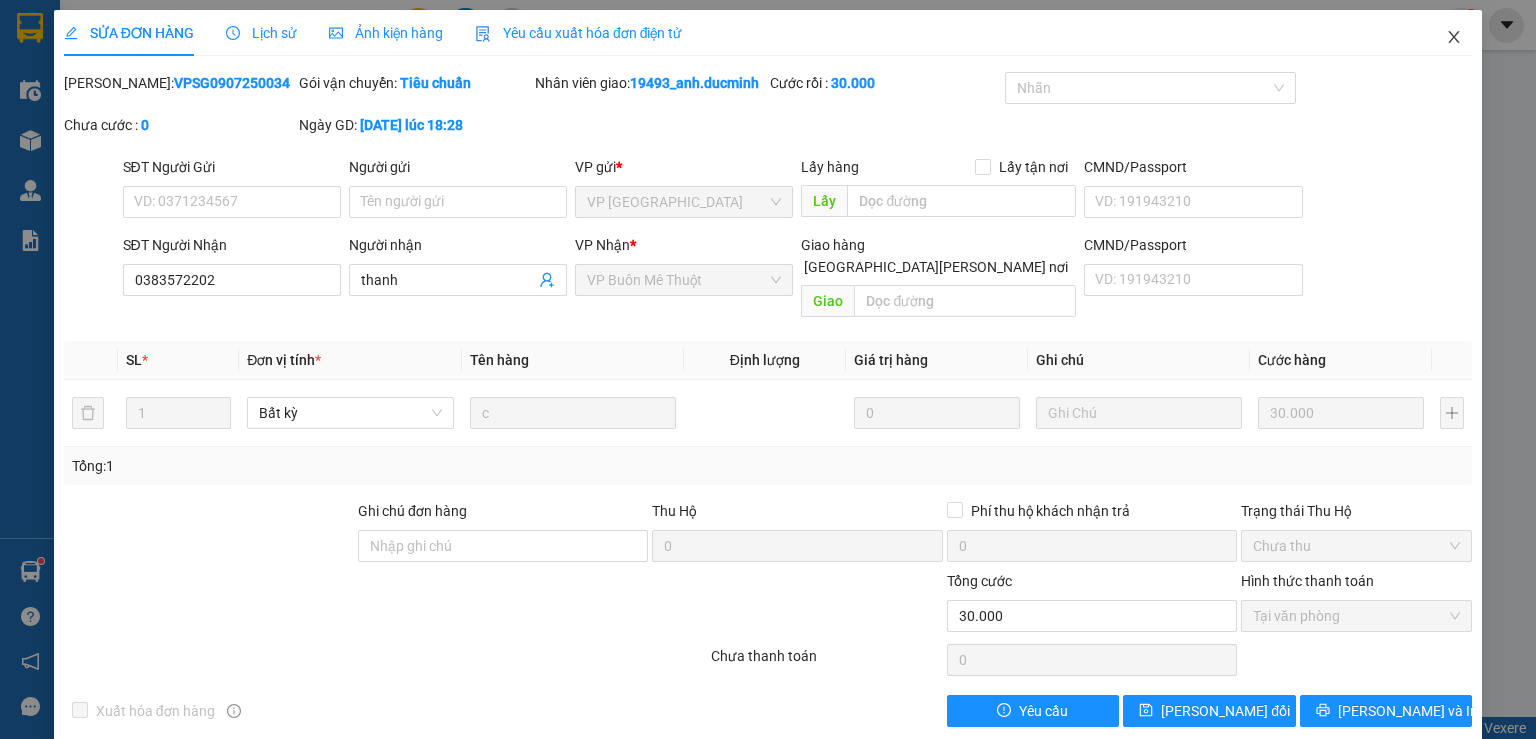 click 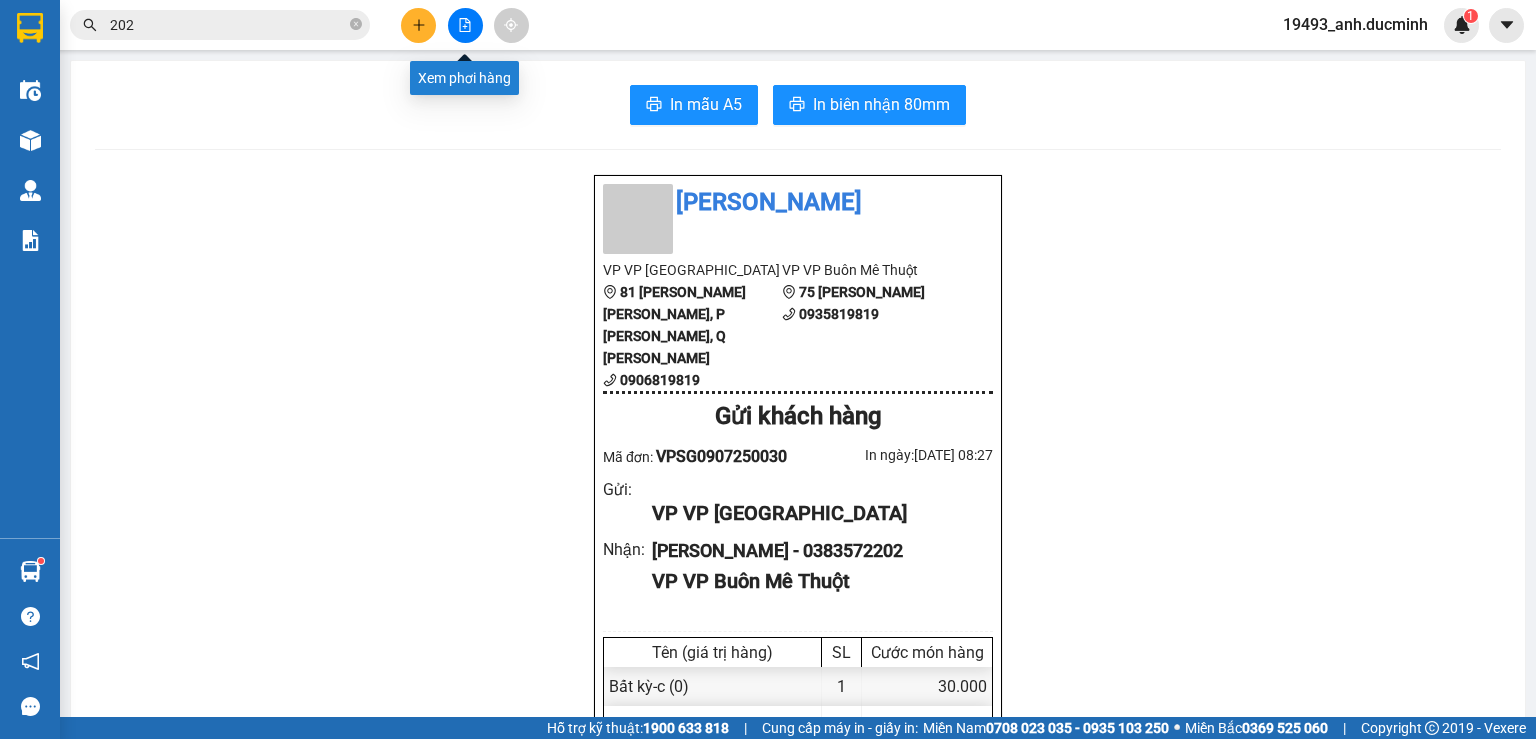 click at bounding box center [465, 25] 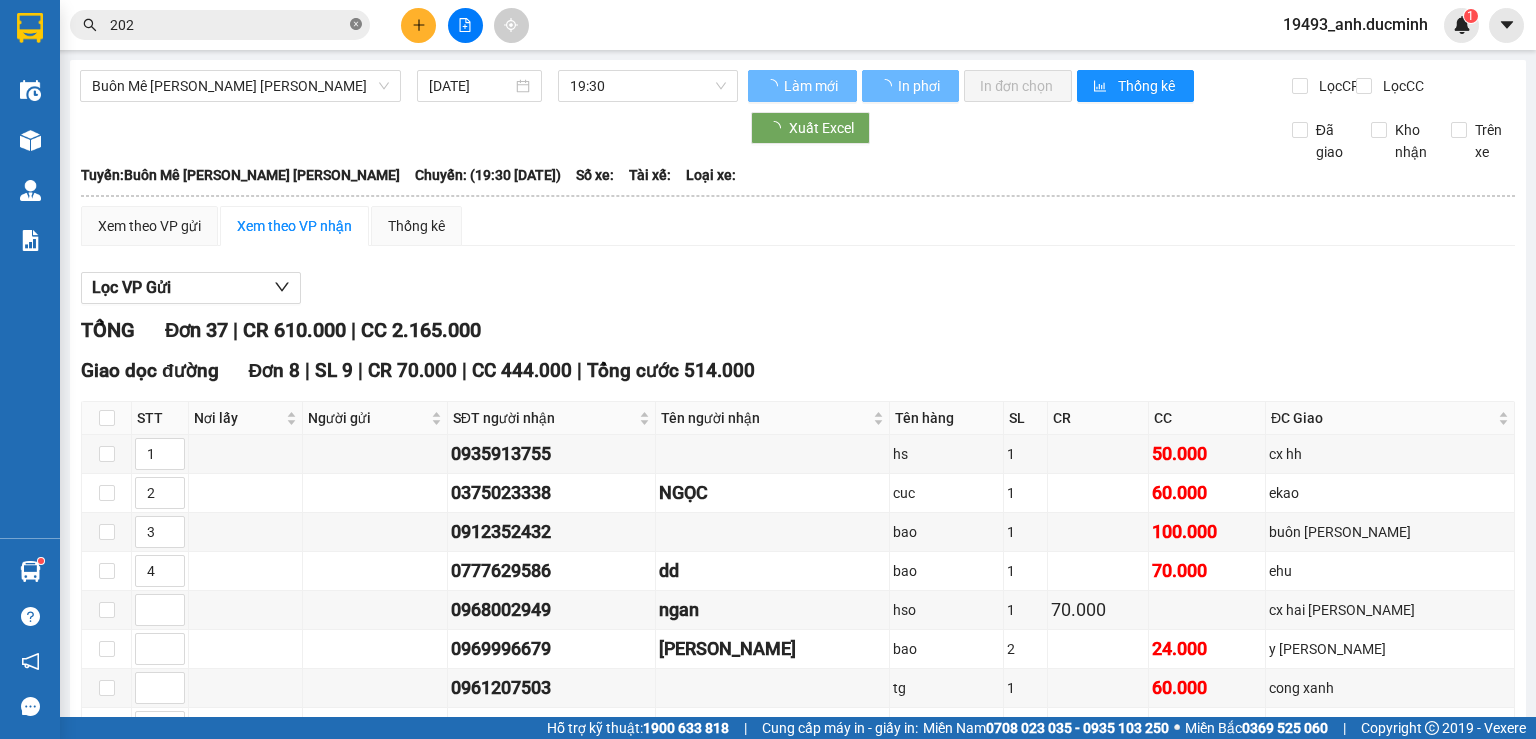 type on "[DATE]" 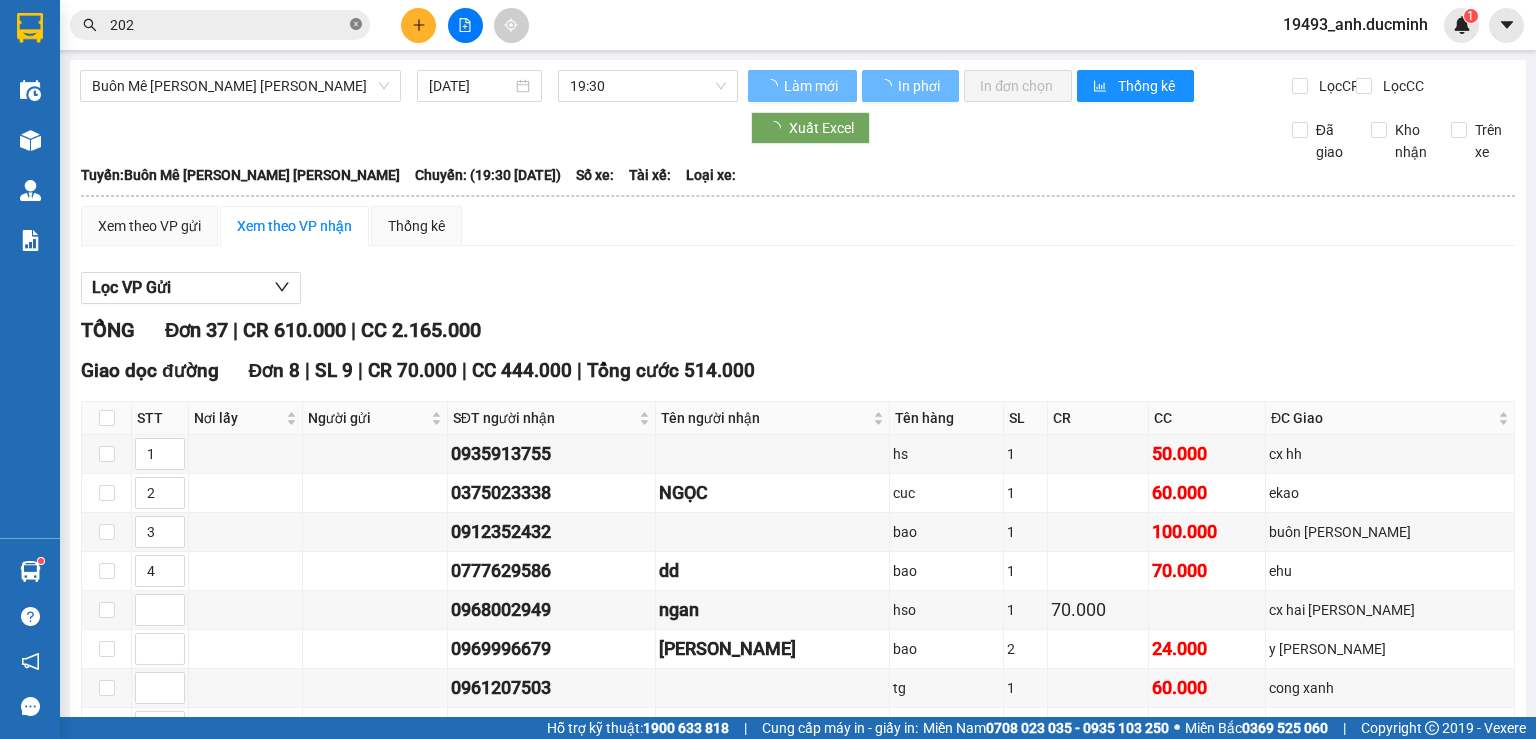 click 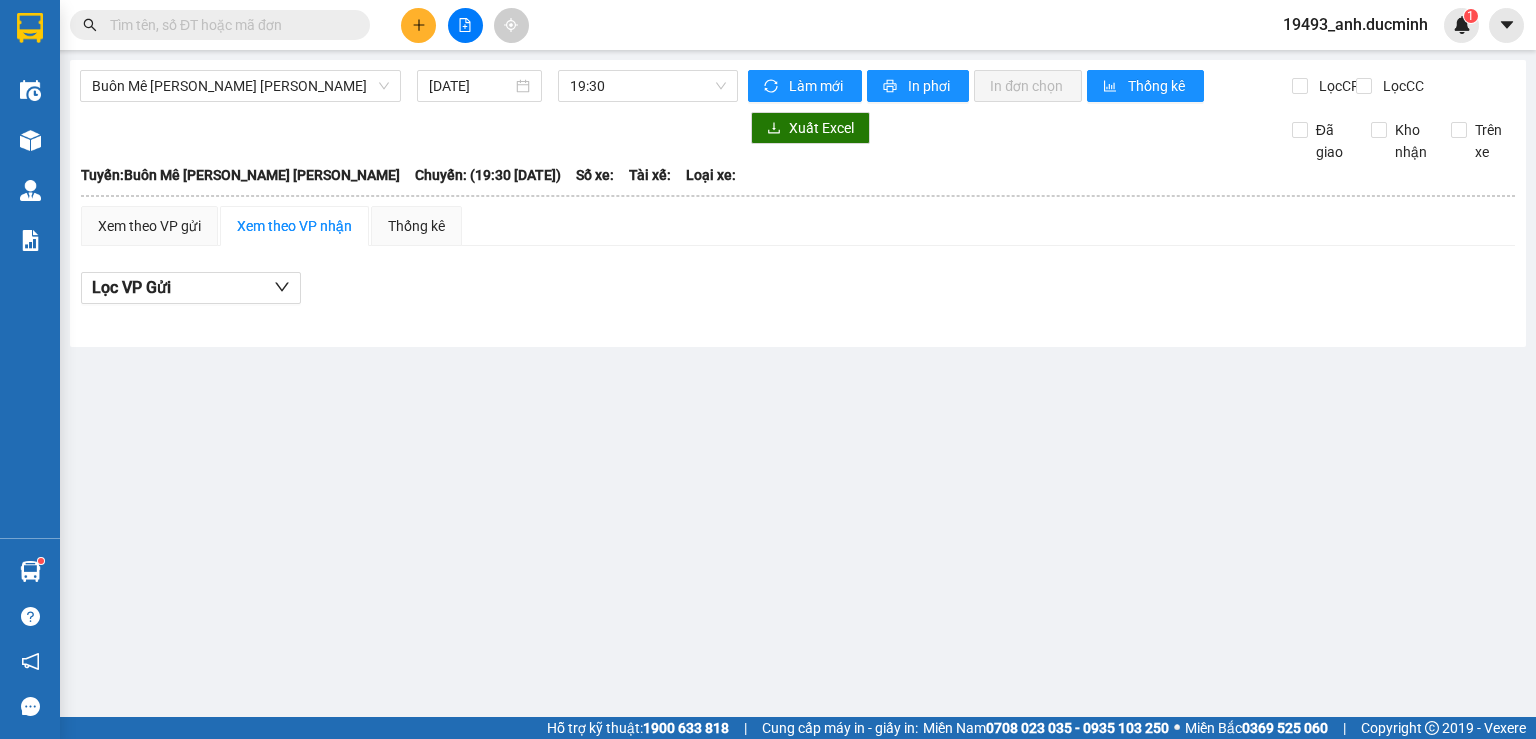 click at bounding box center [228, 25] 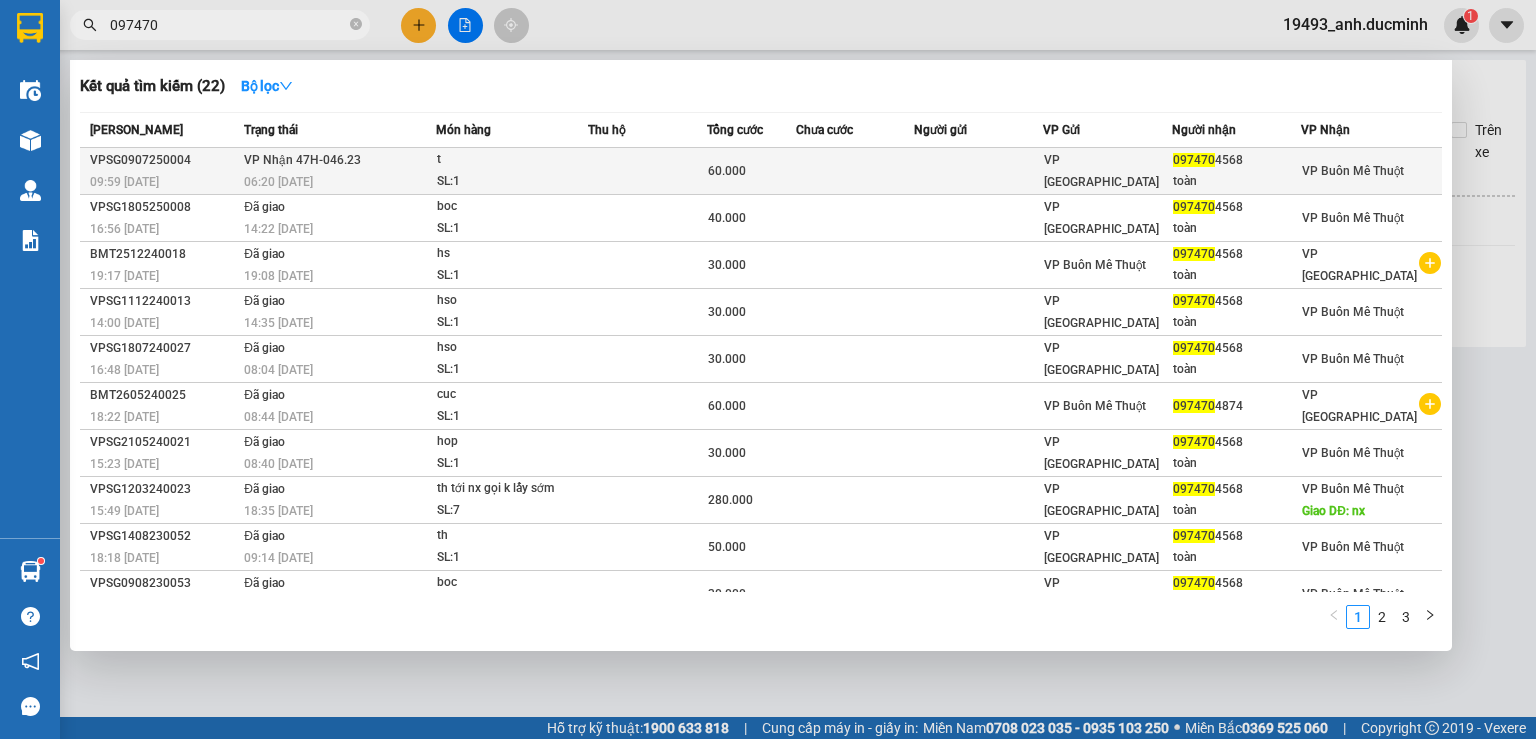 type on "097470" 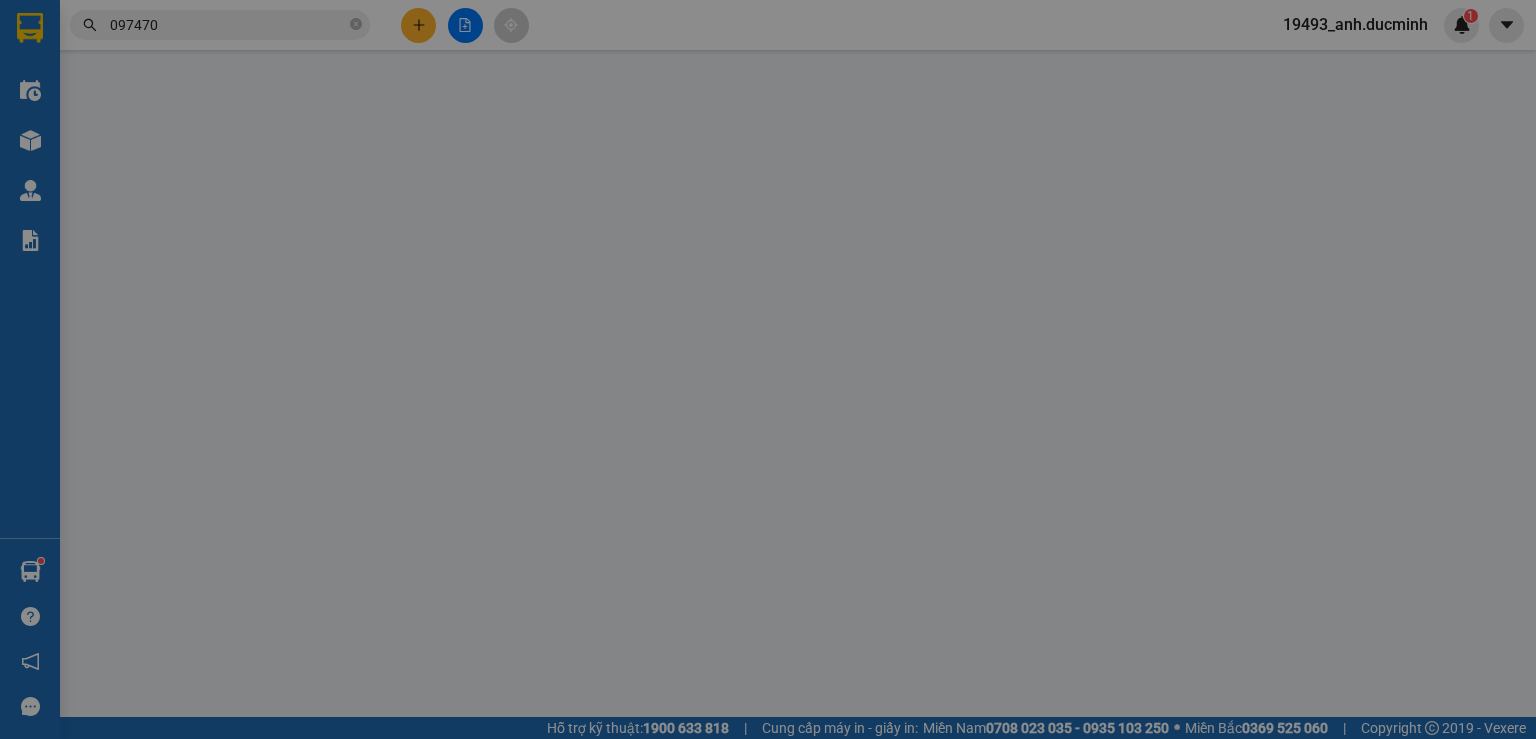type on "0974704568" 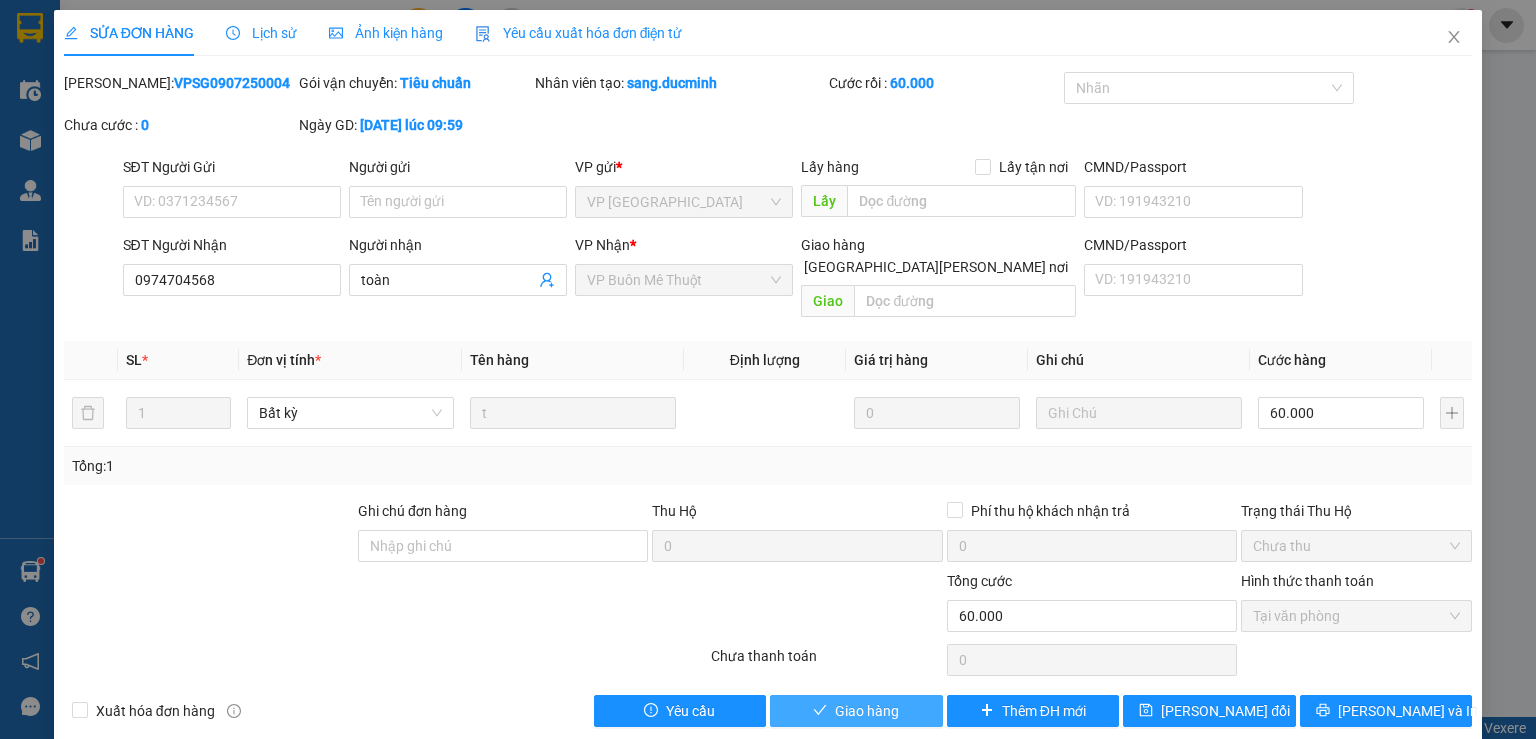 click on "Giao hàng" at bounding box center (856, 711) 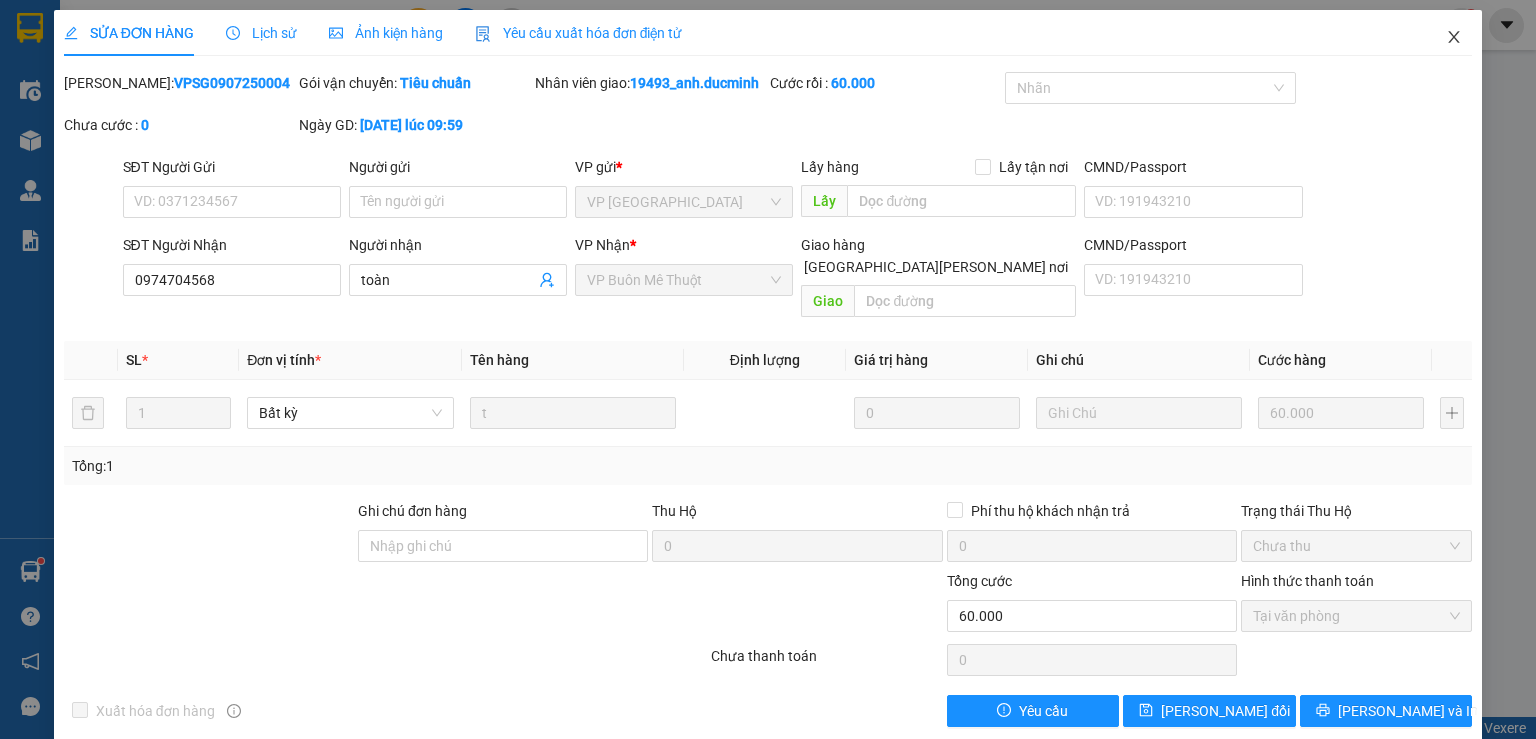 click 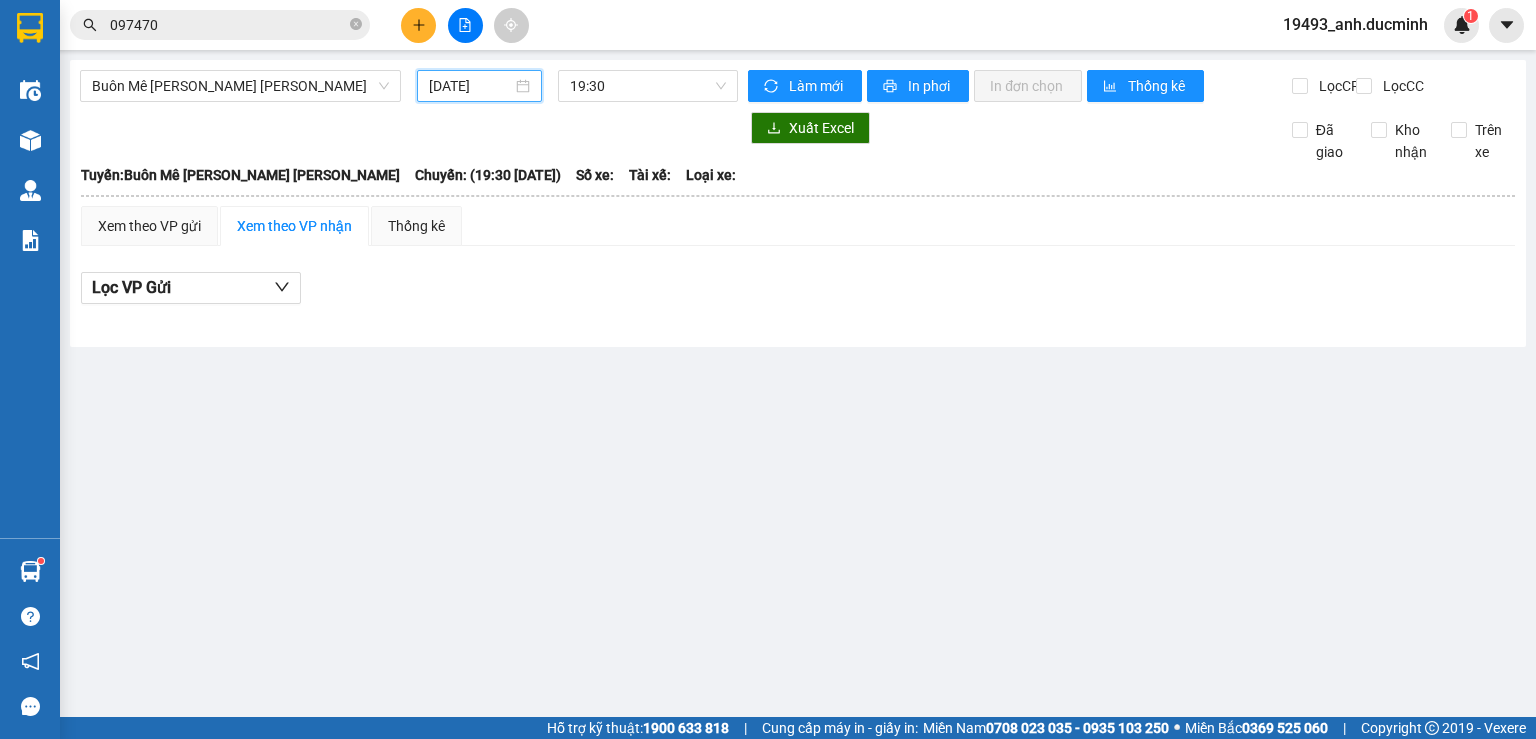 click on "[DATE]" at bounding box center [470, 86] 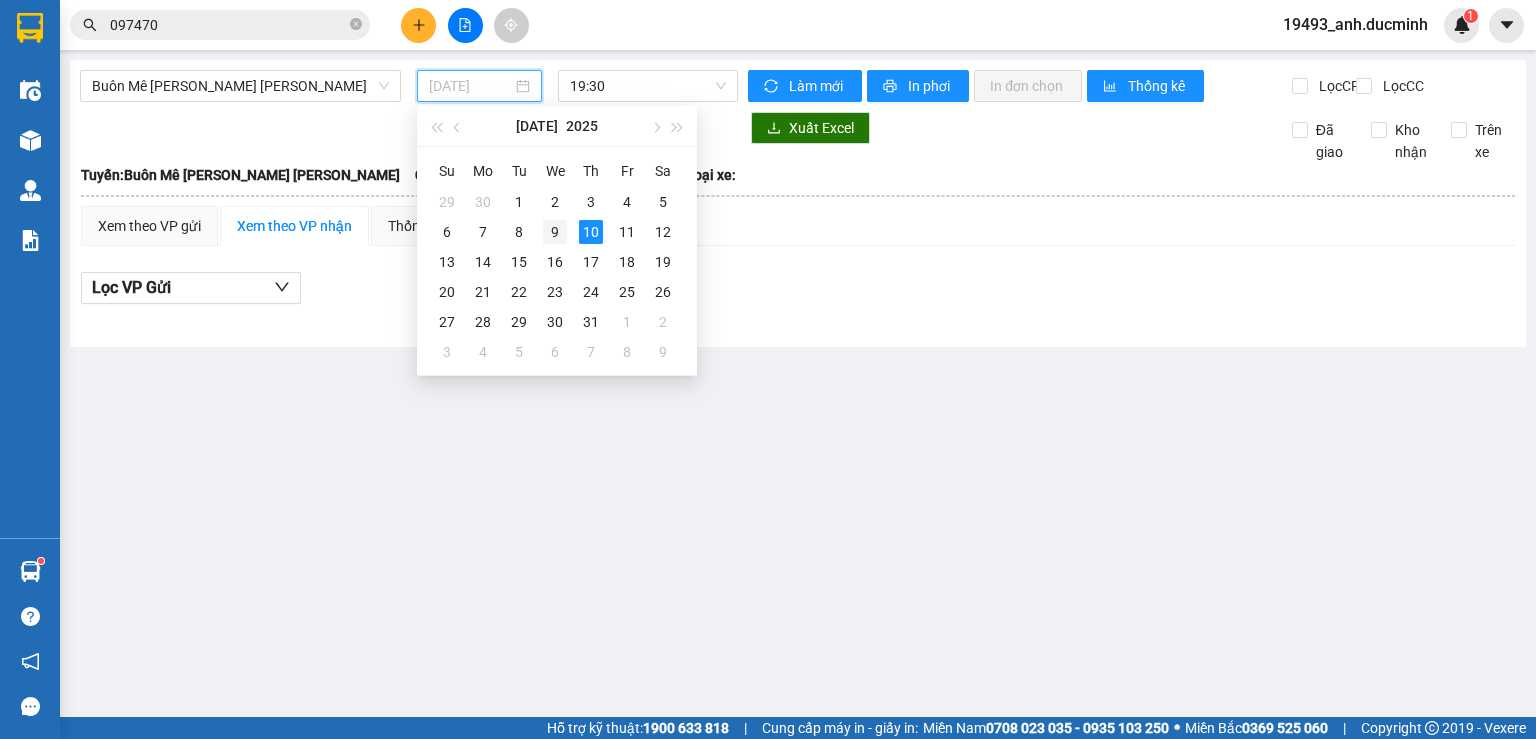 click on "9" at bounding box center (555, 232) 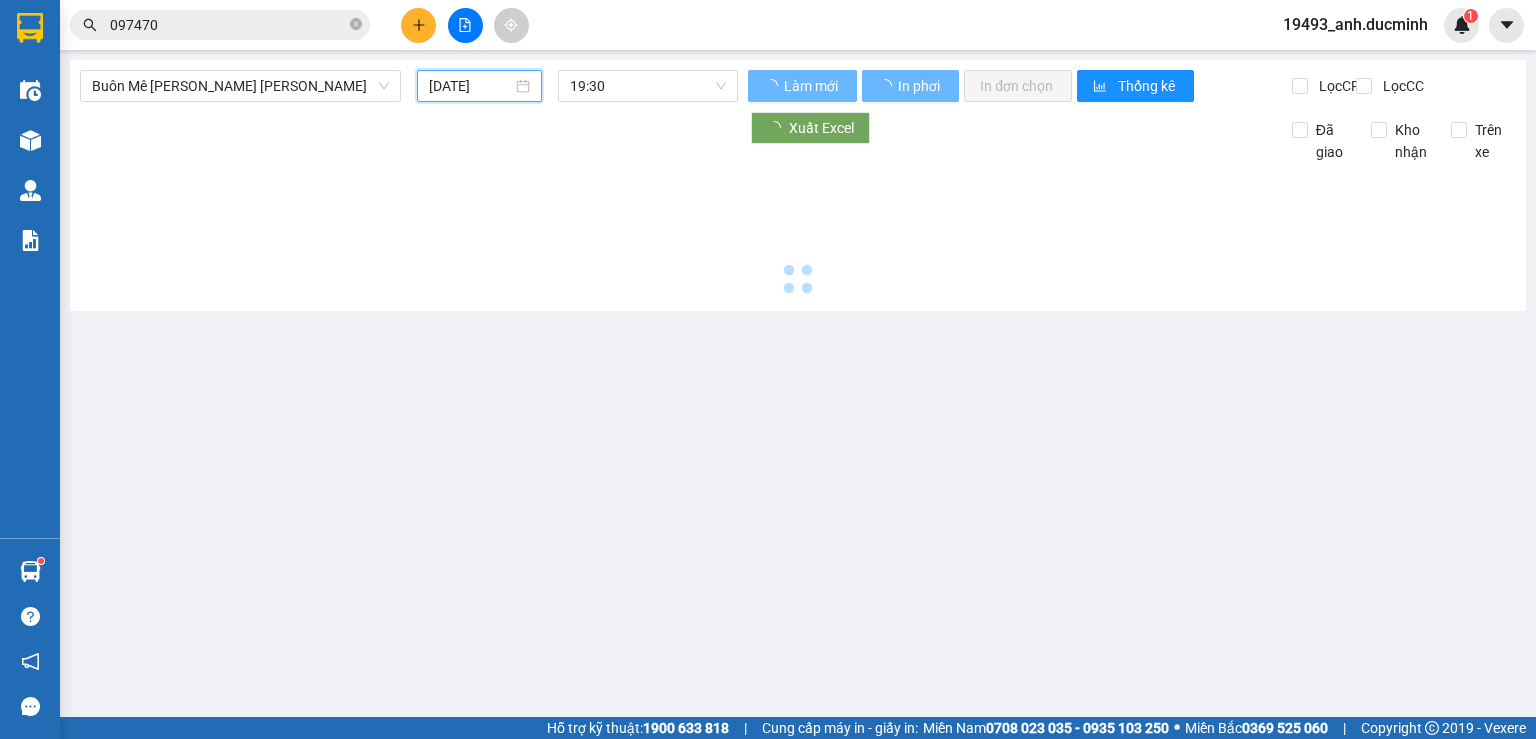 type on "[DATE]" 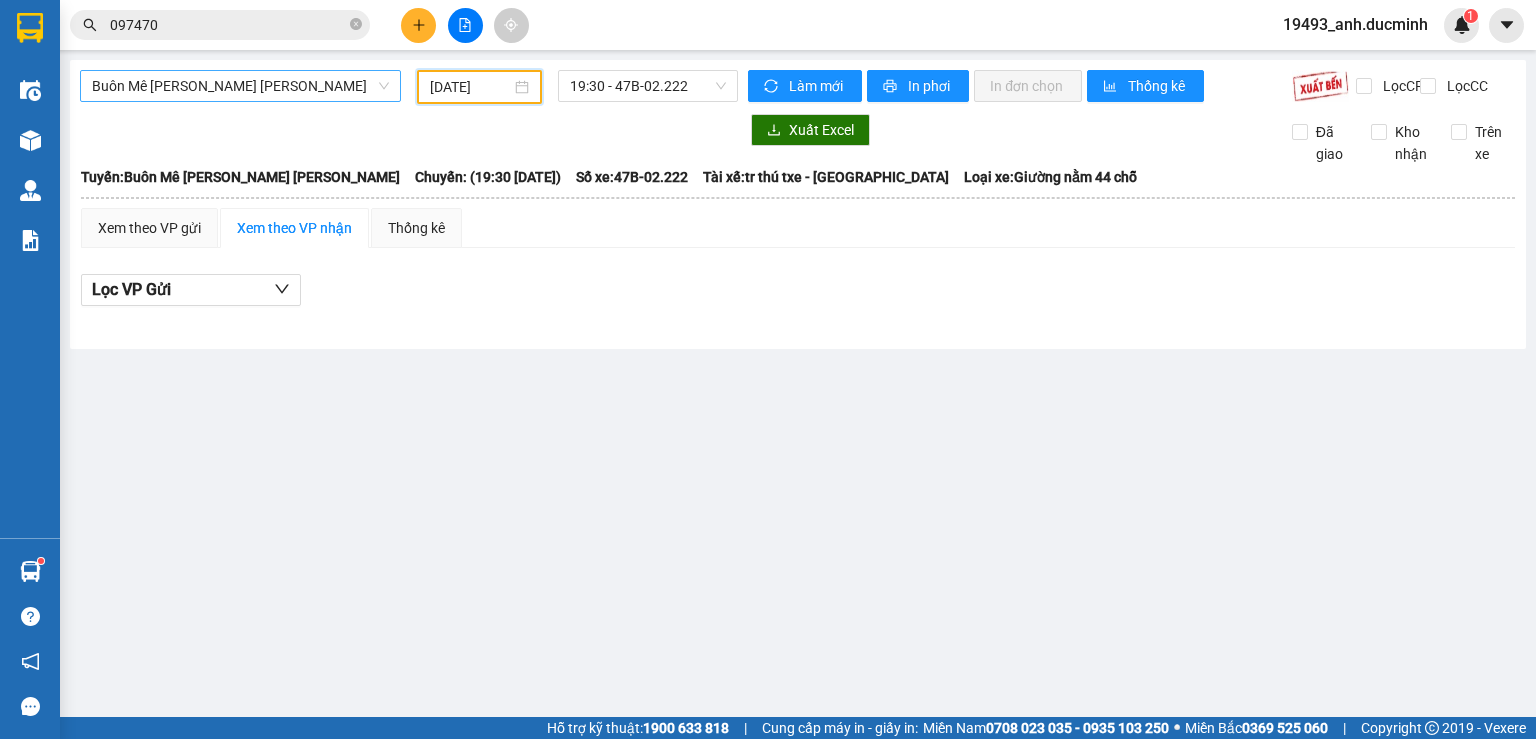 click on "Buôn Mê [PERSON_NAME] [PERSON_NAME]" at bounding box center [240, 86] 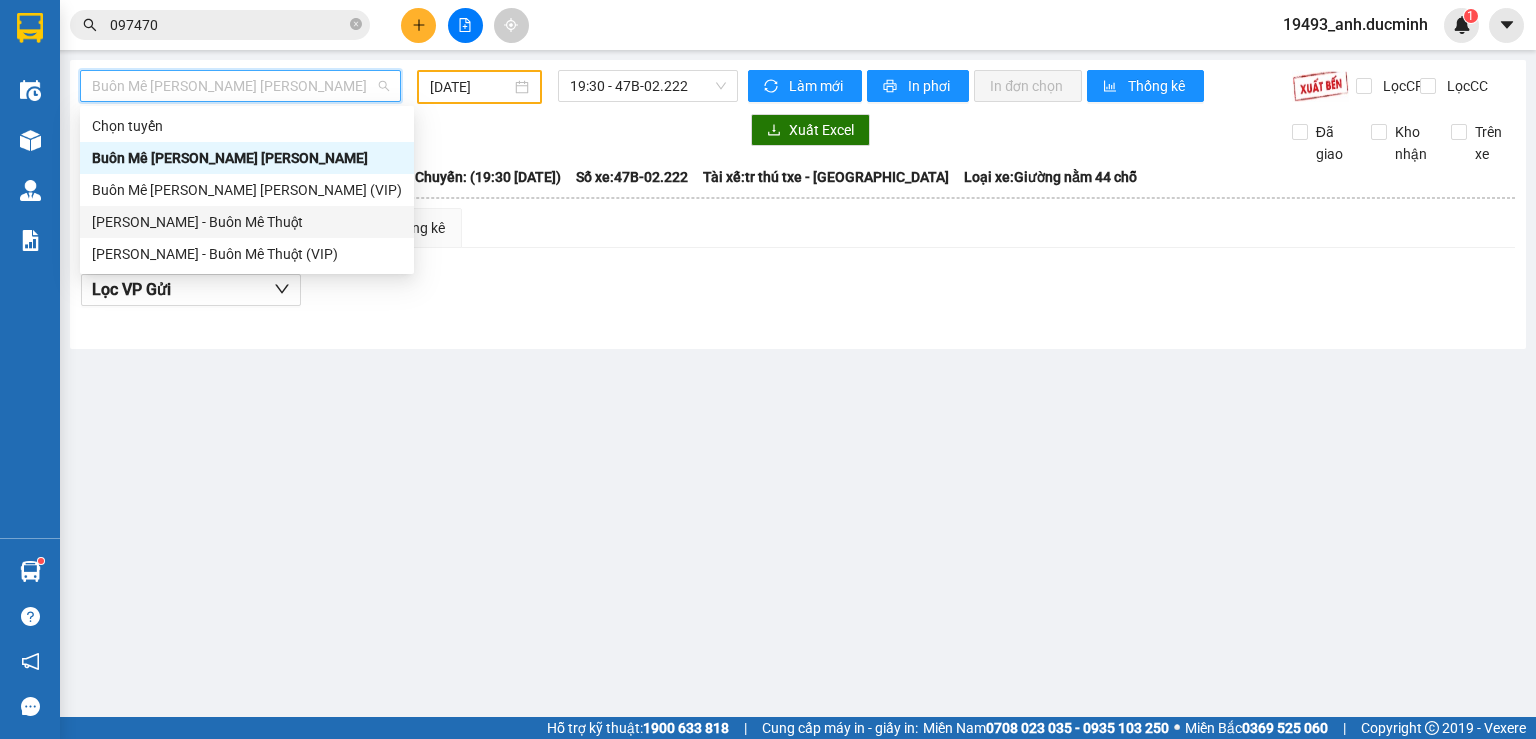 click on "[PERSON_NAME] - Buôn Mê Thuột" at bounding box center [247, 222] 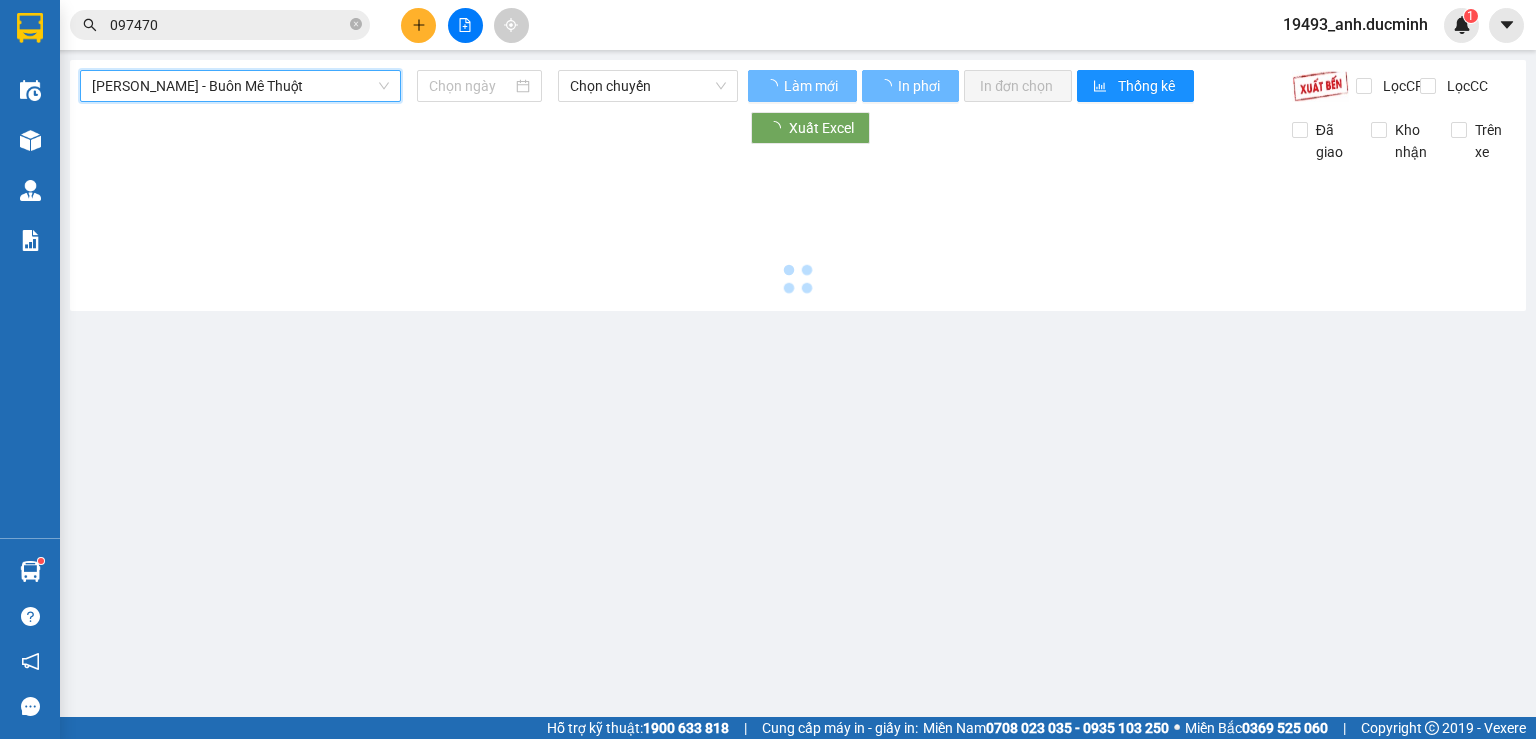 type on "[DATE]" 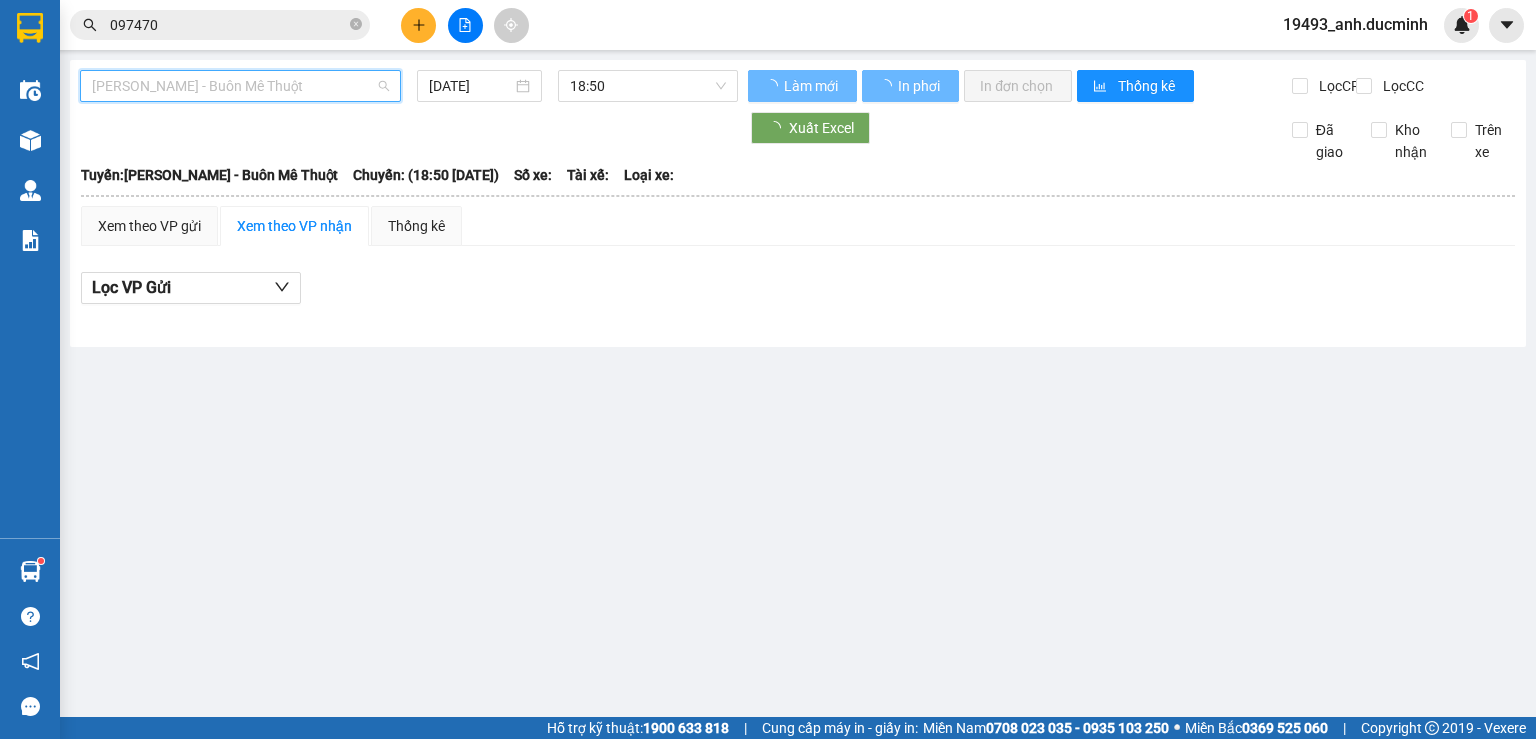 click on "[PERSON_NAME] - Buôn Mê Thuột" at bounding box center (240, 86) 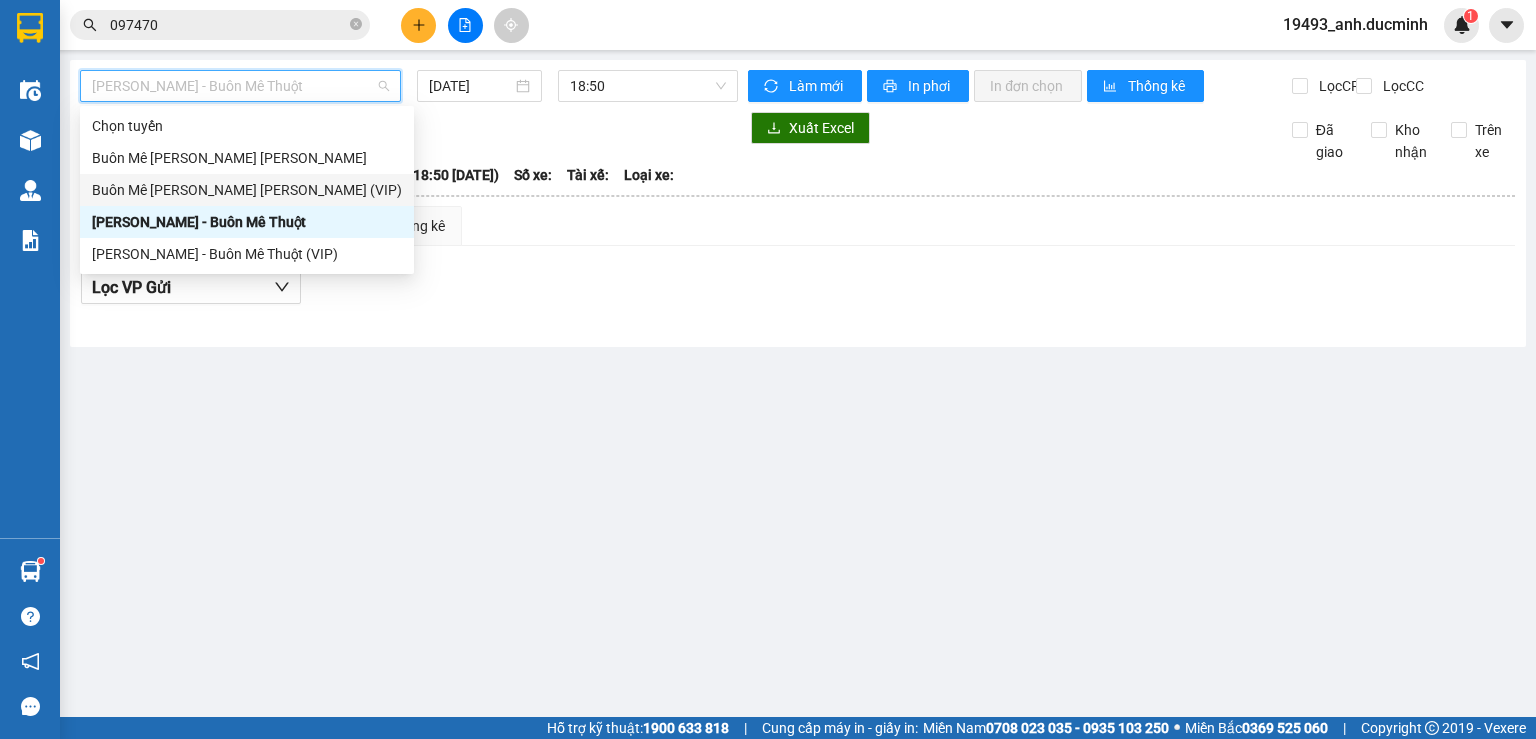 drag, startPoint x: 232, startPoint y: 192, endPoint x: 403, endPoint y: 157, distance: 174.54512 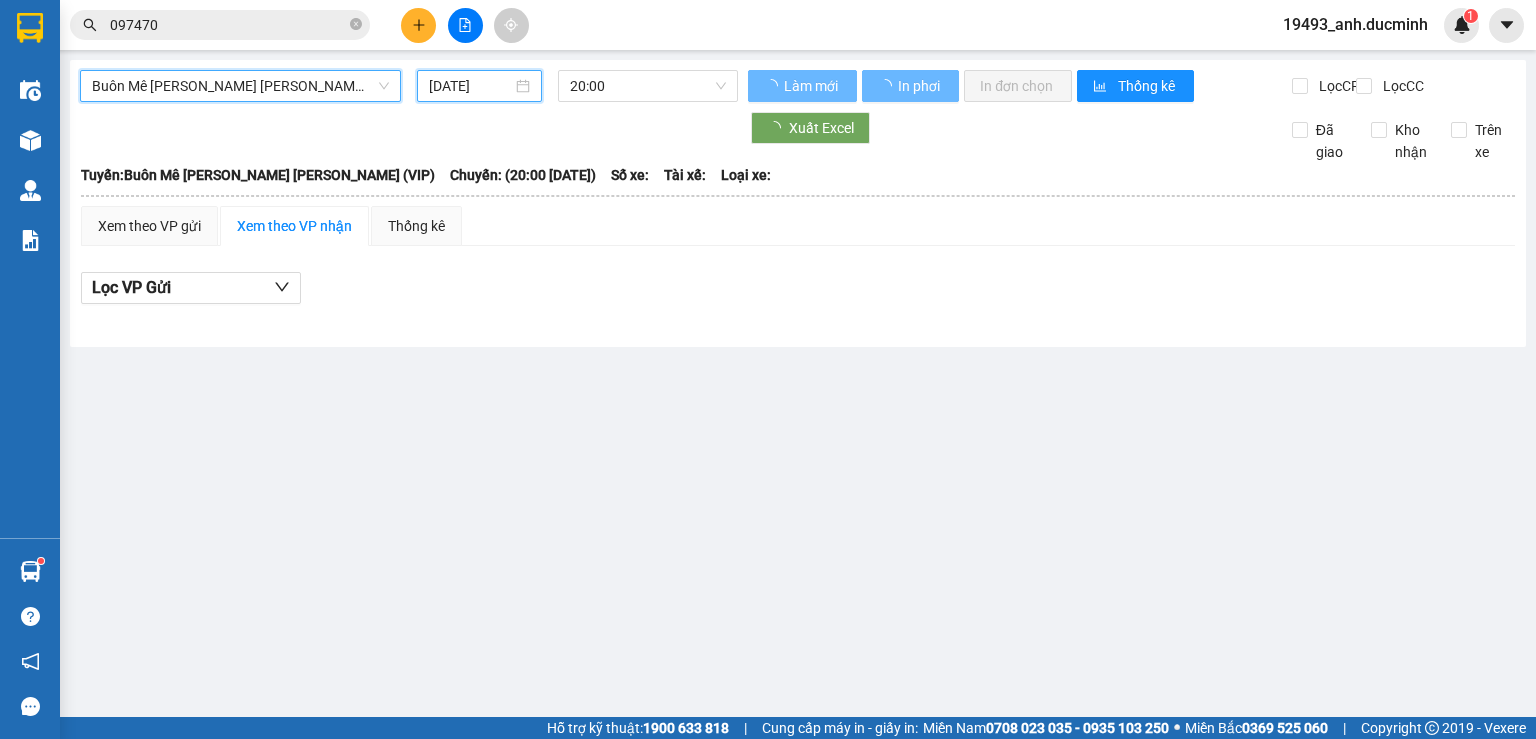 click on "[DATE]" at bounding box center [470, 86] 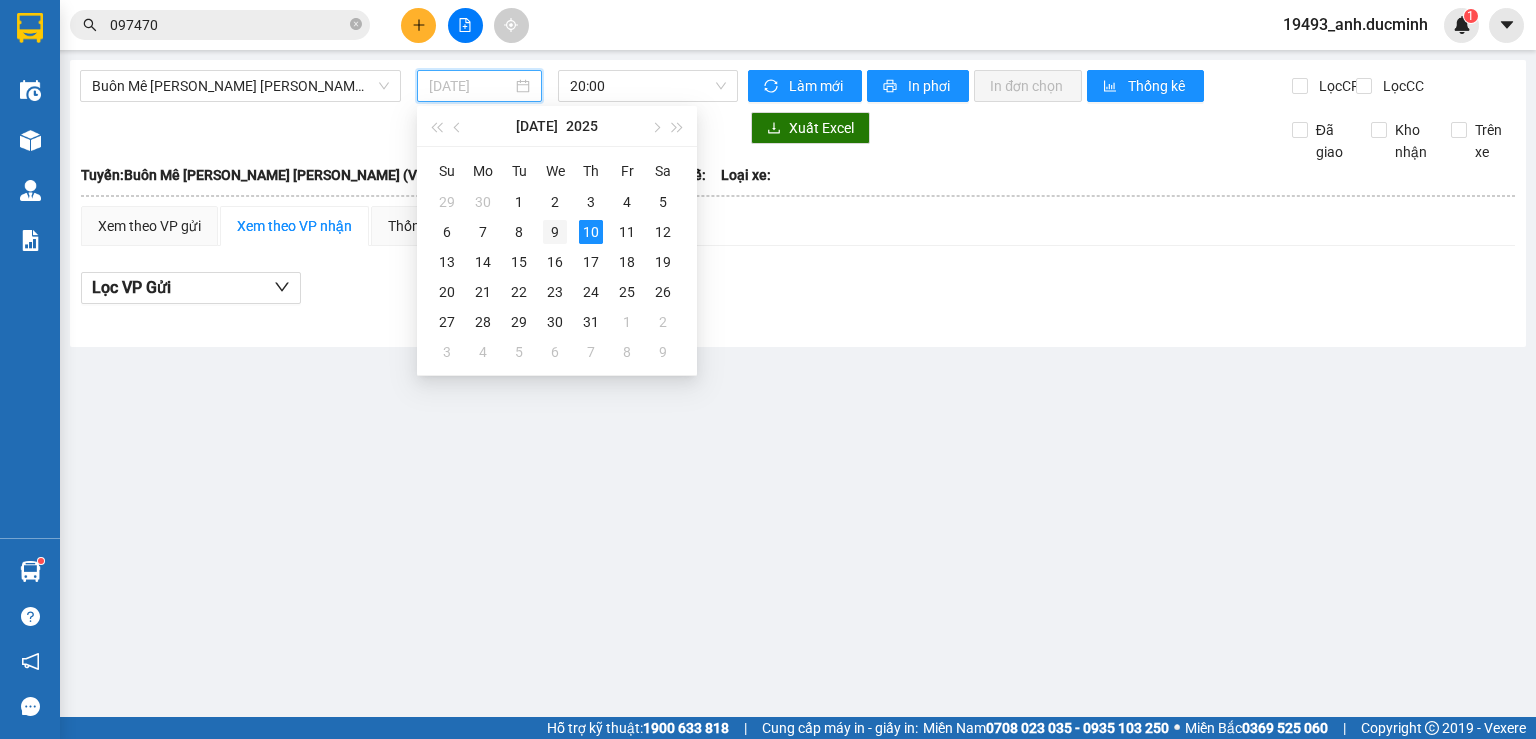 click on "9" at bounding box center [555, 232] 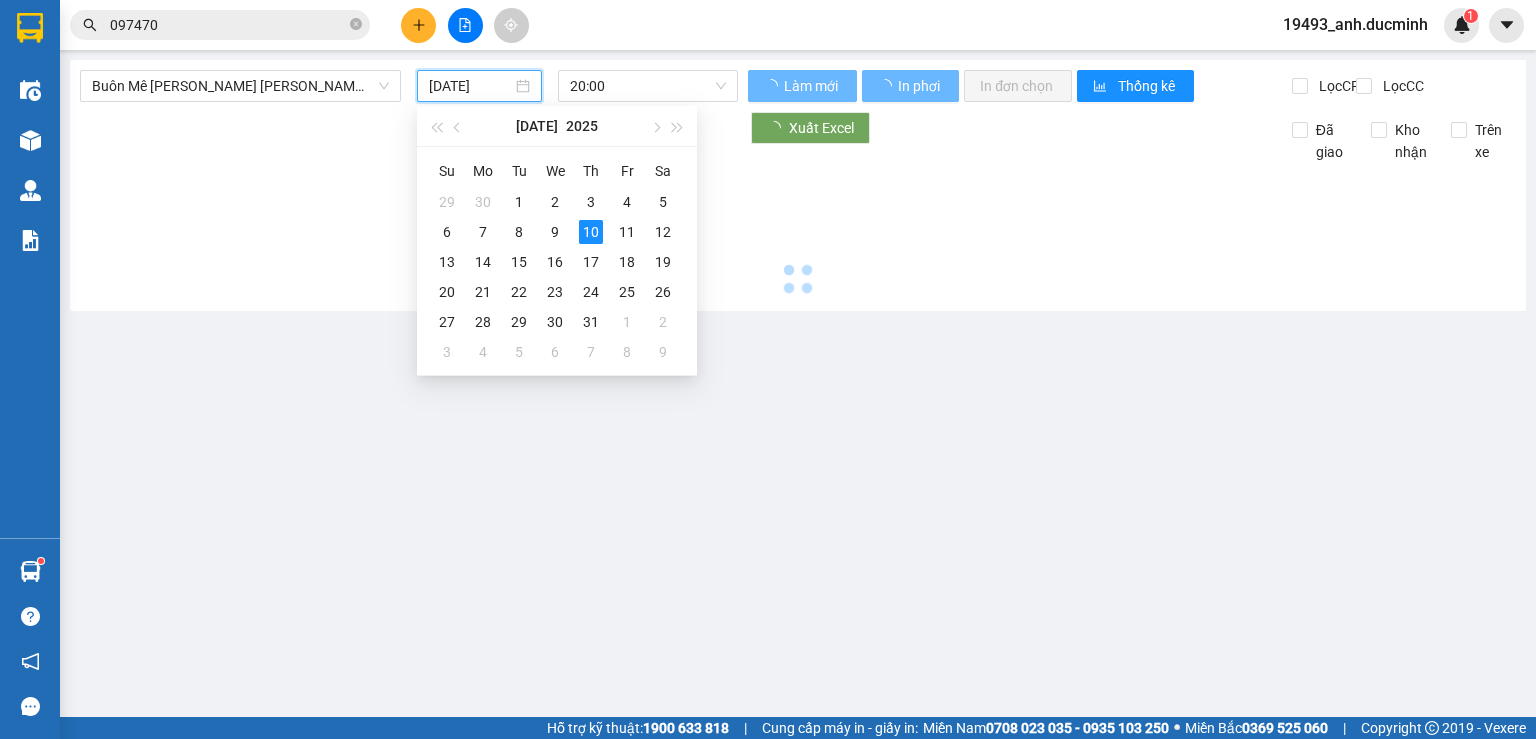 type on "[DATE]" 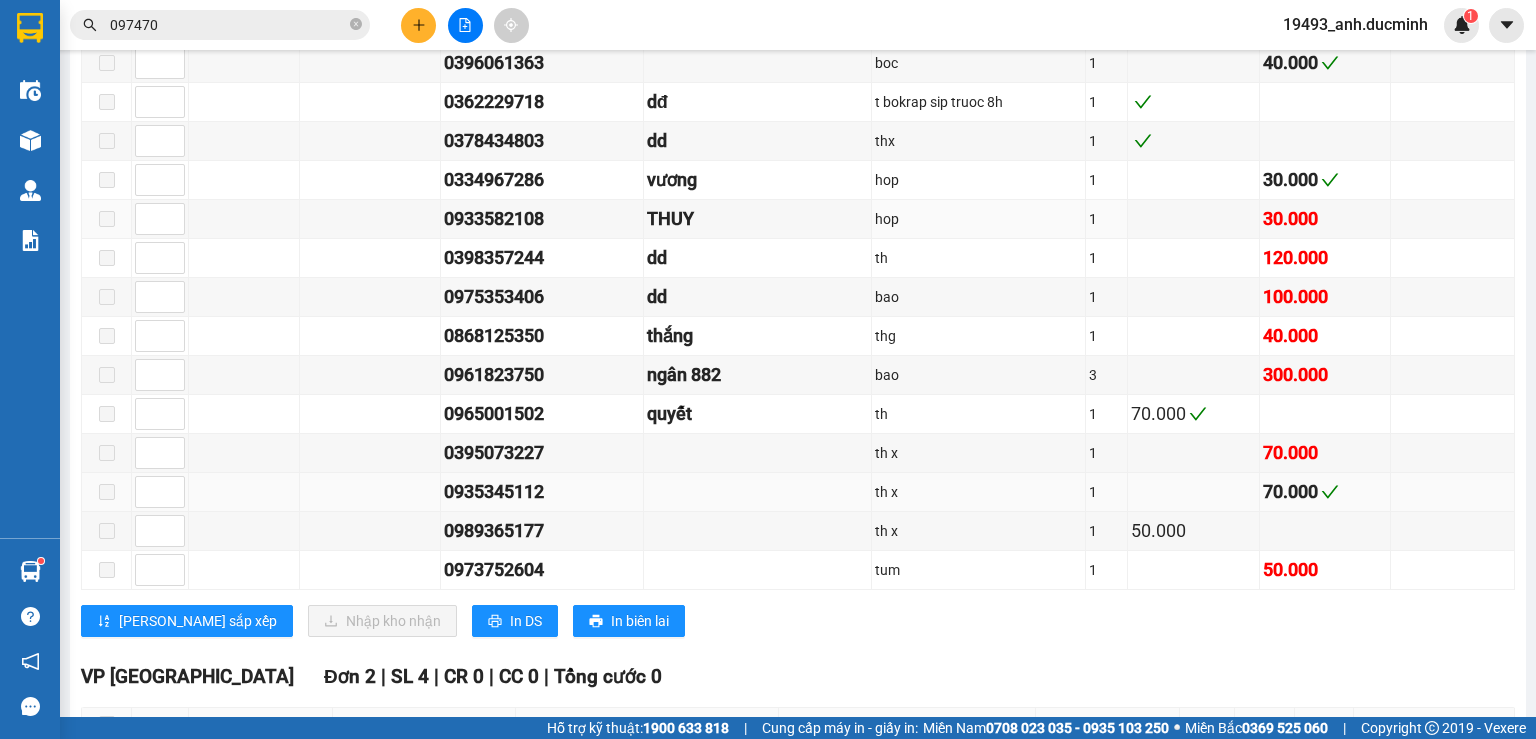 scroll, scrollTop: 1760, scrollLeft: 0, axis: vertical 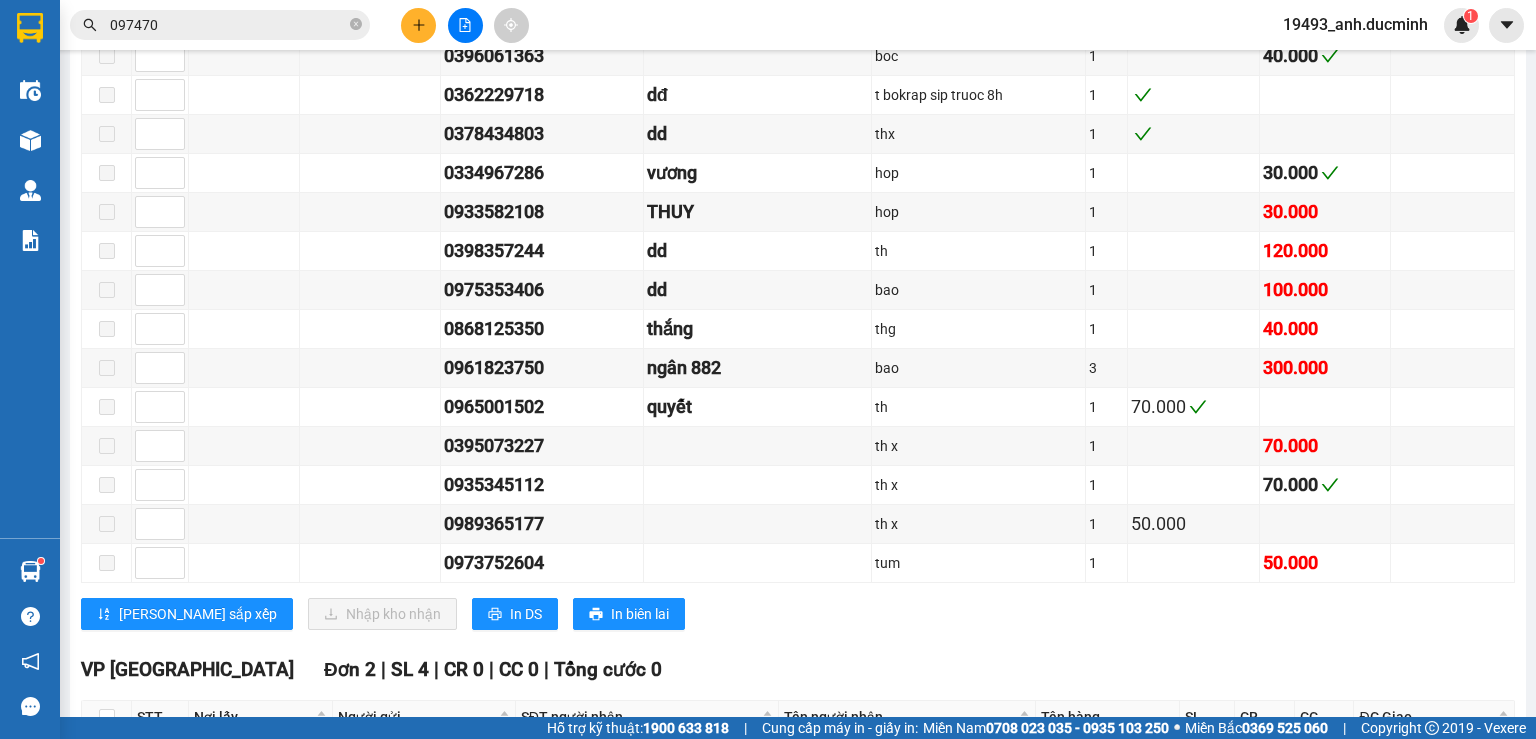 click 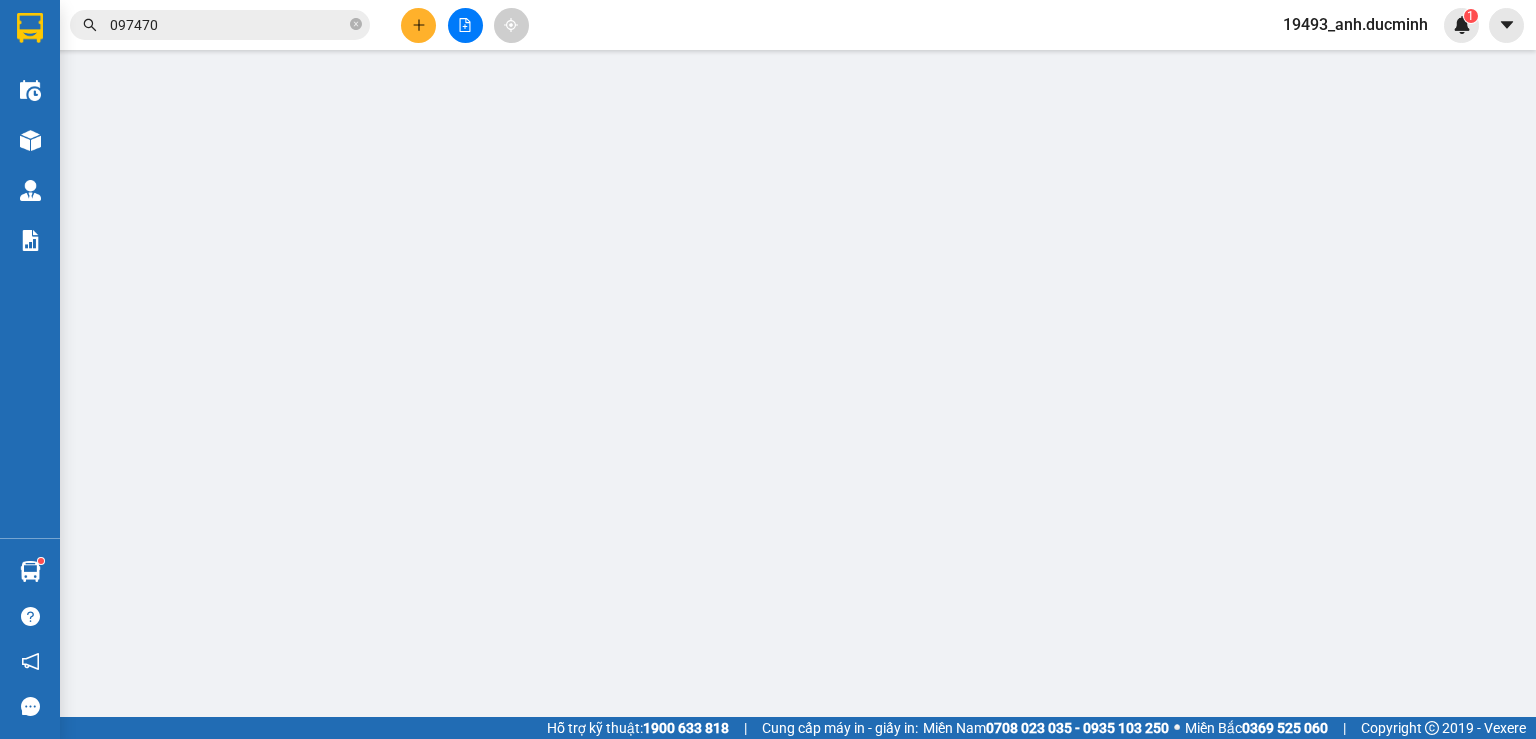 scroll, scrollTop: 0, scrollLeft: 0, axis: both 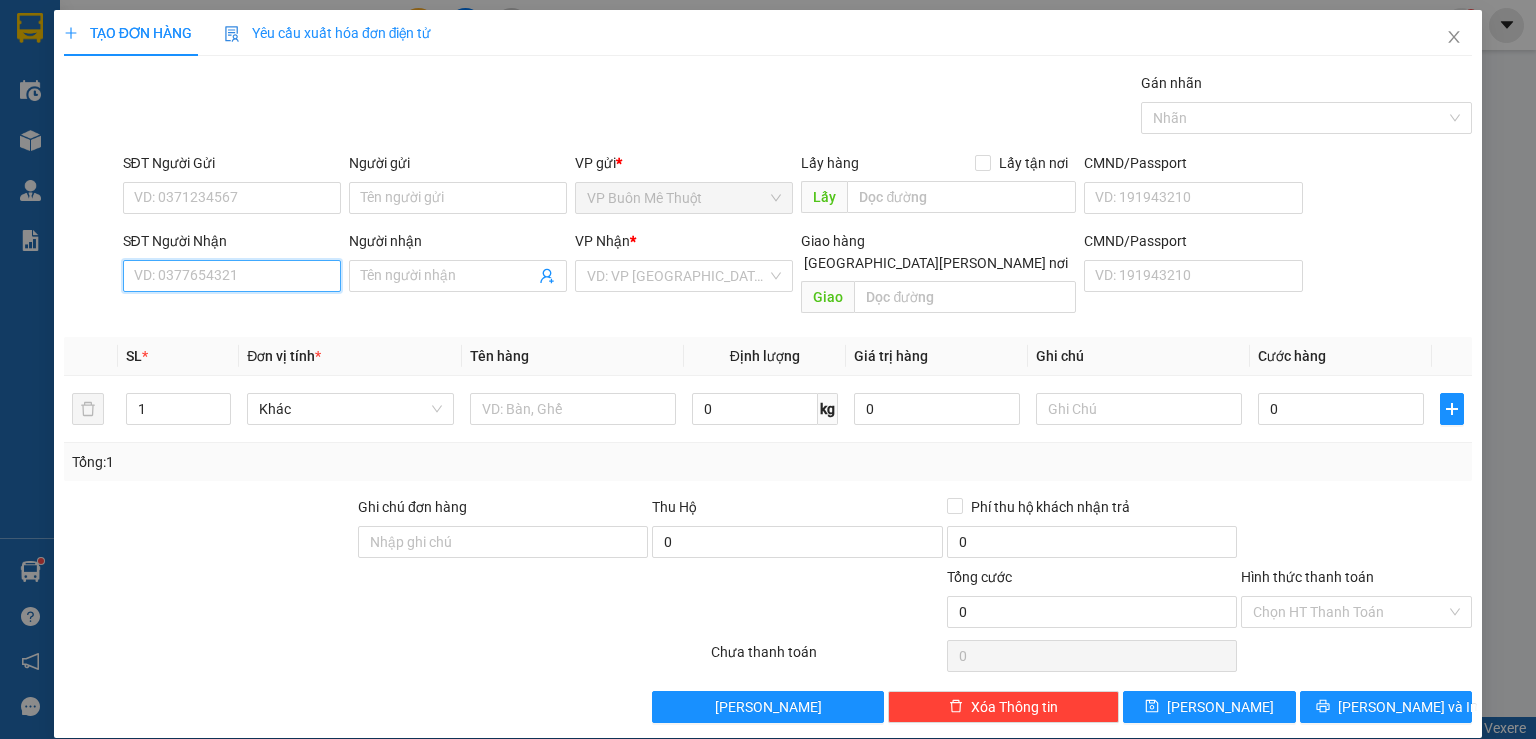 click on "SĐT Người Nhận" at bounding box center (232, 276) 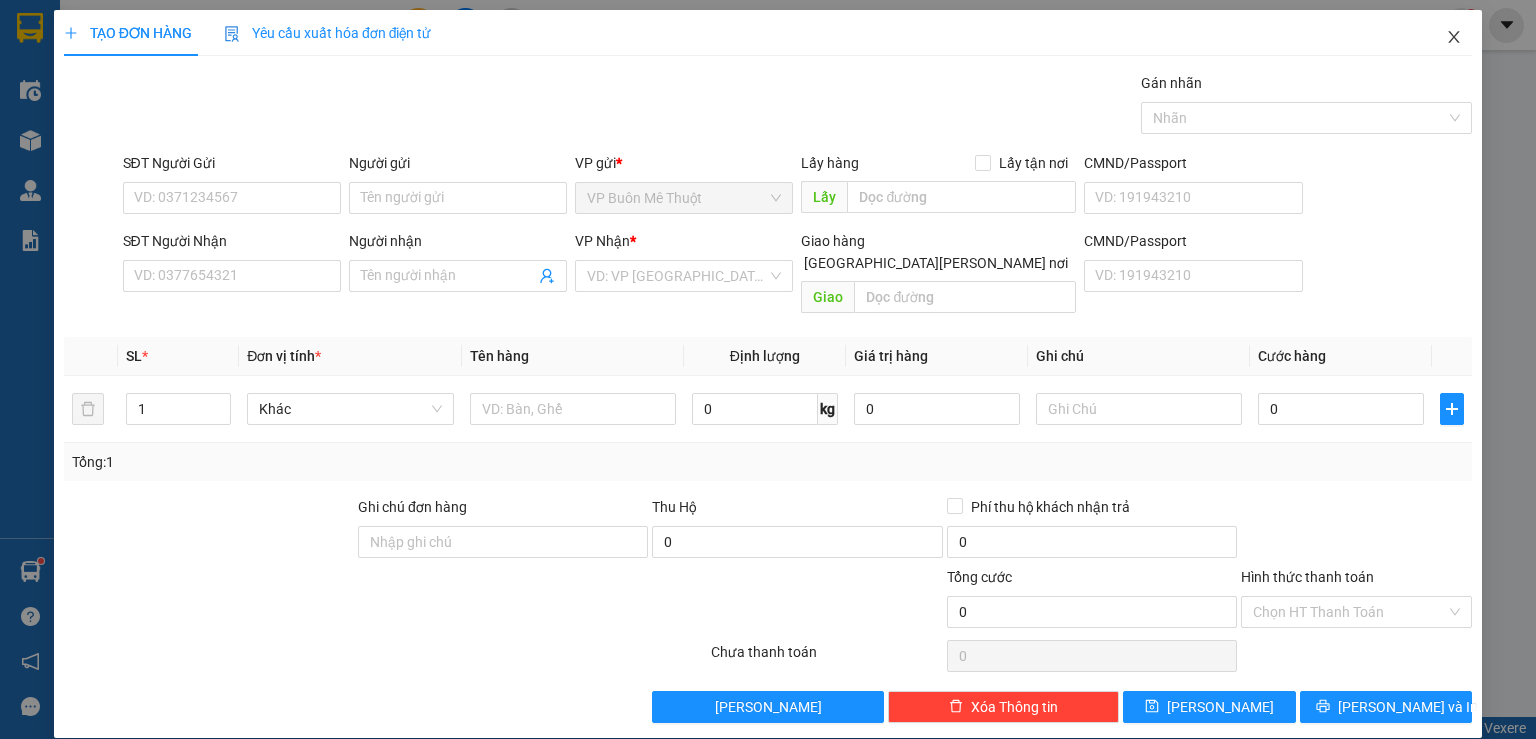 drag, startPoint x: 1441, startPoint y: 28, endPoint x: 335, endPoint y: 0, distance: 1106.3544 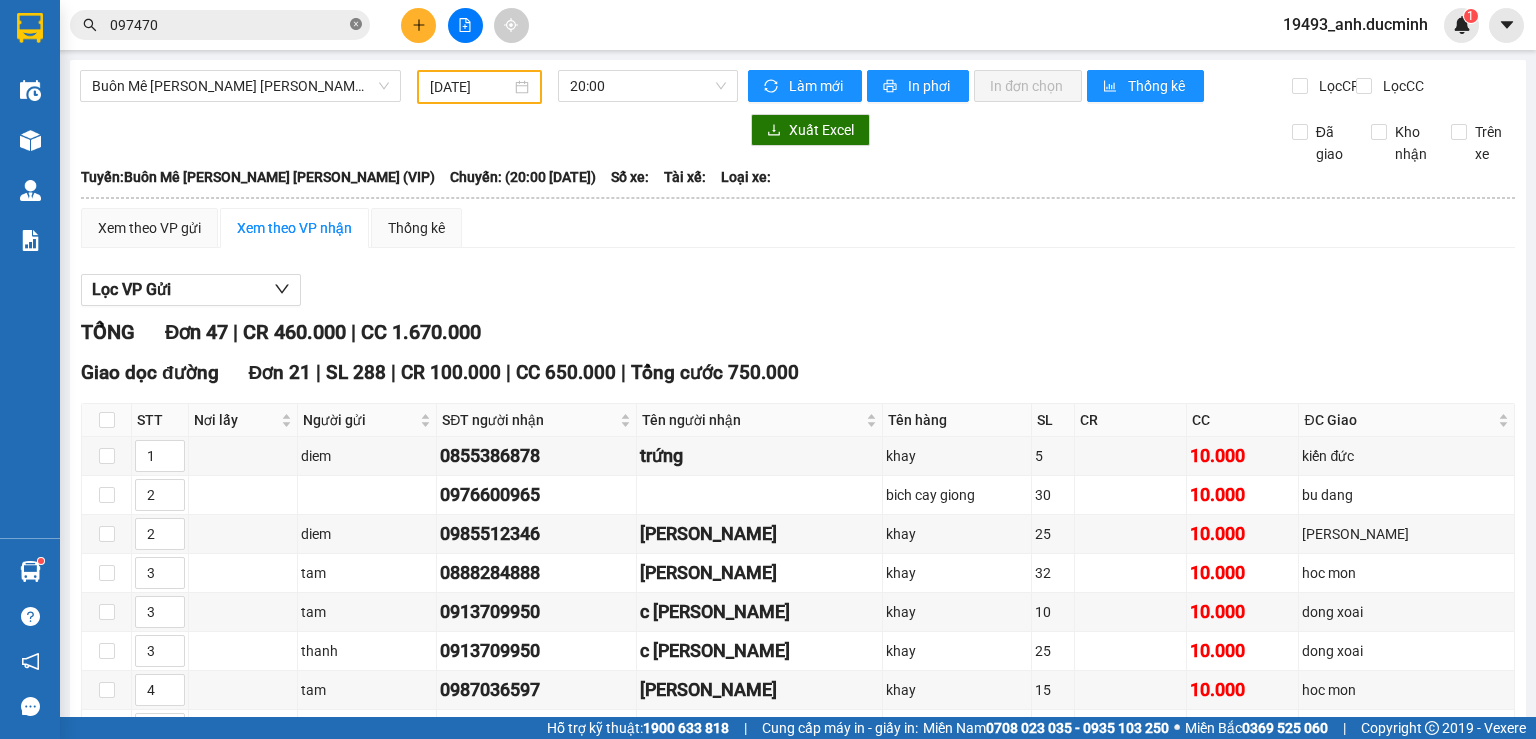 click 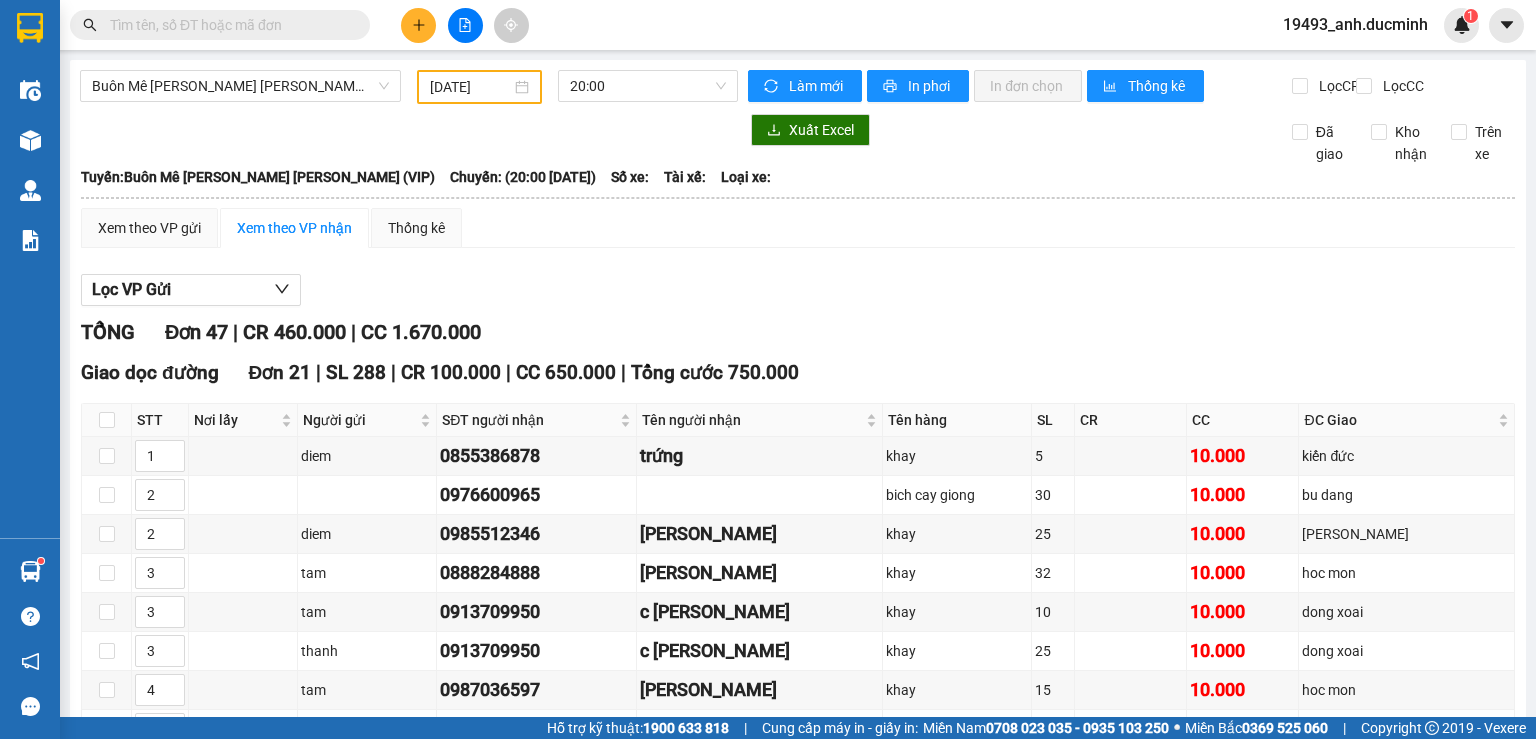 click at bounding box center (228, 25) 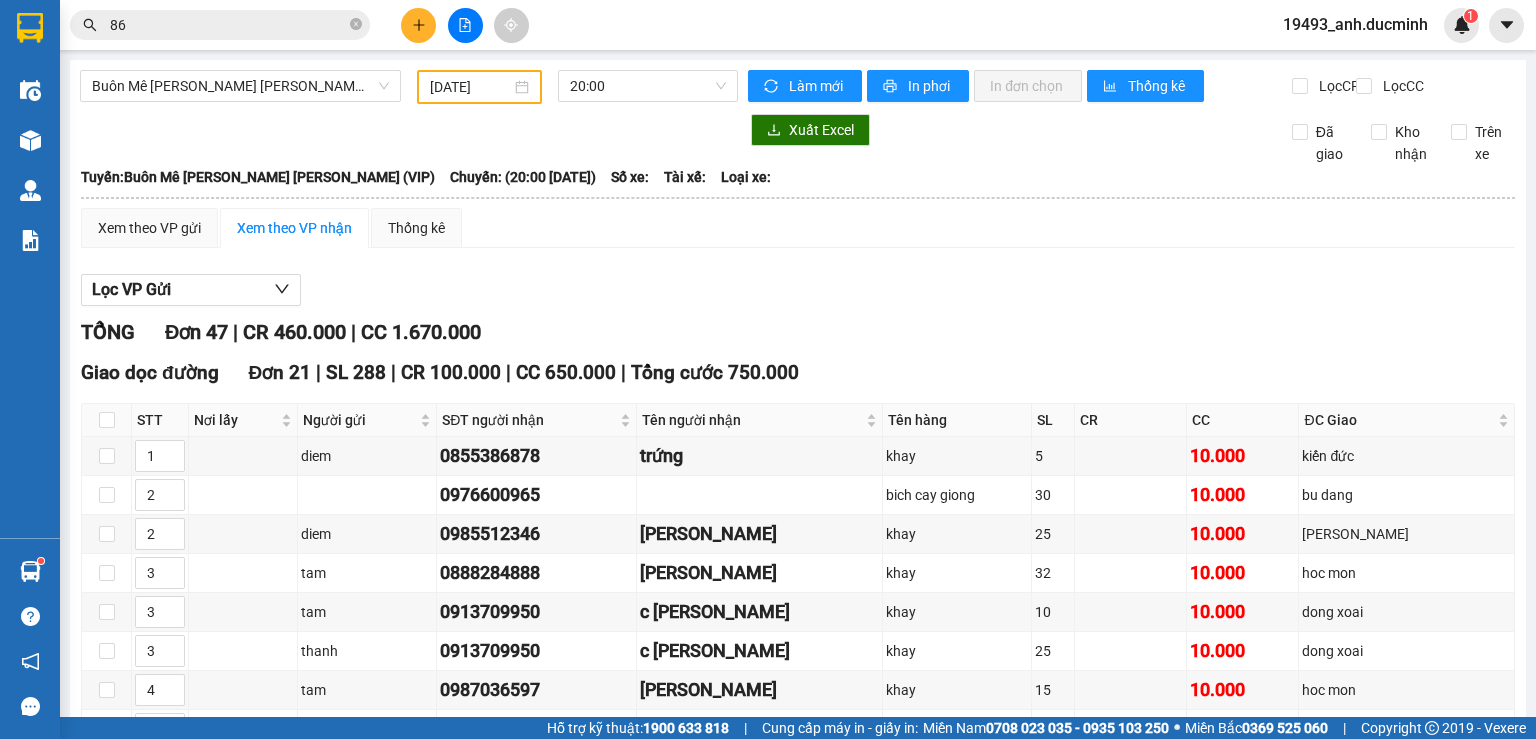 type on "860" 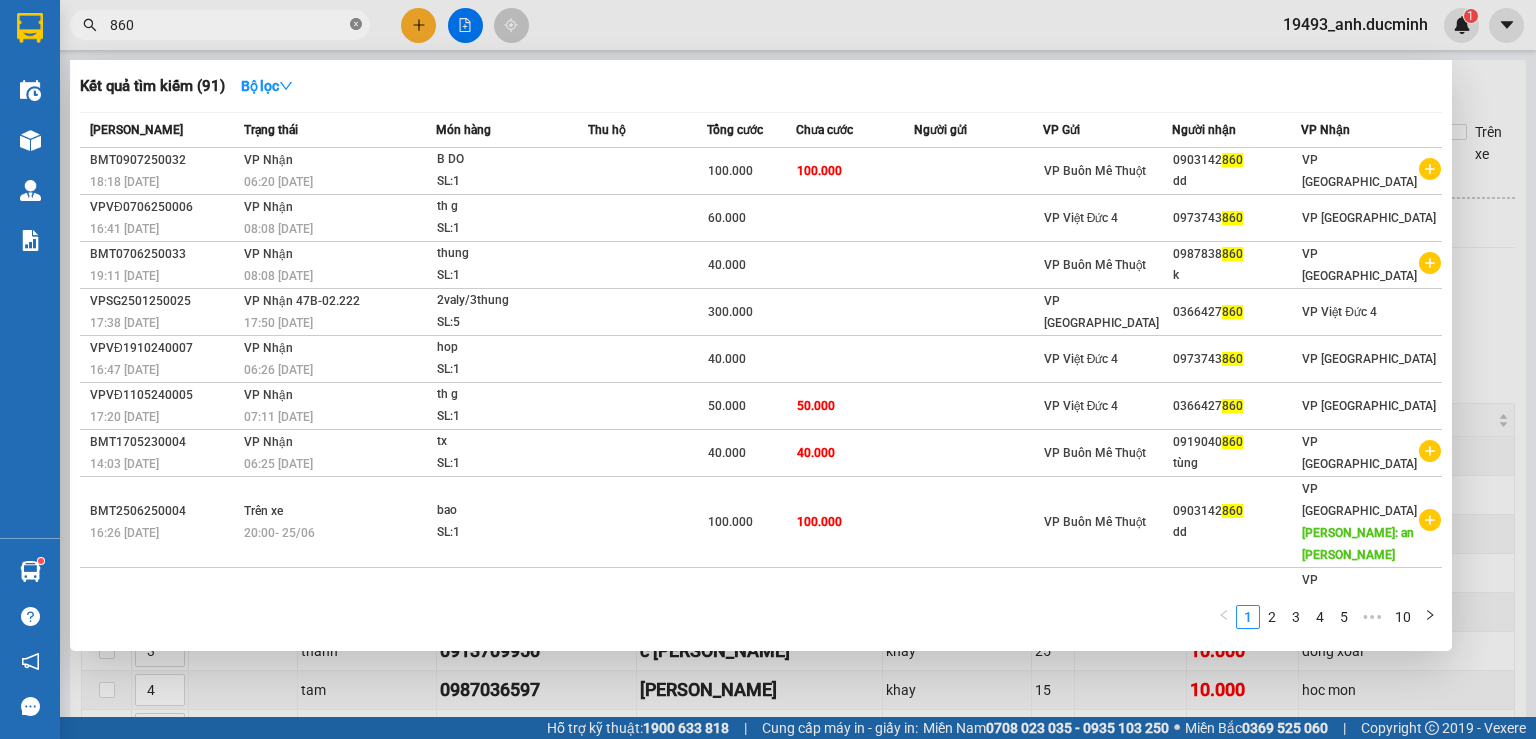 click 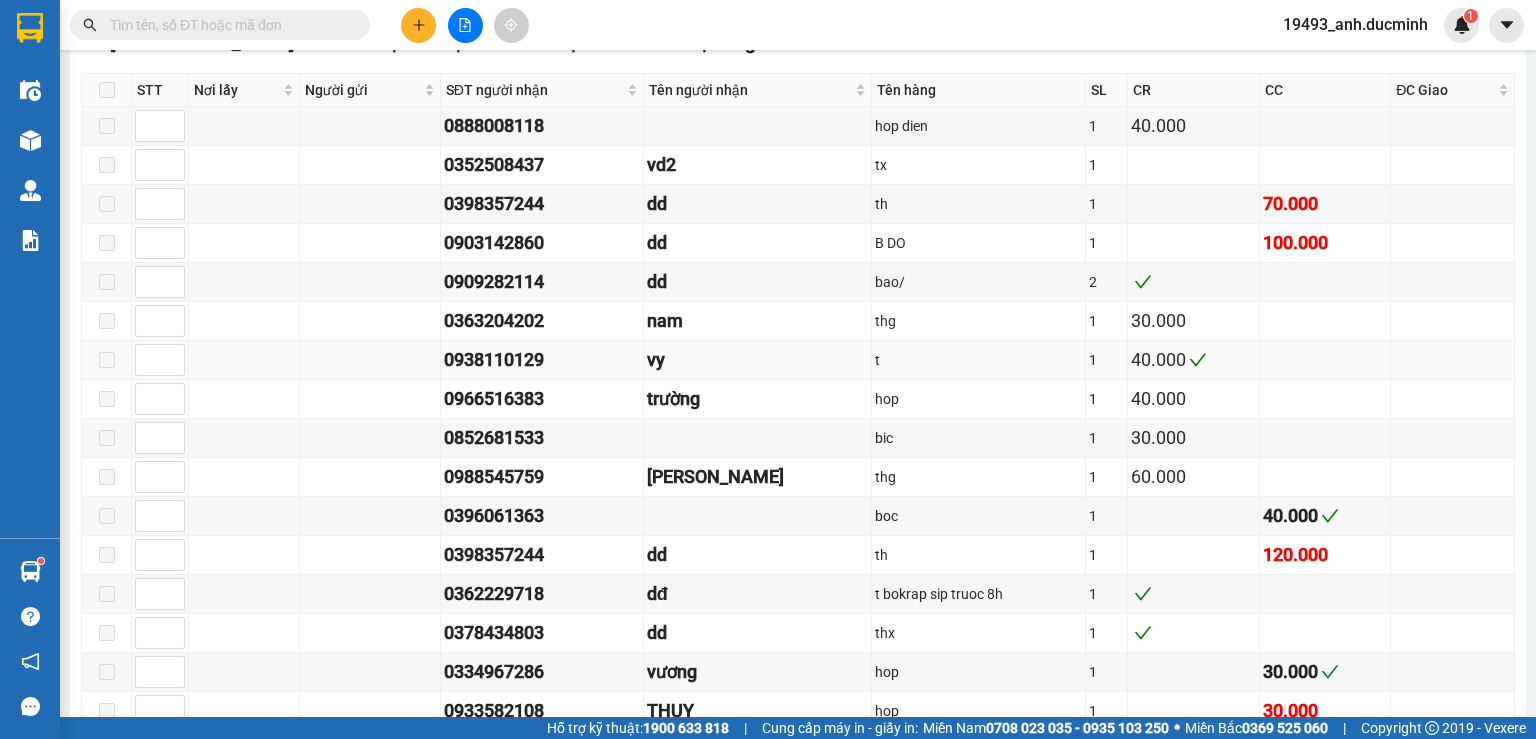 scroll, scrollTop: 1360, scrollLeft: 0, axis: vertical 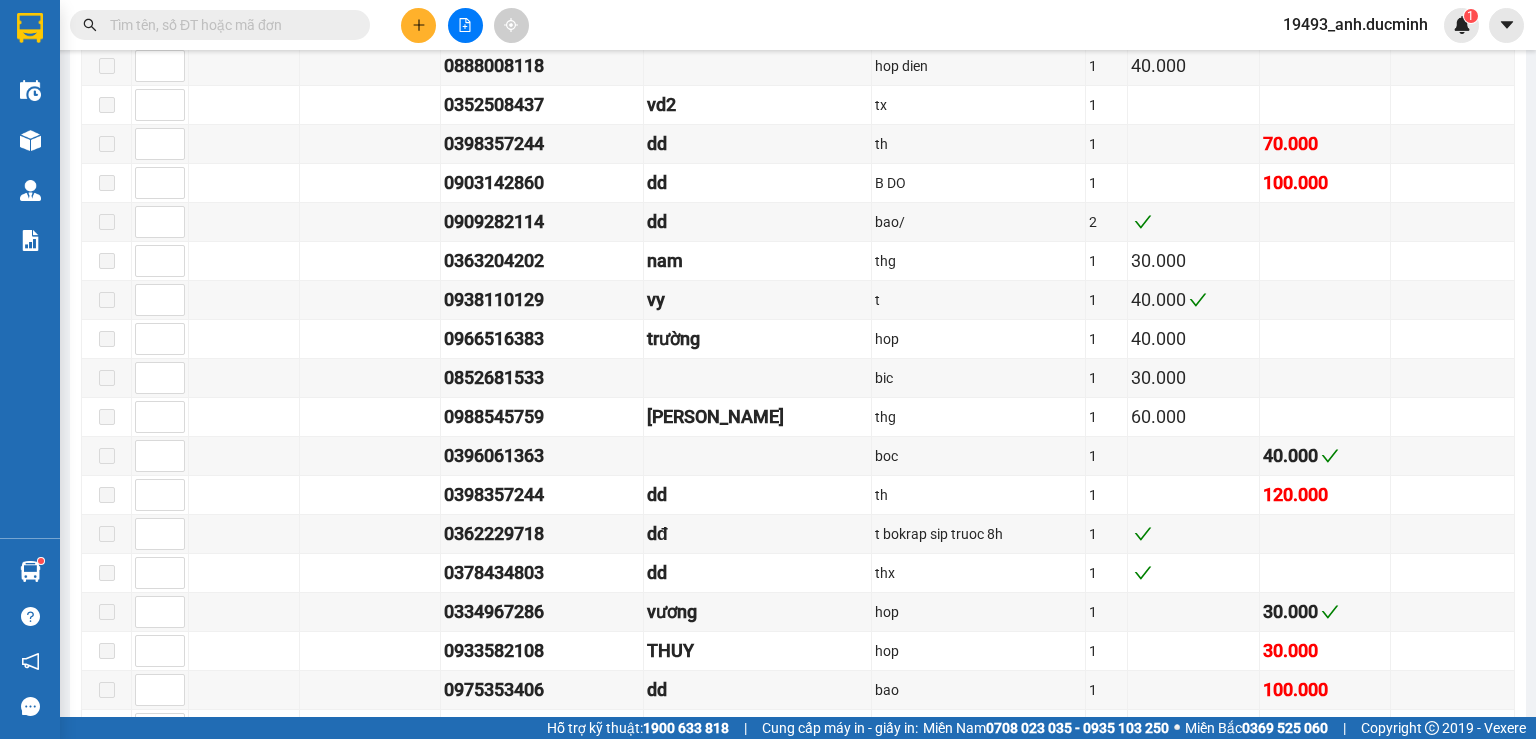 click at bounding box center (220, 25) 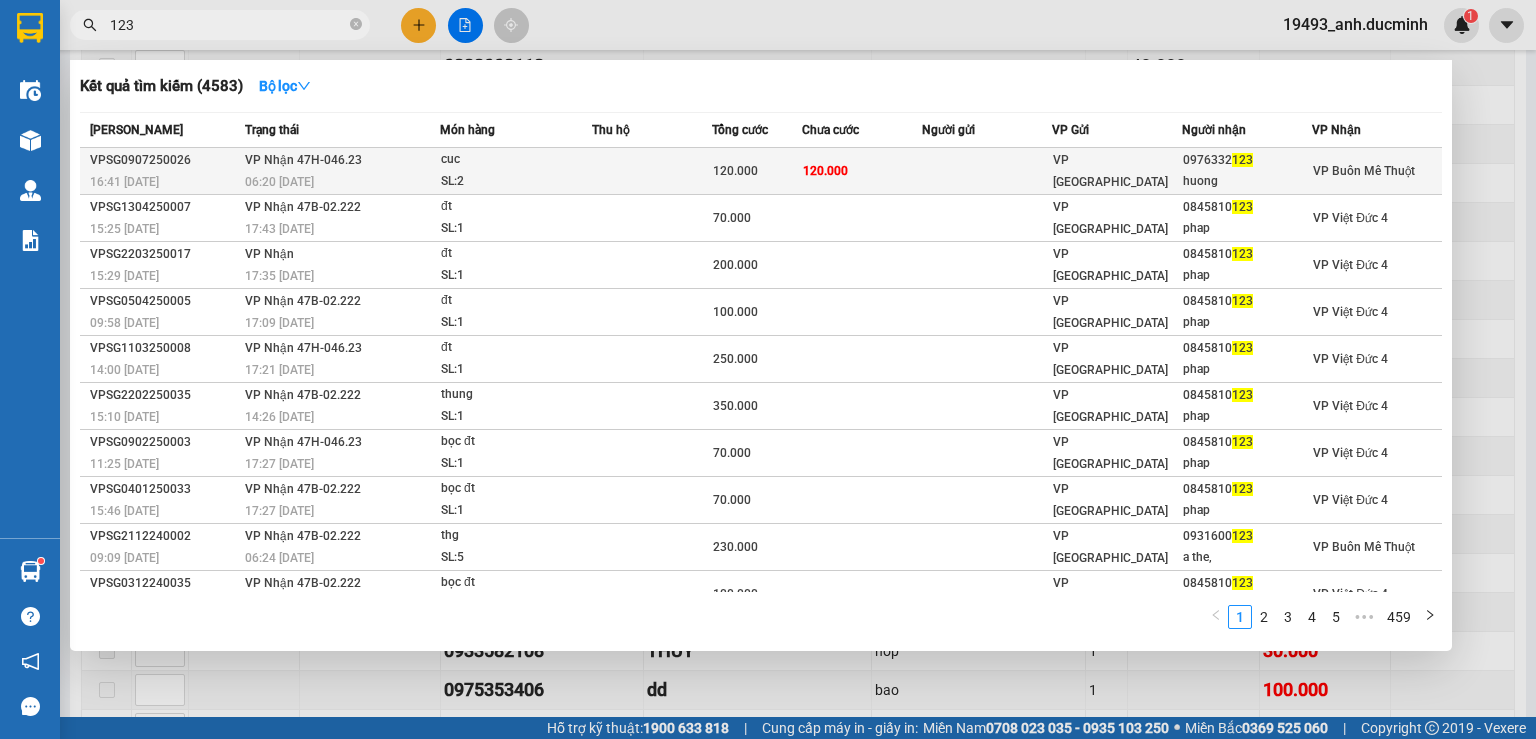 type on "123" 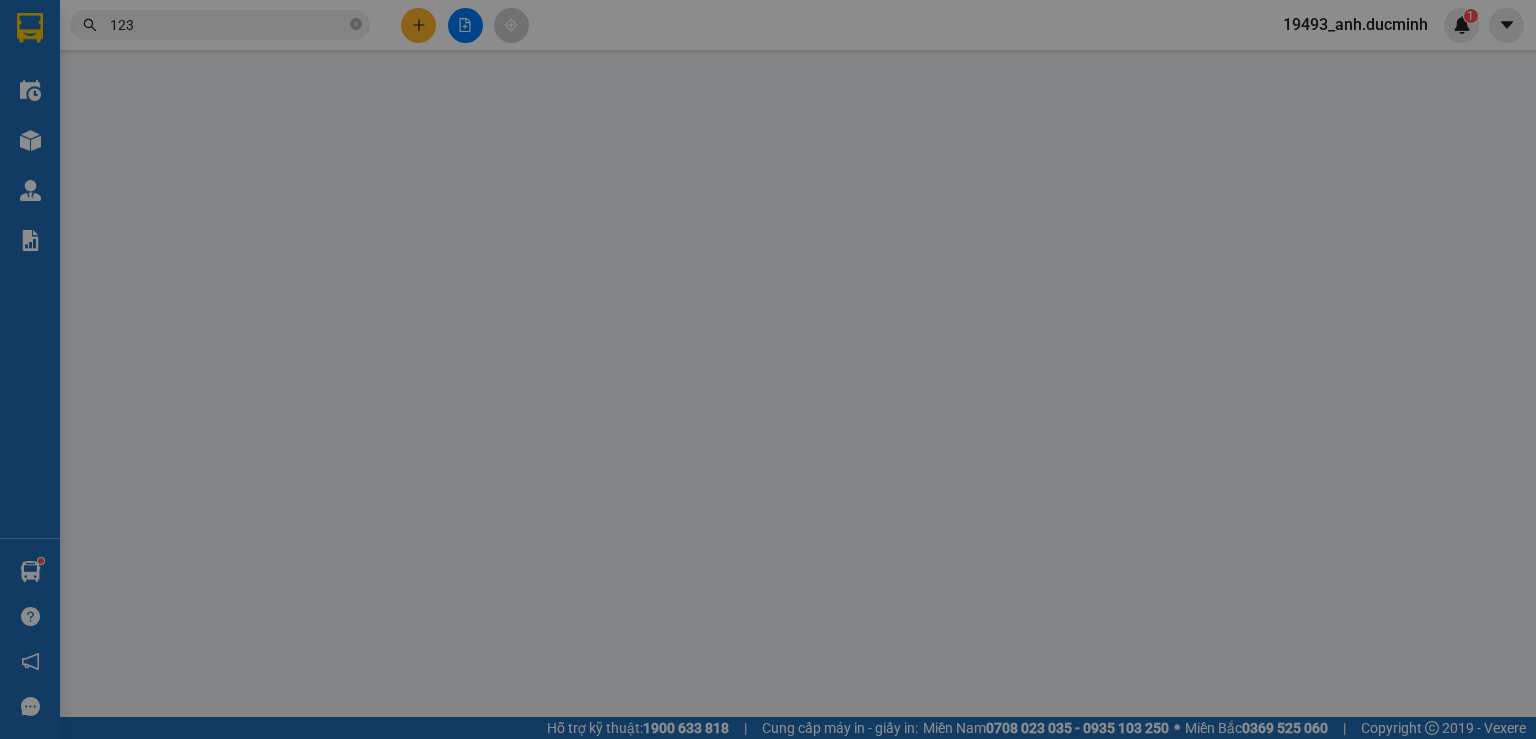 scroll, scrollTop: 0, scrollLeft: 0, axis: both 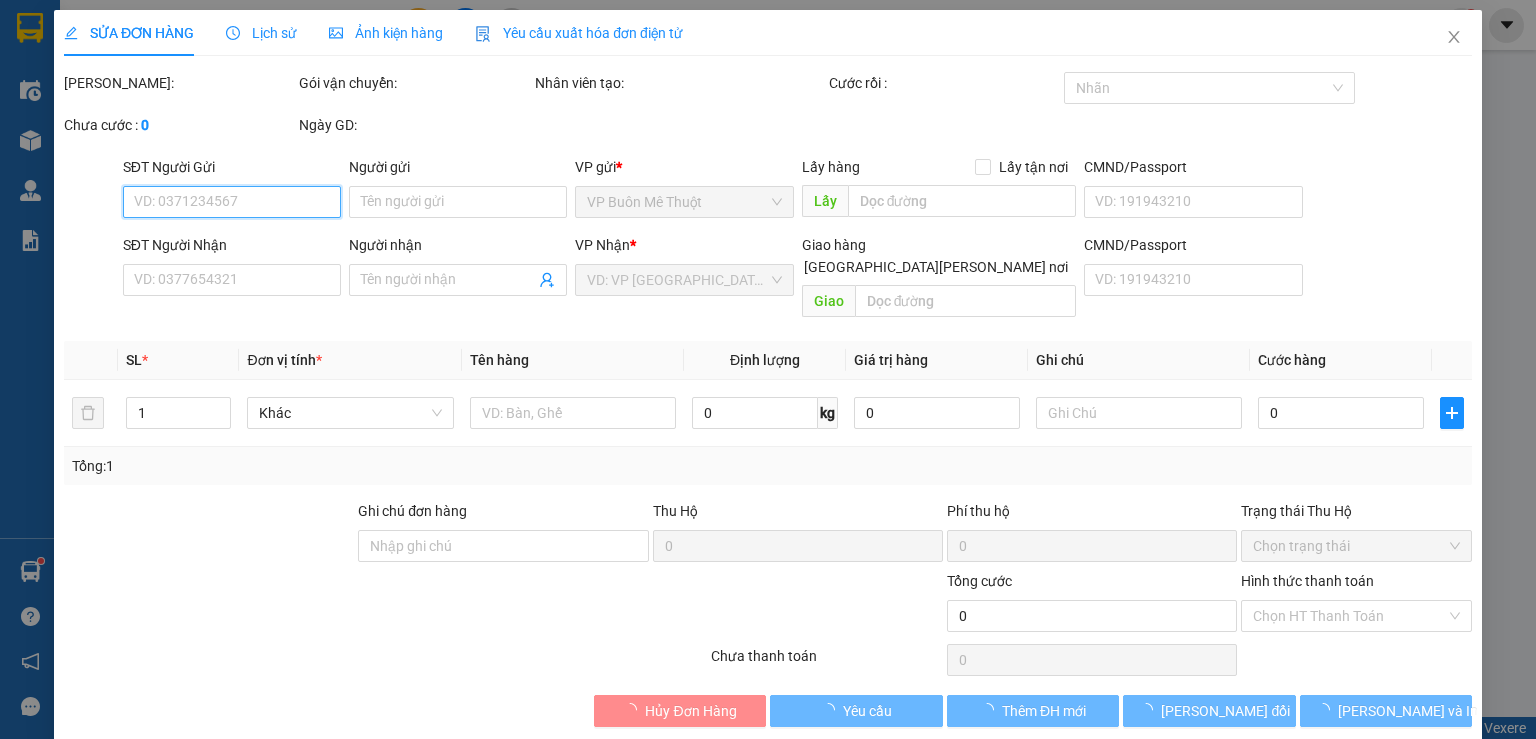 type on "0976332123" 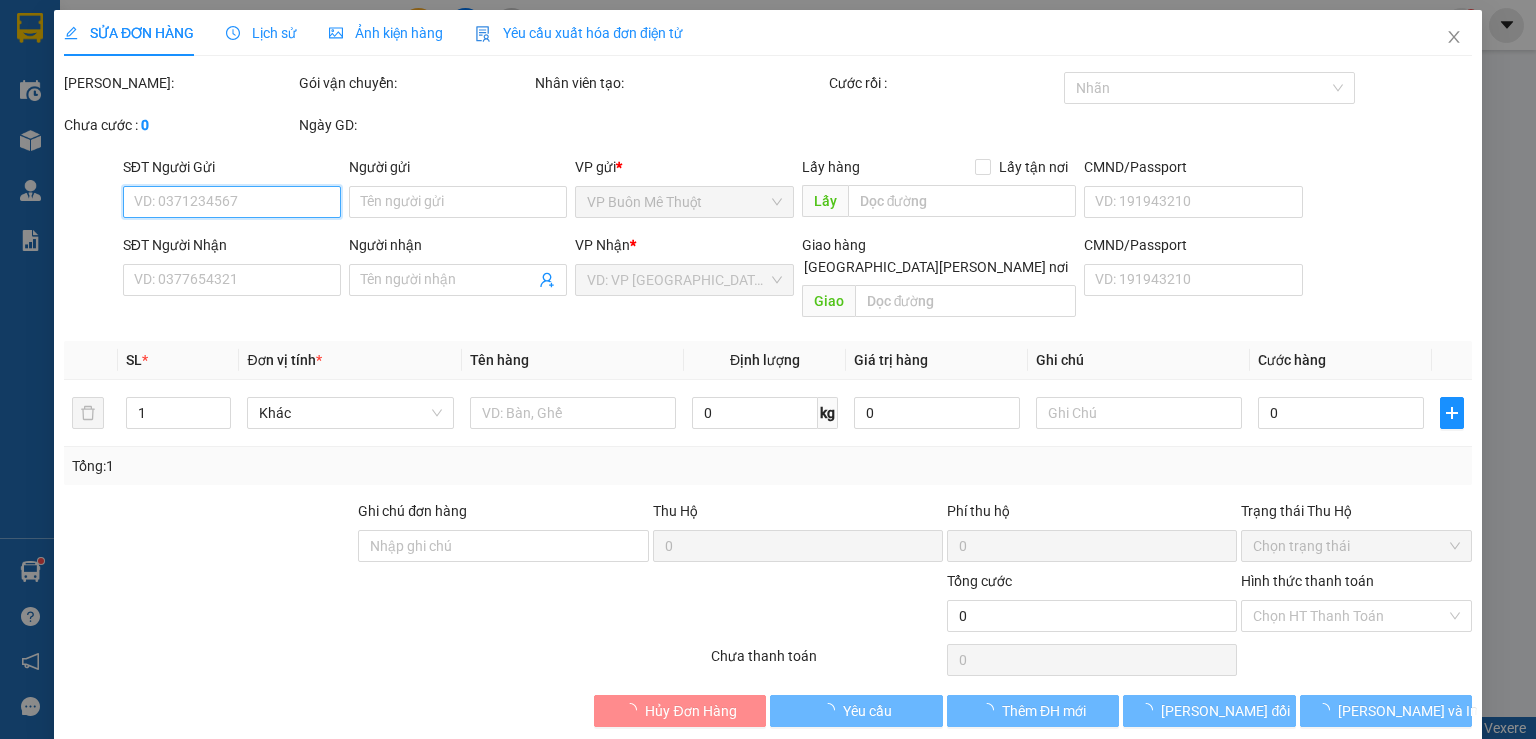 type on "huong" 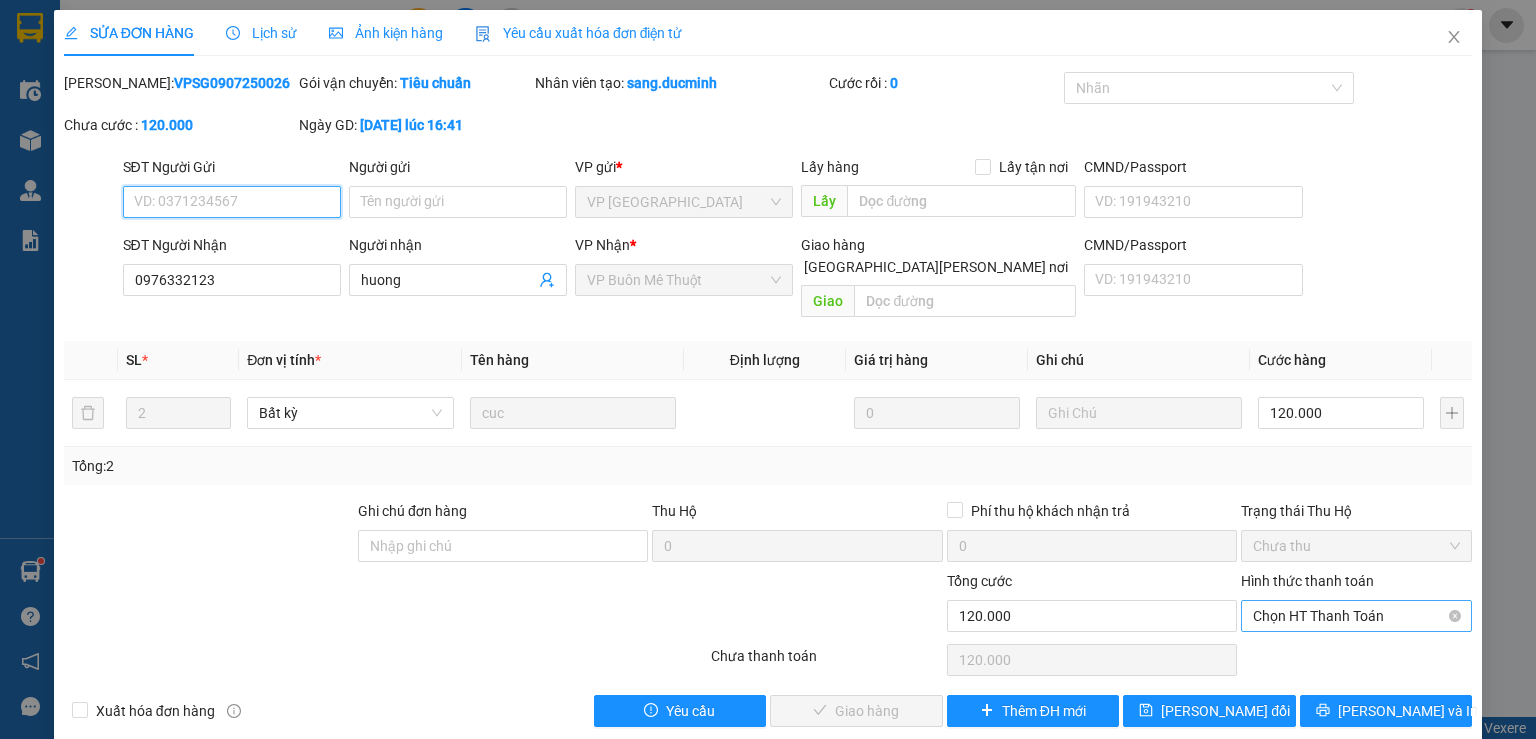 click on "Chọn HT Thanh Toán" at bounding box center [1356, 616] 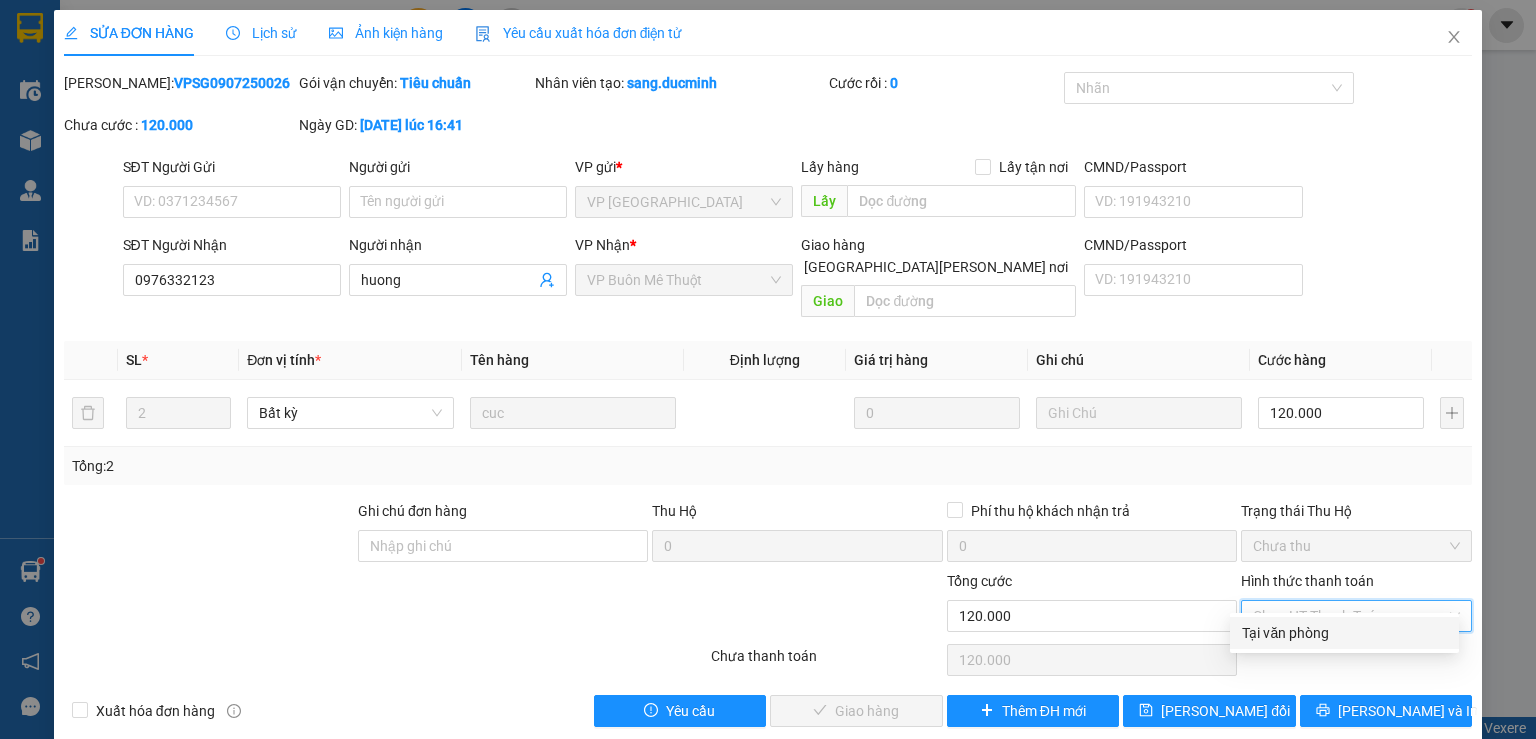 click on "Tại văn phòng" at bounding box center [1344, 633] 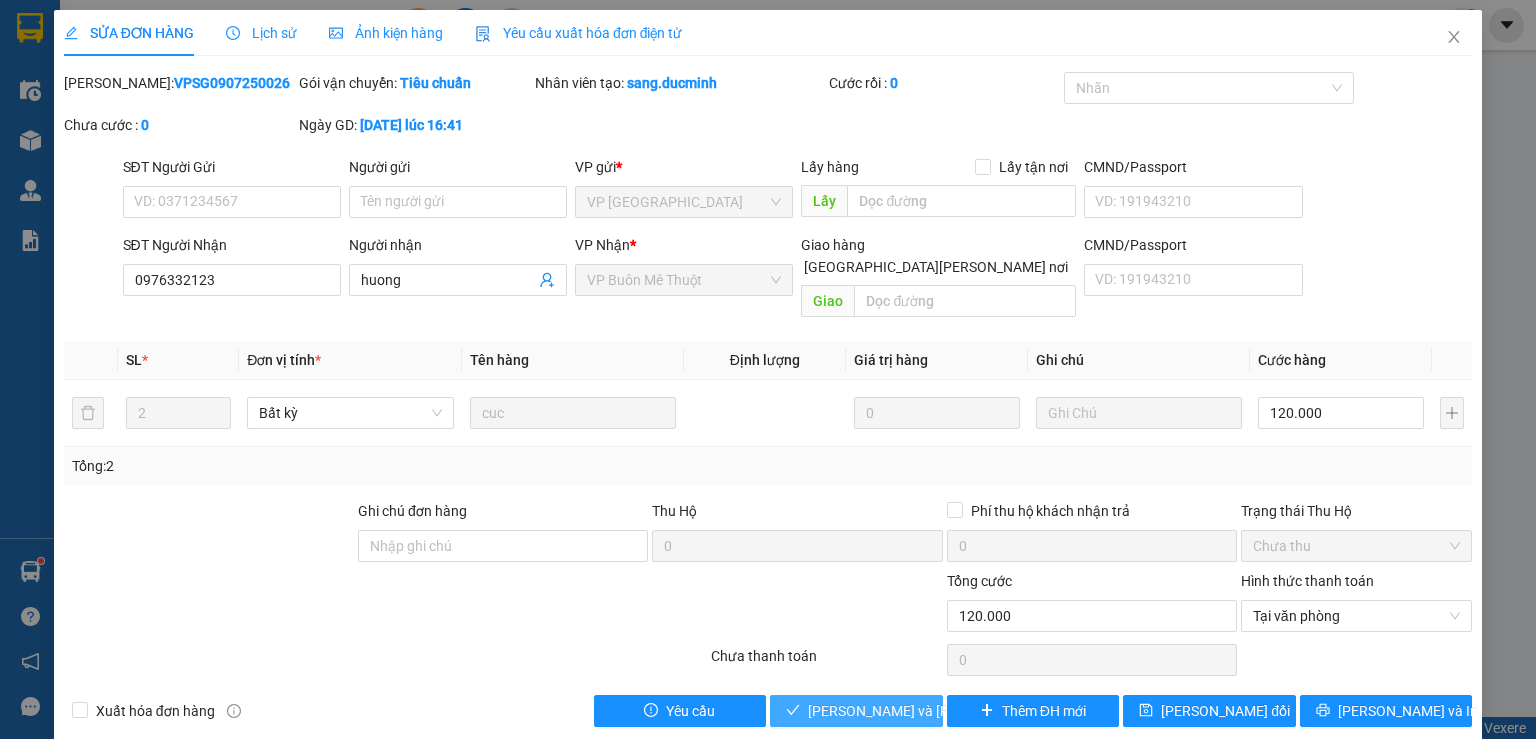 click on "[PERSON_NAME] và [PERSON_NAME] hàng" at bounding box center [943, 711] 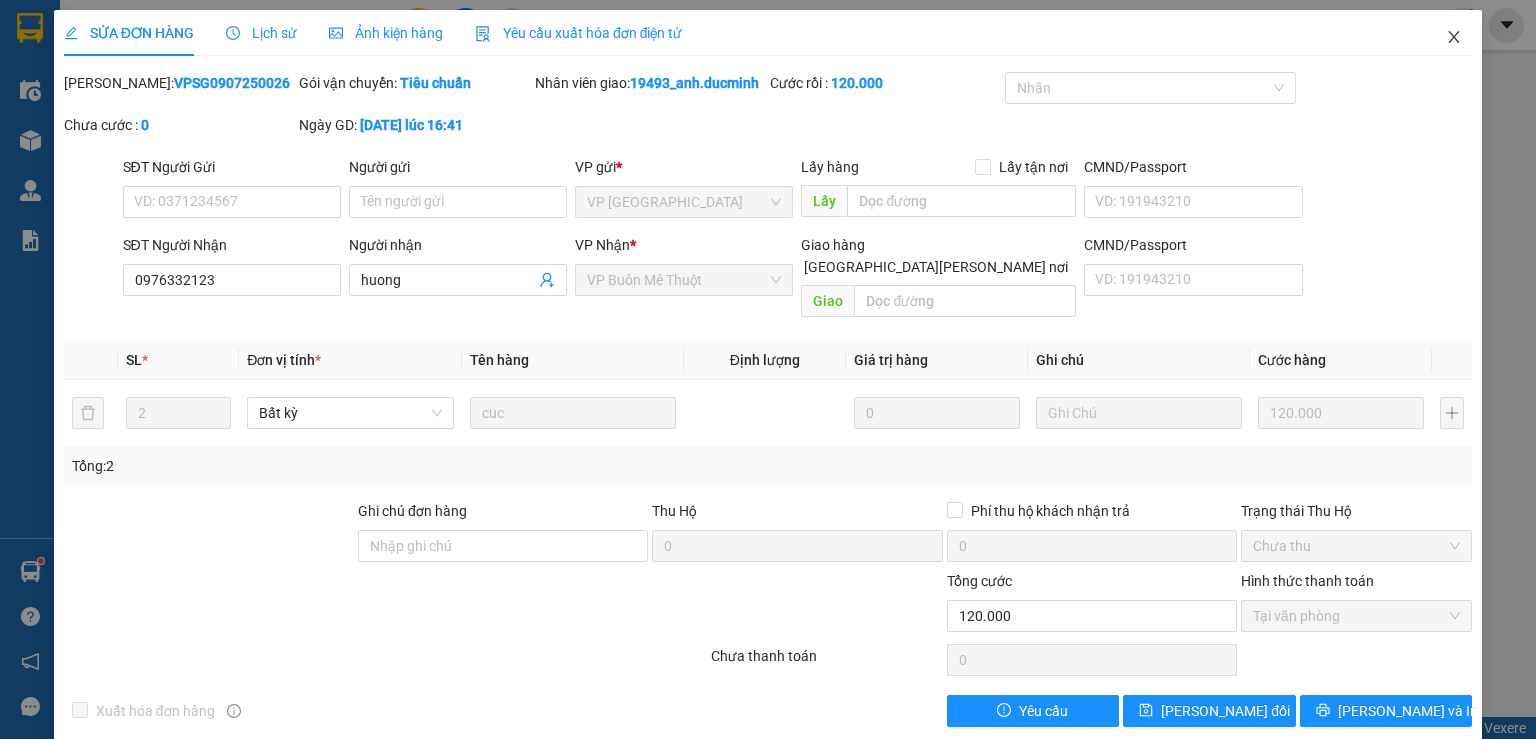 drag, startPoint x: 1444, startPoint y: 34, endPoint x: 564, endPoint y: 0, distance: 880.65656 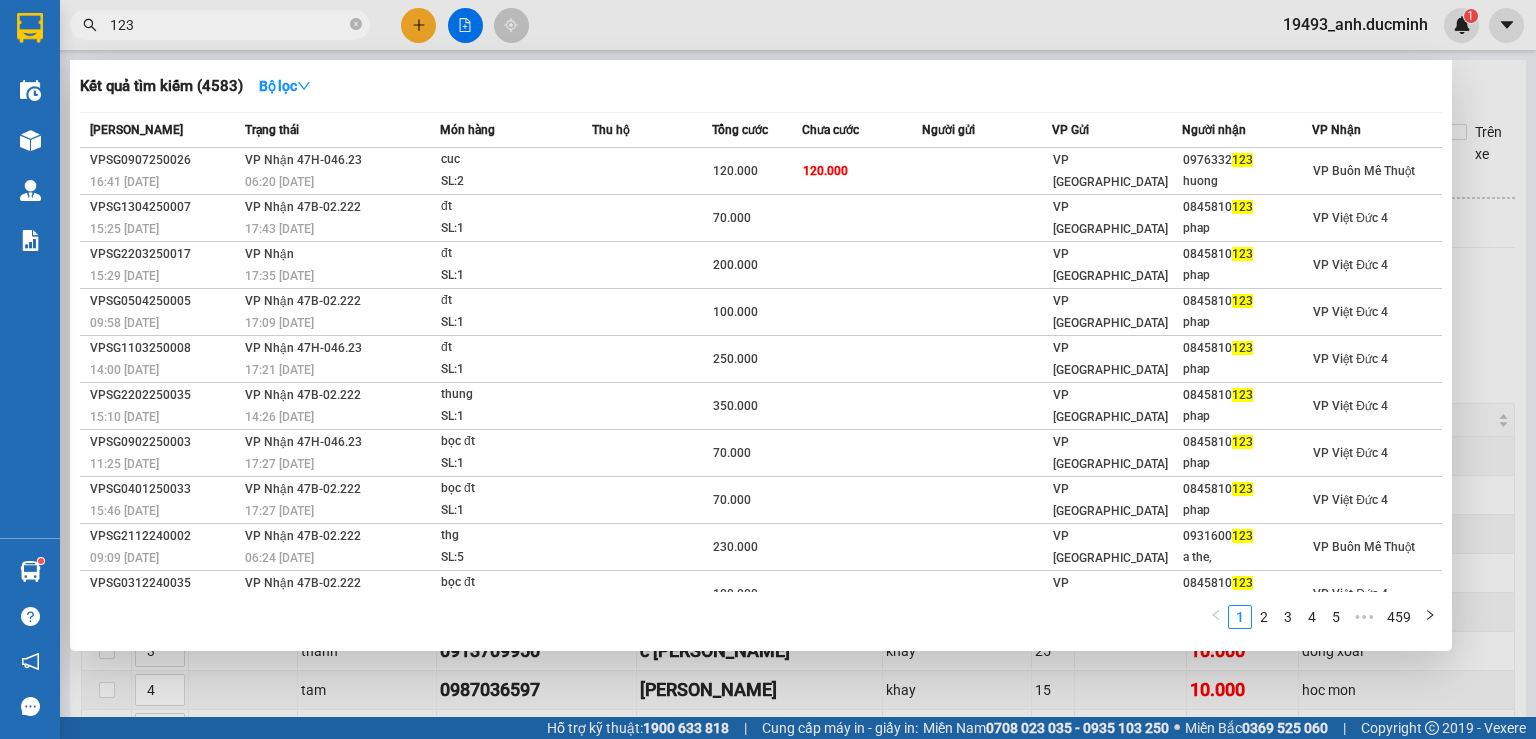 drag, startPoint x: 356, startPoint y: 20, endPoint x: 328, endPoint y: 27, distance: 28.86174 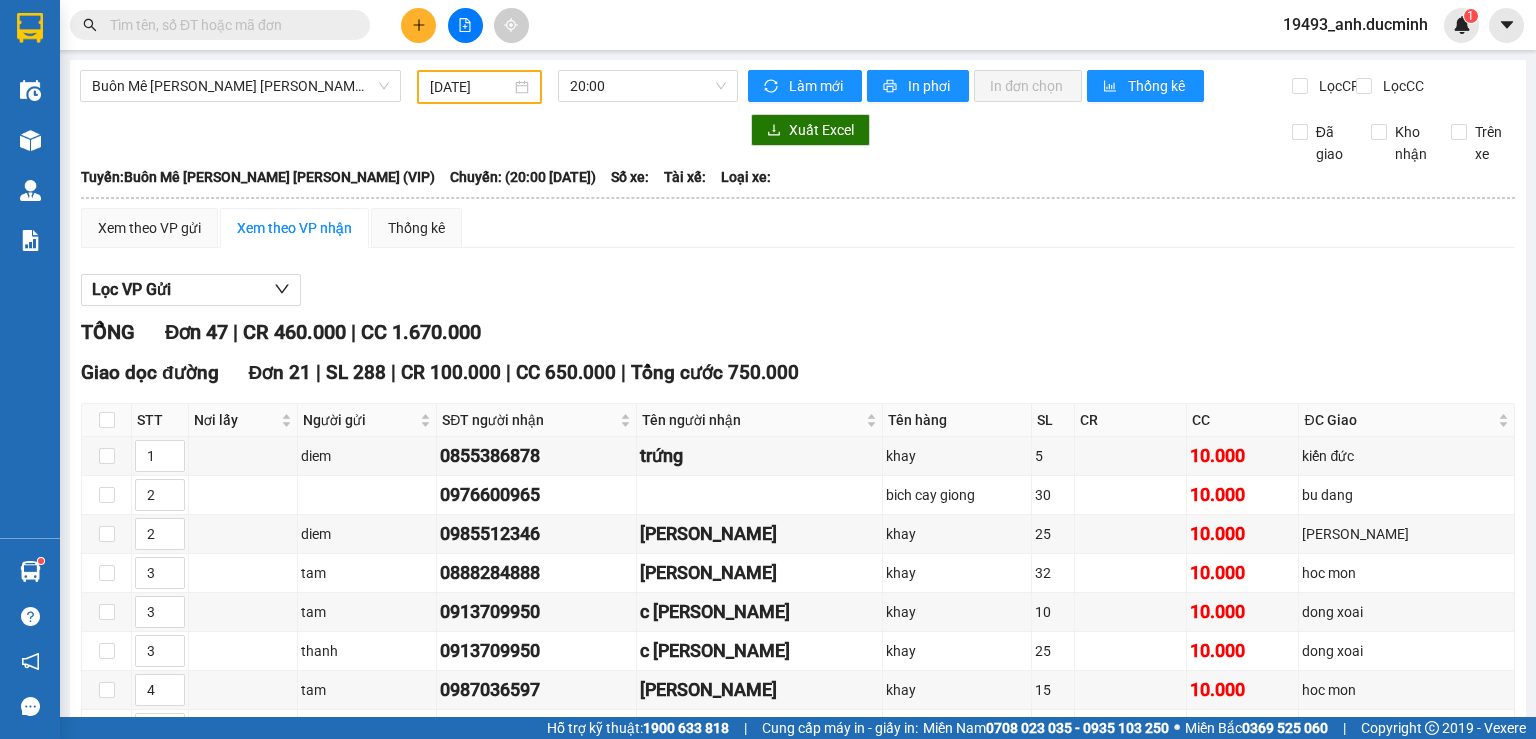 click at bounding box center [228, 25] 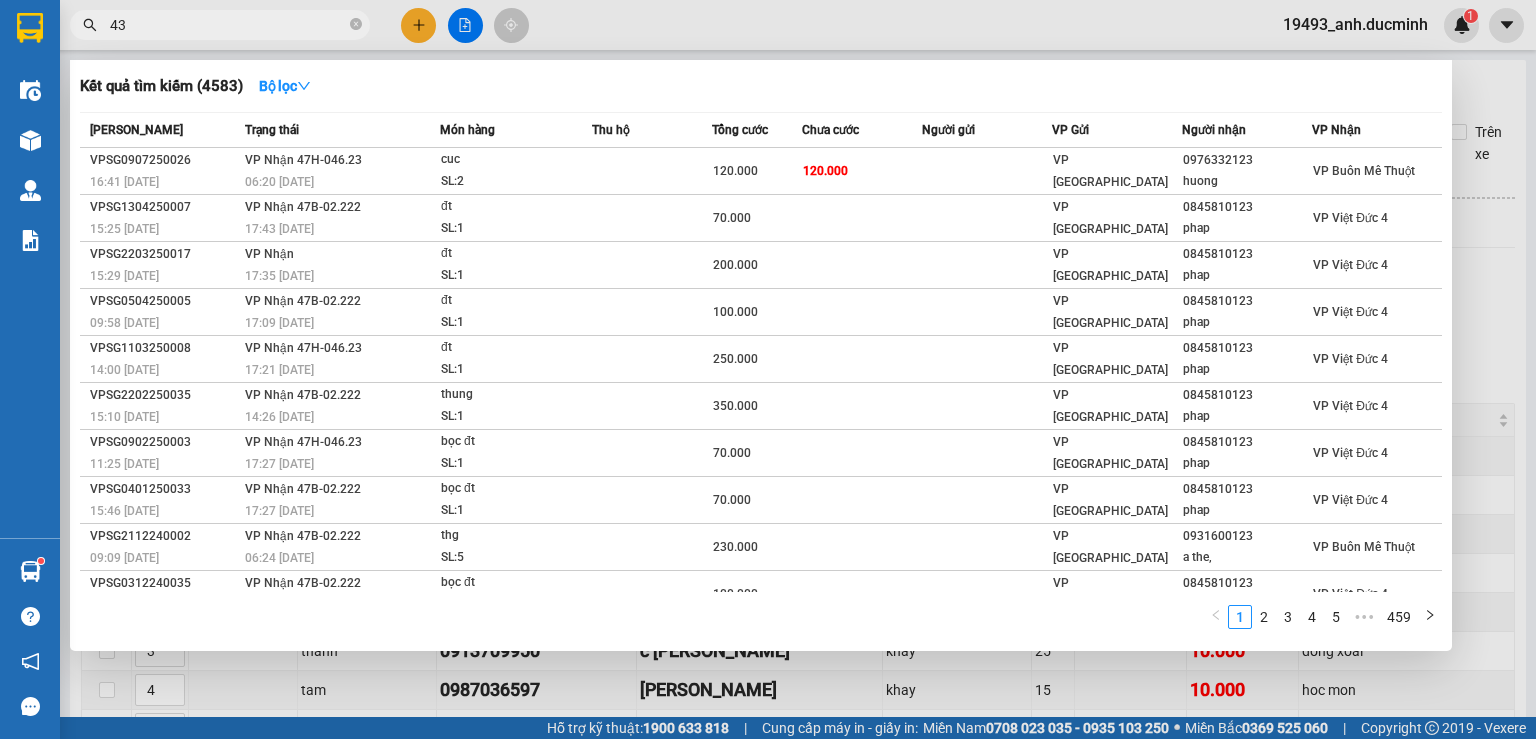 type on "437" 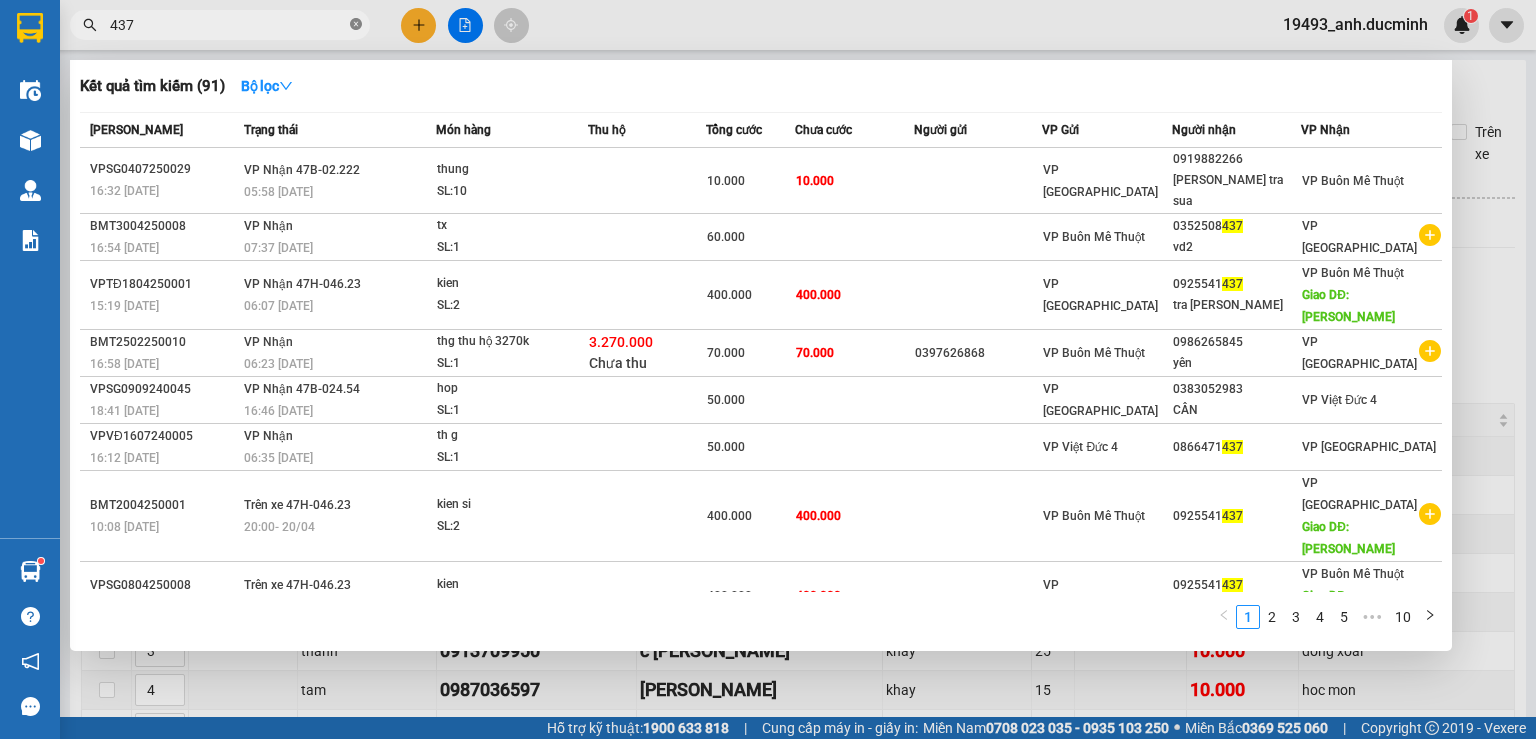 click 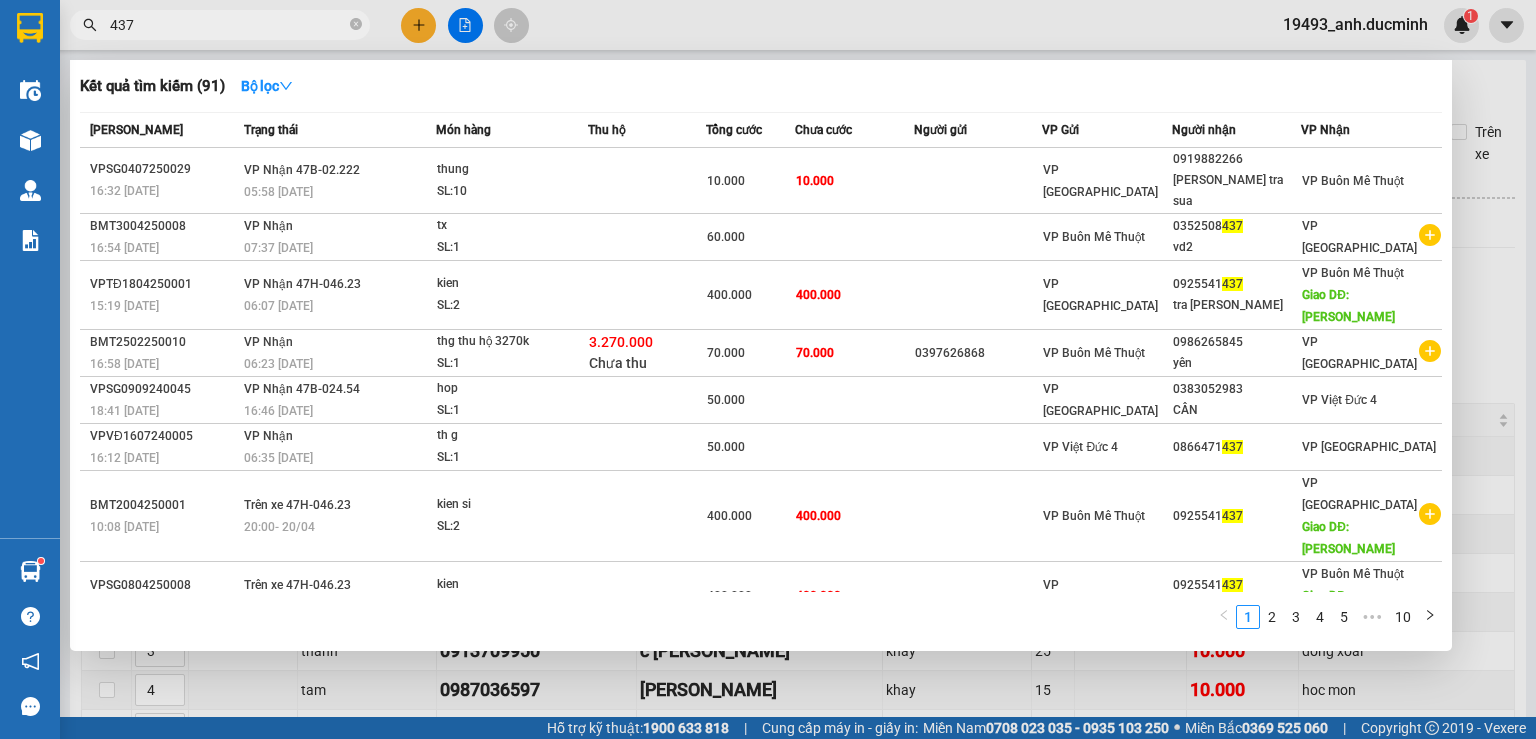 type 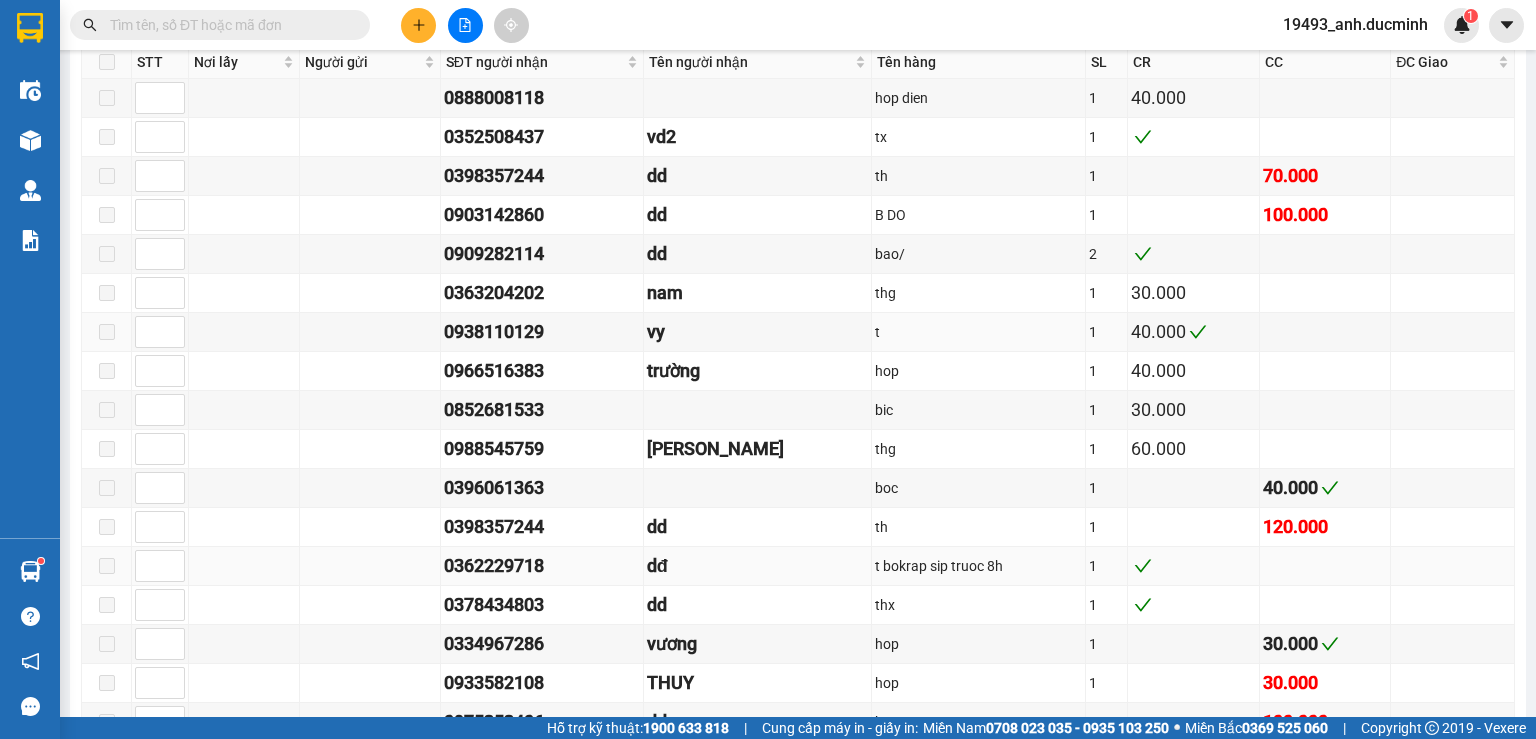 scroll, scrollTop: 1200, scrollLeft: 0, axis: vertical 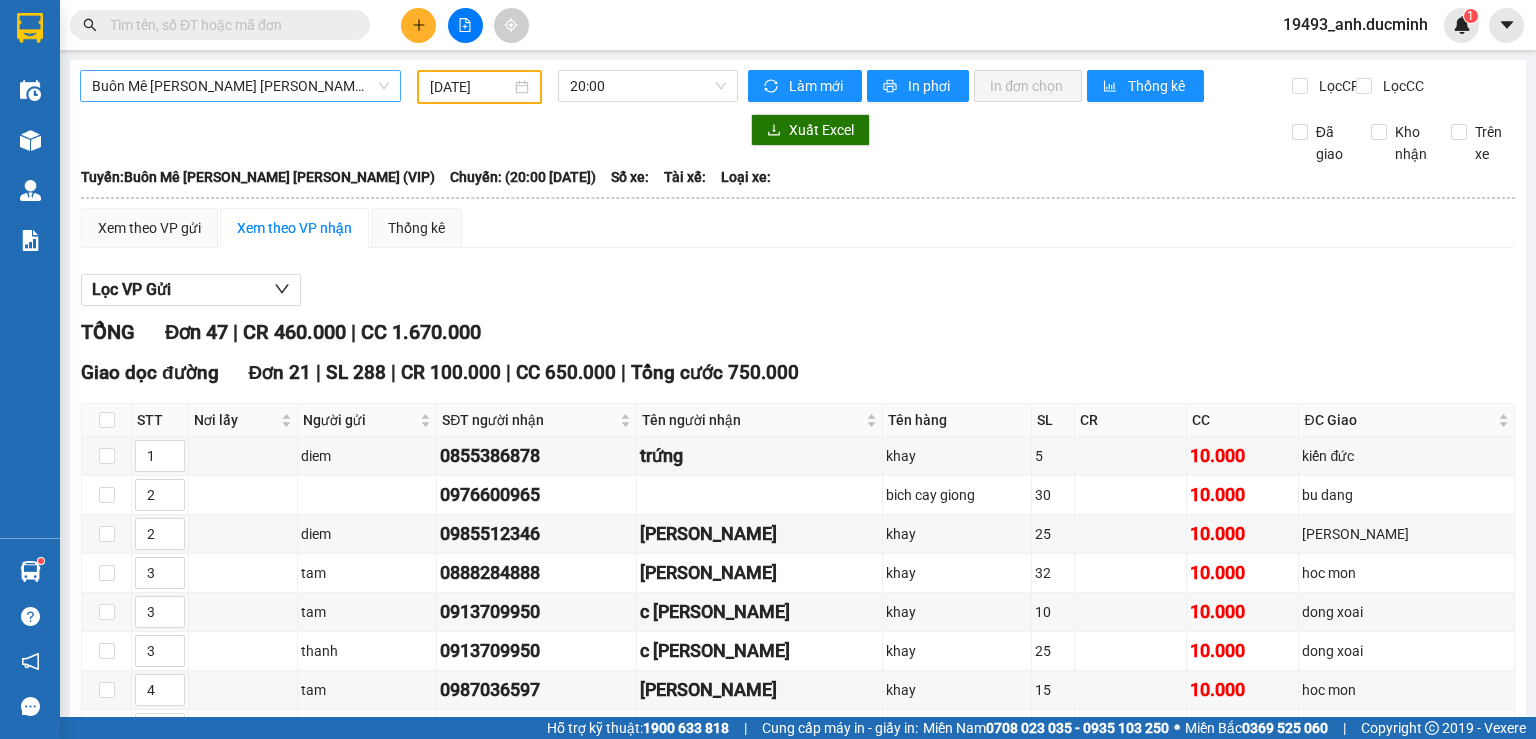 drag, startPoint x: 234, startPoint y: 80, endPoint x: 232, endPoint y: 92, distance: 12.165525 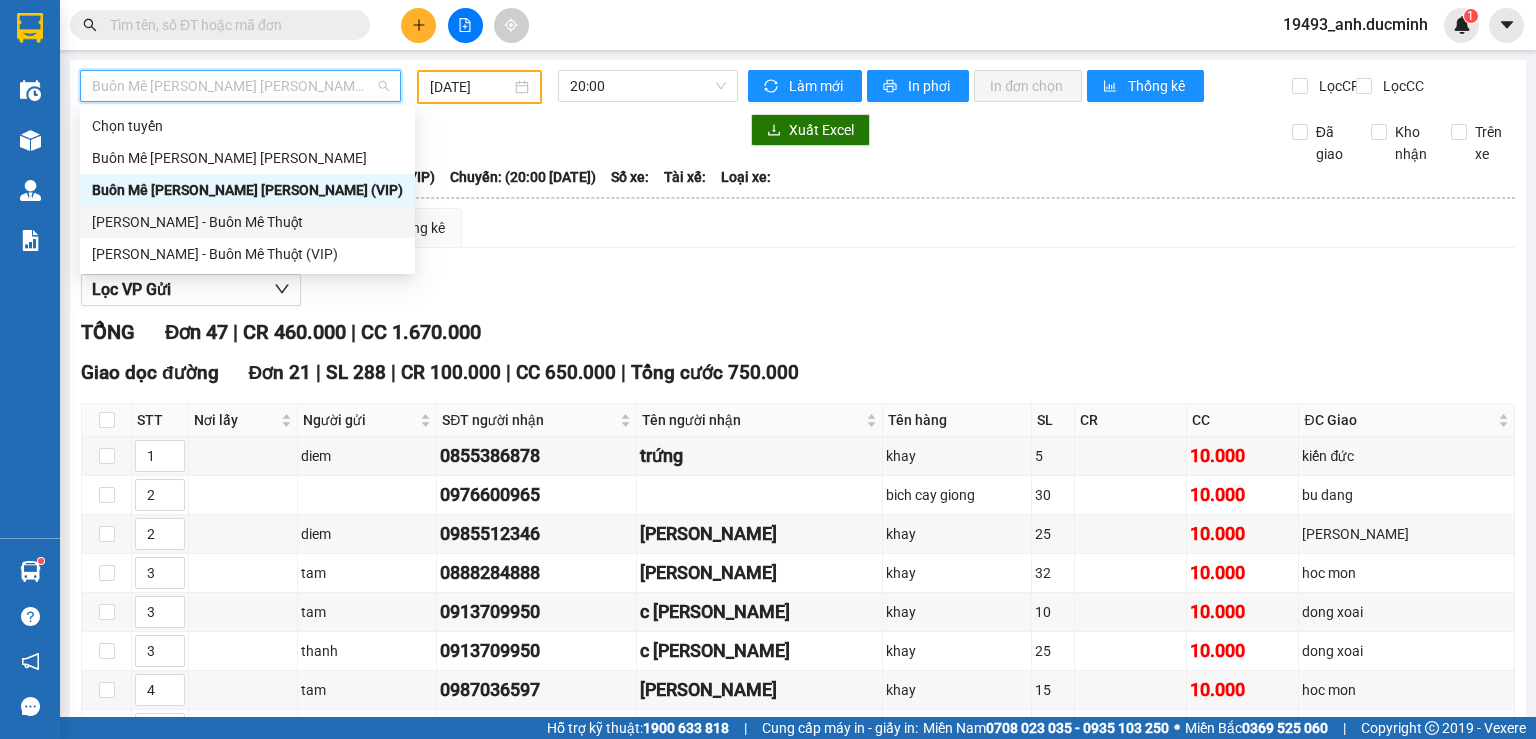 drag, startPoint x: 188, startPoint y: 223, endPoint x: 356, endPoint y: 88, distance: 215.5203 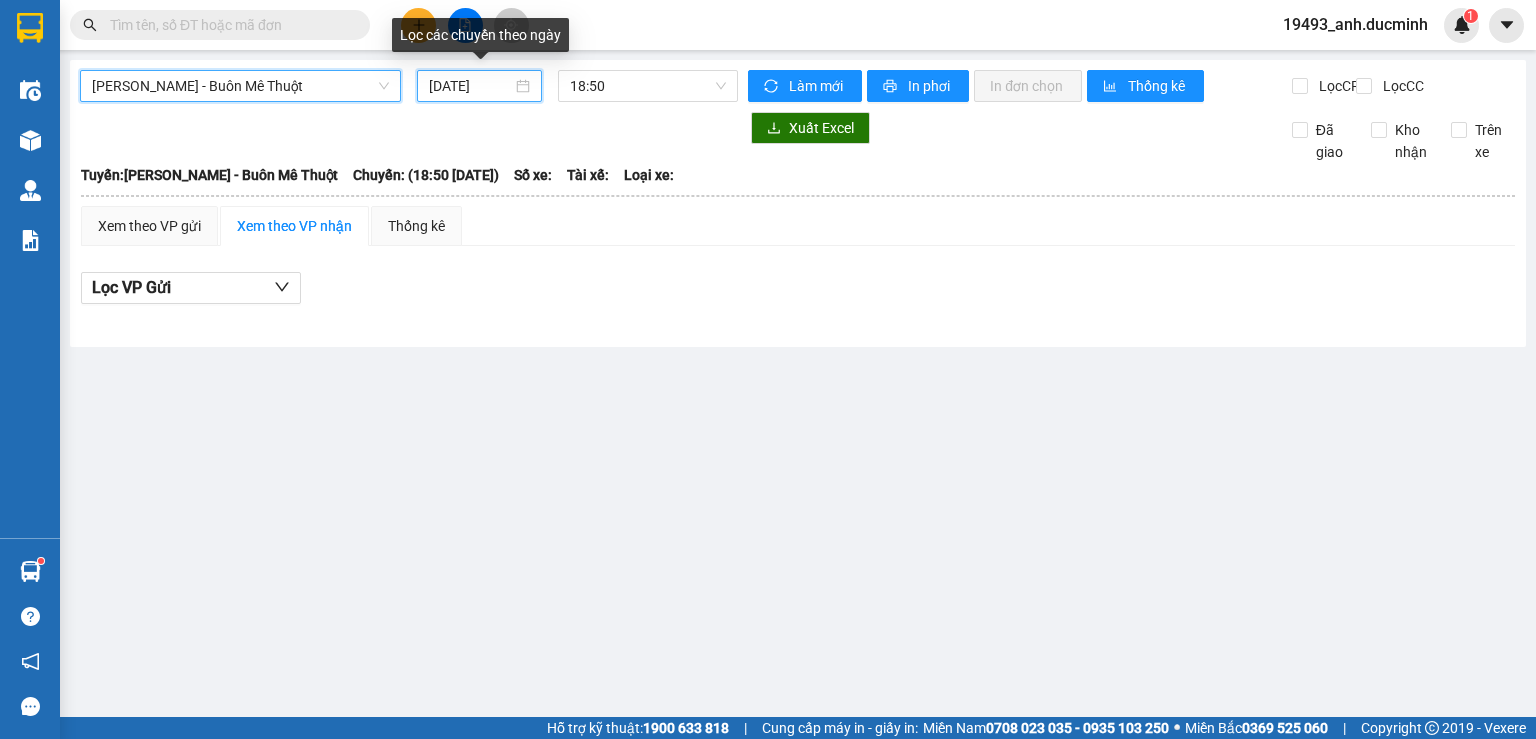 drag, startPoint x: 488, startPoint y: 88, endPoint x: 508, endPoint y: 155, distance: 69.92139 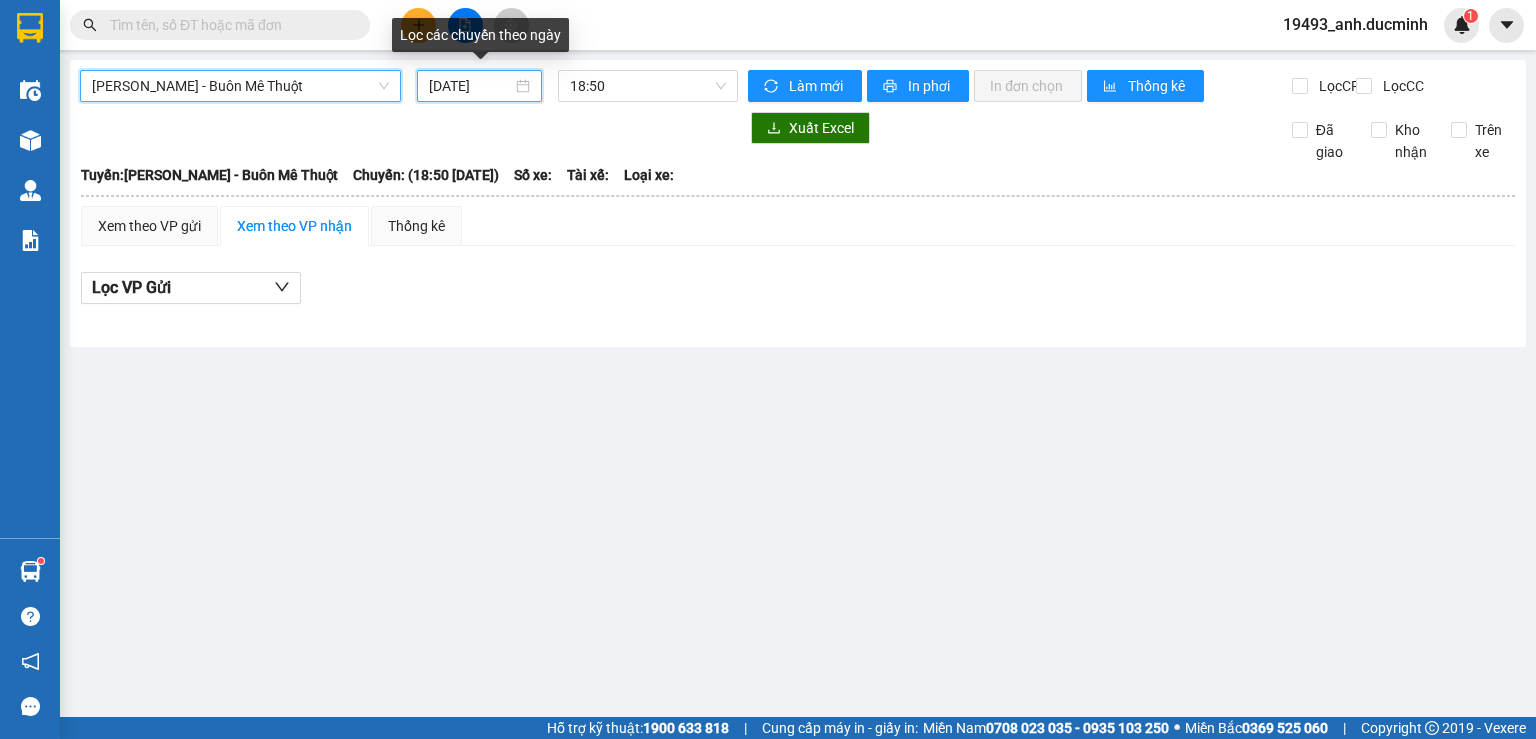 click on "[DATE]" at bounding box center (470, 86) 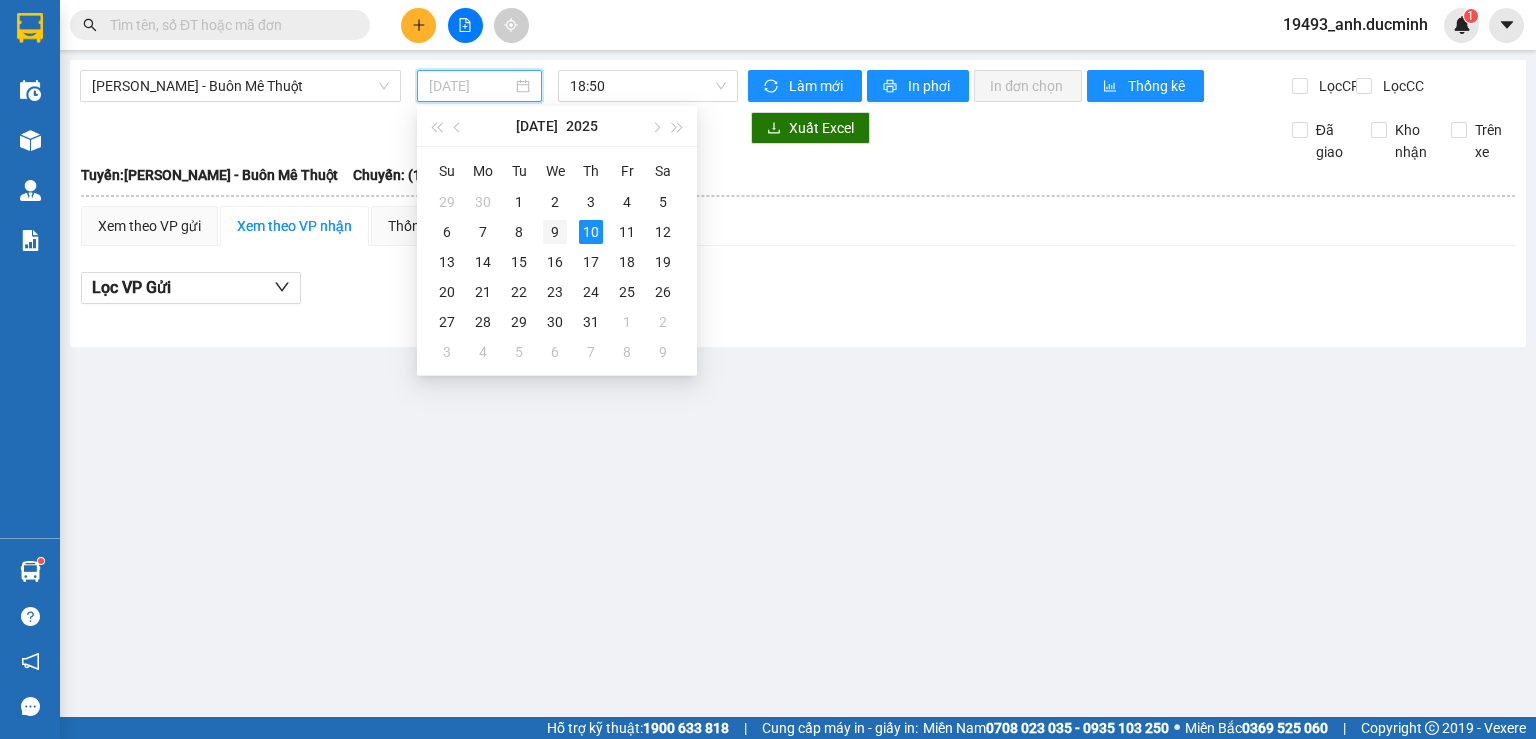 click on "9" at bounding box center (555, 232) 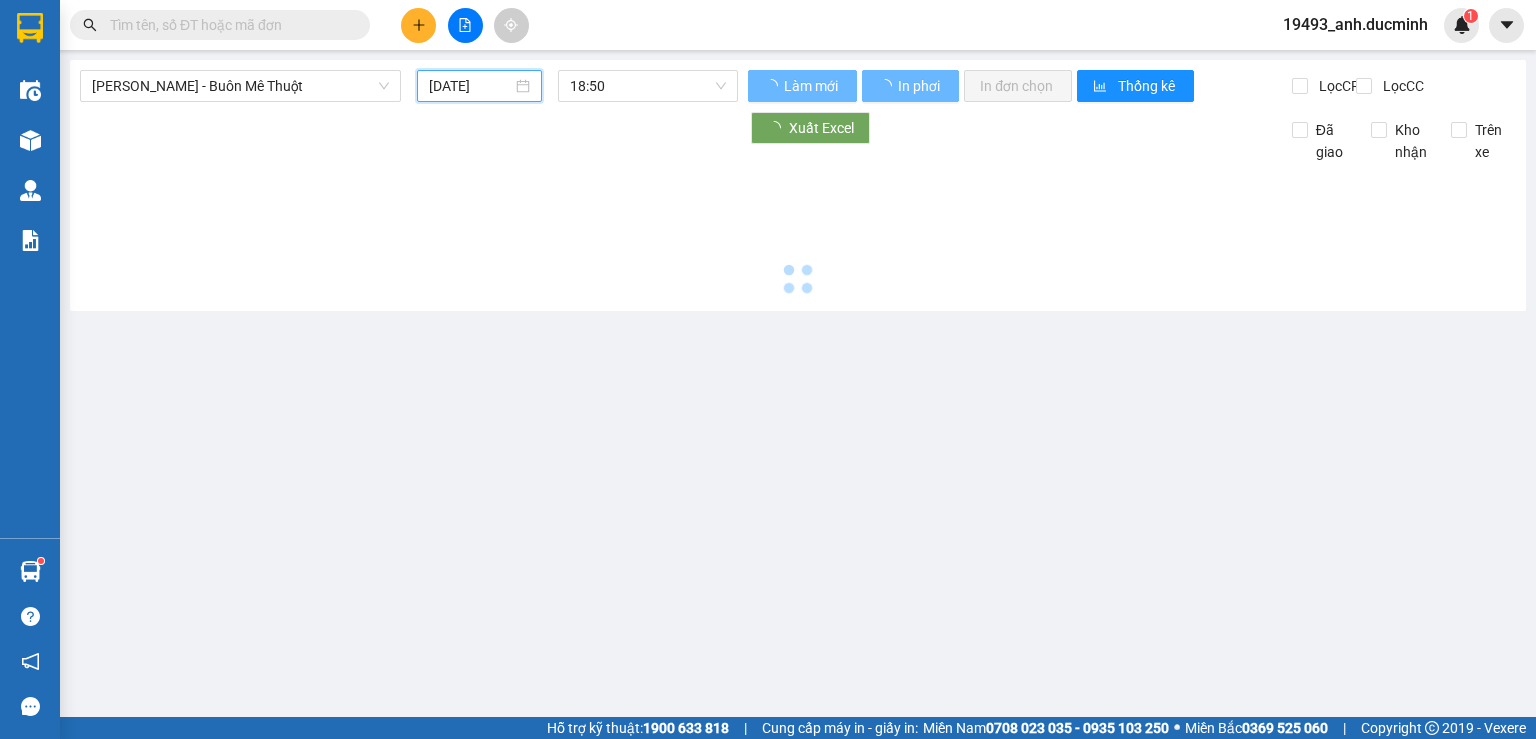 type on "[DATE]" 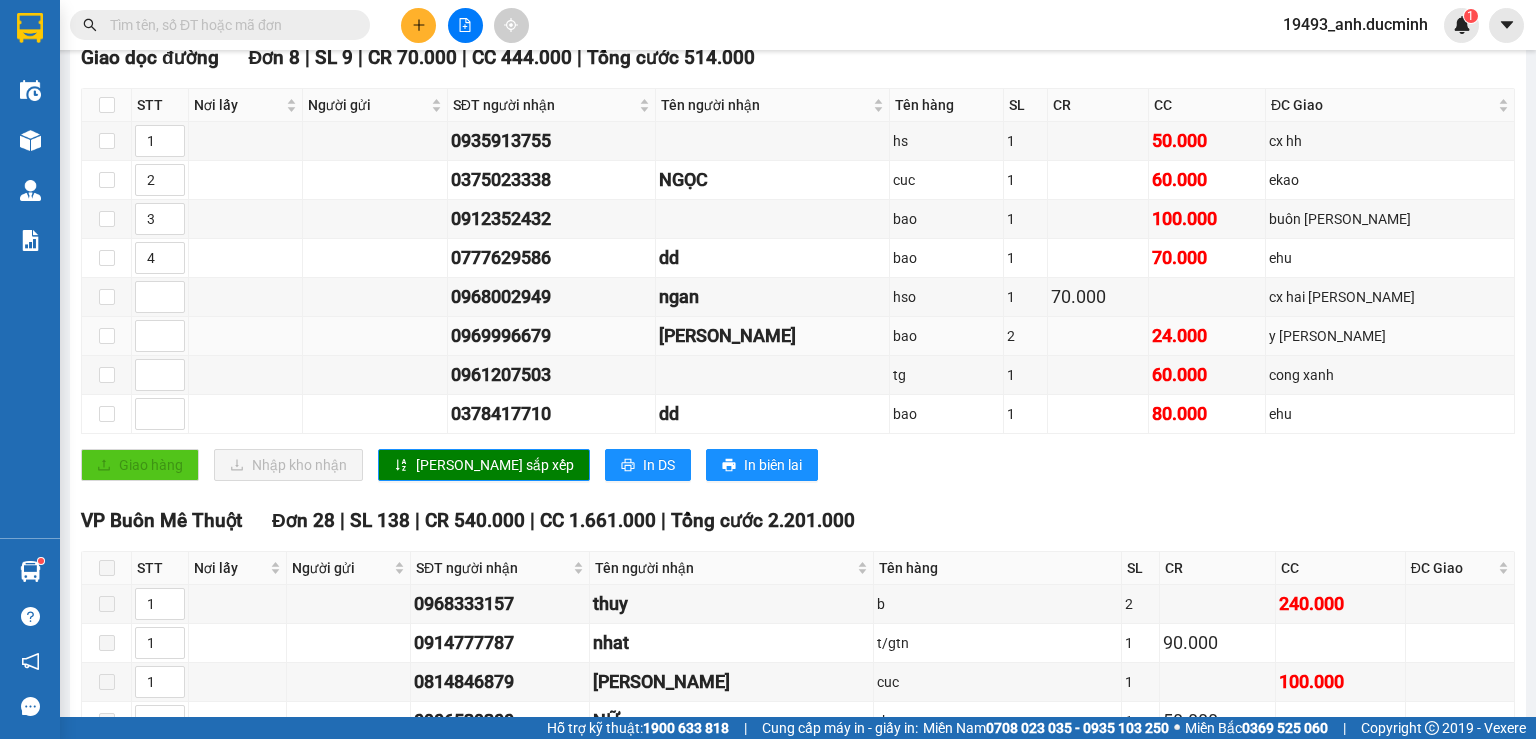 scroll, scrollTop: 560, scrollLeft: 0, axis: vertical 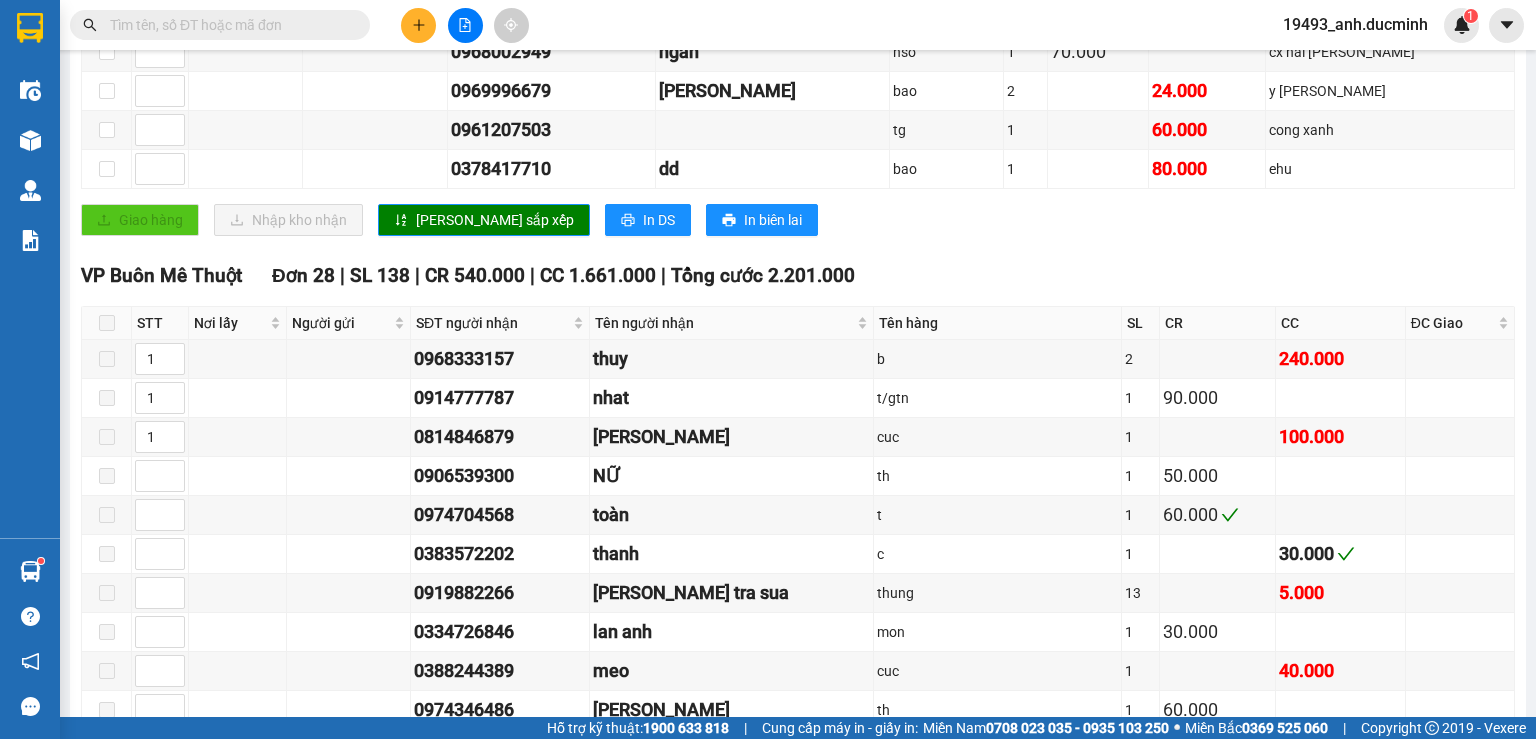 click at bounding box center (220, 25) 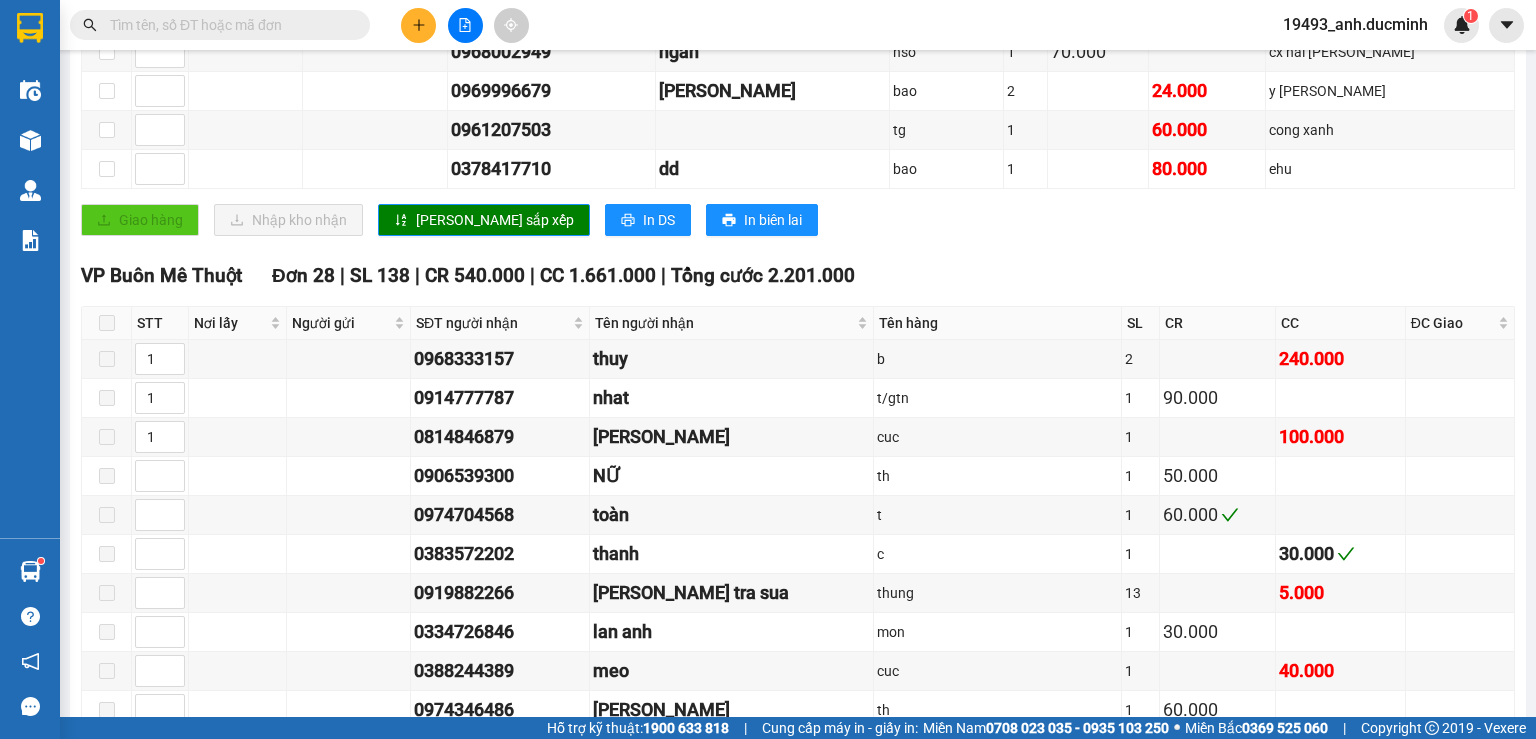 click at bounding box center (228, 25) 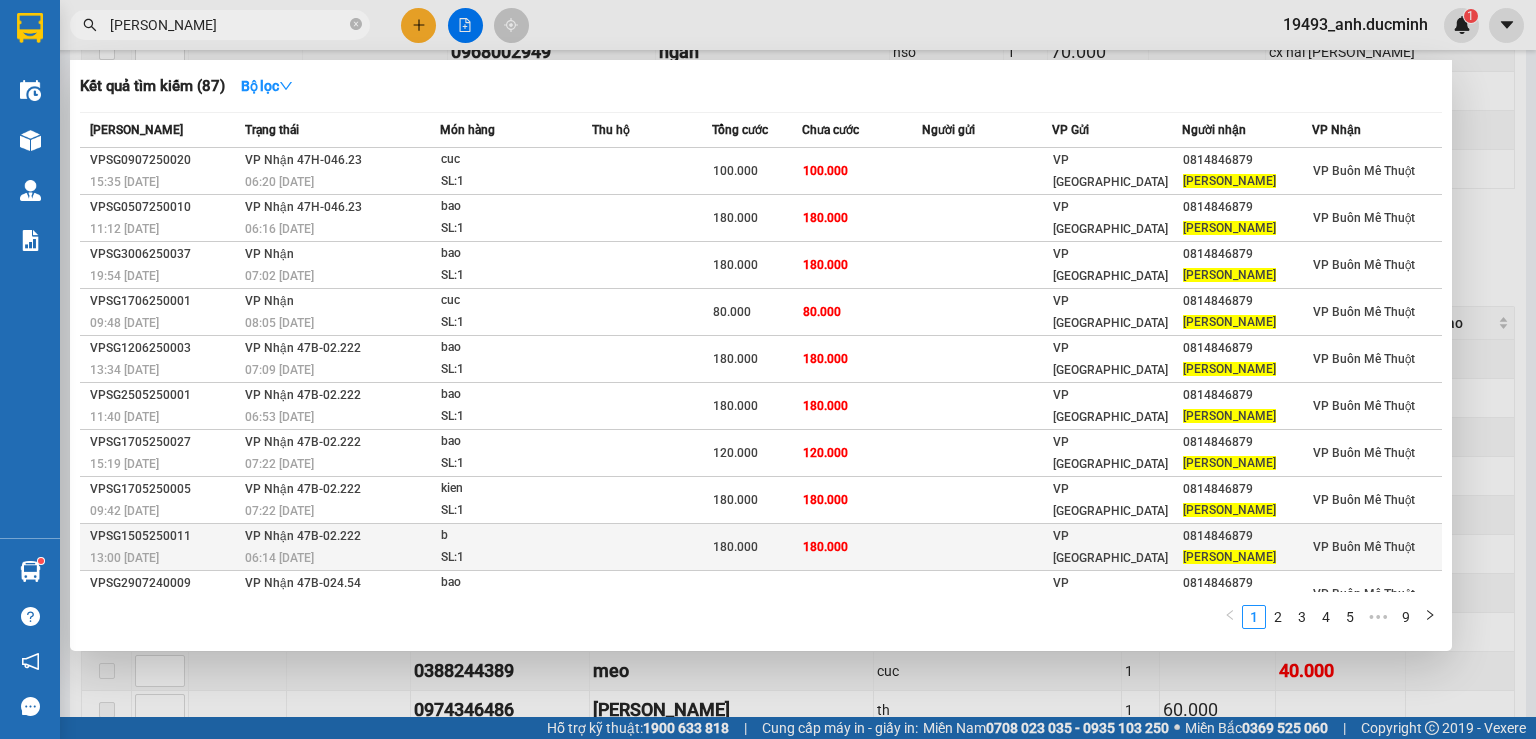 scroll, scrollTop: 19, scrollLeft: 0, axis: vertical 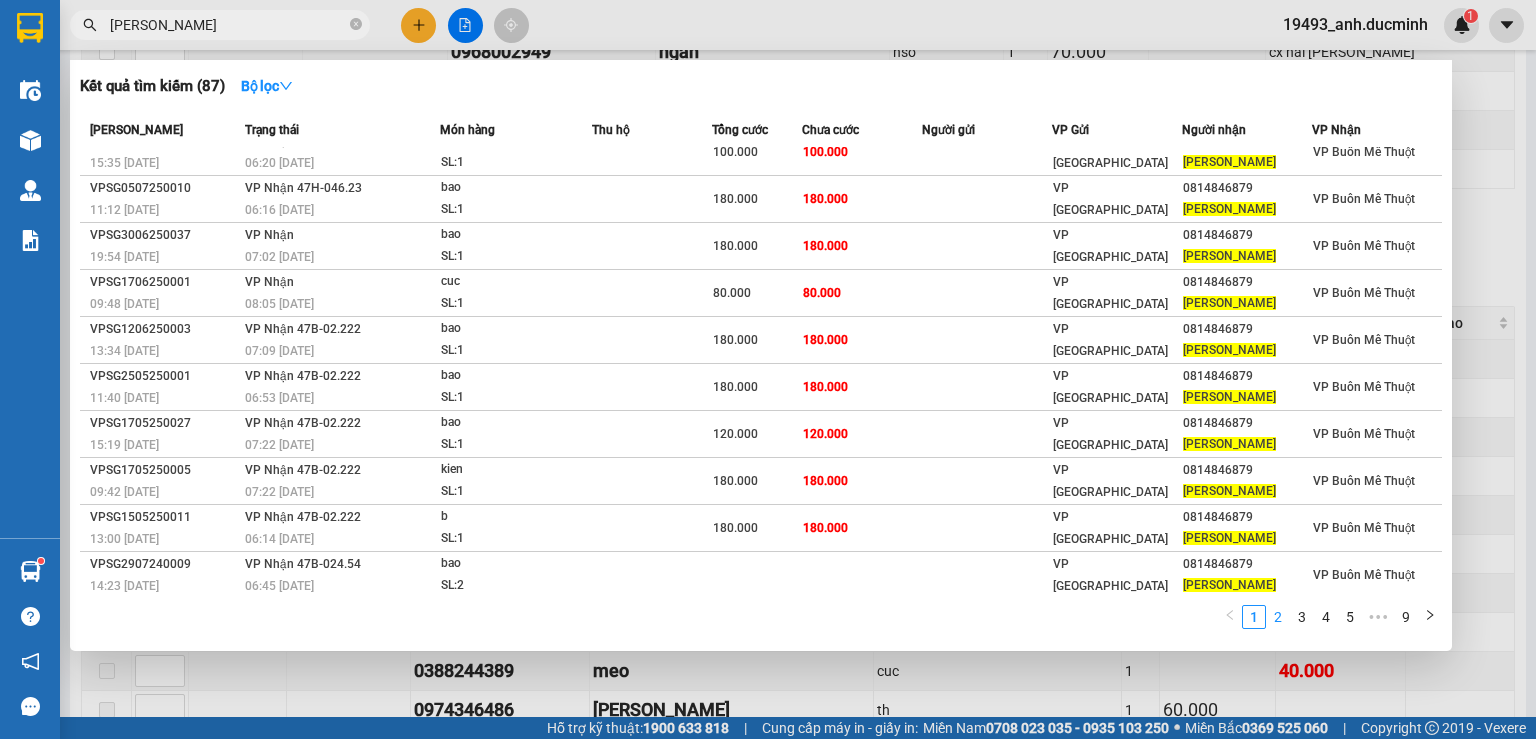 type on "[PERSON_NAME]" 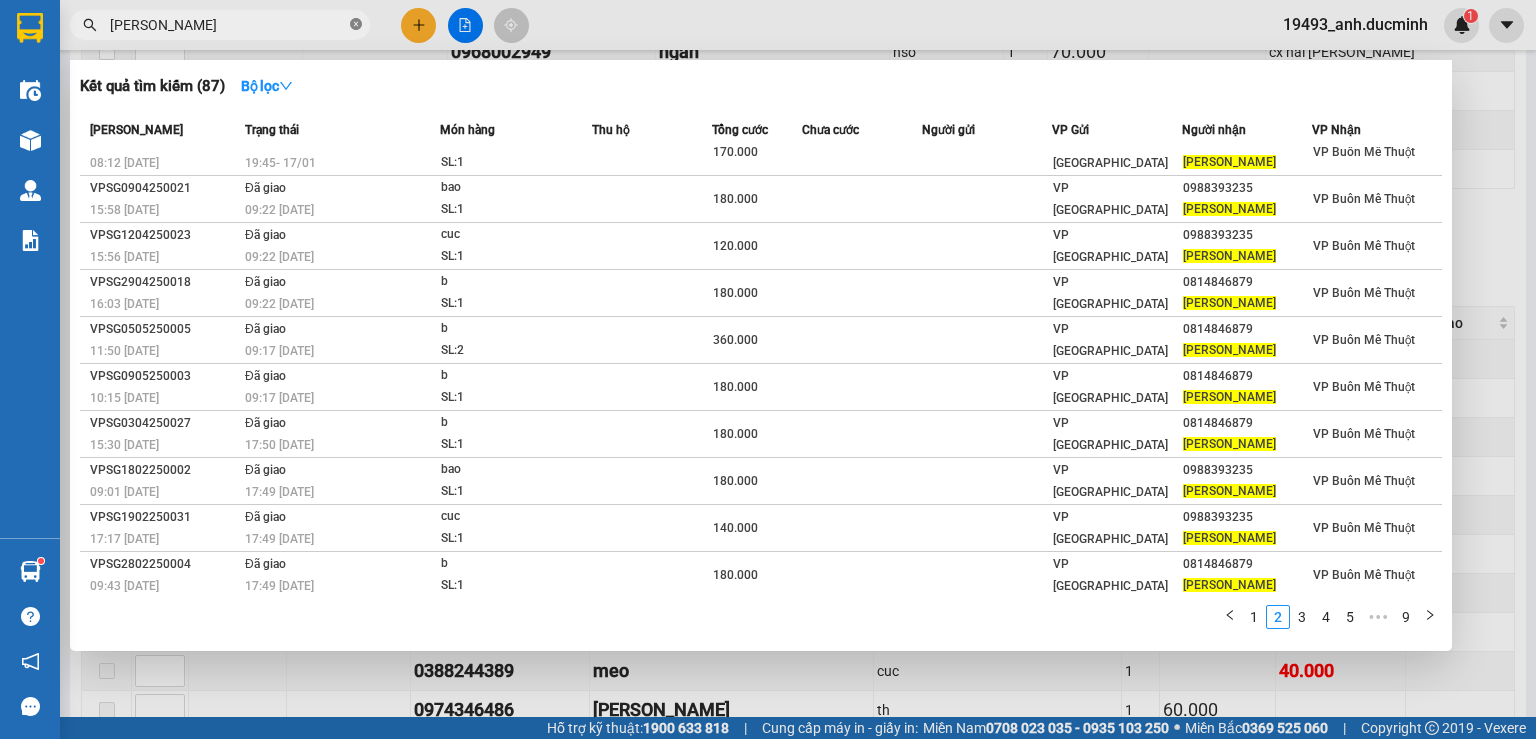 click 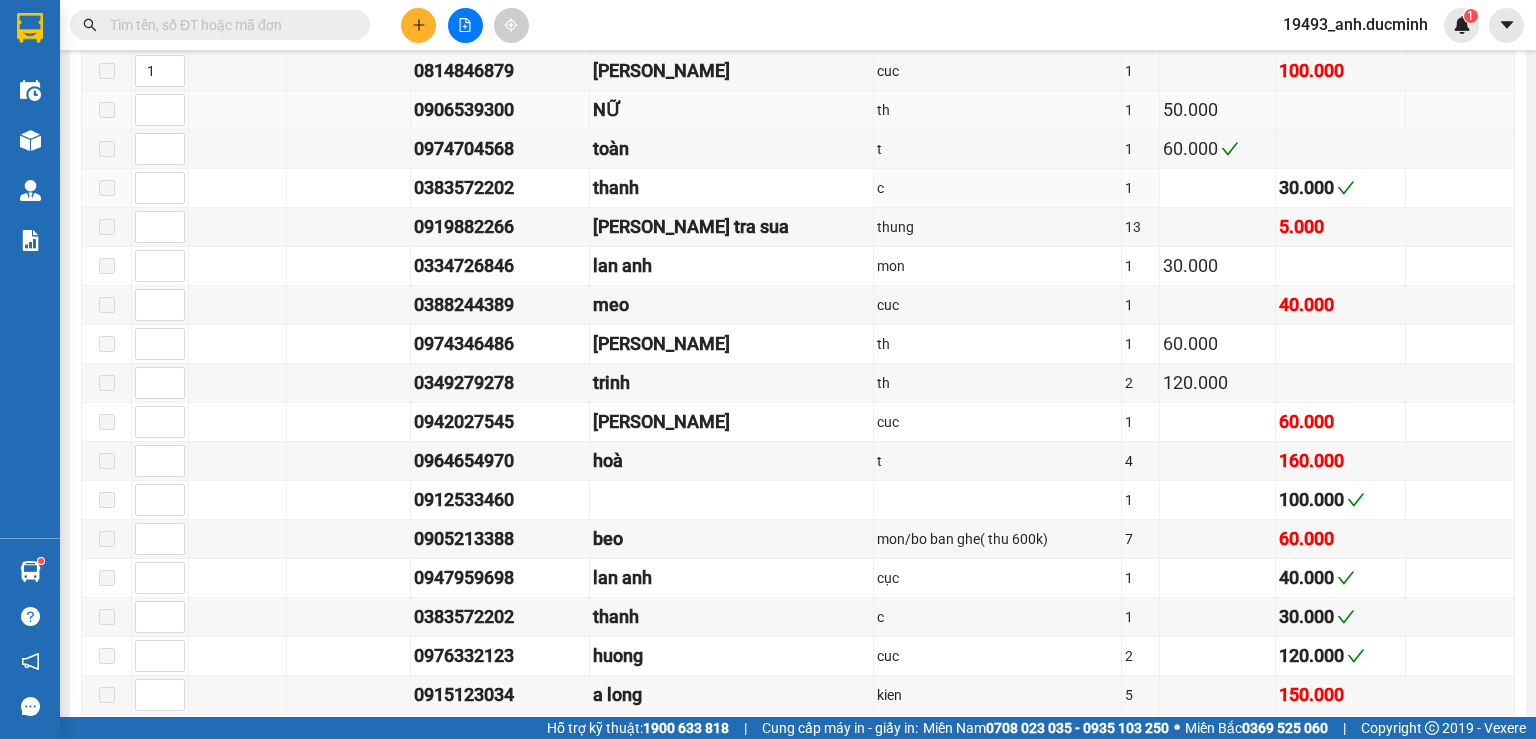 scroll, scrollTop: 1040, scrollLeft: 0, axis: vertical 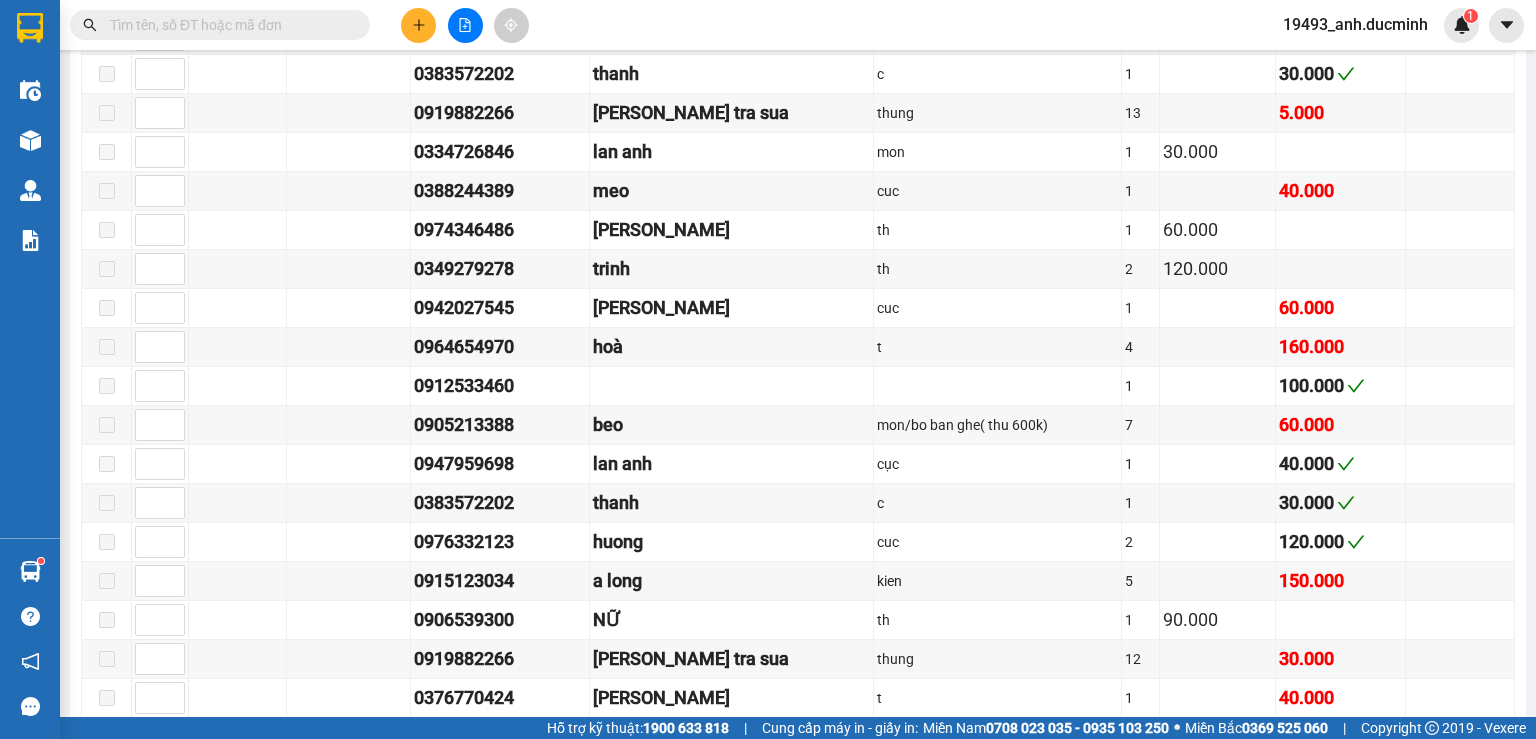 click at bounding box center (228, 25) 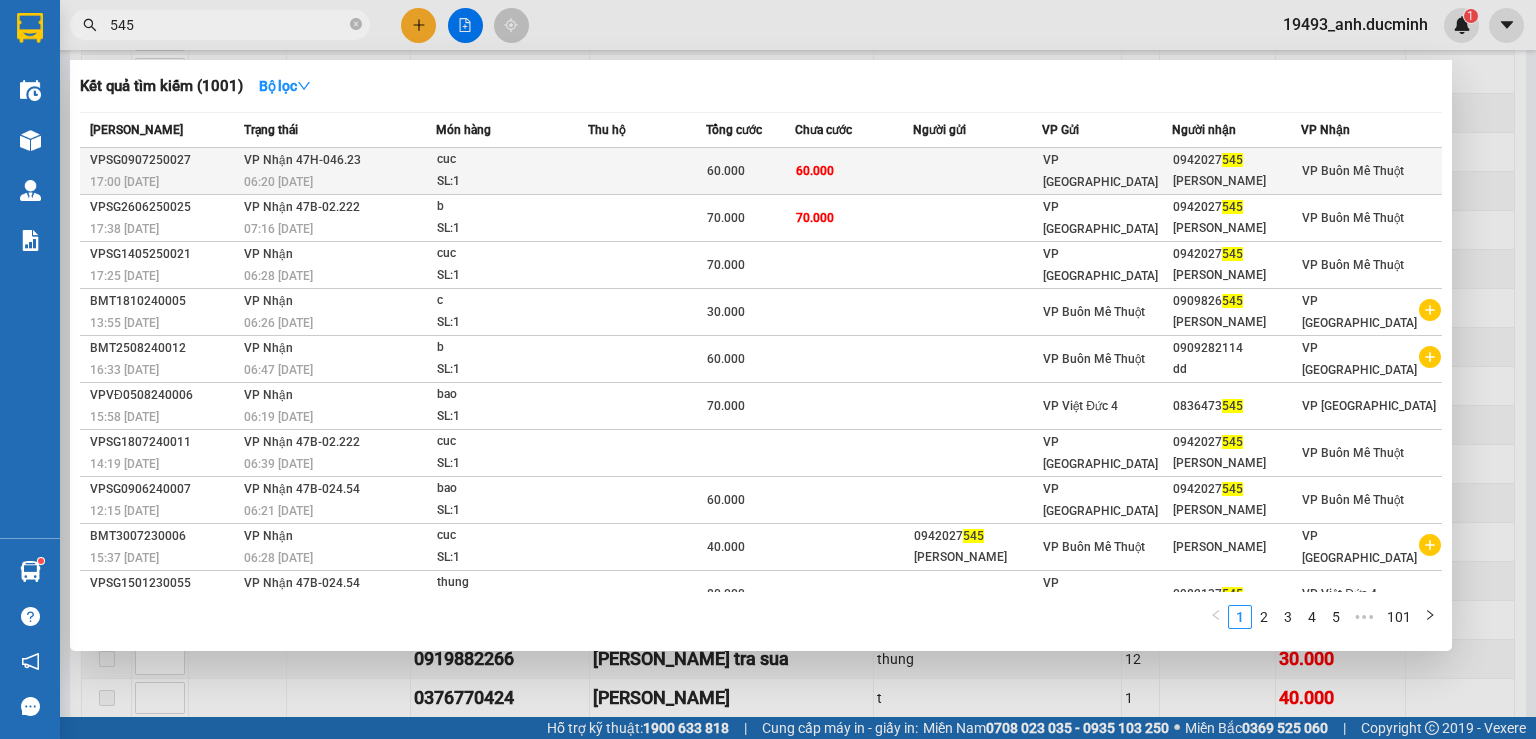 type on "545" 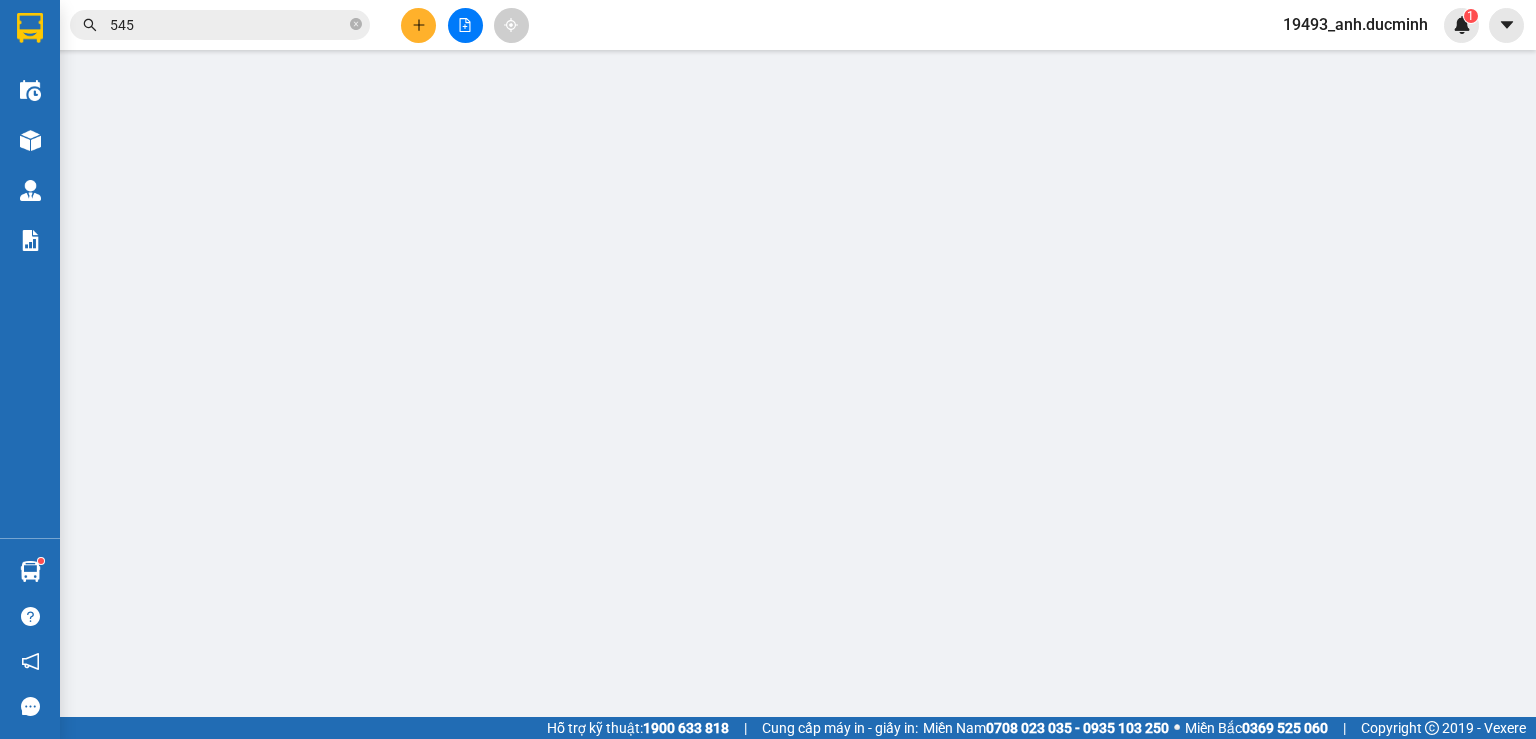 scroll, scrollTop: 0, scrollLeft: 0, axis: both 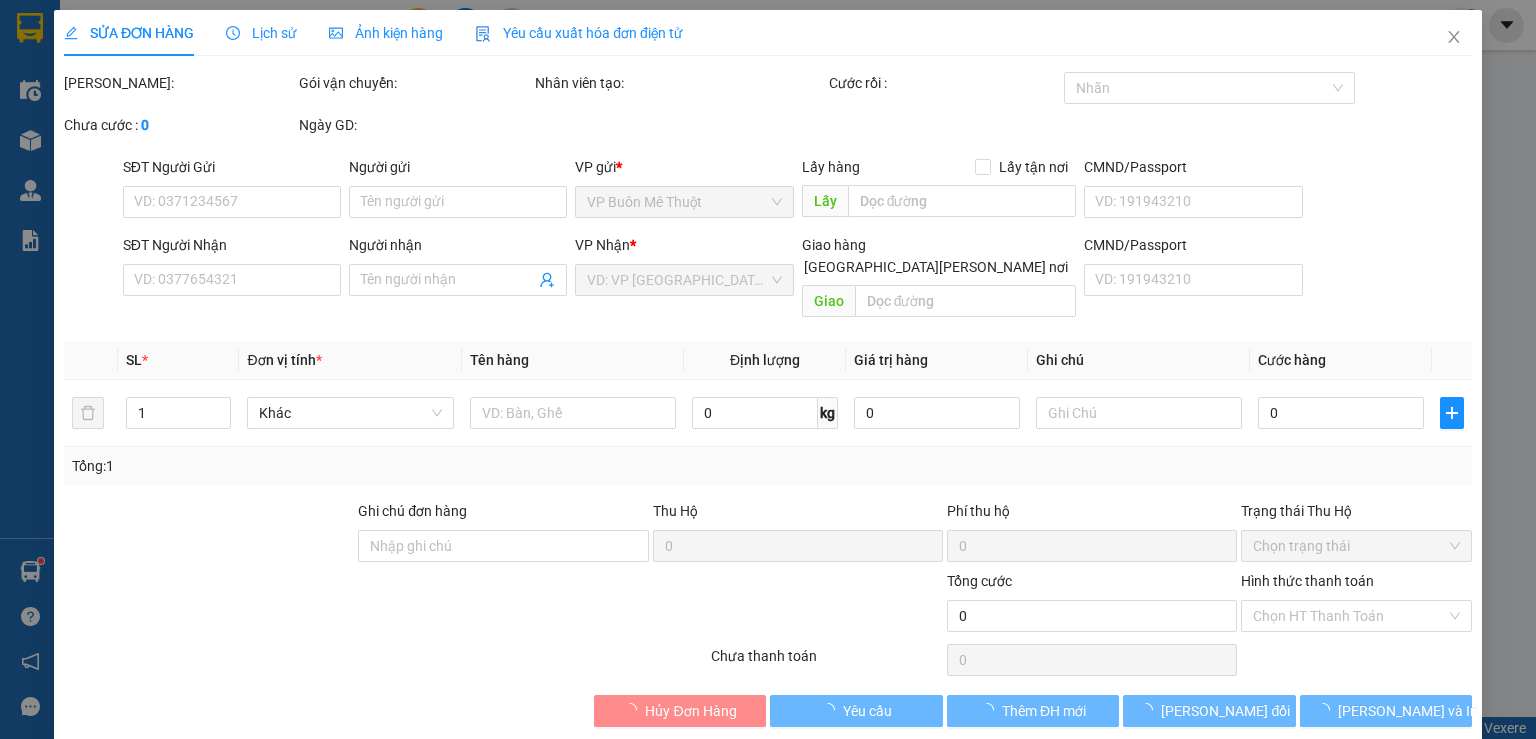 type on "0942027545" 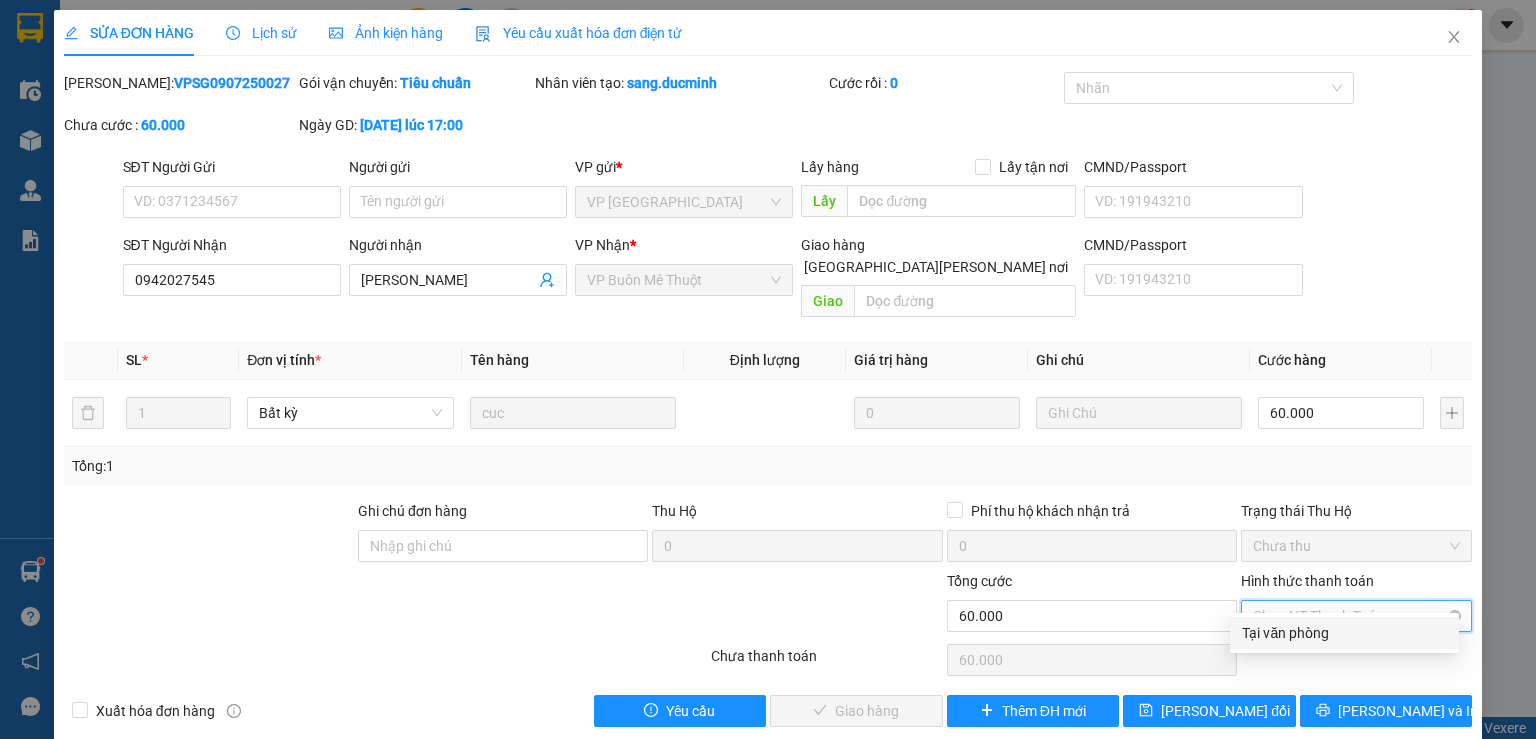 drag, startPoint x: 924, startPoint y: 204, endPoint x: 1327, endPoint y: 589, distance: 557.3455 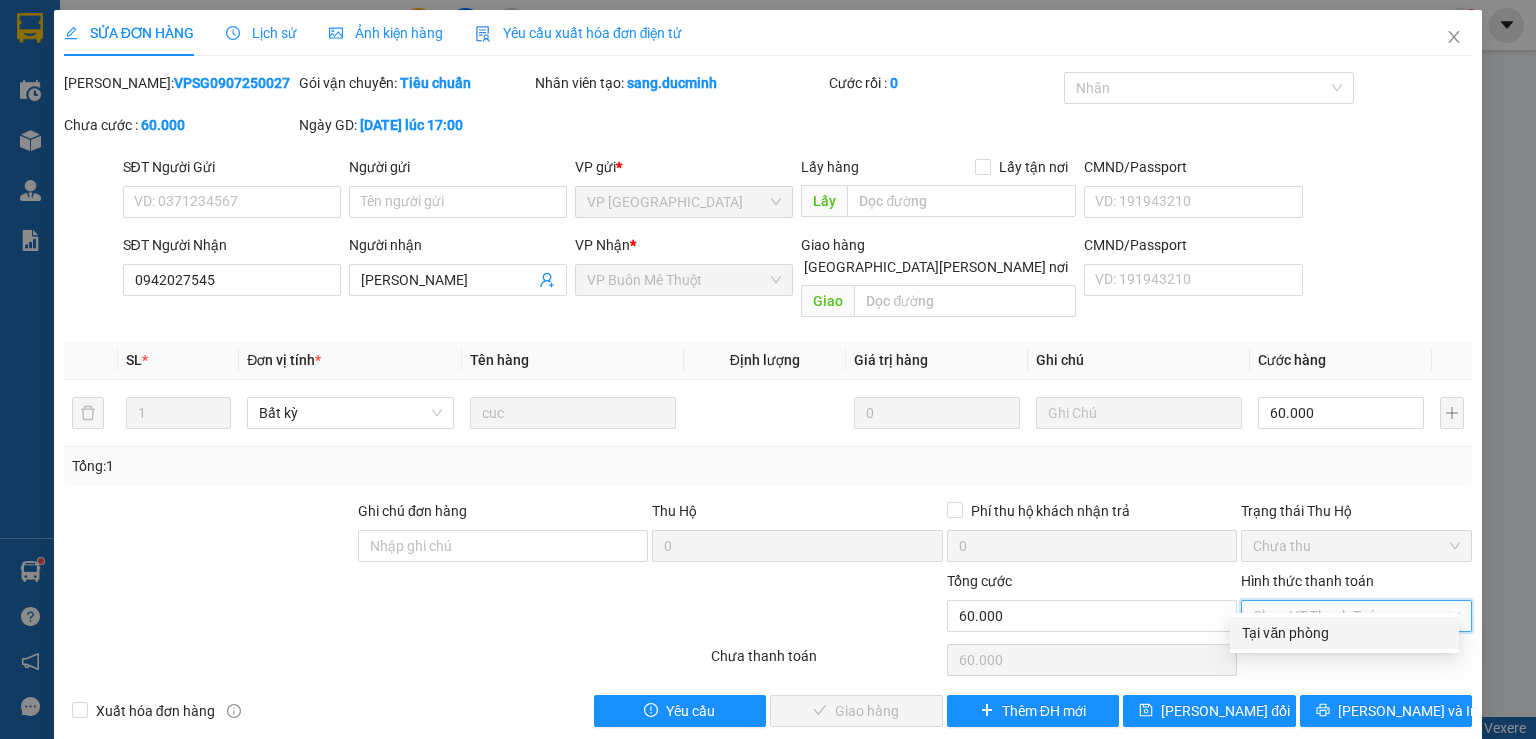 drag, startPoint x: 1298, startPoint y: 632, endPoint x: 1284, endPoint y: 636, distance: 14.56022 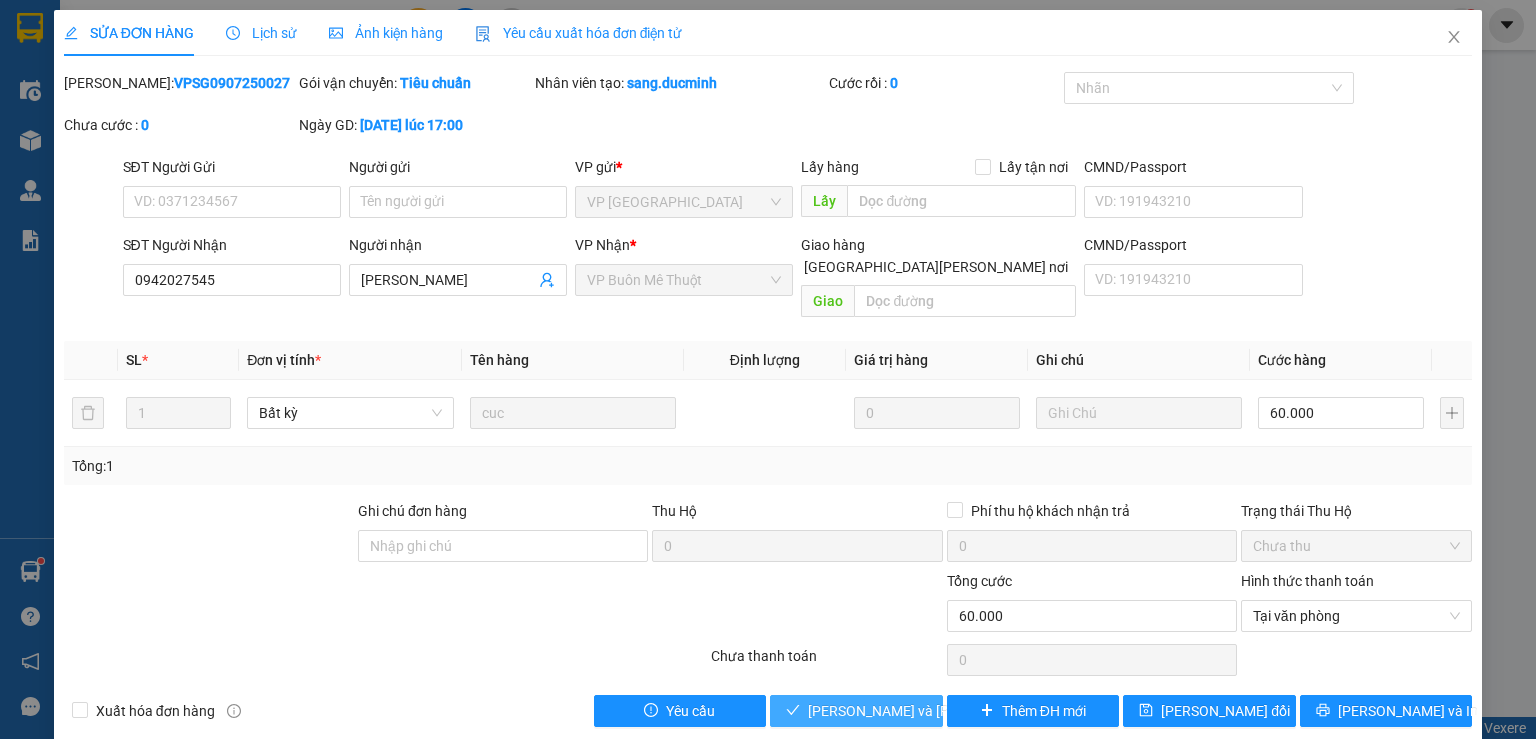 click on "[PERSON_NAME] và [PERSON_NAME] hàng" at bounding box center [943, 711] 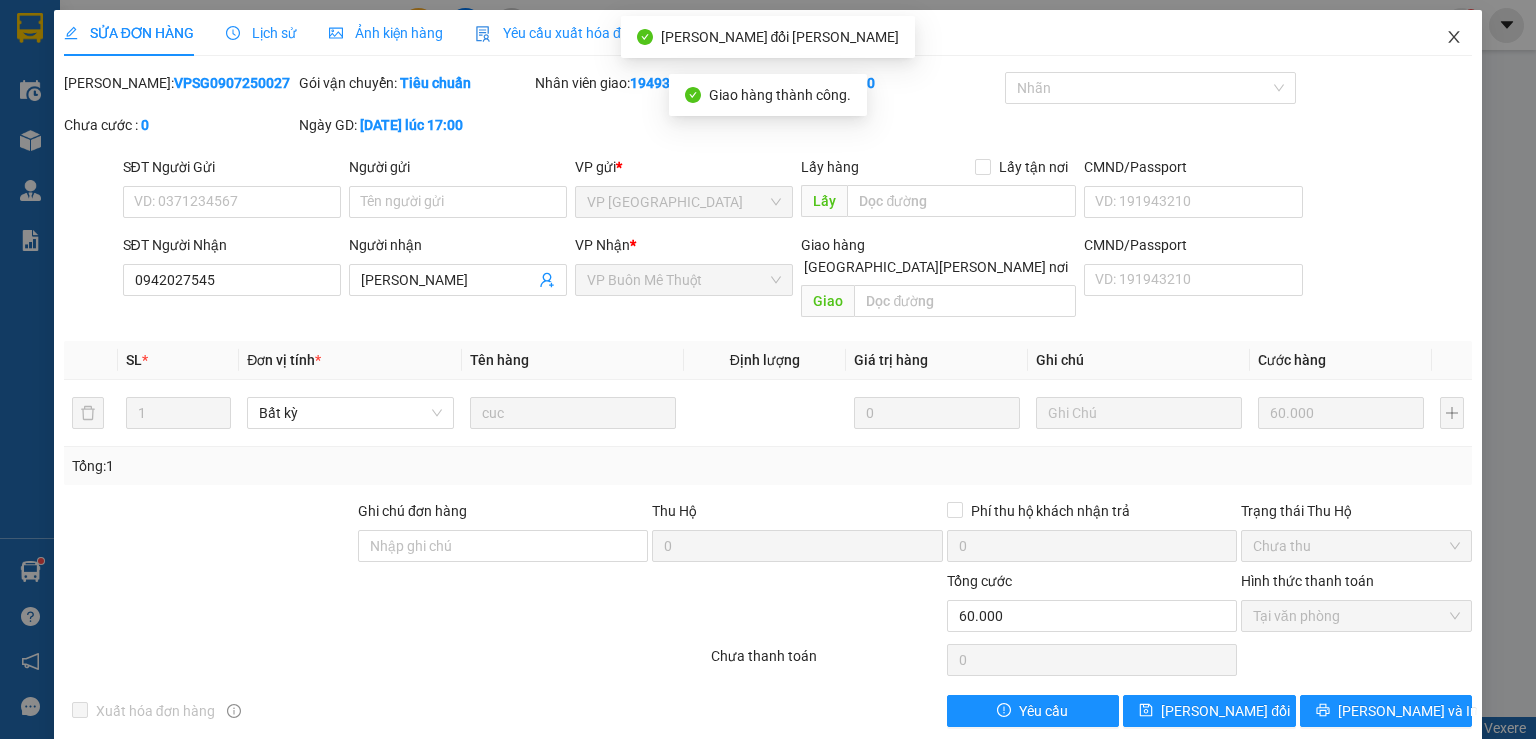 click at bounding box center [1454, 38] 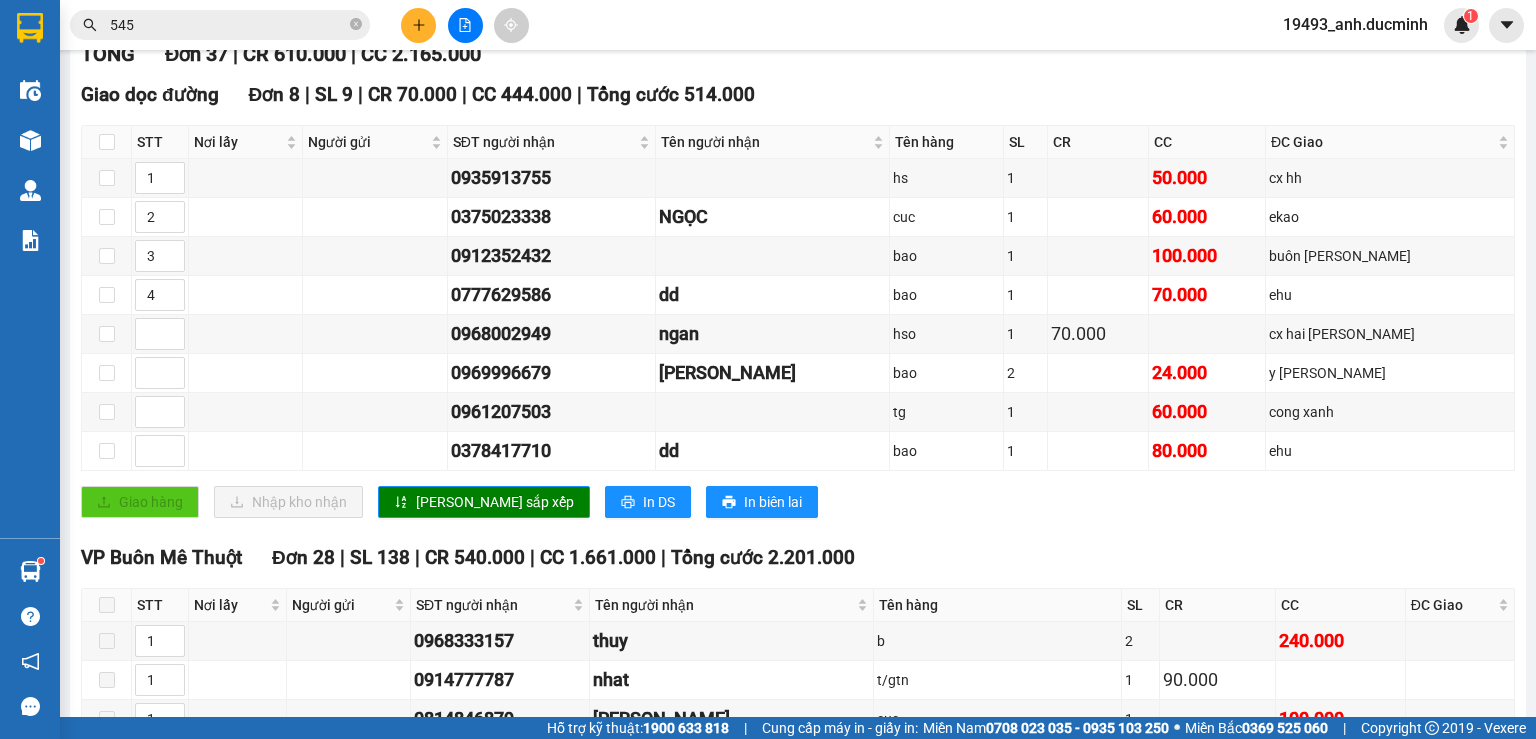 scroll, scrollTop: 0, scrollLeft: 0, axis: both 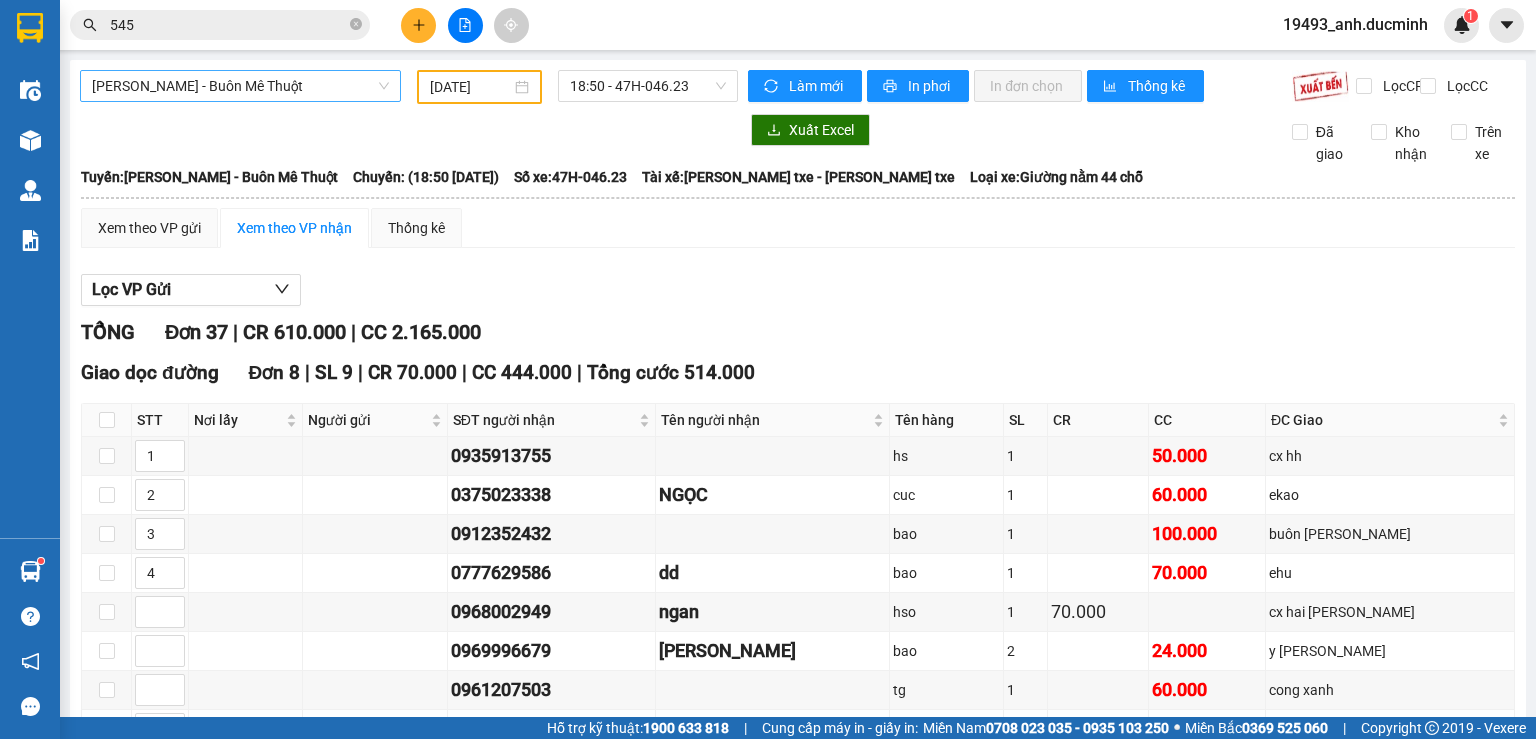 drag, startPoint x: 256, startPoint y: 83, endPoint x: 246, endPoint y: 96, distance: 16.40122 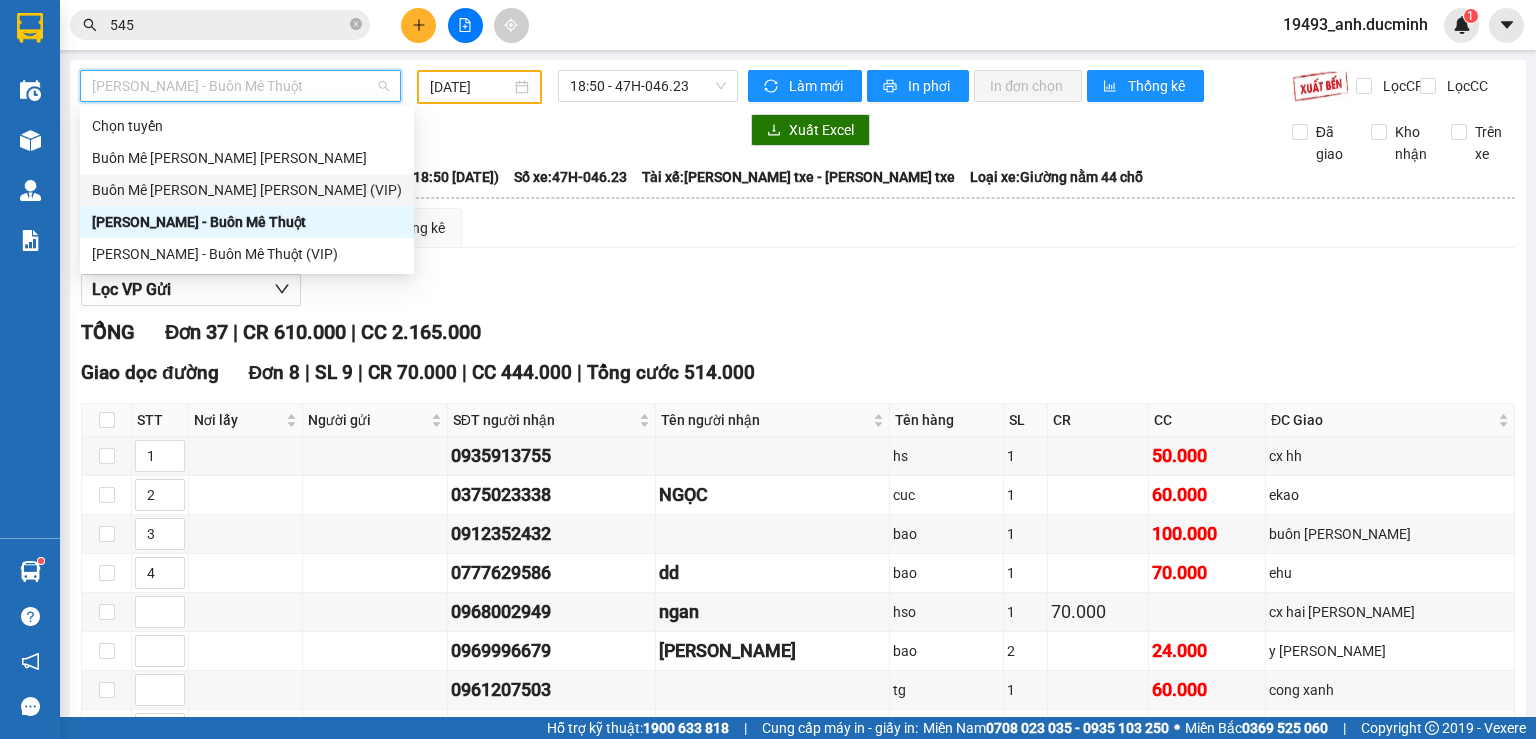 click on "Buôn Mê [PERSON_NAME] [PERSON_NAME] (VIP)" at bounding box center [247, 190] 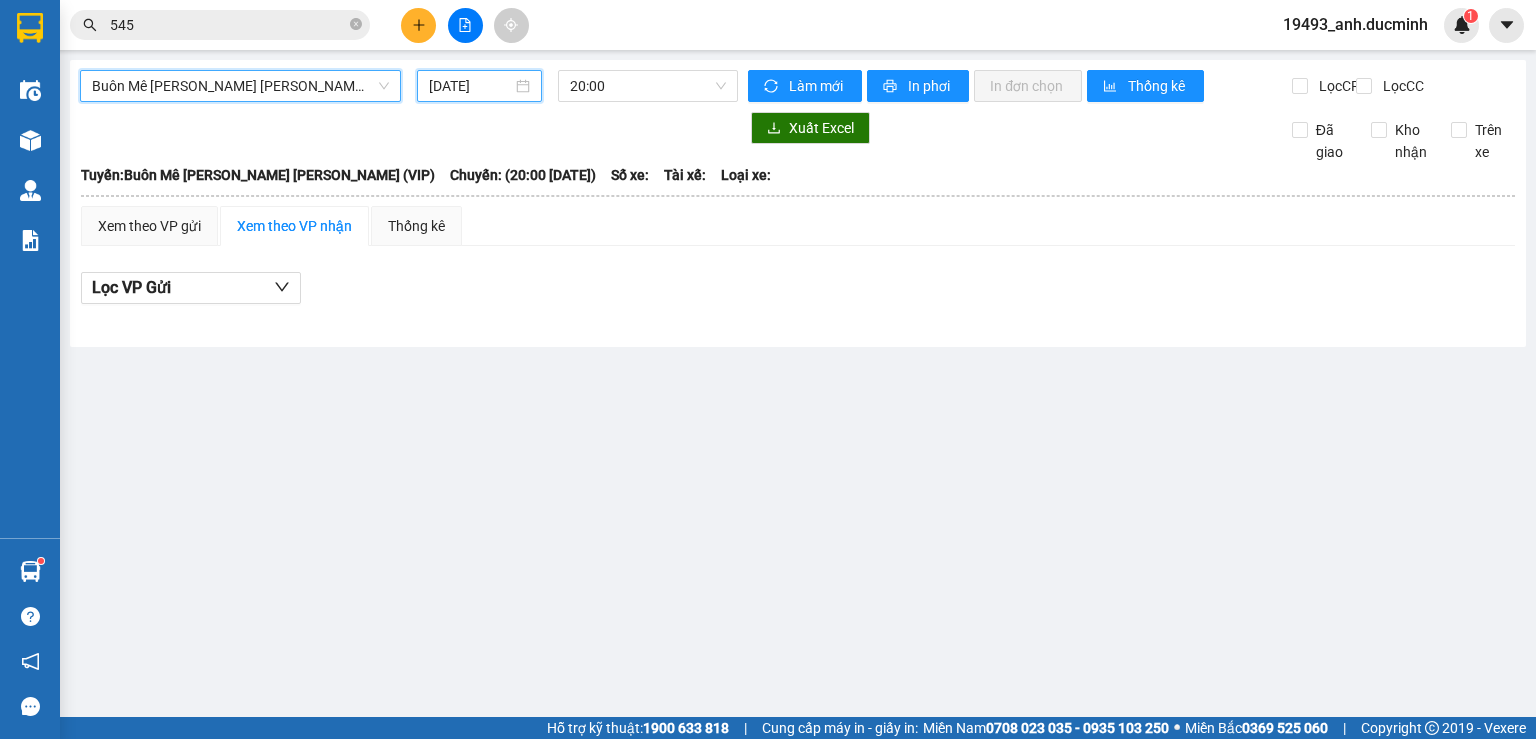 click on "[DATE]" at bounding box center [470, 86] 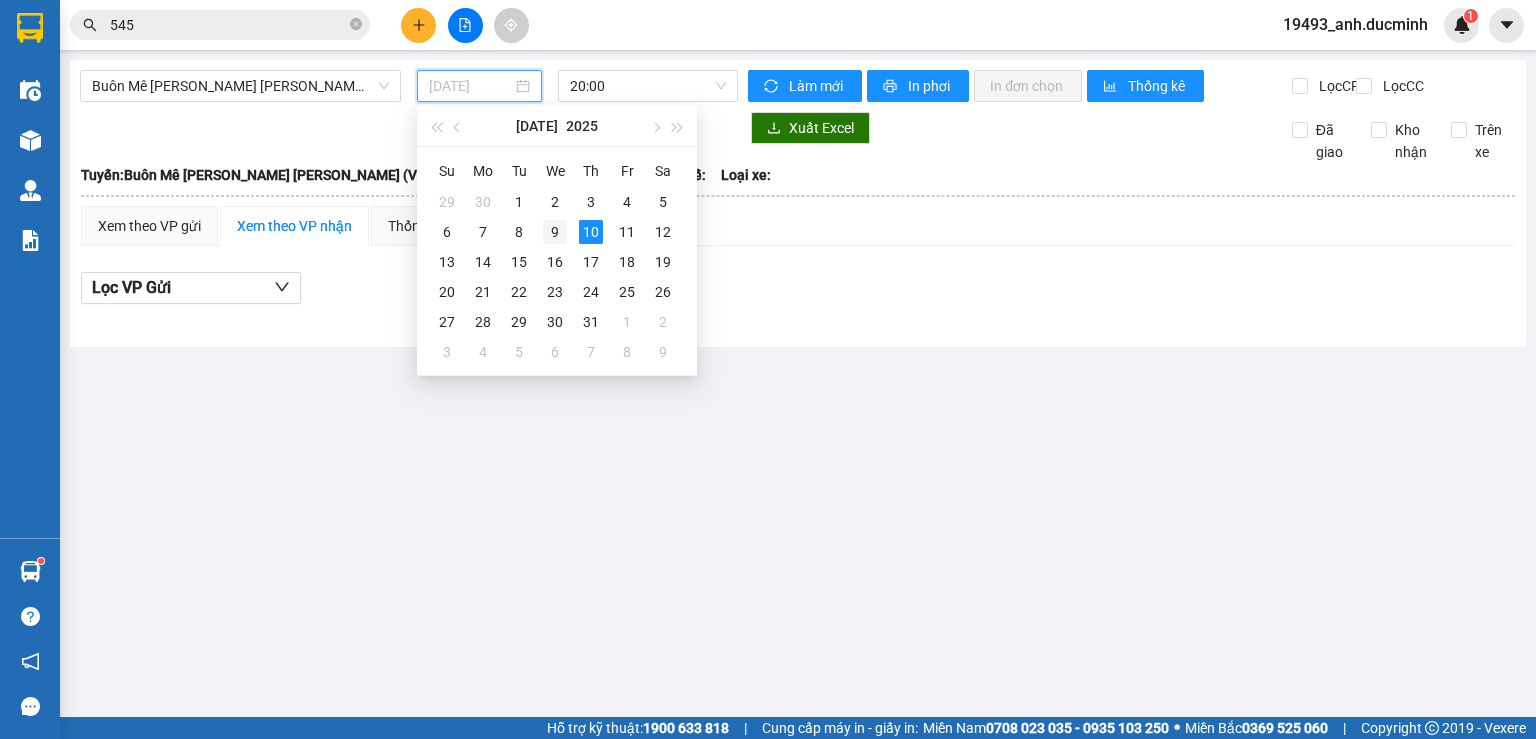 click on "9" at bounding box center (555, 232) 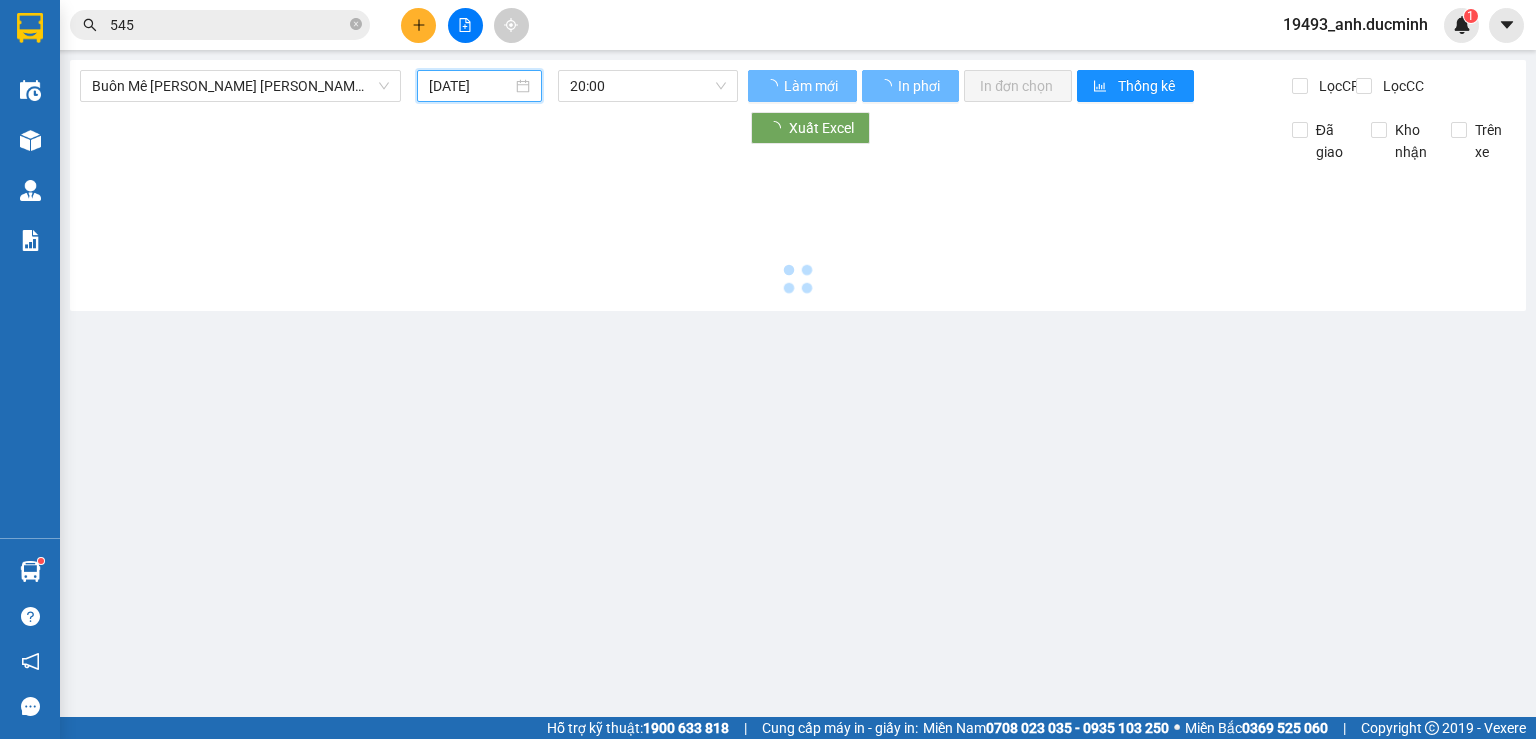 type on "[DATE]" 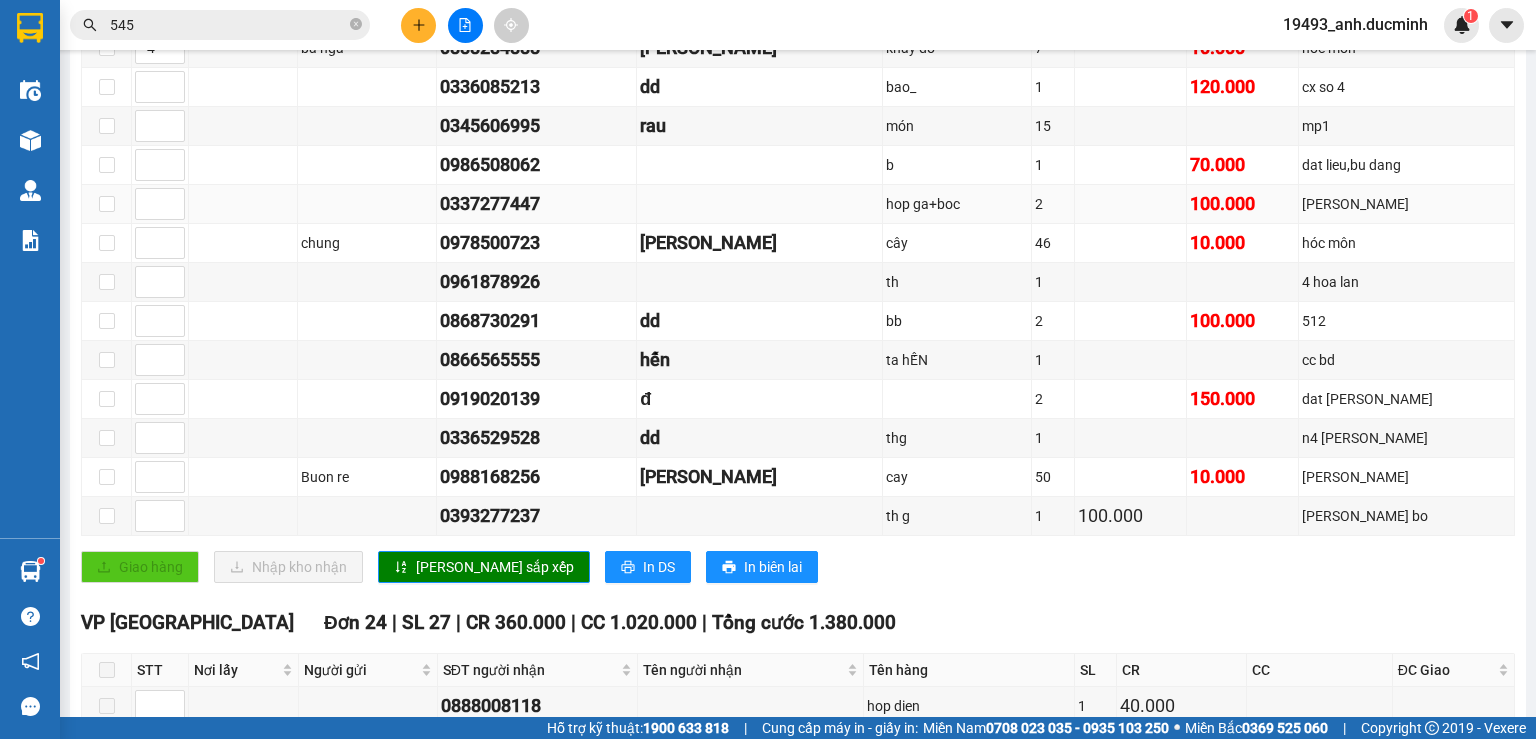 scroll, scrollTop: 640, scrollLeft: 0, axis: vertical 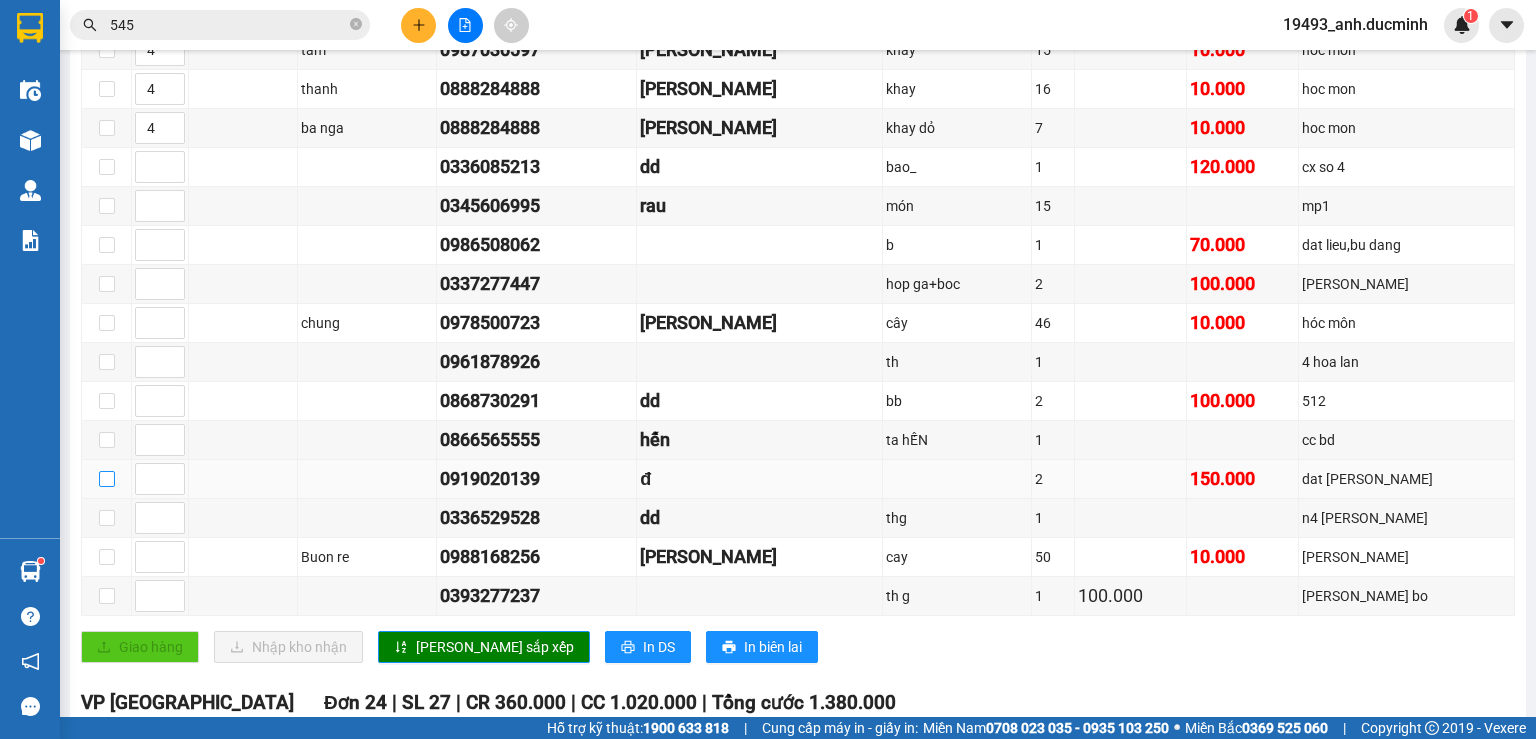 click at bounding box center (107, 479) 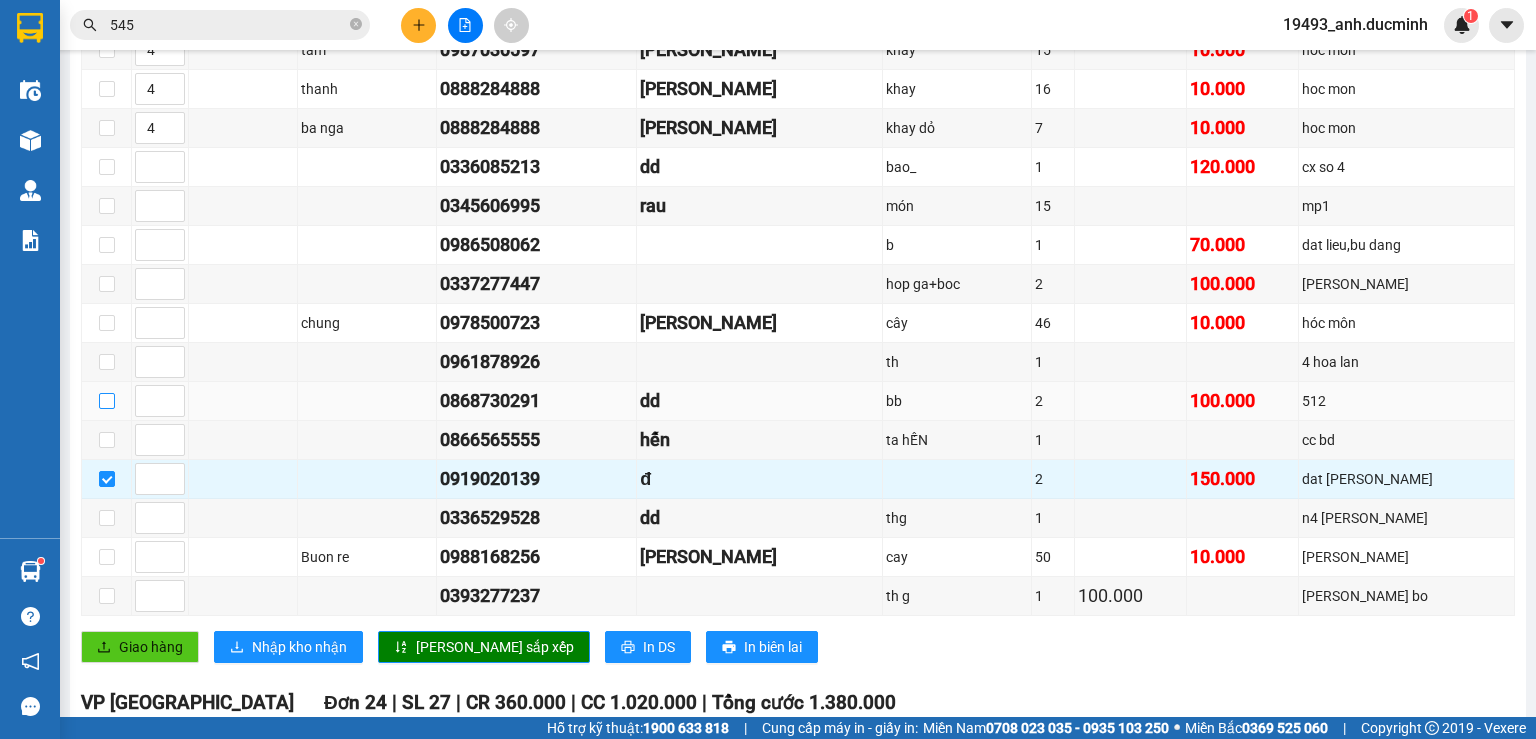 click at bounding box center [107, 401] 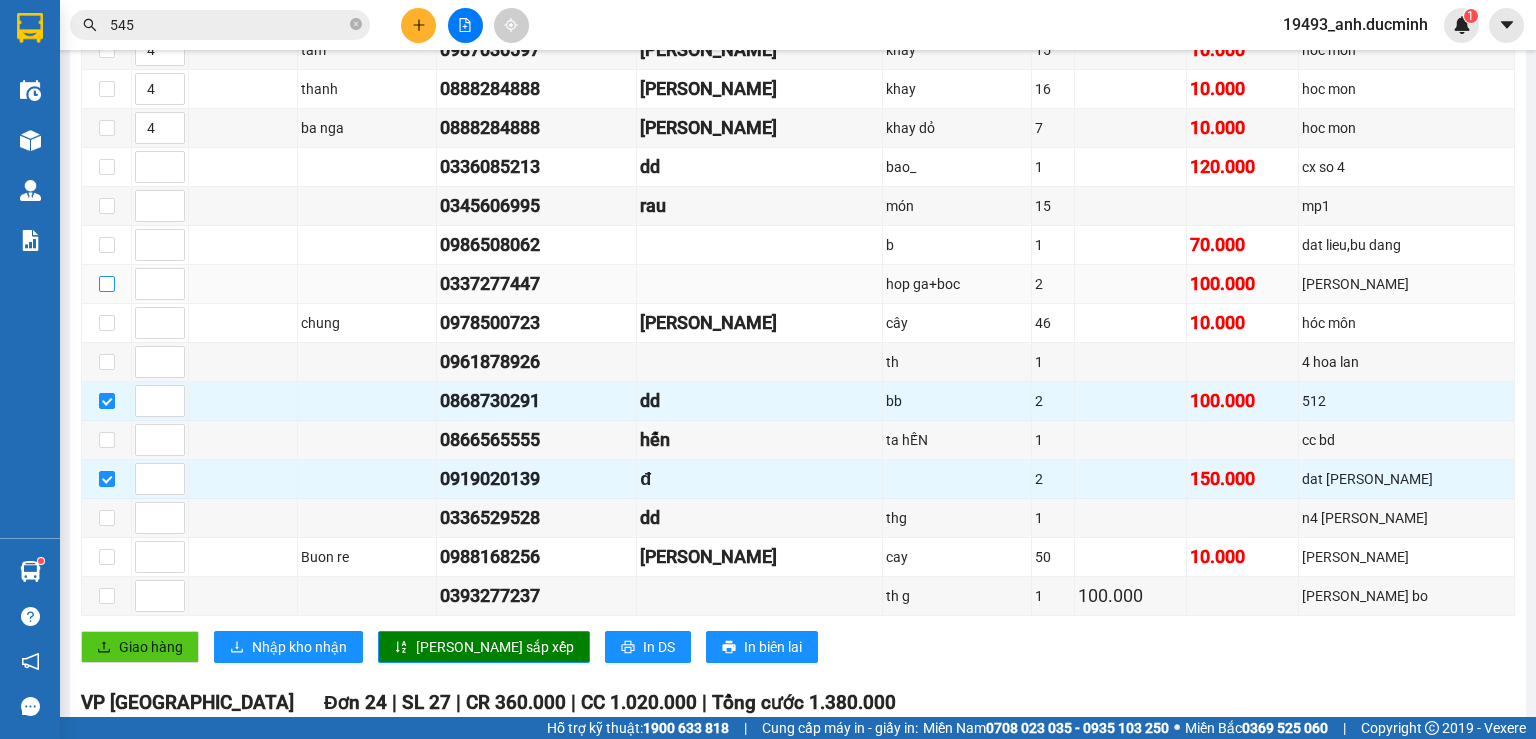 click at bounding box center (107, 284) 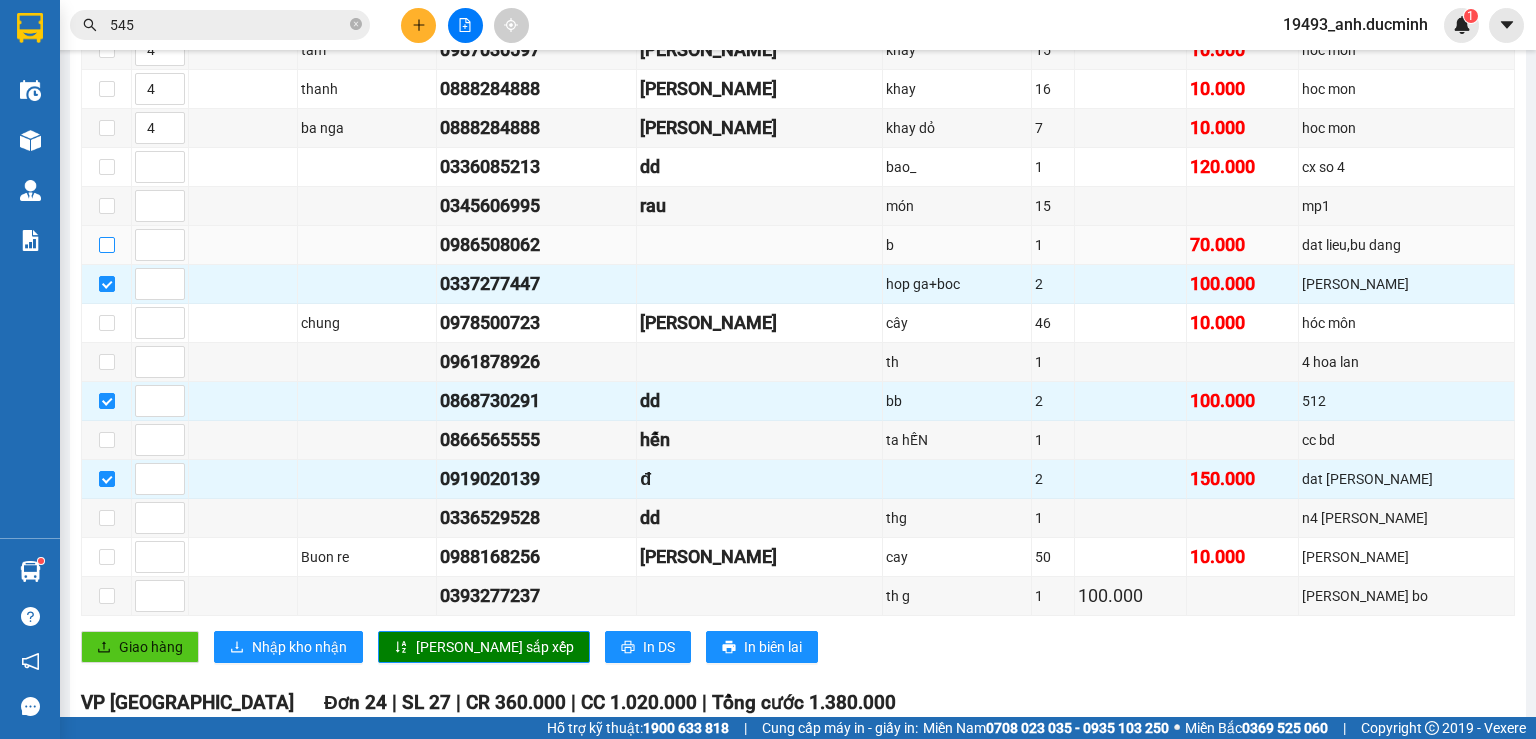 click at bounding box center (107, 245) 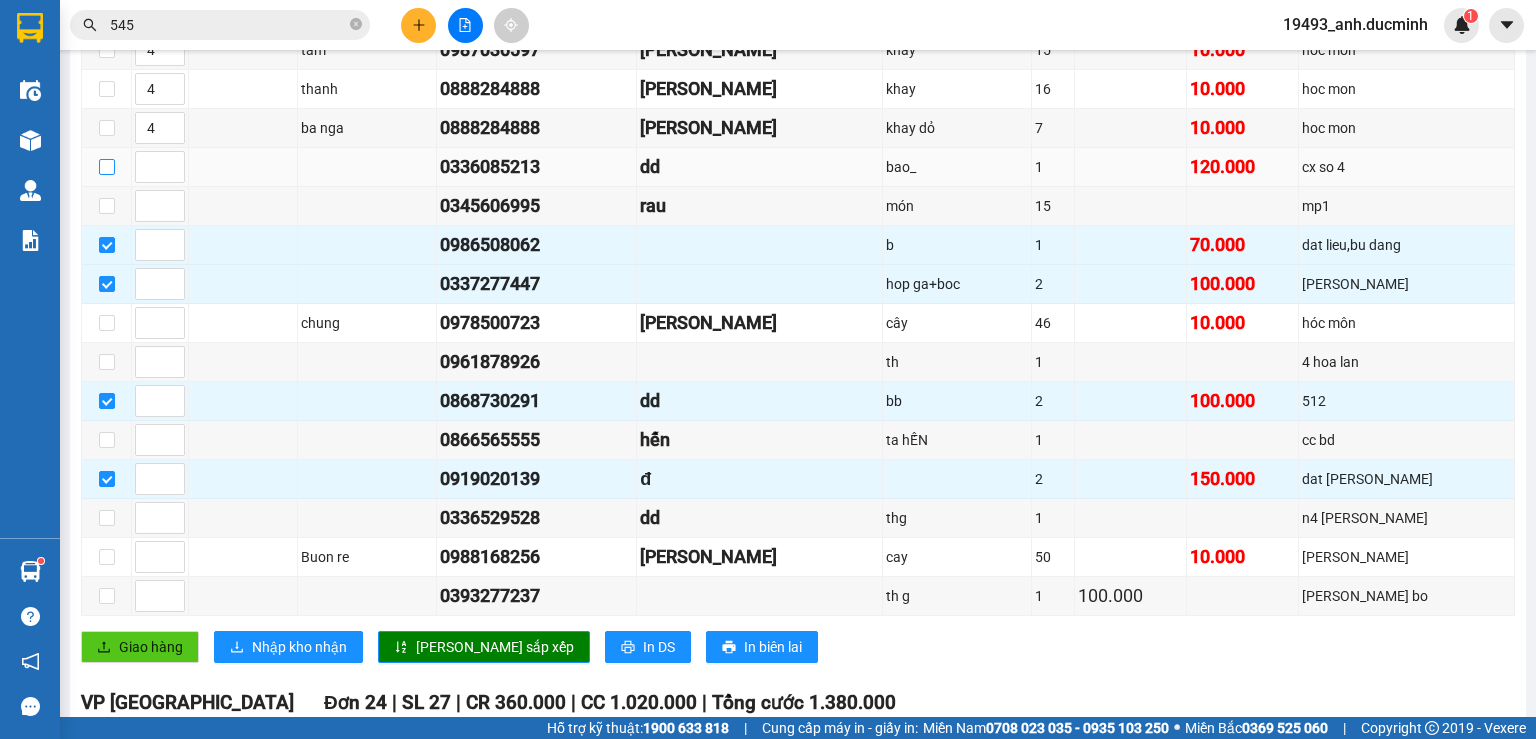 click at bounding box center (107, 167) 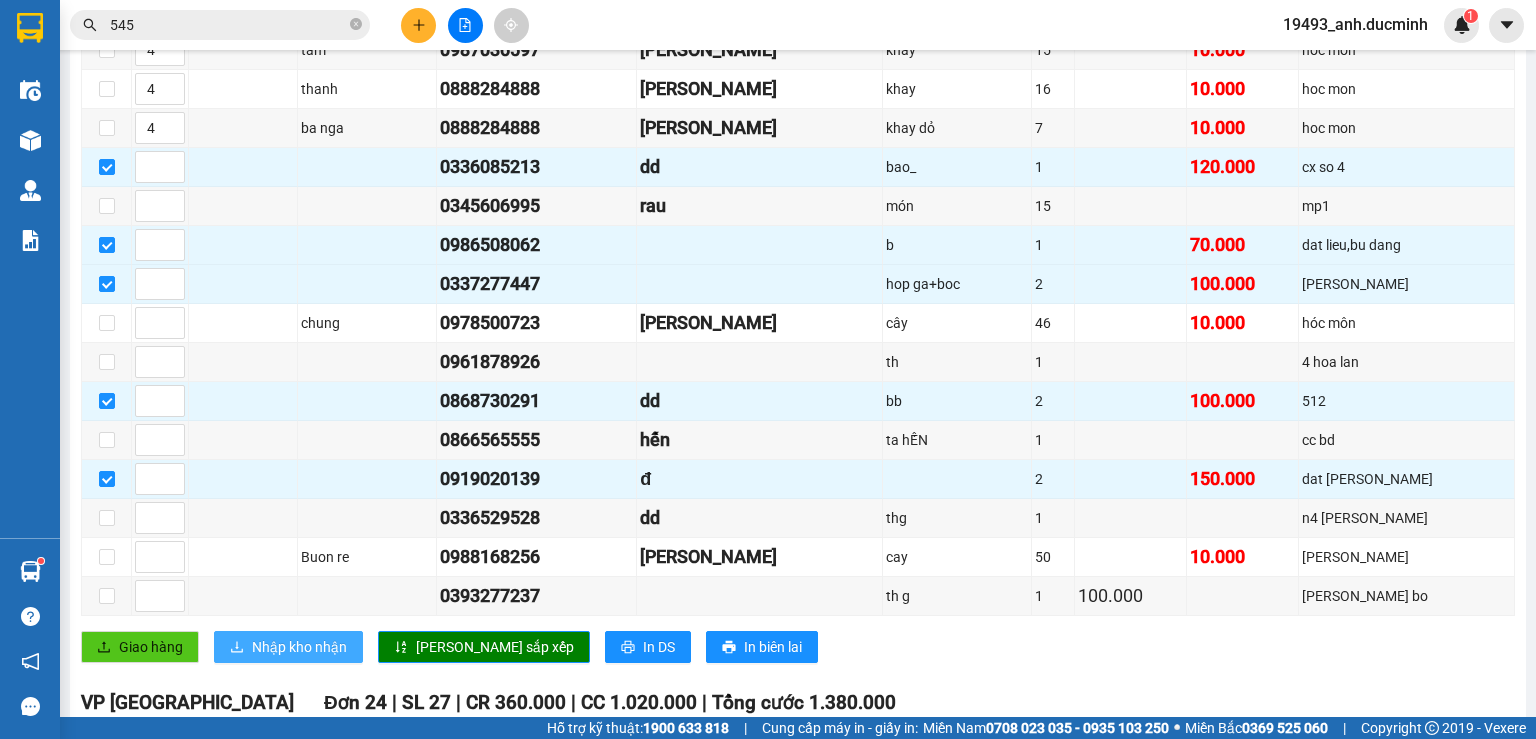 click on "Nhập kho nhận" at bounding box center [299, 647] 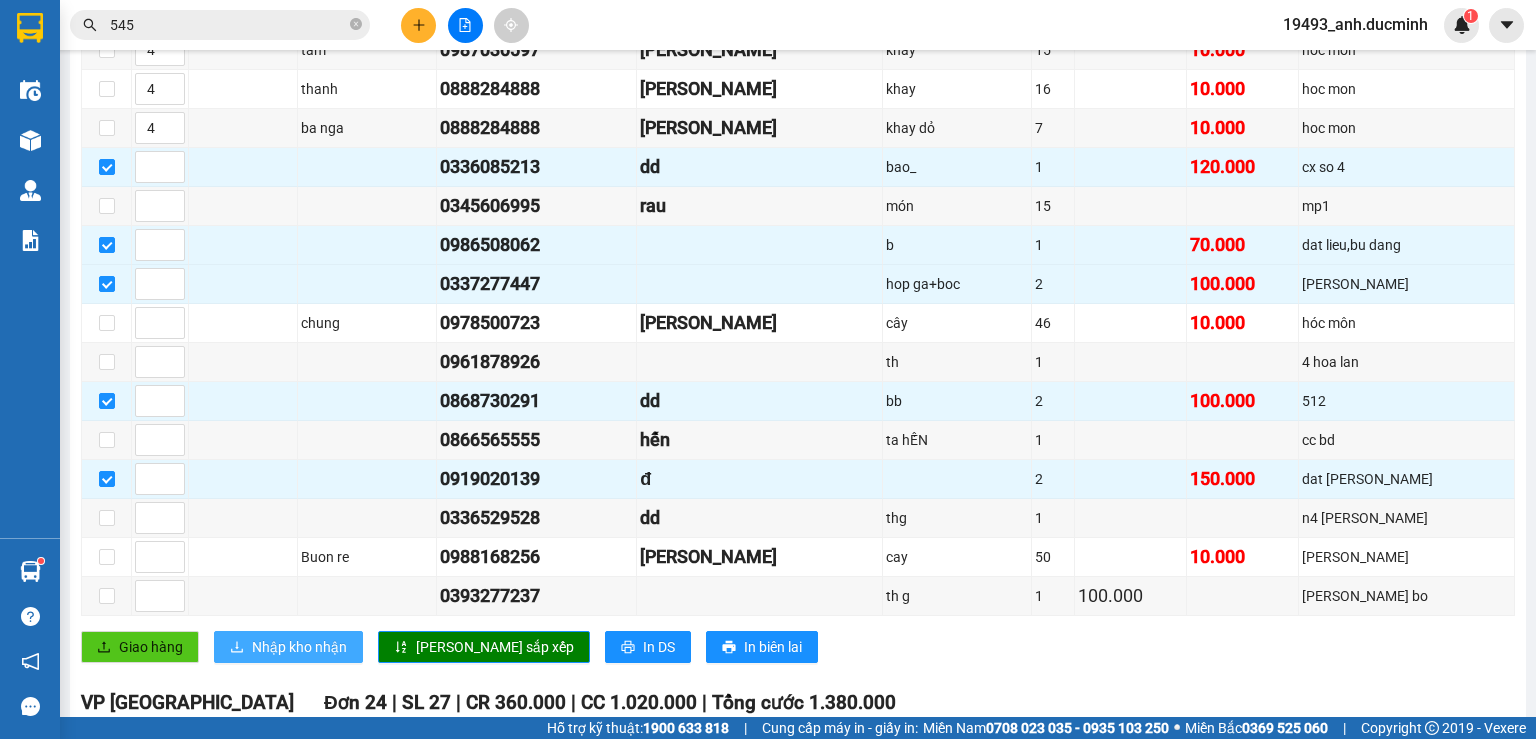 checkbox on "false" 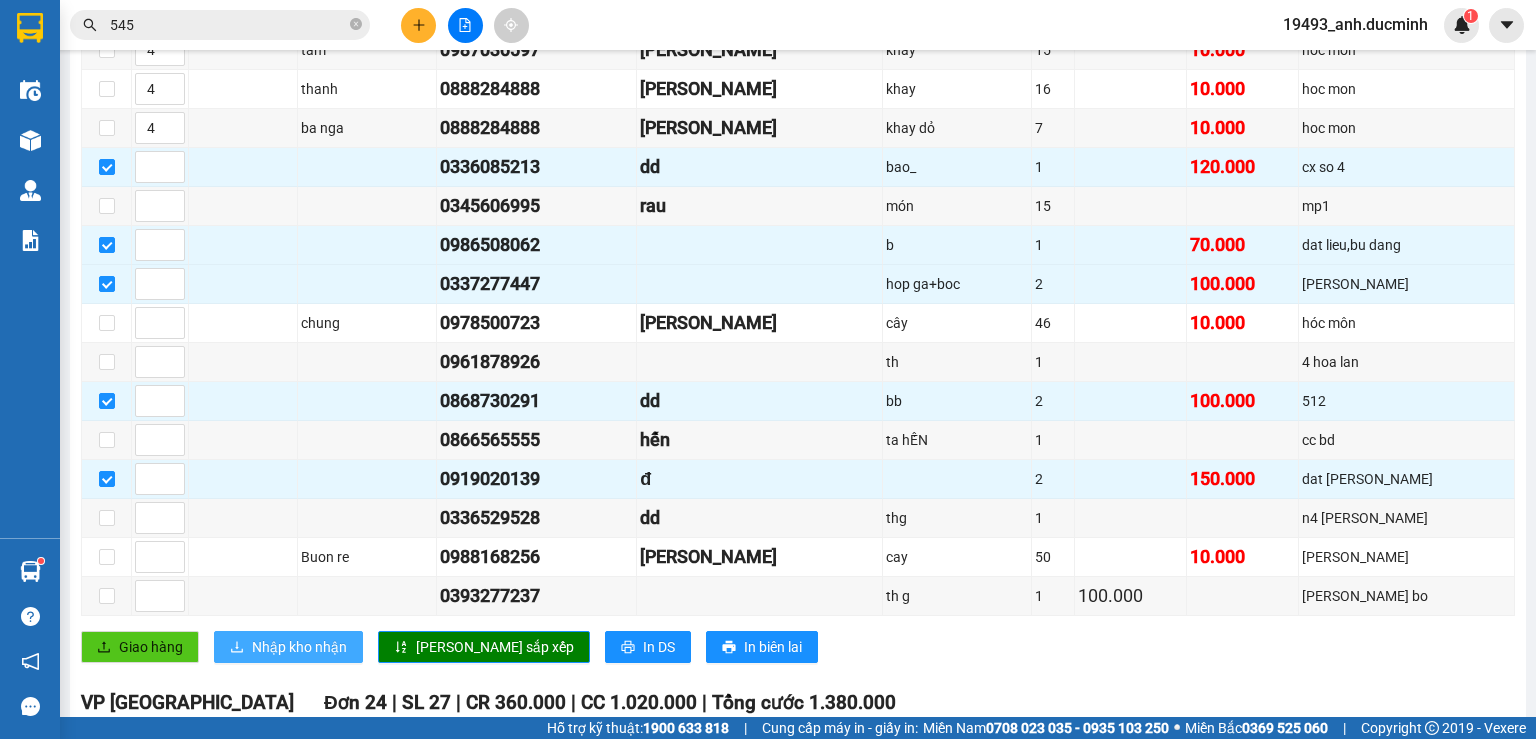 checkbox on "false" 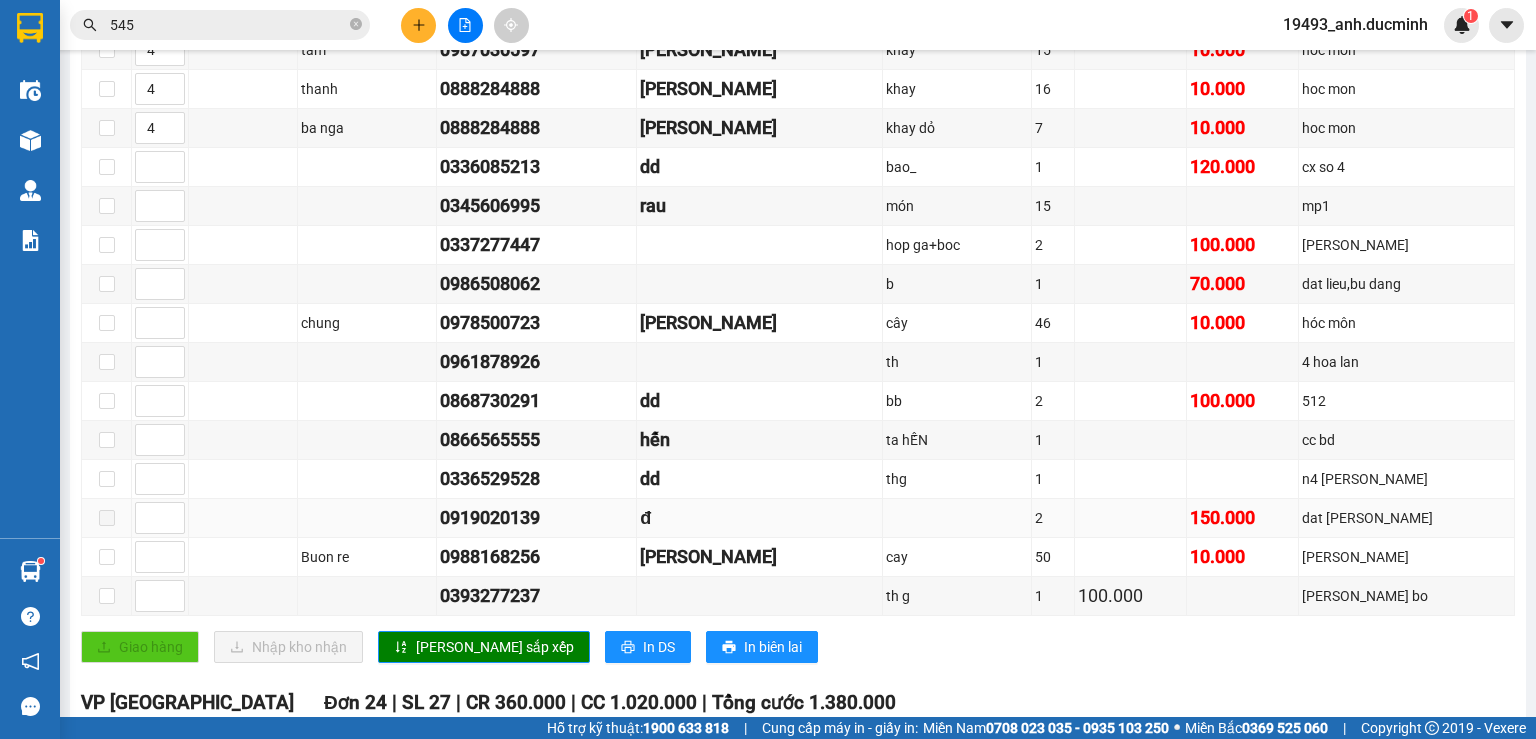 click at bounding box center [107, 518] 